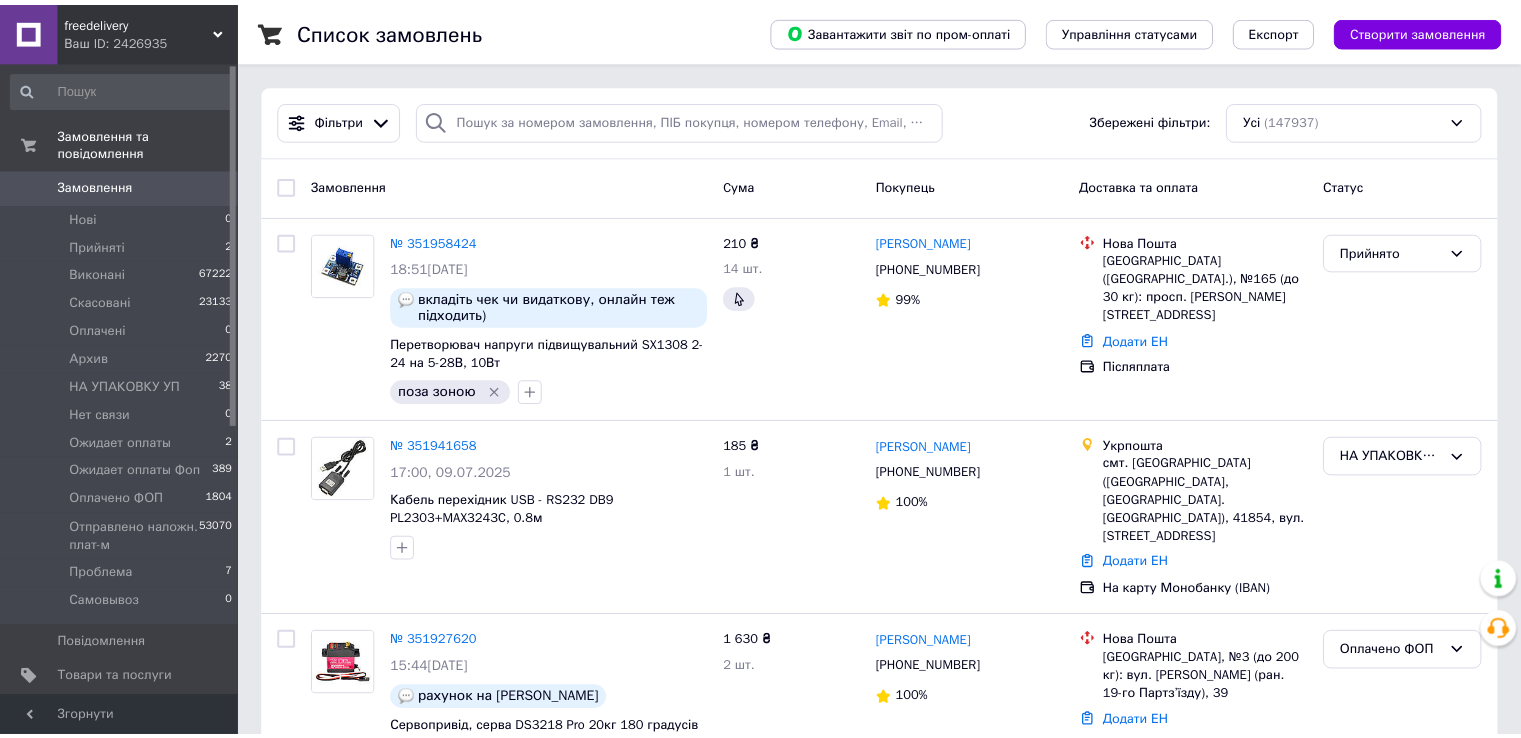 scroll, scrollTop: 0, scrollLeft: 0, axis: both 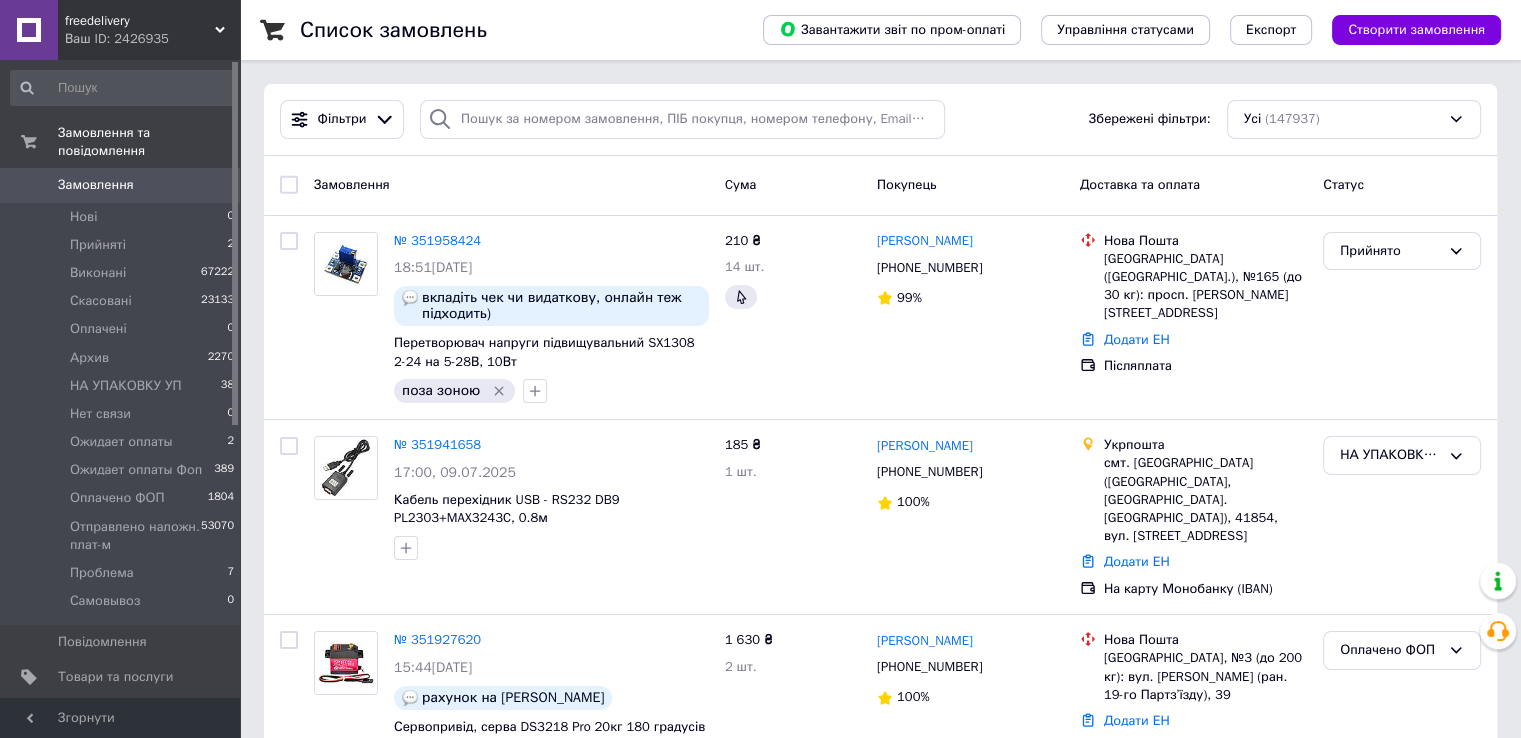 click on "0" at bounding box center (212, 185) 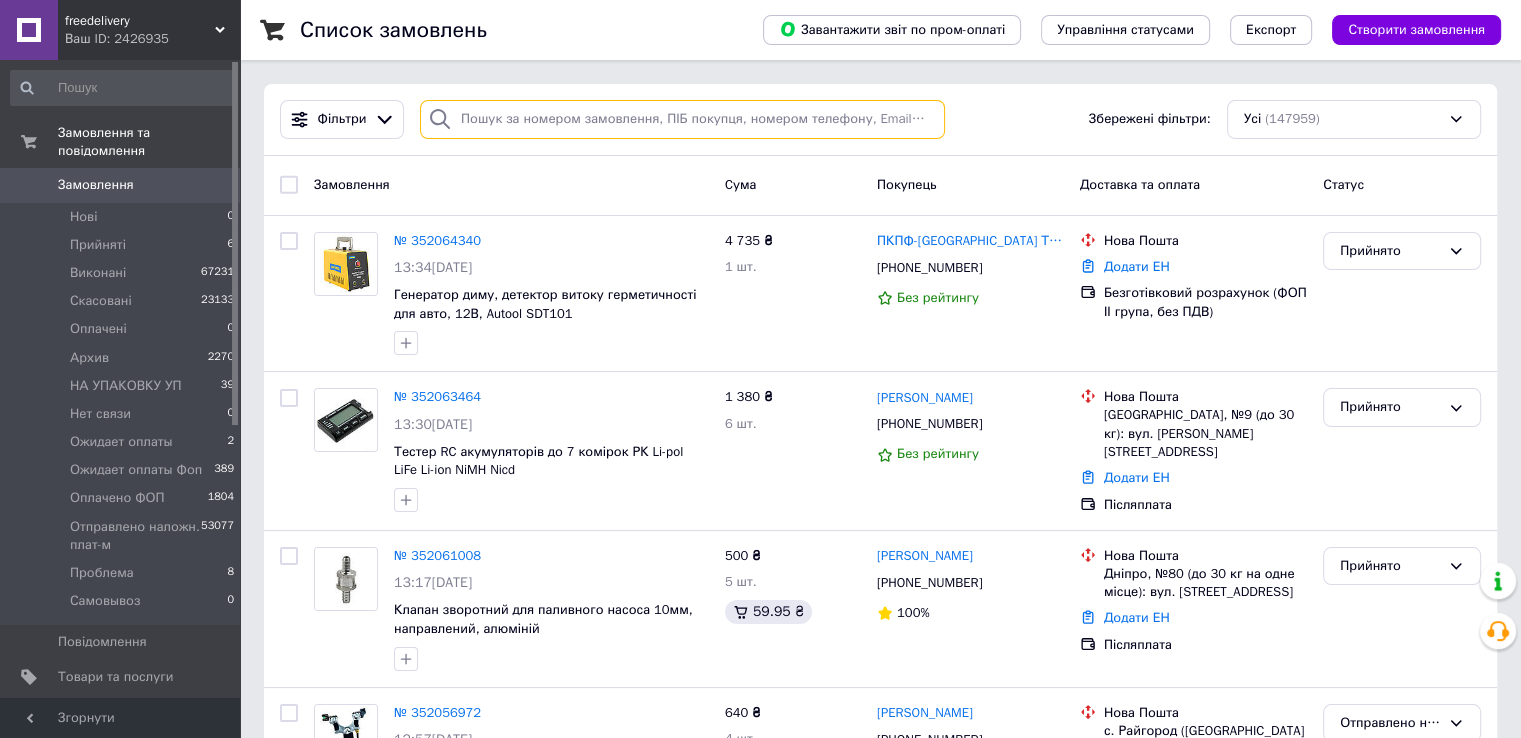 click at bounding box center (682, 119) 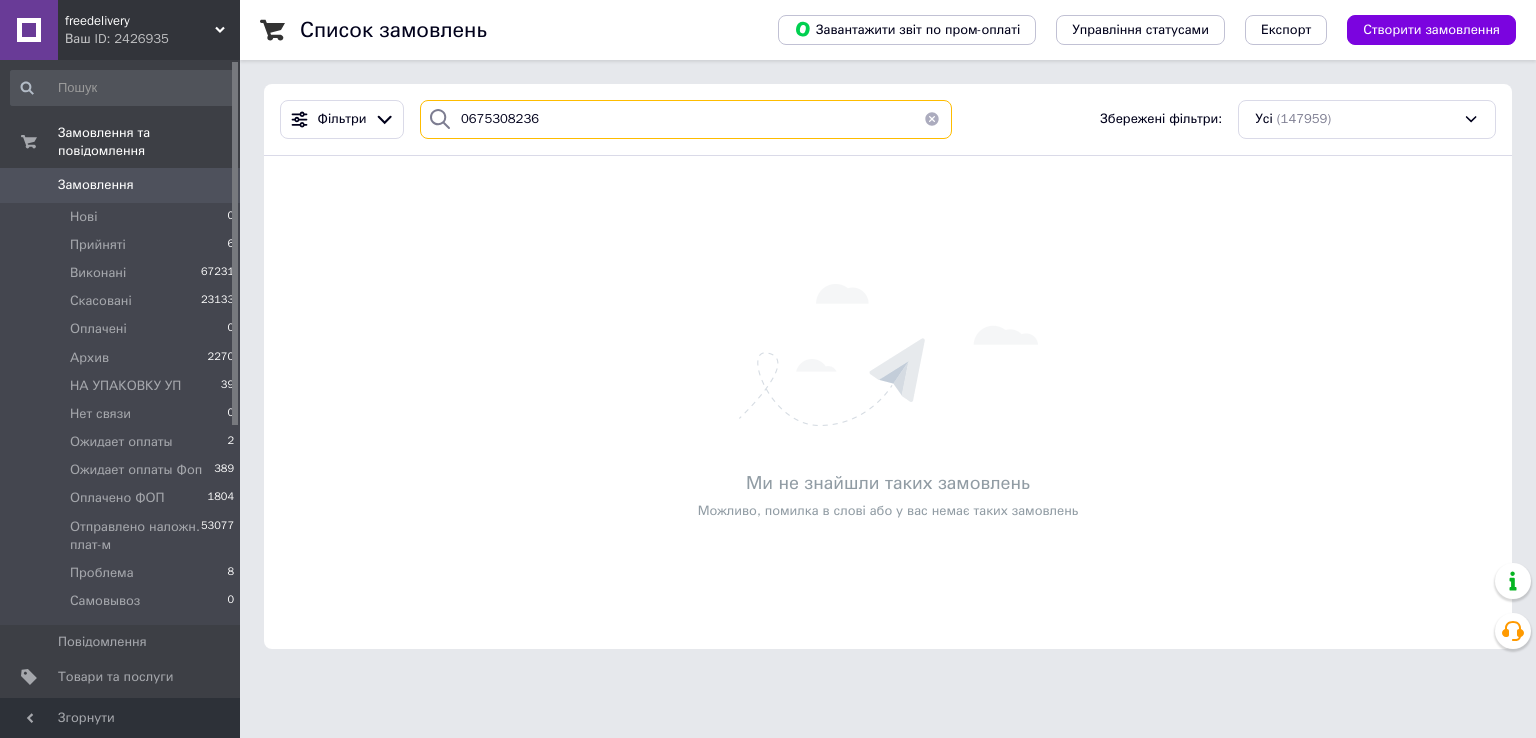 type on "0675308236" 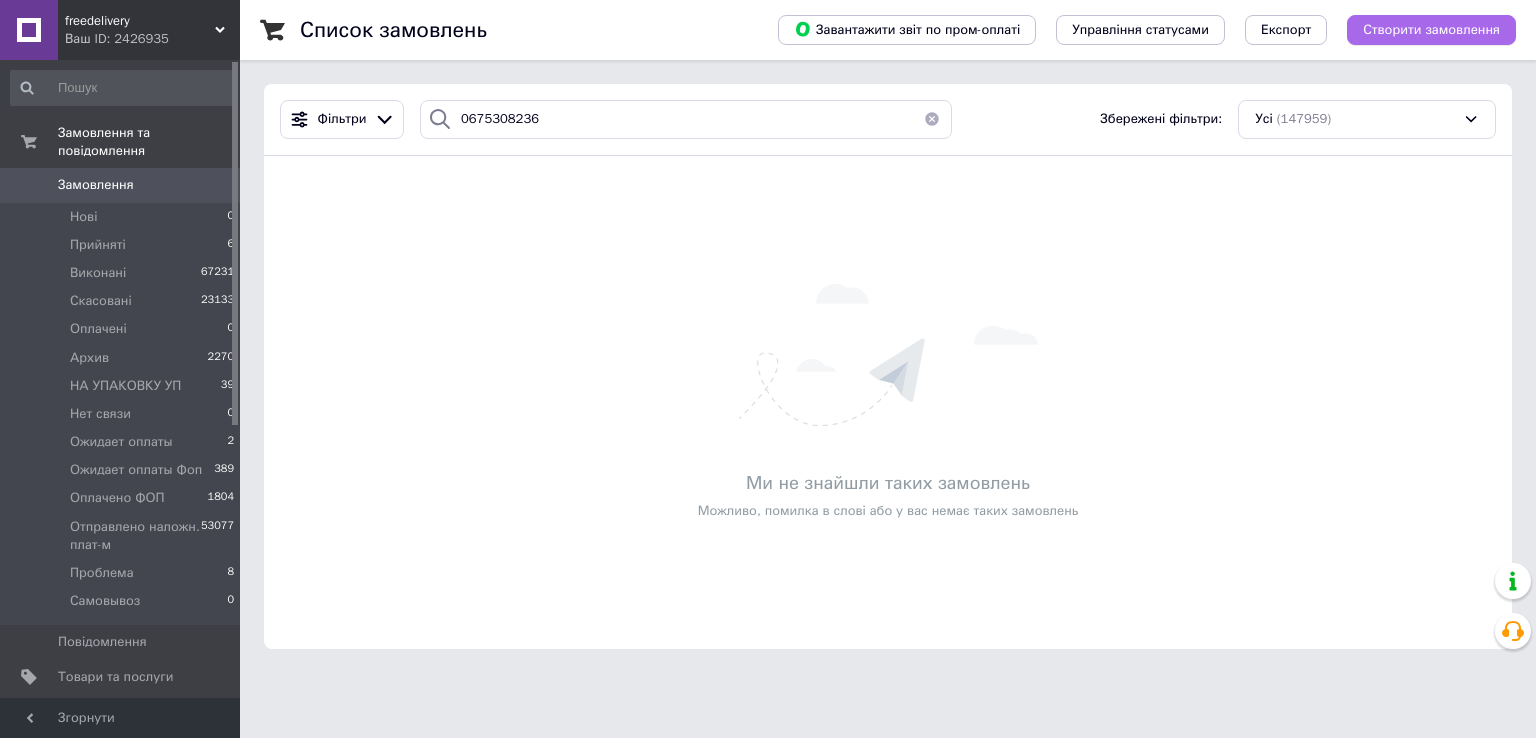 drag, startPoint x: 1431, startPoint y: 55, endPoint x: 1410, endPoint y: 33, distance: 30.413813 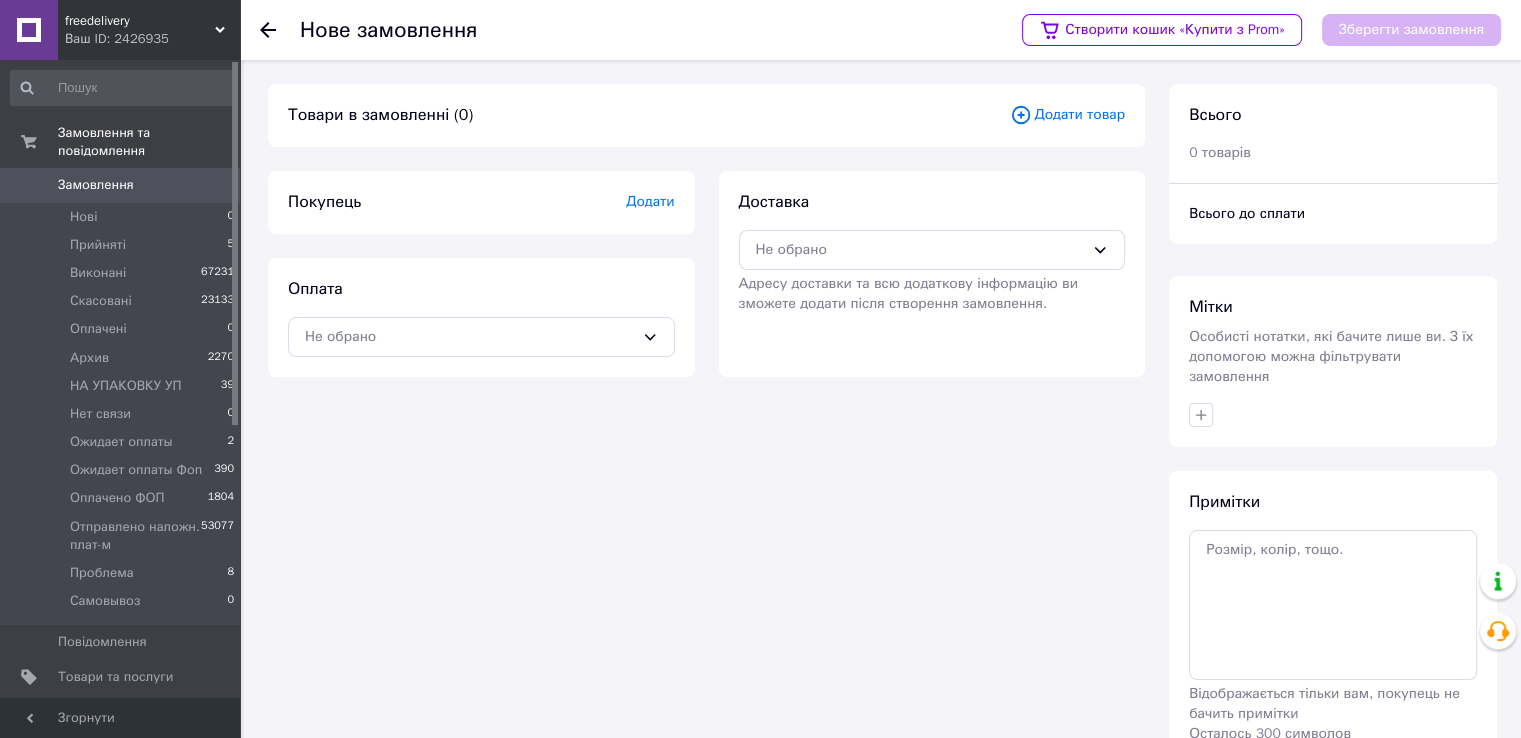 click on "Додати товар" at bounding box center (1067, 115) 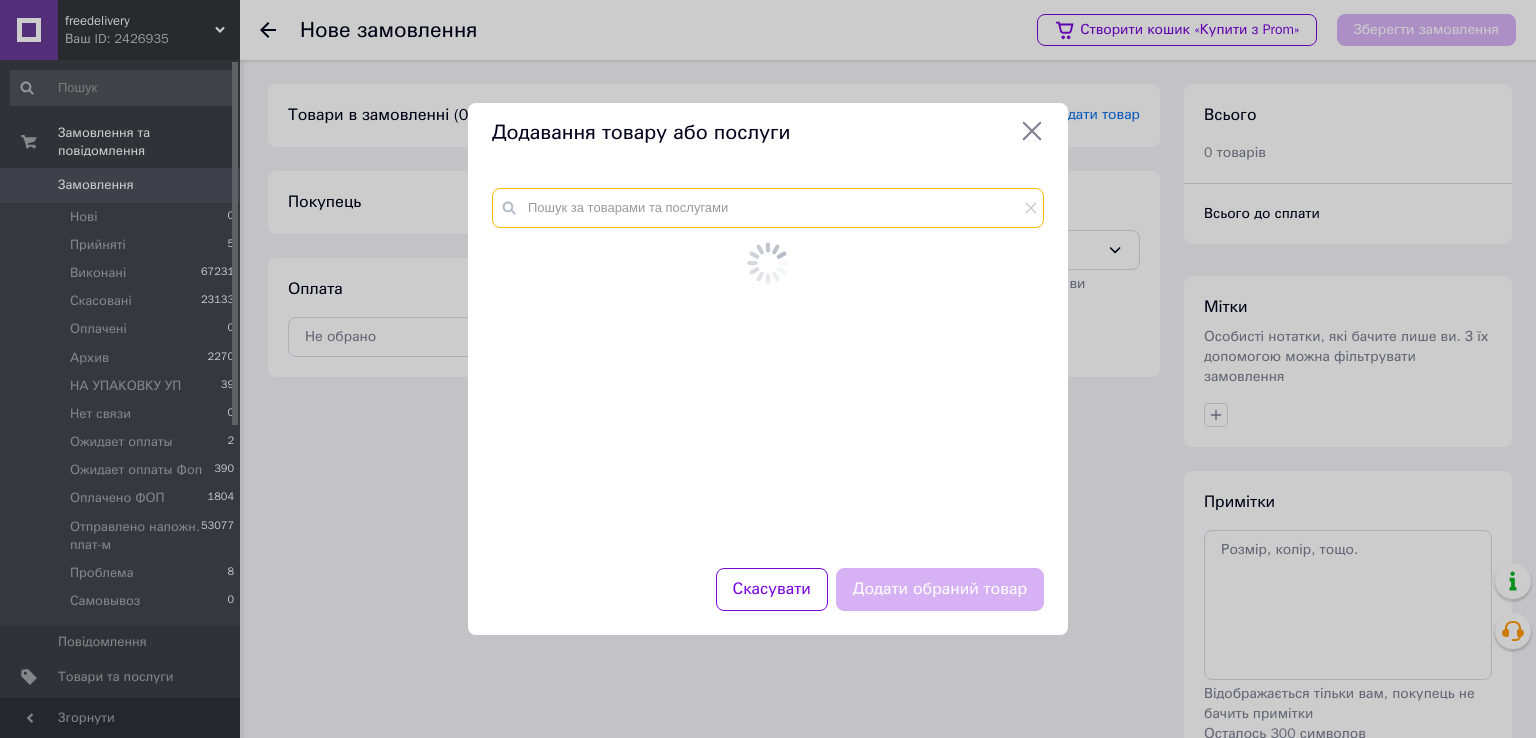 click at bounding box center (768, 208) 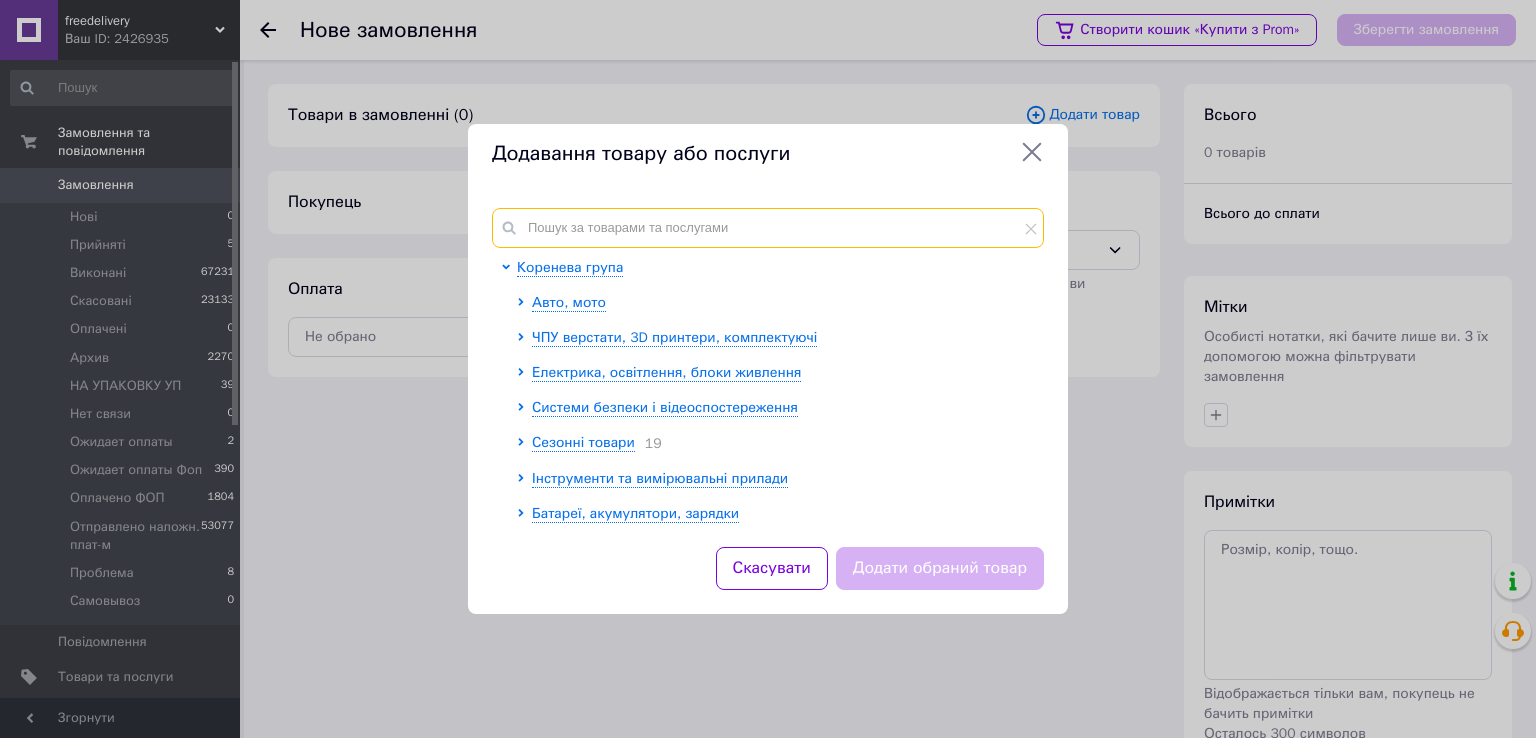 paste on "Жало накінечник TS-I Голка для паяльника TS100 TS101" 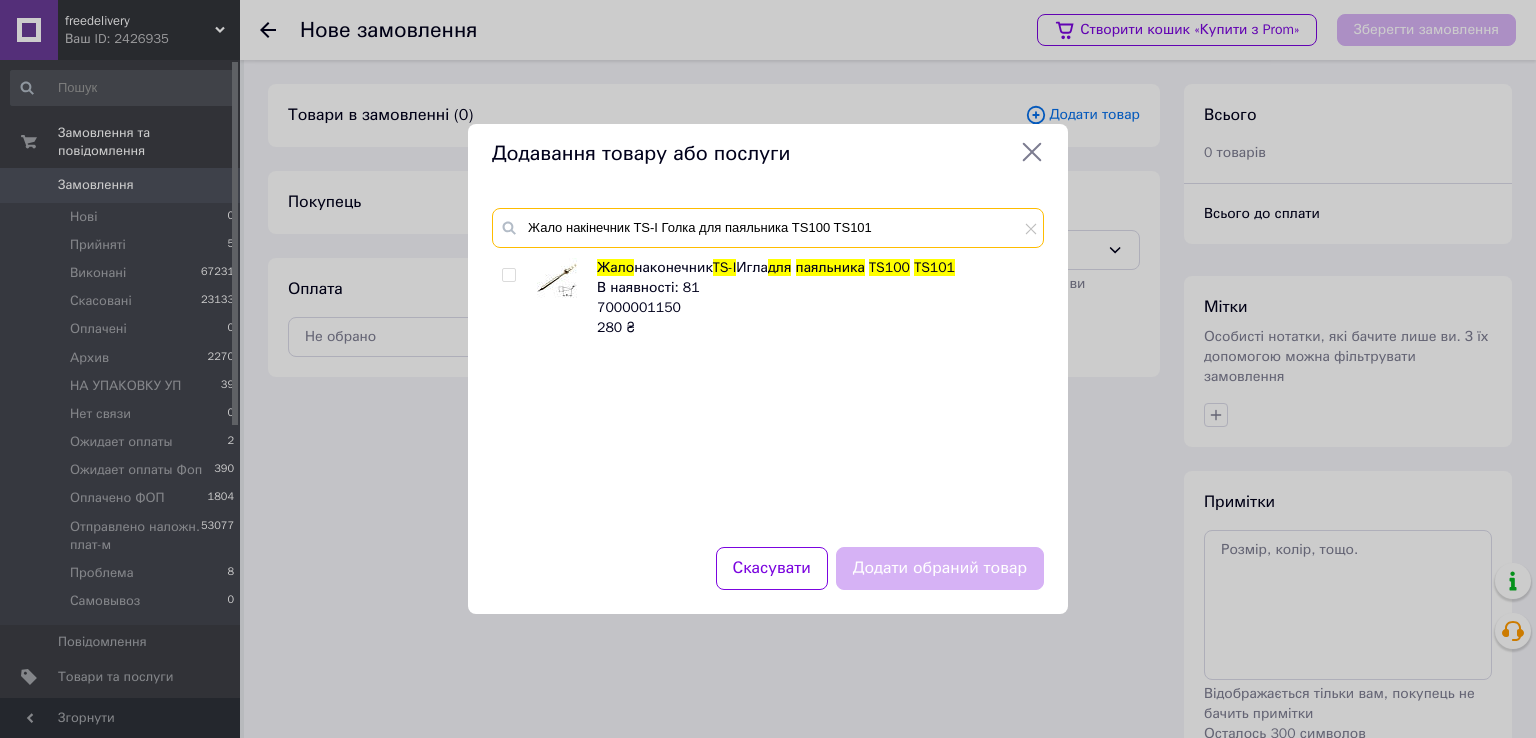 type on "Жало накінечник TS-I Голка для паяльника TS100 TS101" 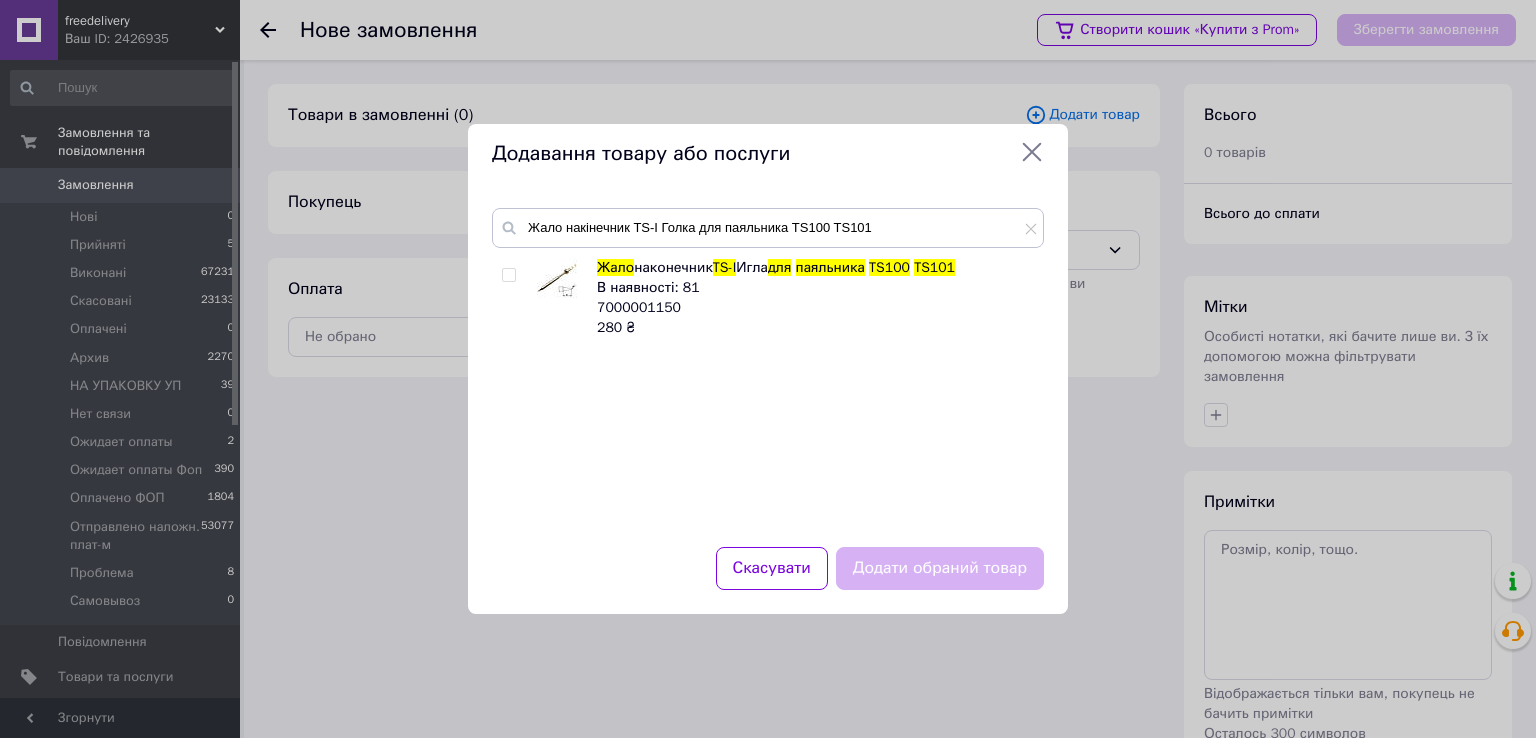 click at bounding box center [508, 275] 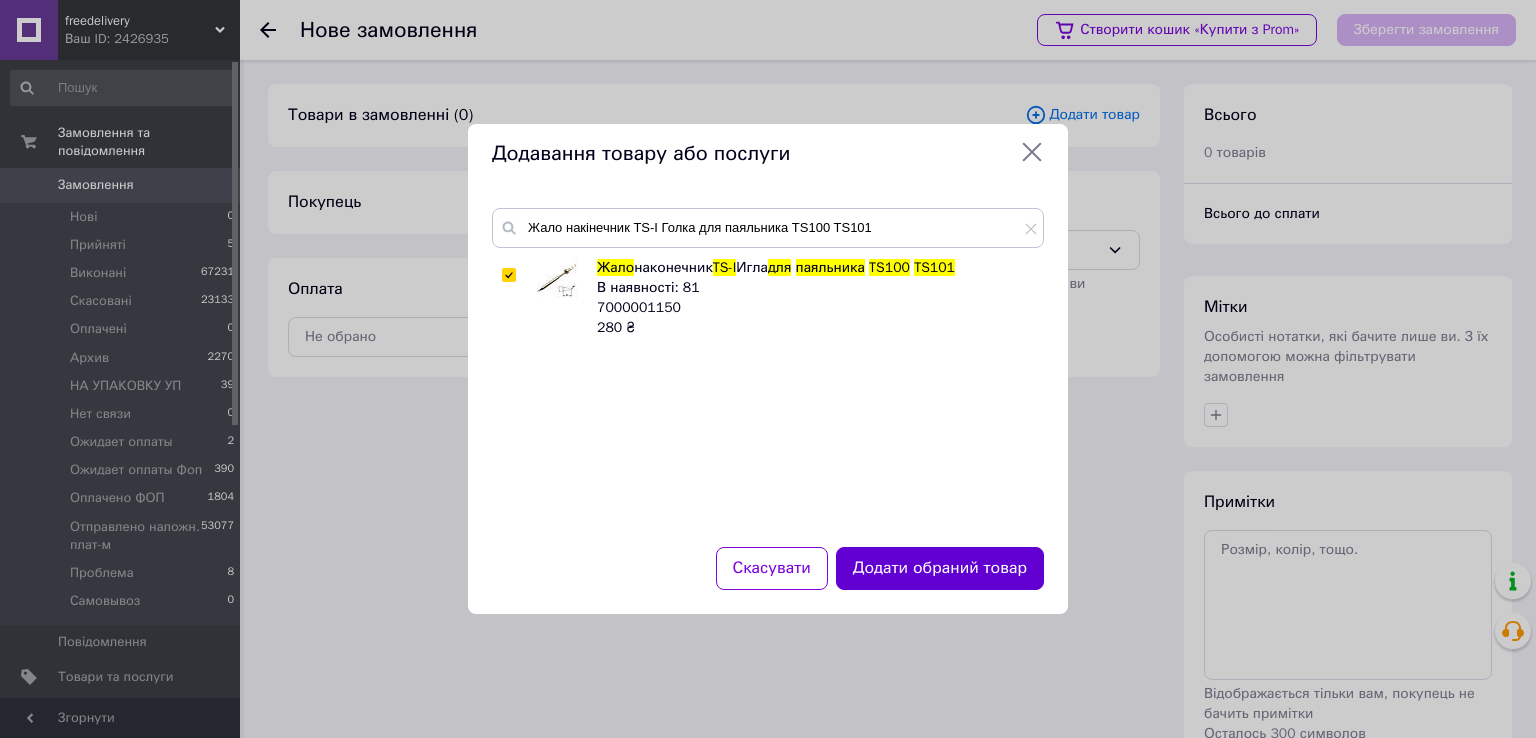 click on "Додати обраний товар" at bounding box center (940, 568) 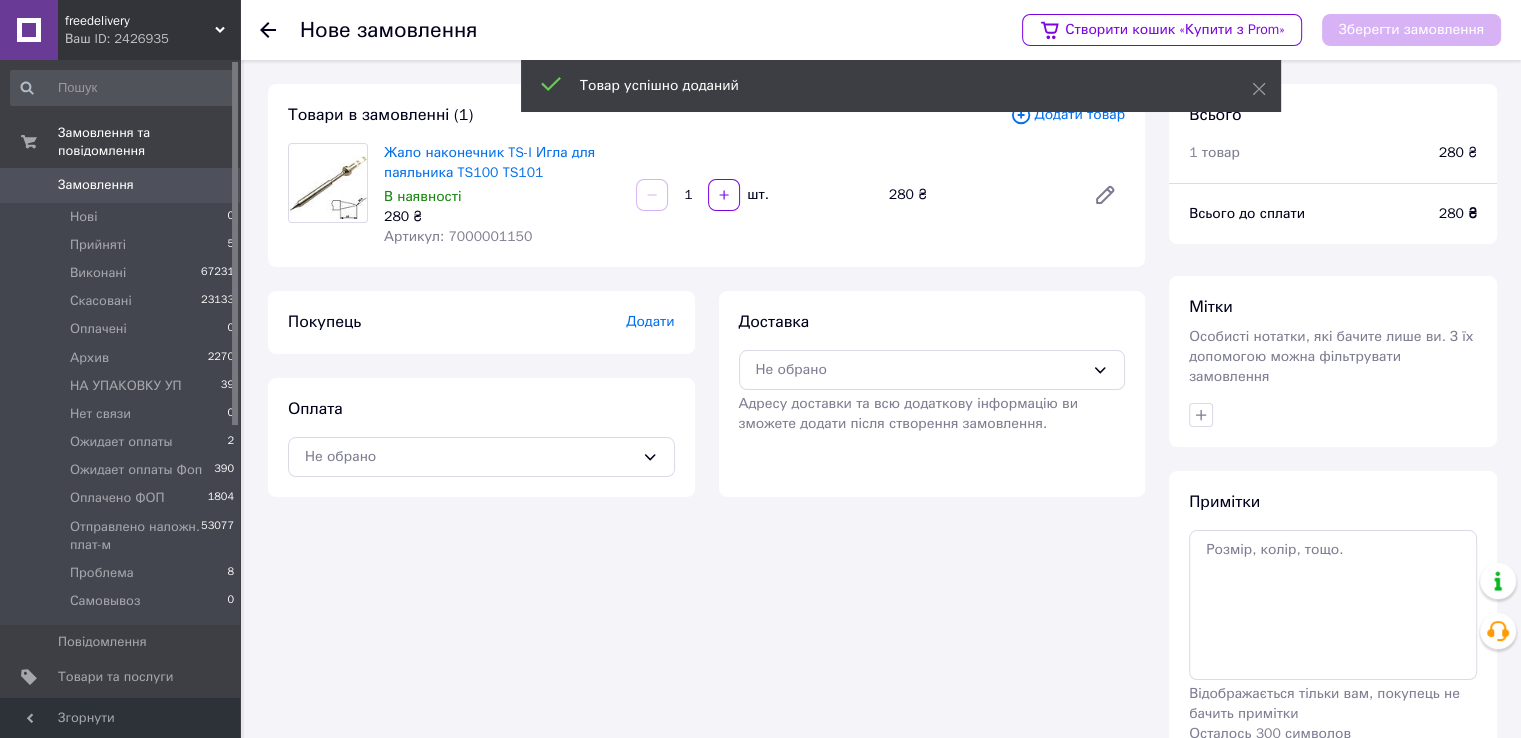 click on "Додати товар" at bounding box center [1067, 115] 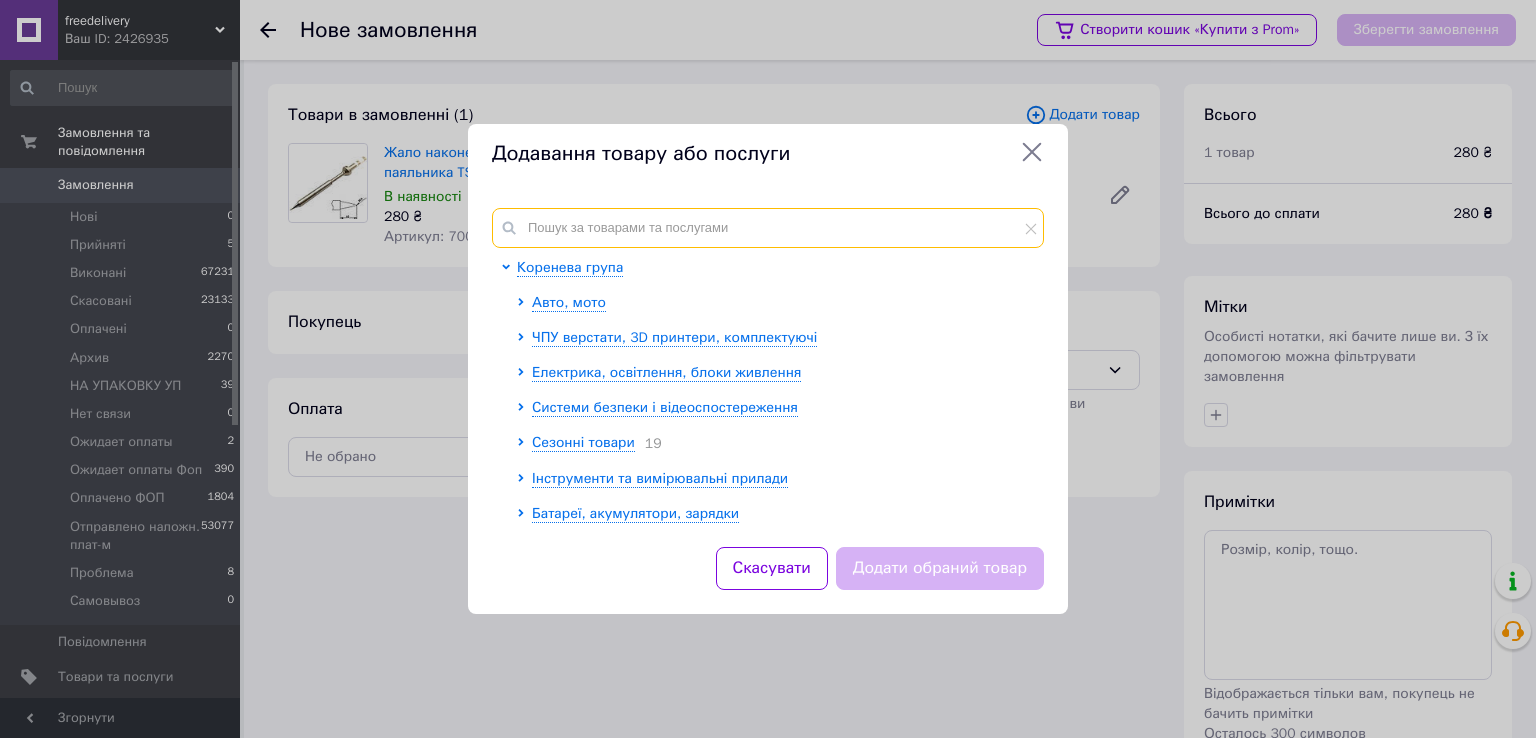 click at bounding box center [768, 228] 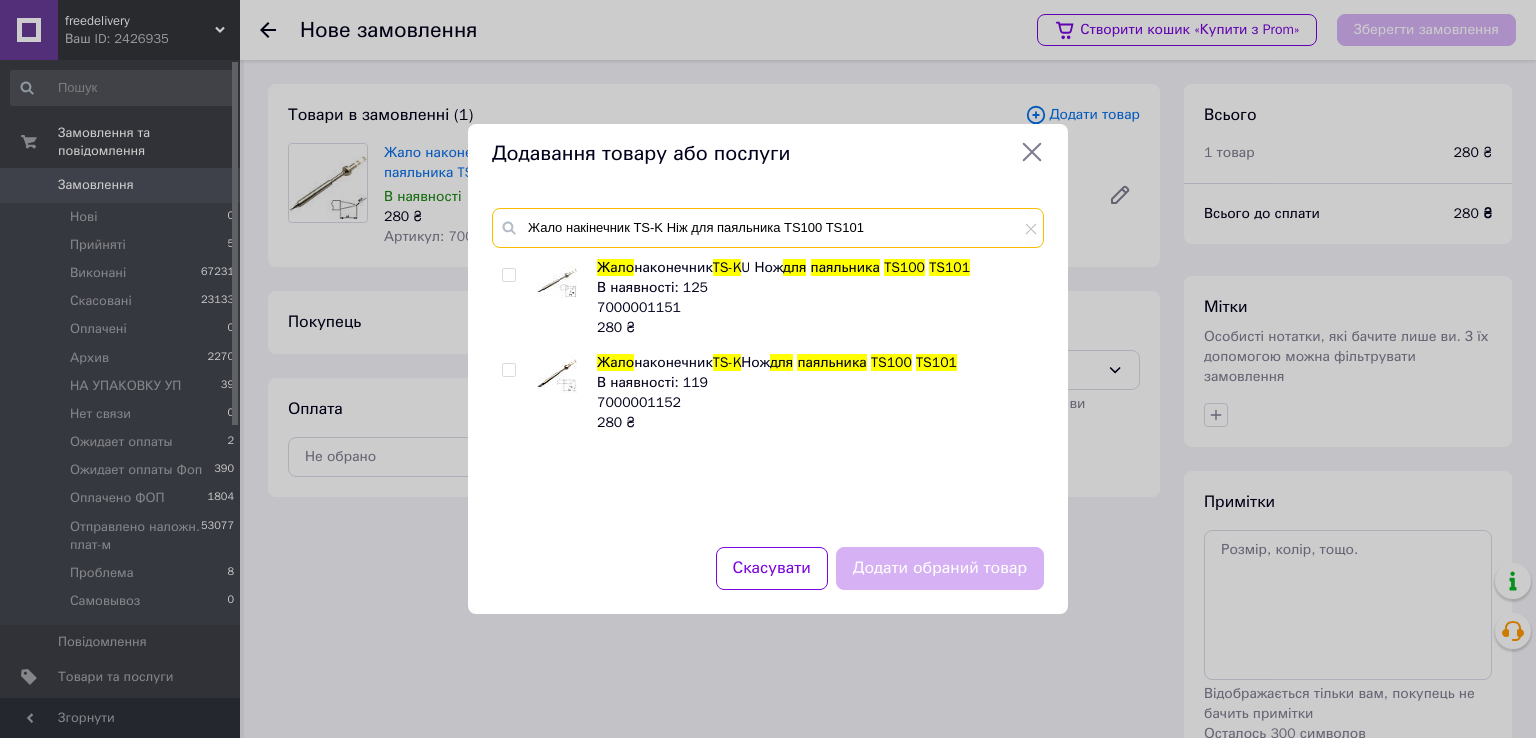 type on "Жало накінечник TS-K Ніж для паяльника TS100 TS101" 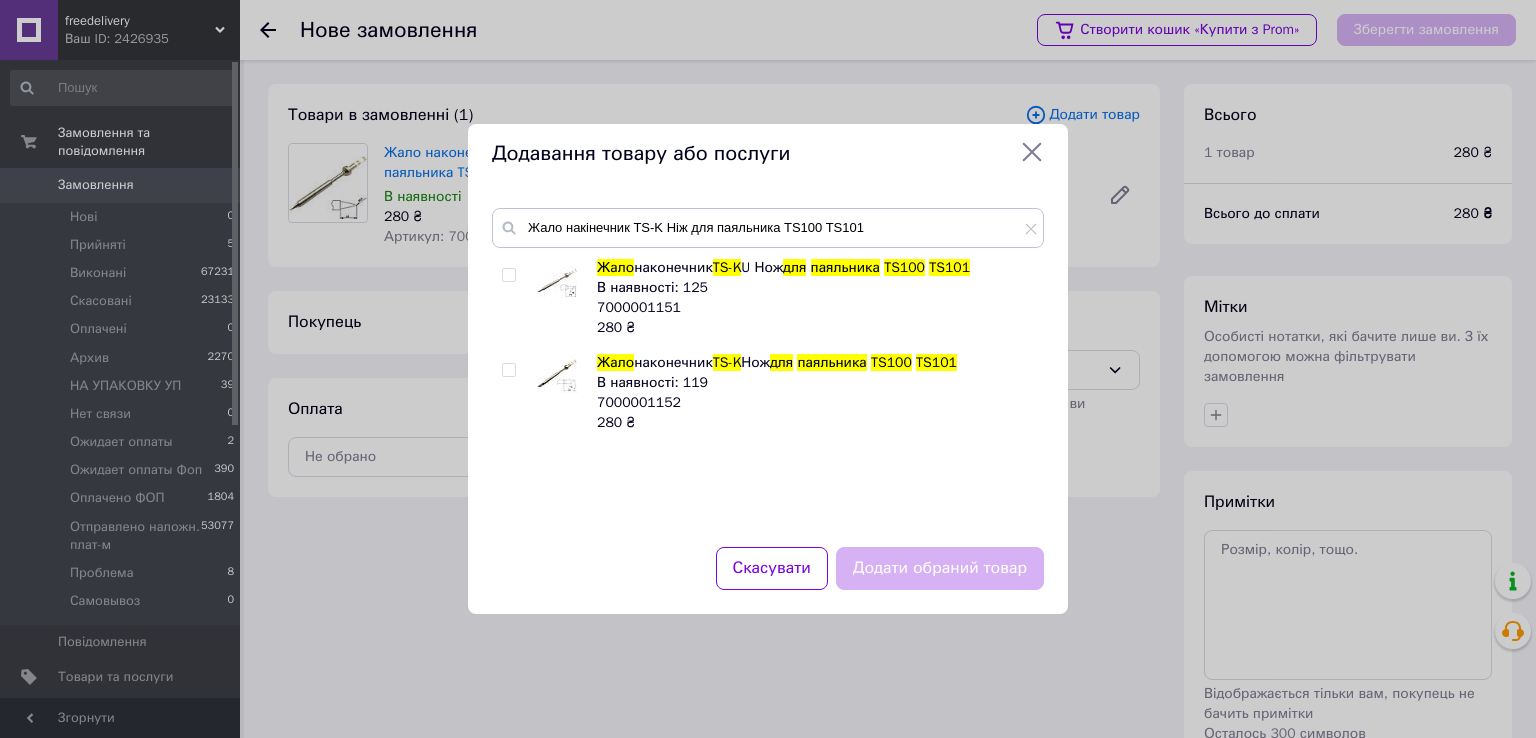 click at bounding box center [508, 370] 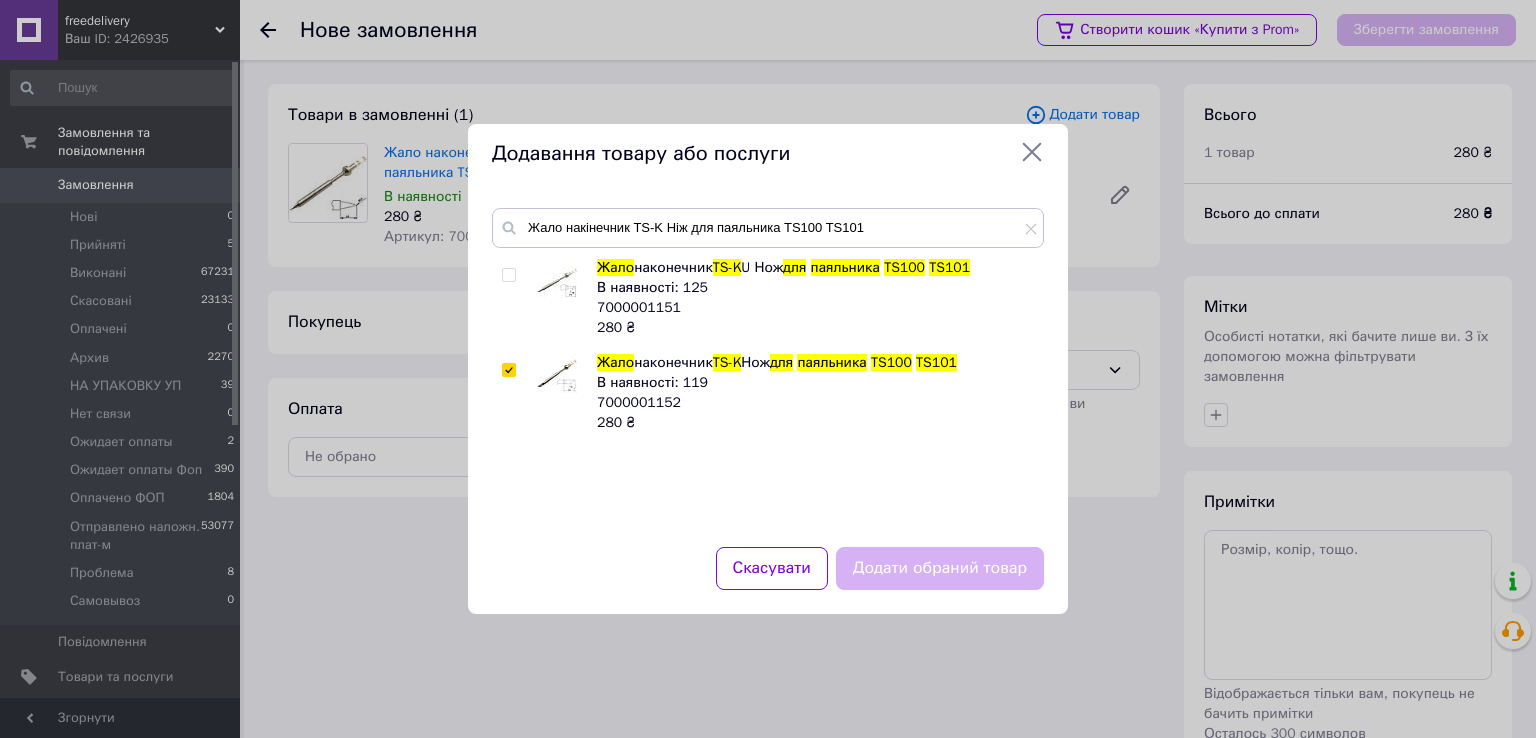 checkbox on "true" 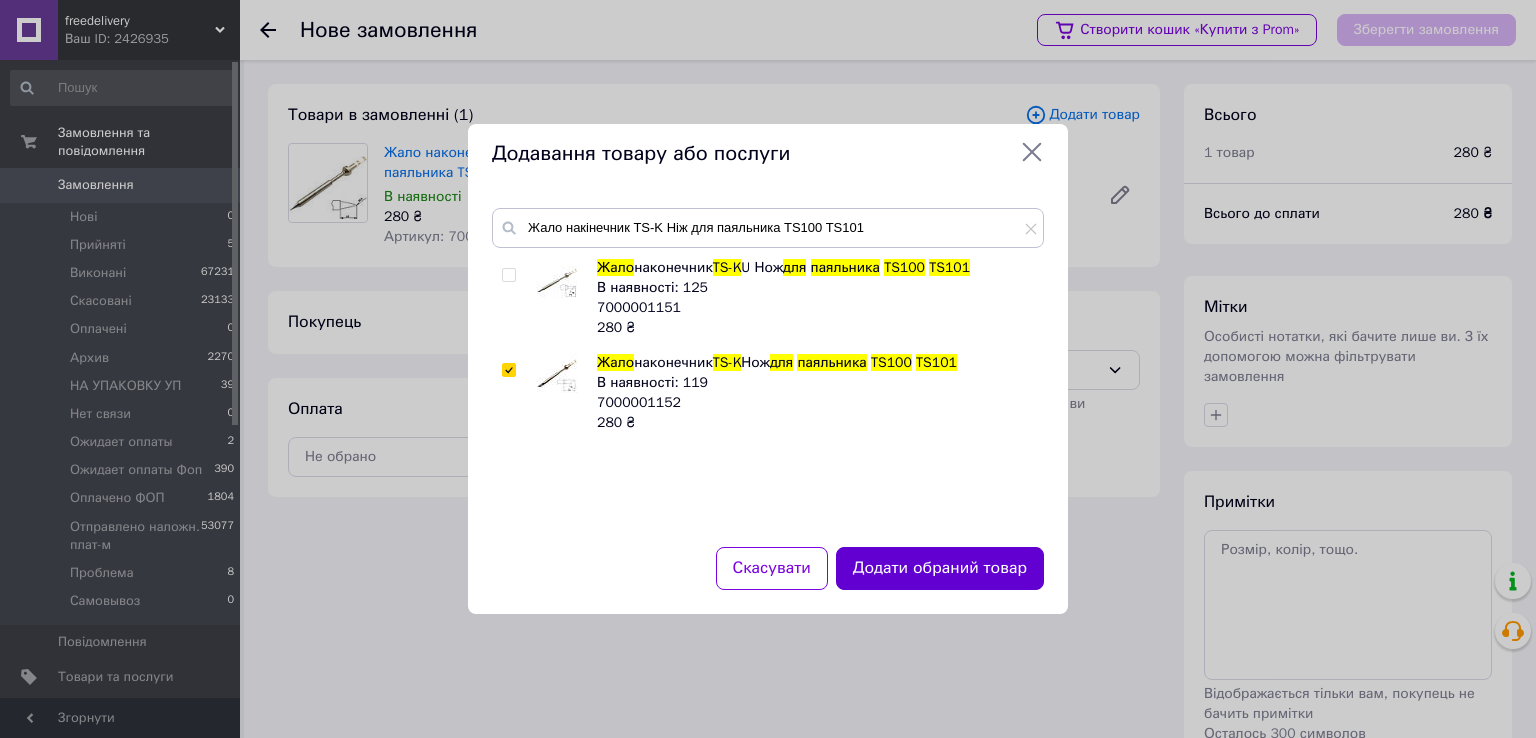 click on "Додати обраний товар" at bounding box center [940, 568] 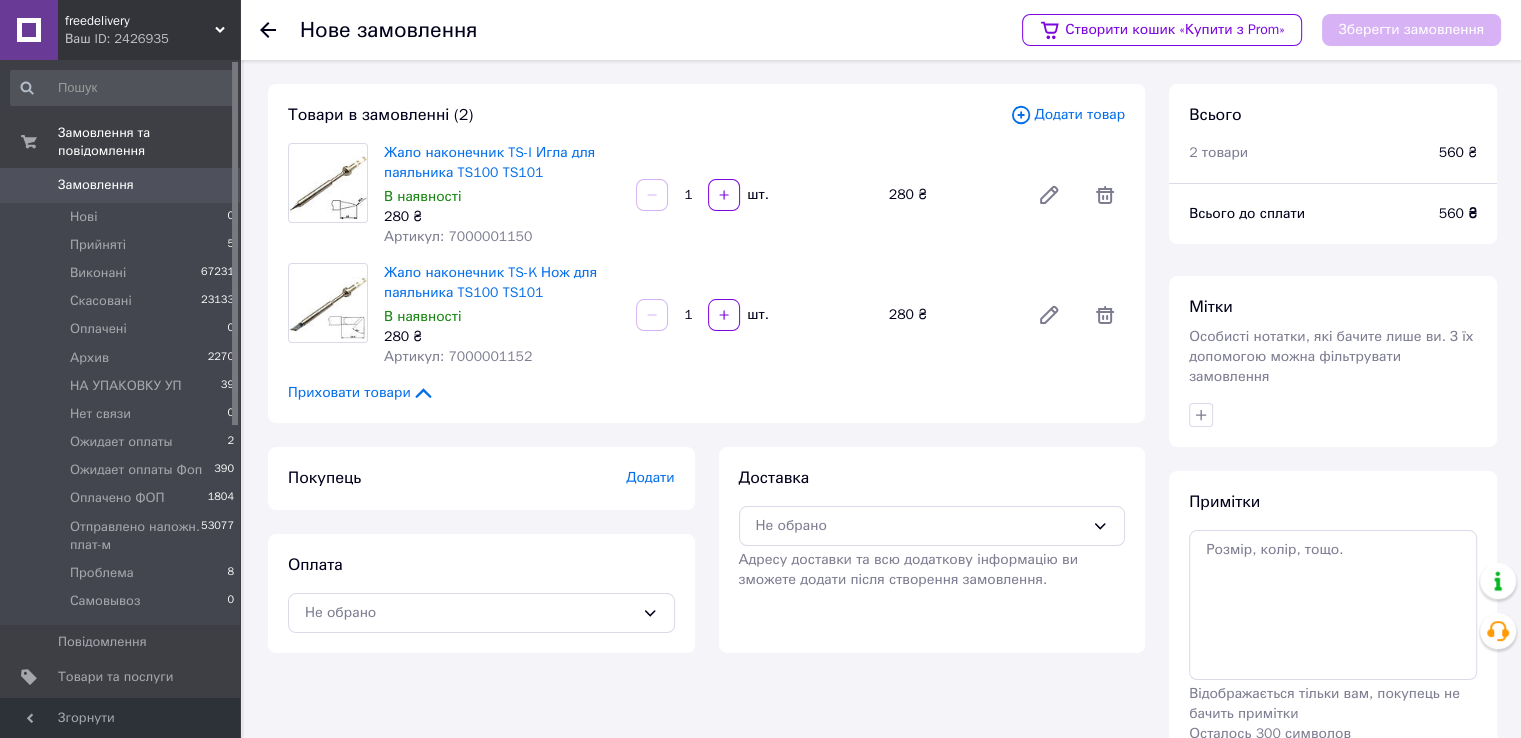click on "Жало наконечник TS-I Игла для паяльника TS100 TS101" at bounding box center [502, 163] 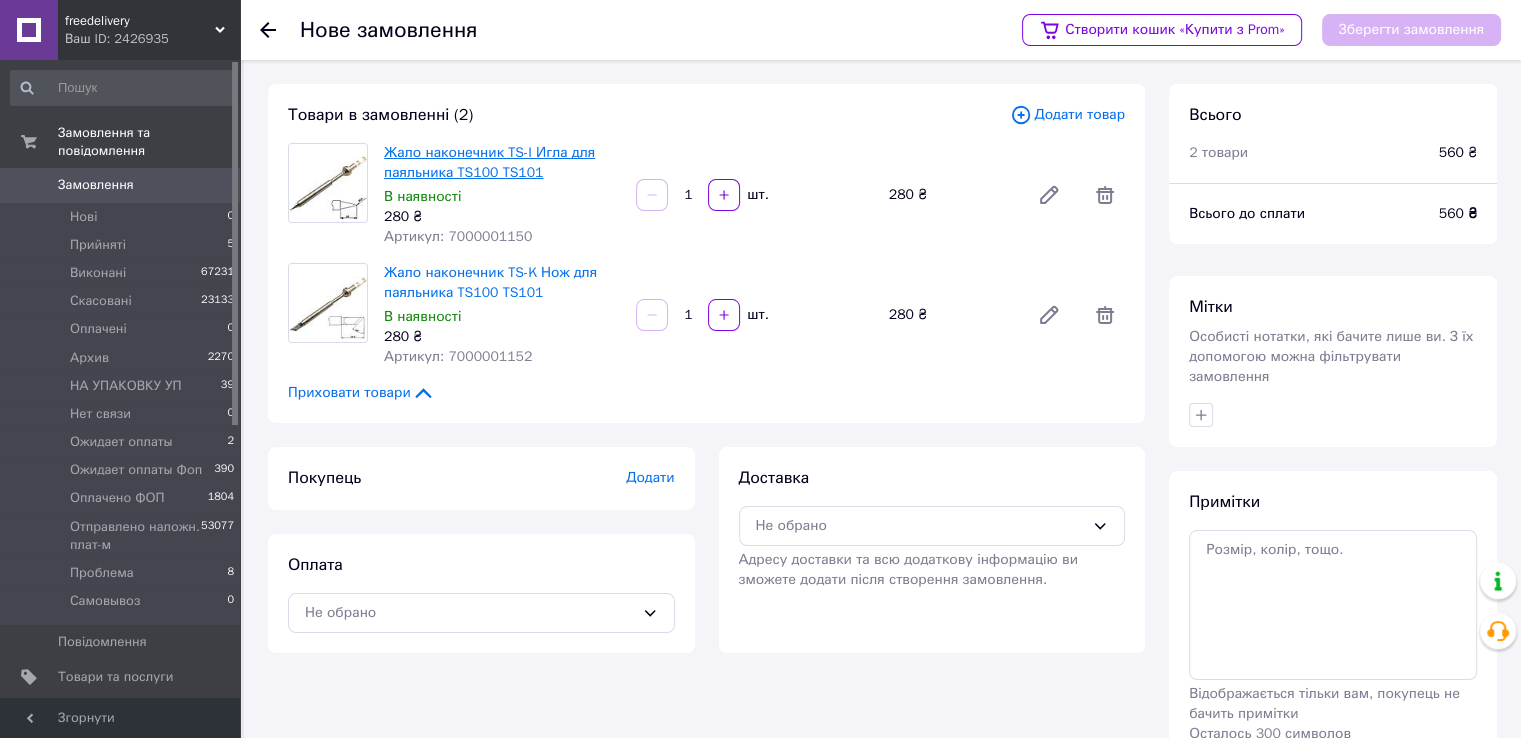 click on "Жало наконечник TS-I Игла для паяльника TS100 TS101" at bounding box center (489, 162) 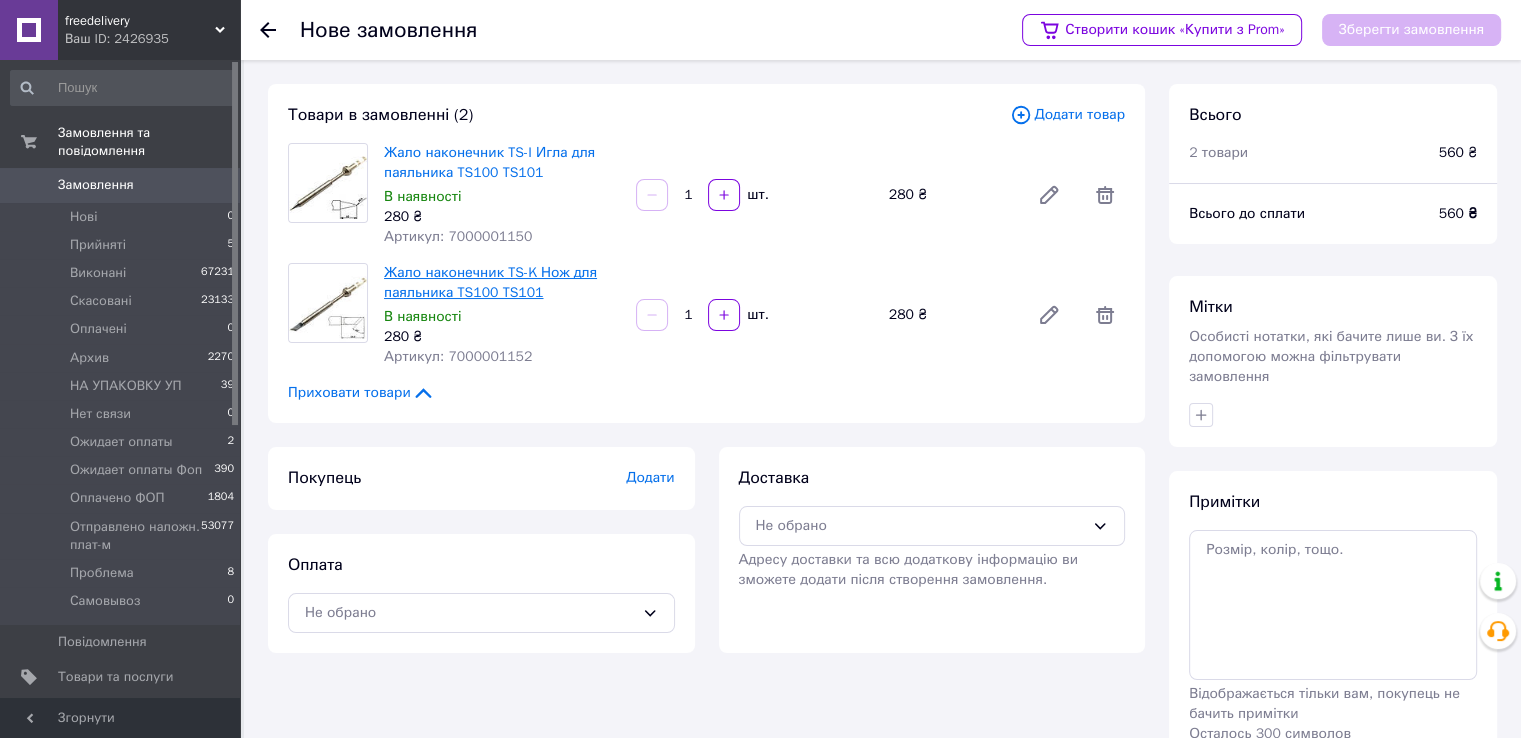 click on "Жало наконечник TS-K Нож для паяльника TS100 TS101" at bounding box center [490, 282] 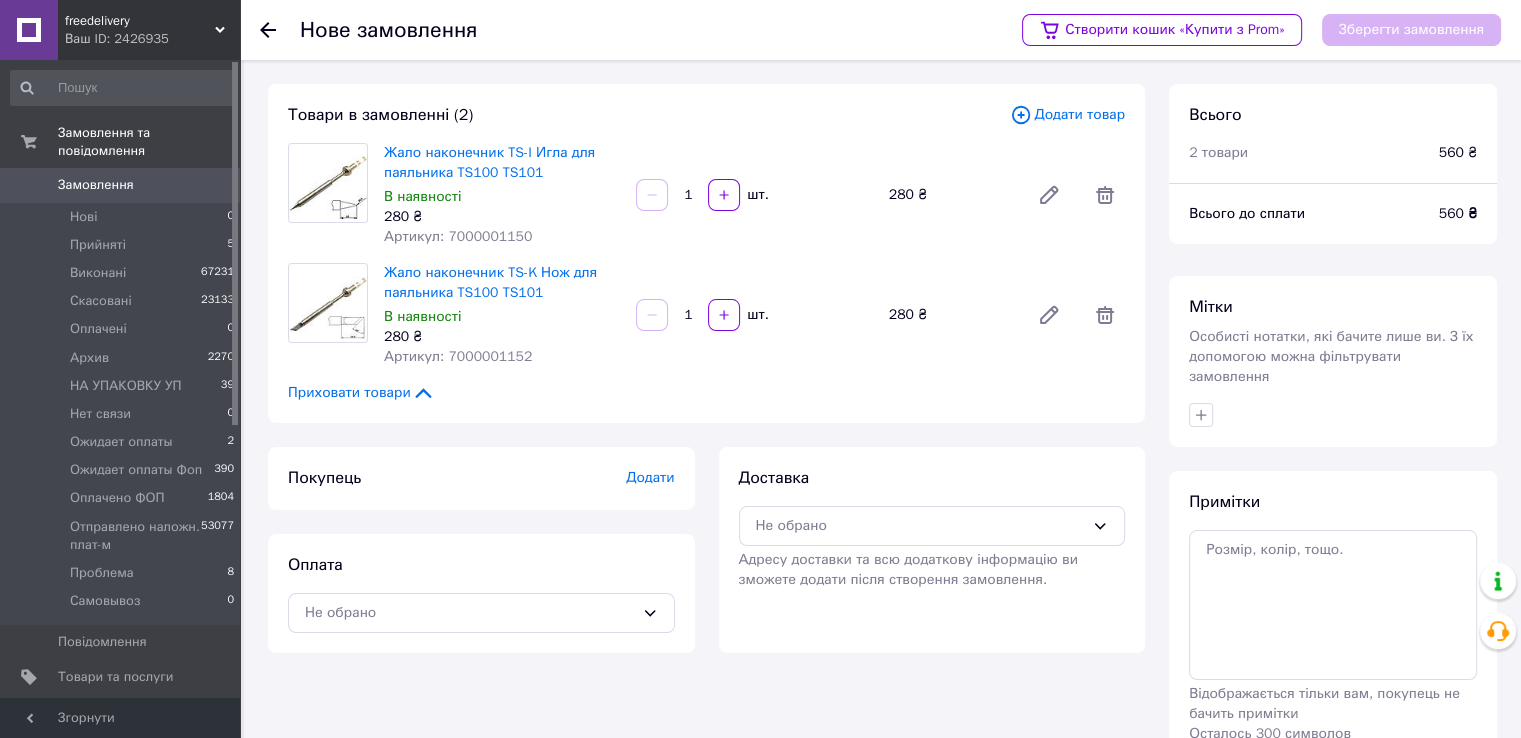 click on "Замовлення" at bounding box center [121, 185] 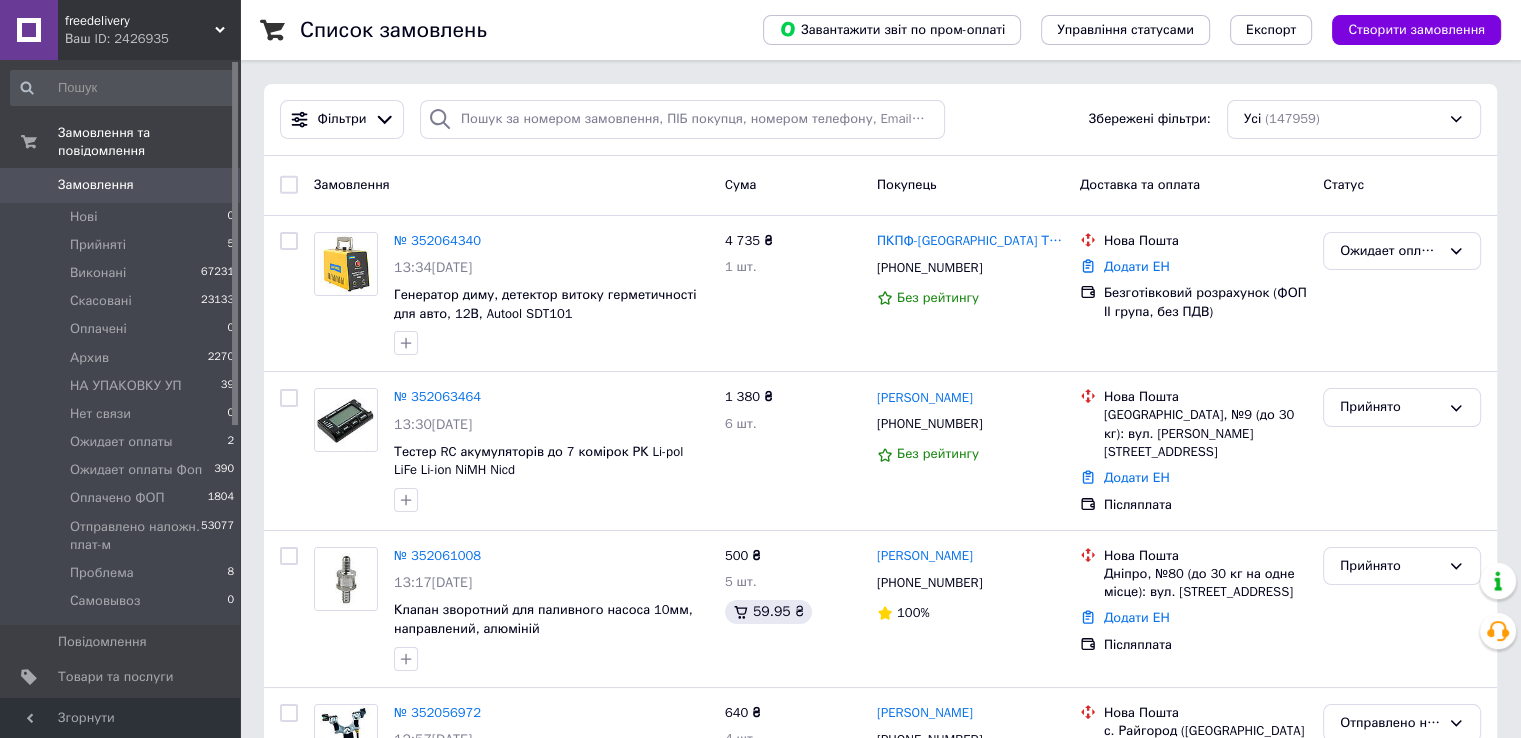 click on "Замовлення" at bounding box center (121, 185) 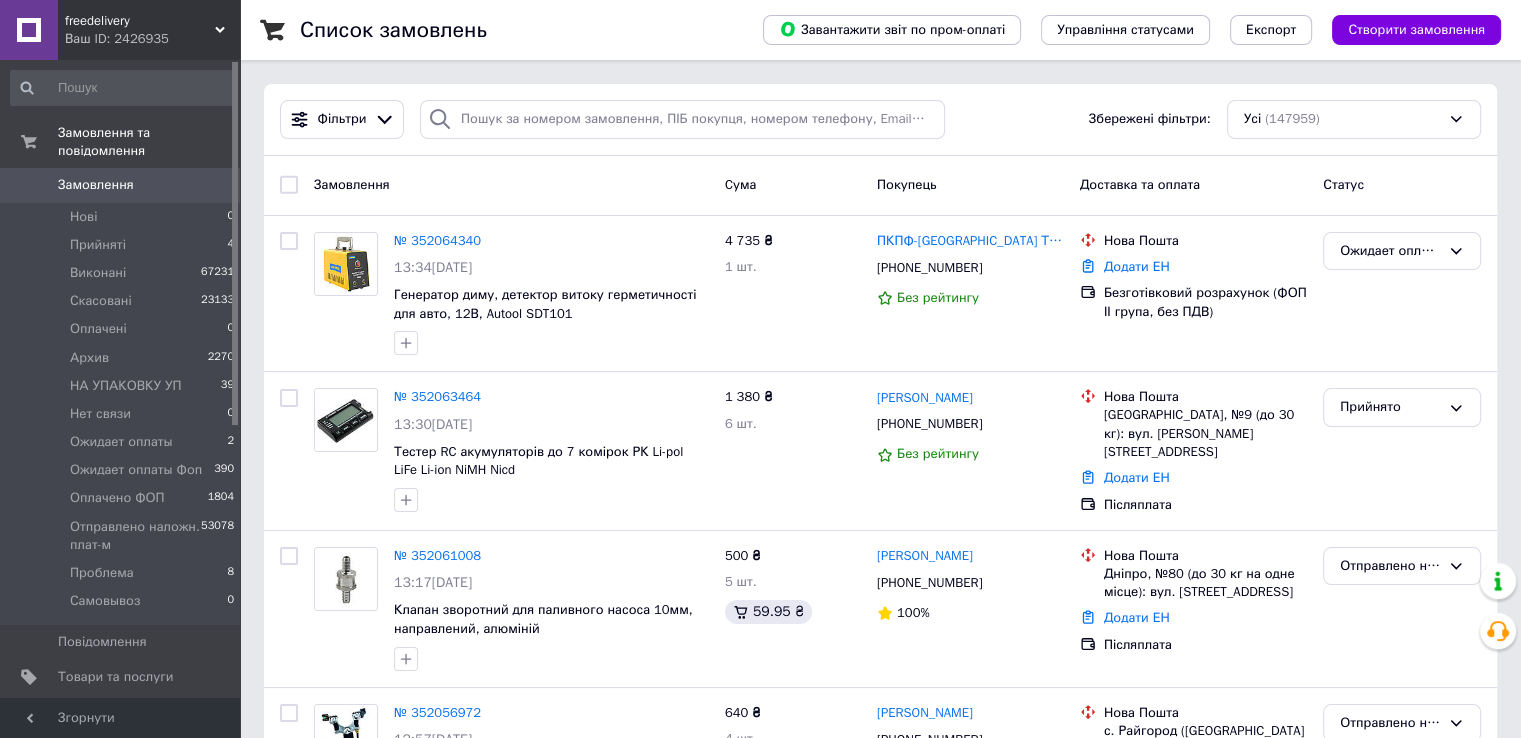 click on "Замовлення" at bounding box center (121, 185) 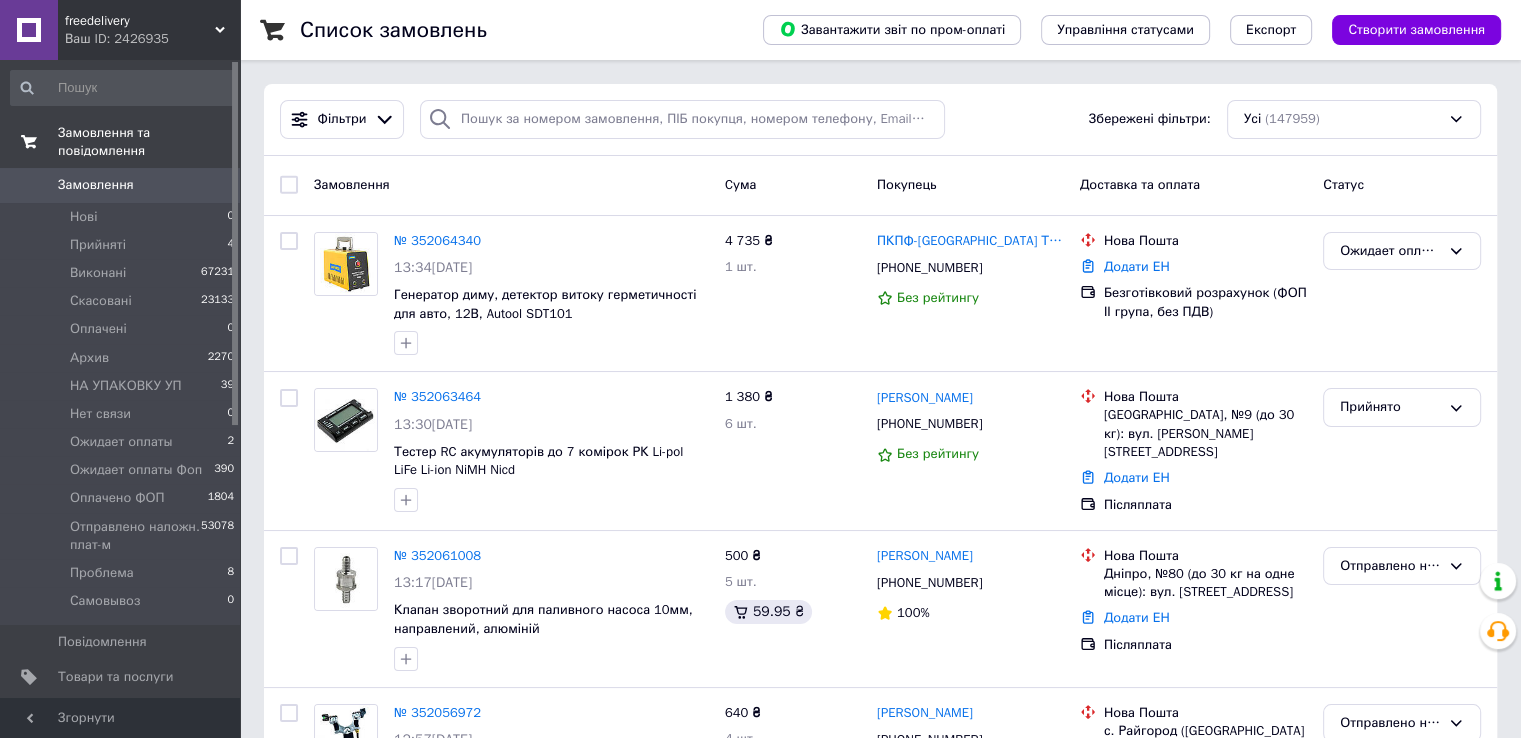 click on "Замовлення та повідомлення" at bounding box center (123, 142) 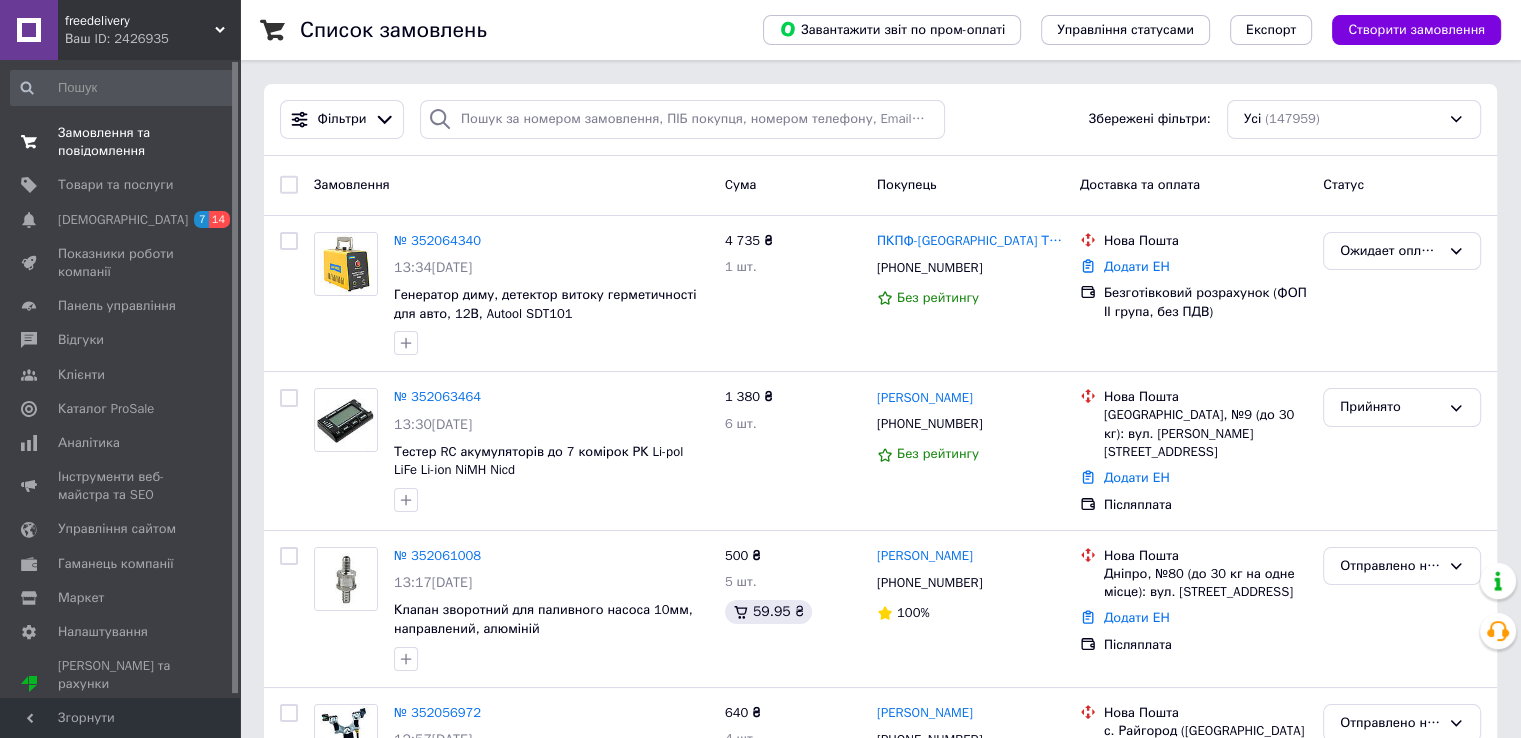 click on "Замовлення та повідомлення" at bounding box center [121, 142] 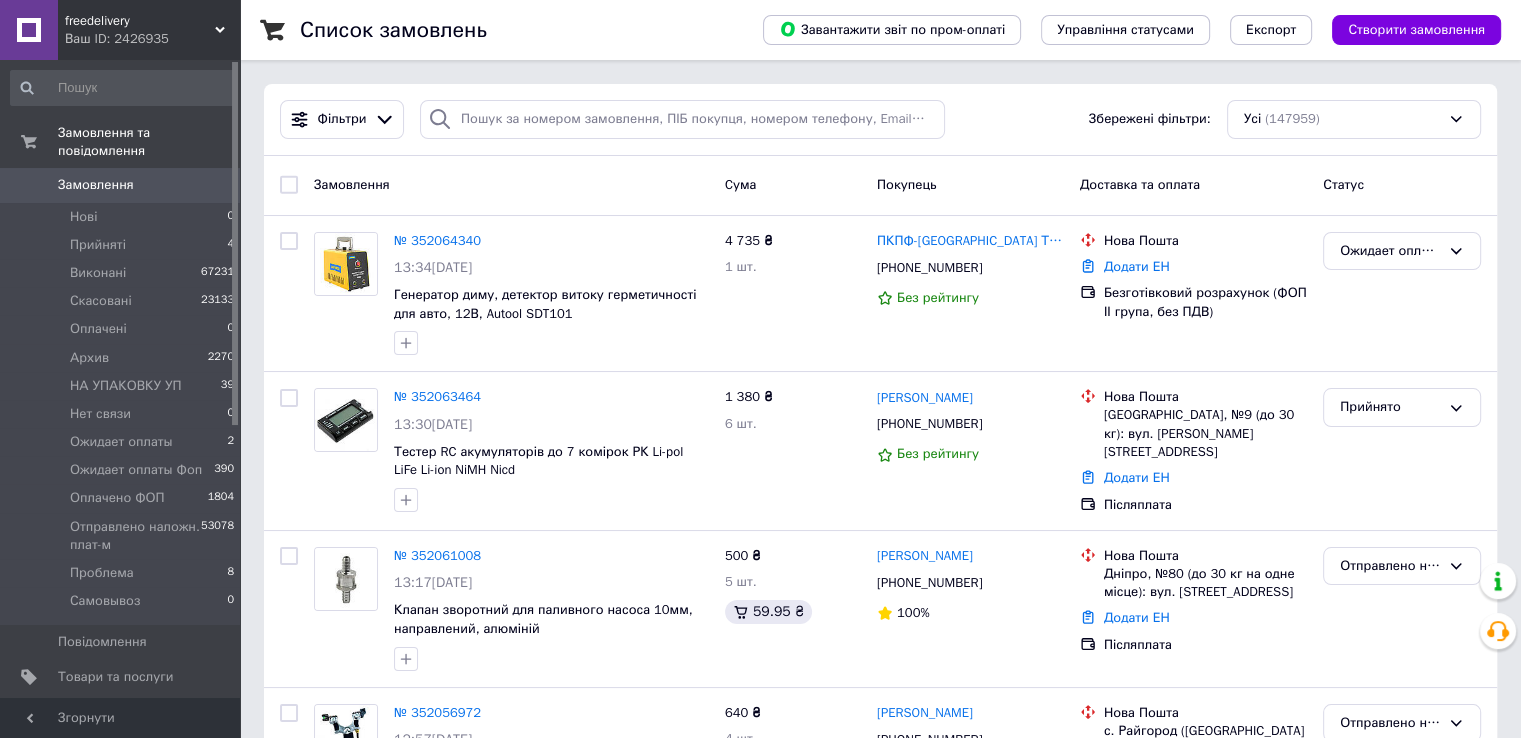 click on "Замовлення" at bounding box center (121, 185) 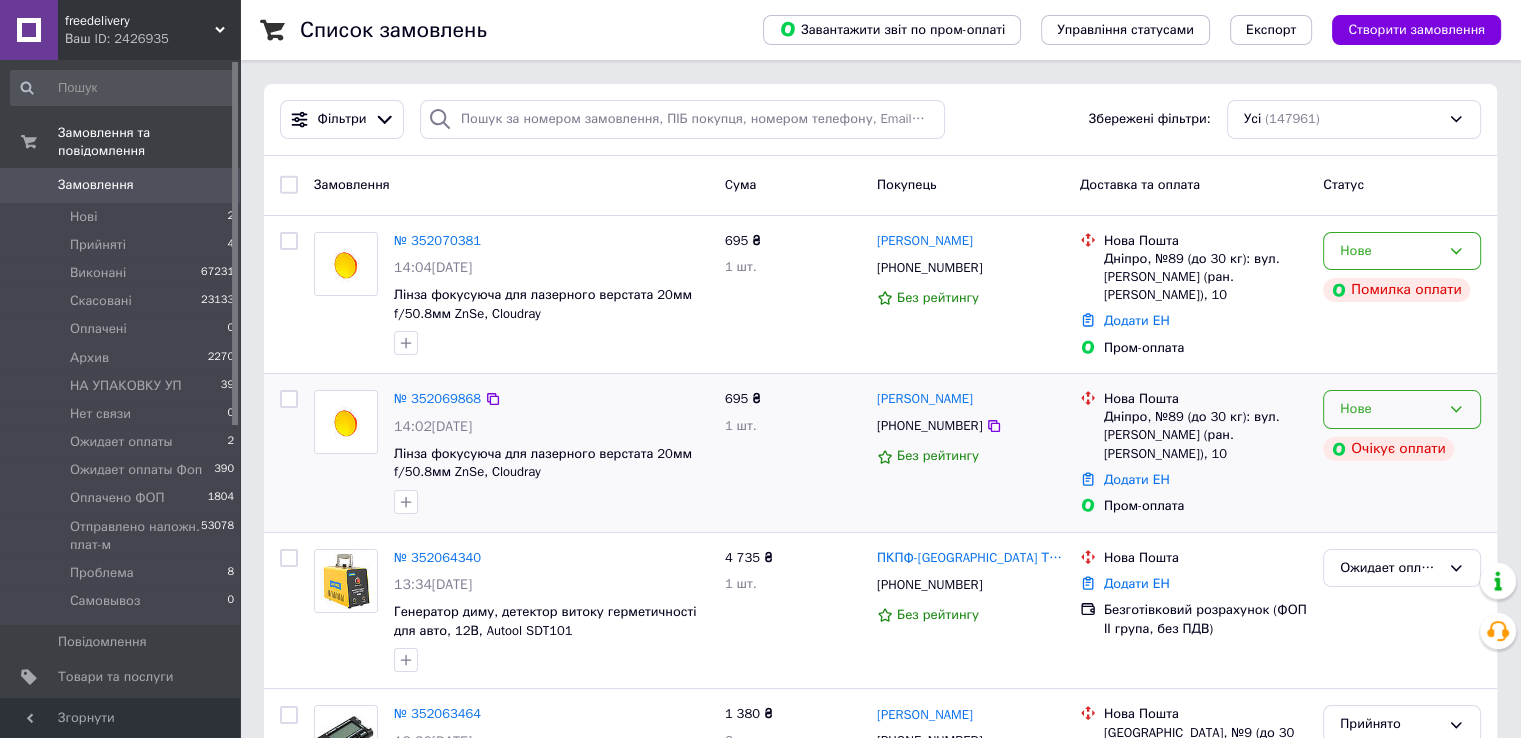 click on "Нове" at bounding box center (1390, 409) 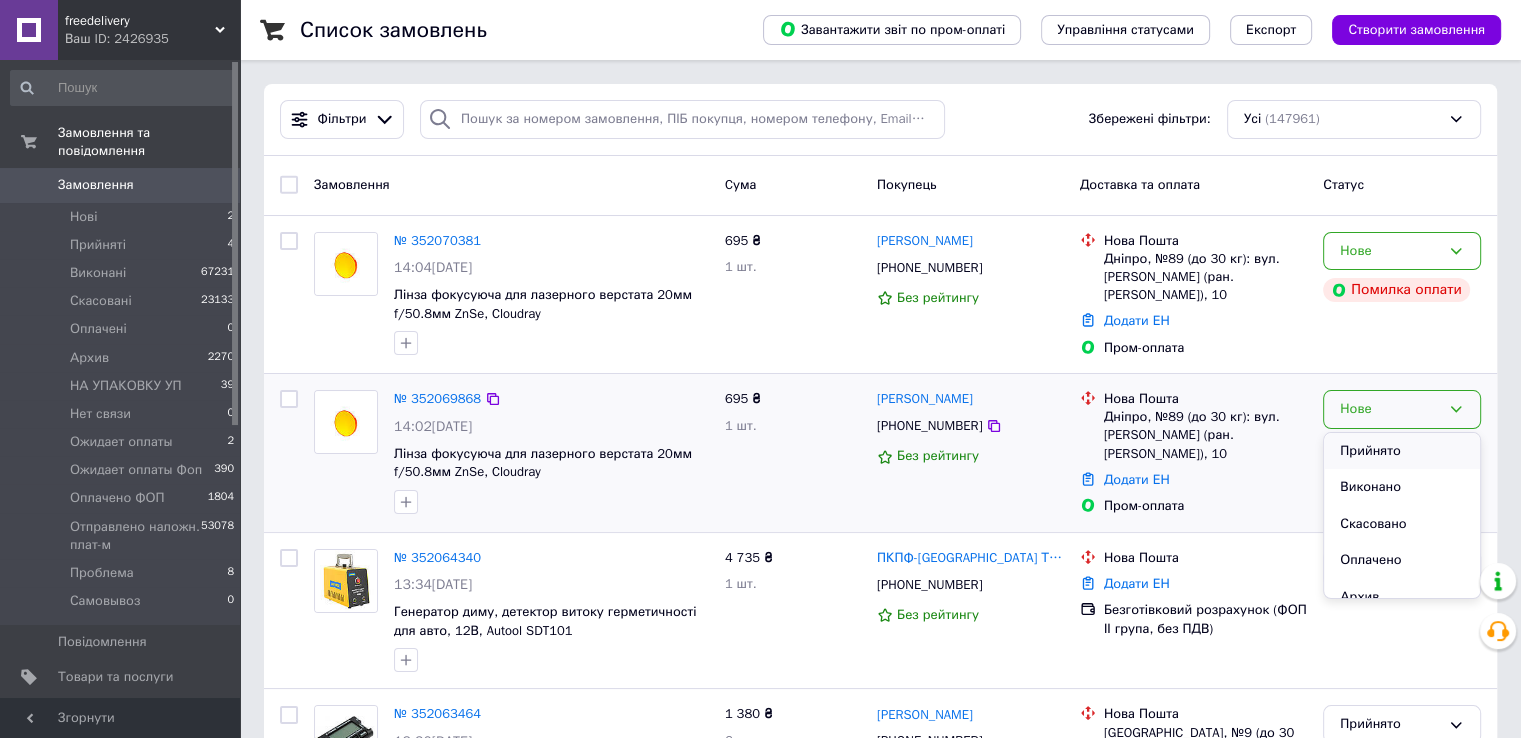 click on "Прийнято" at bounding box center (1402, 451) 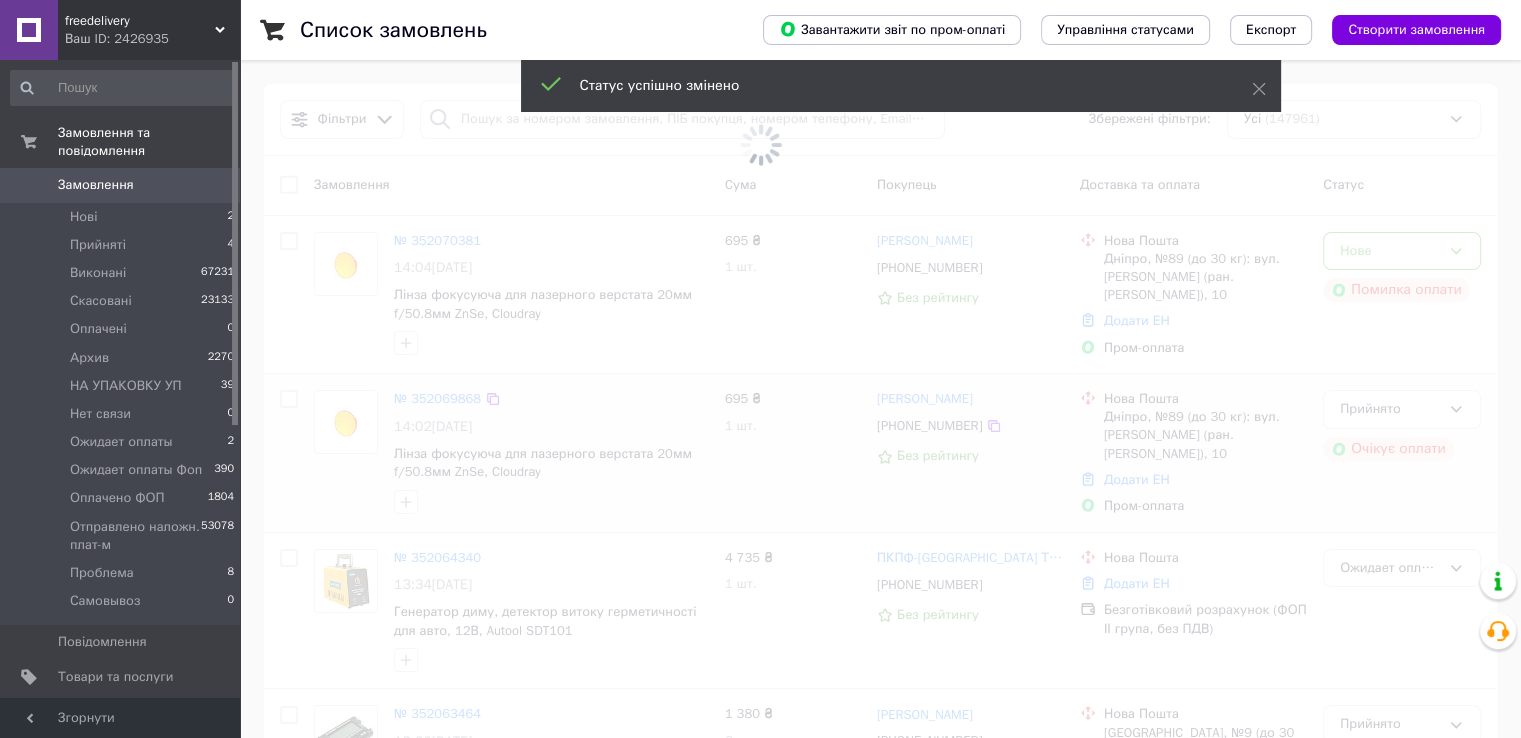 click at bounding box center [760, 144] 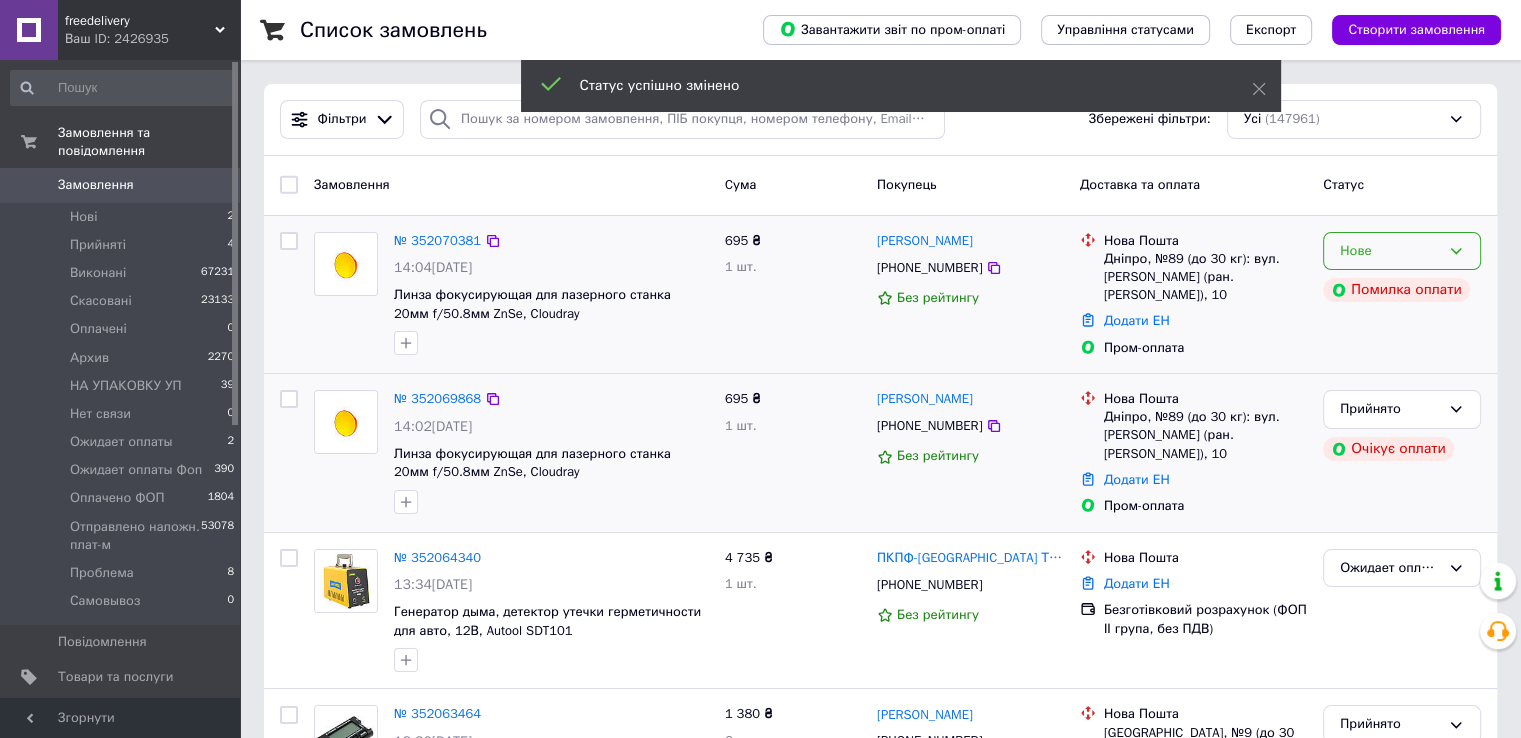 click 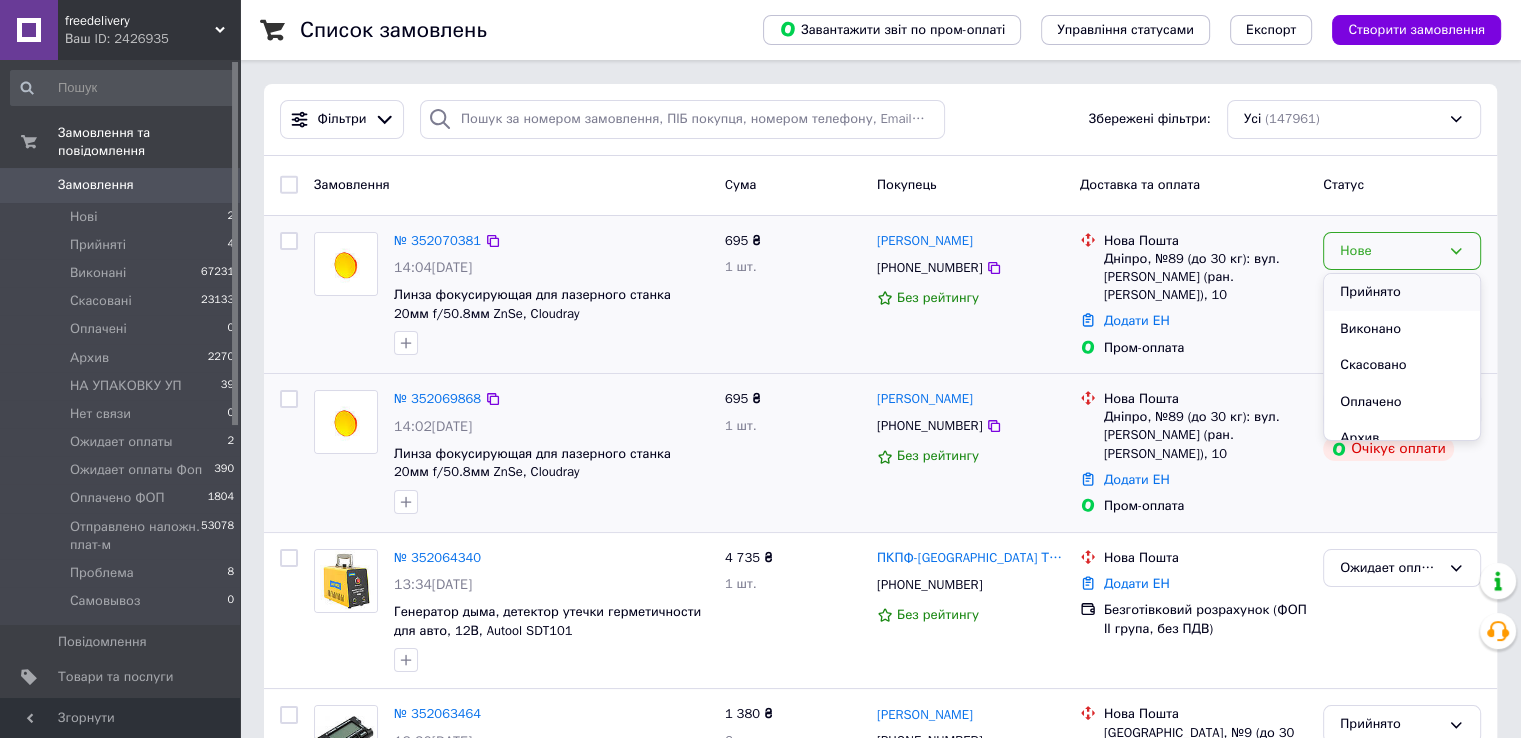 click on "Прийнято" at bounding box center [1402, 292] 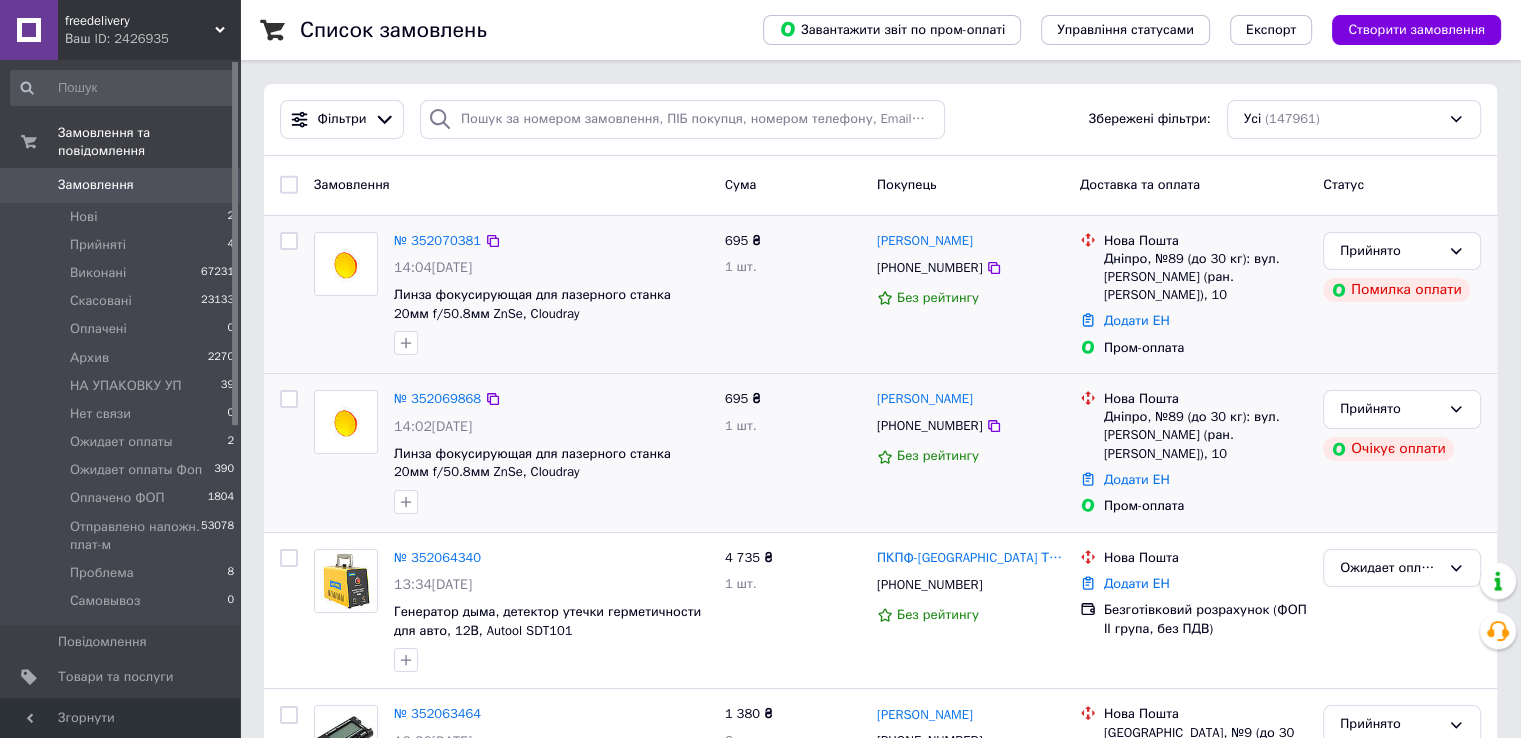 click on "Замовлення" at bounding box center (96, 185) 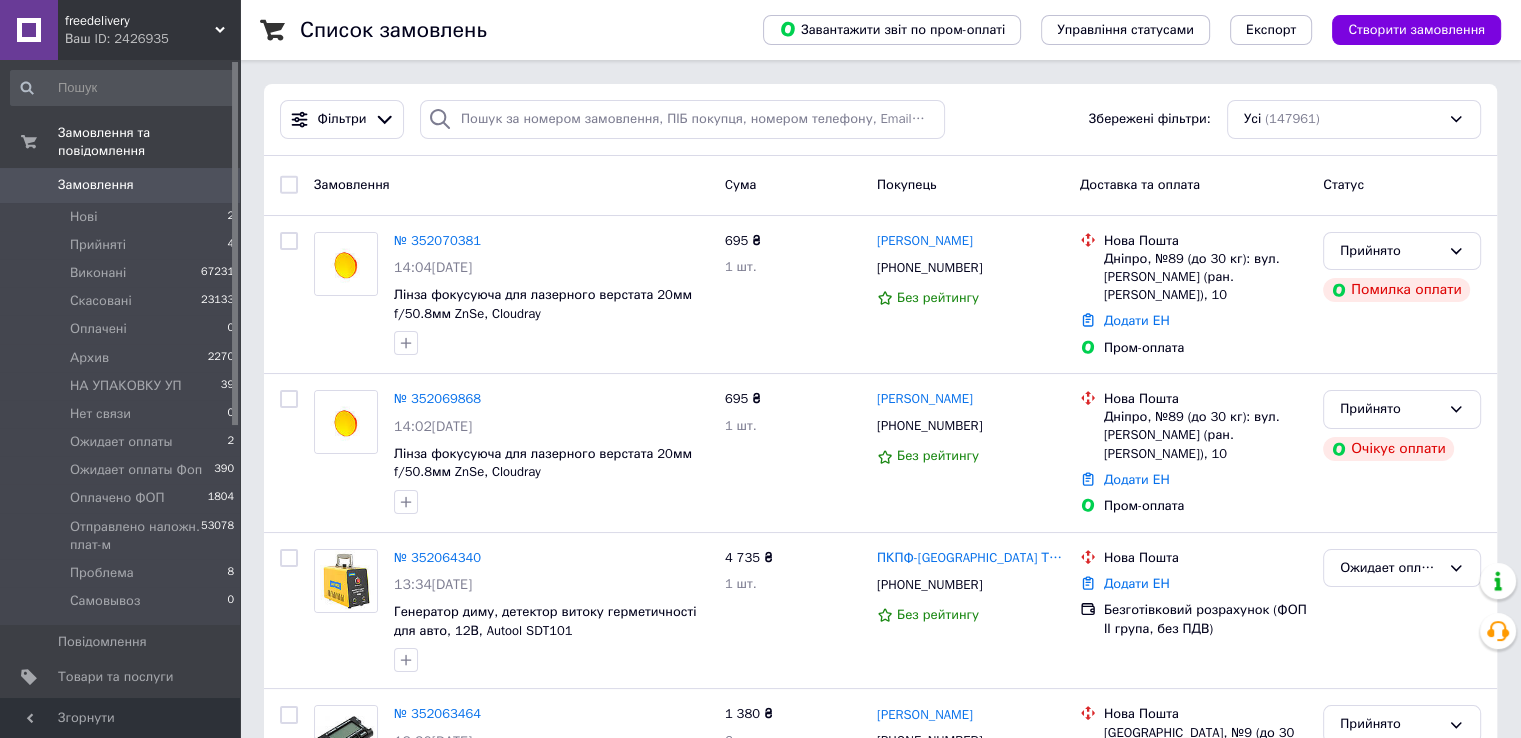 click on "Замовлення" at bounding box center (96, 185) 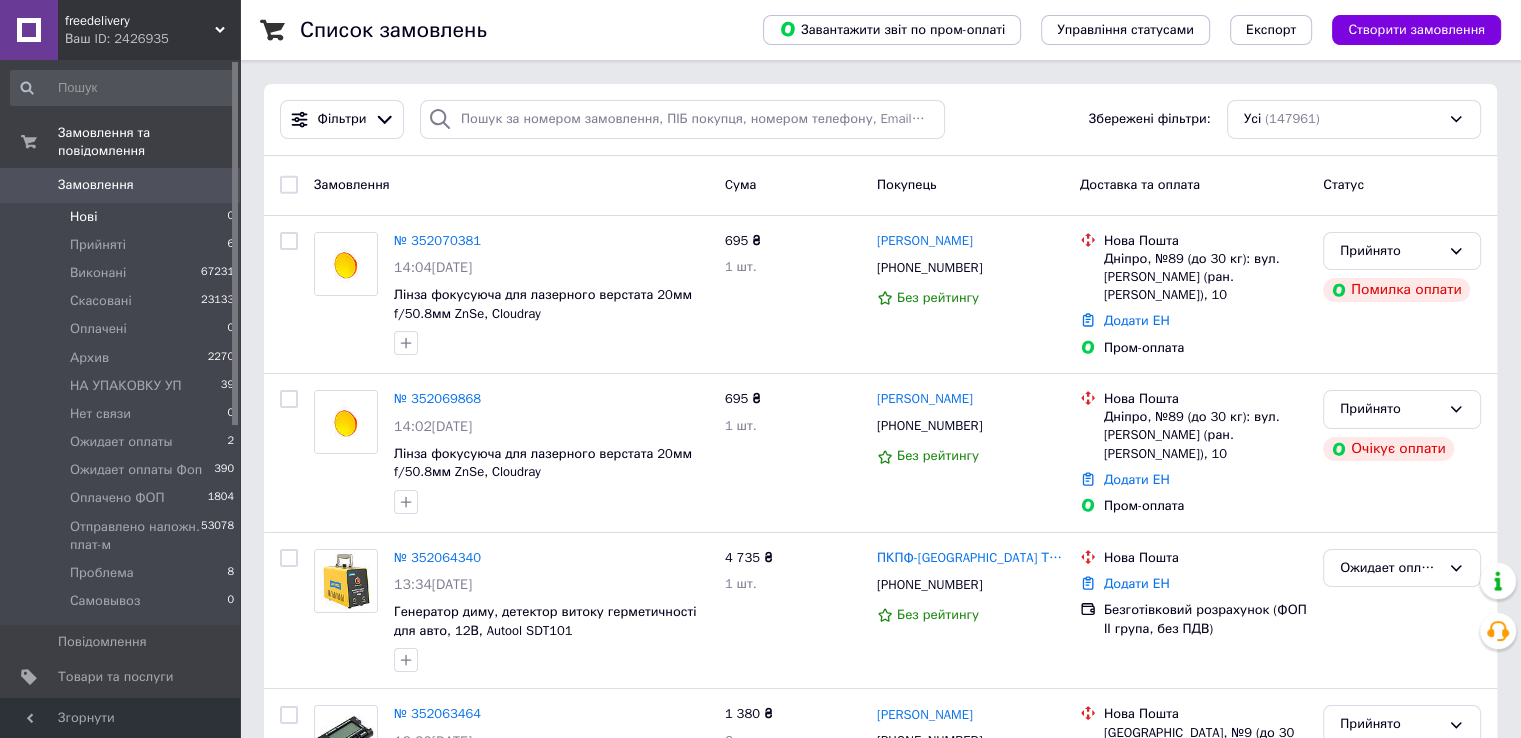 drag, startPoint x: 101, startPoint y: 170, endPoint x: 110, endPoint y: 185, distance: 17.492855 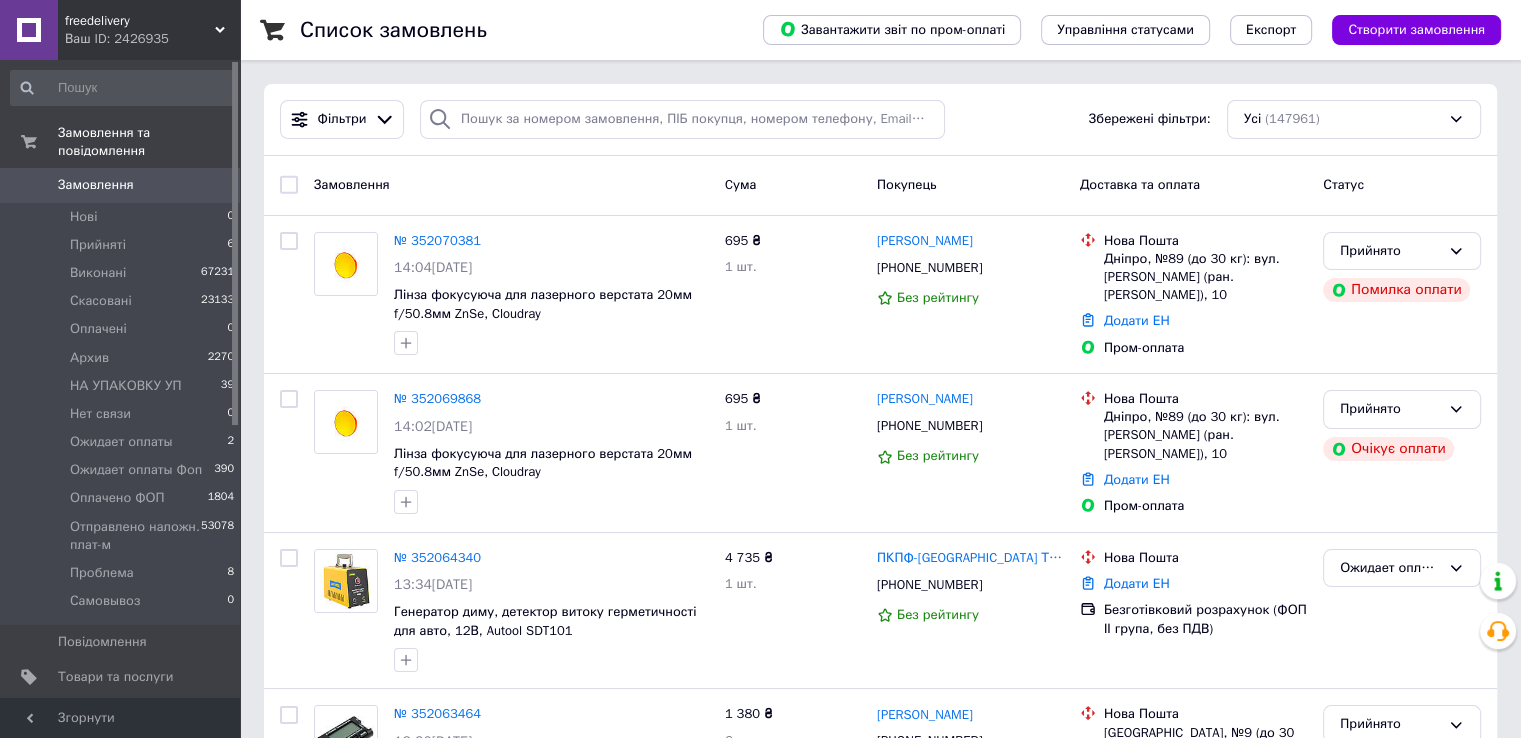 click on "0" at bounding box center [212, 185] 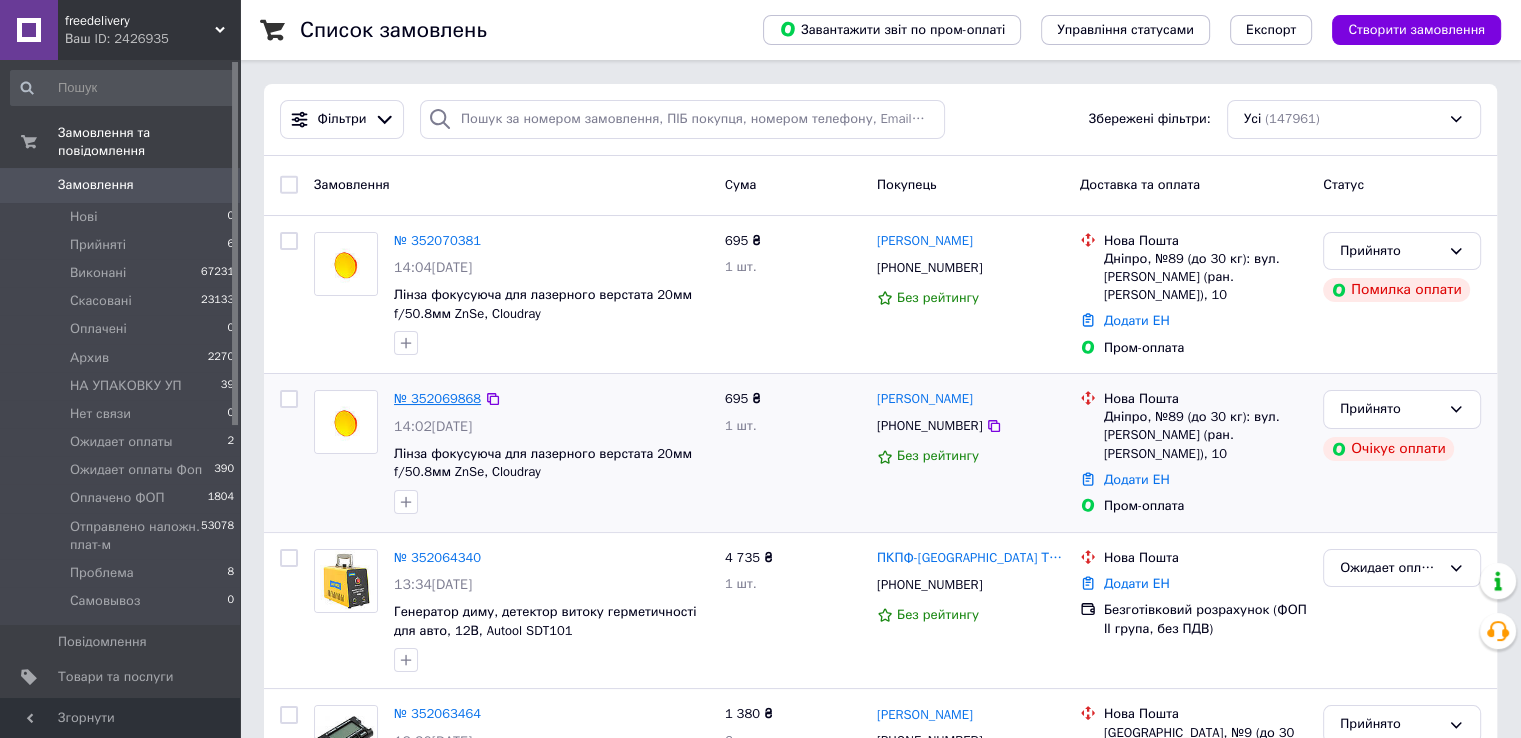 click on "№ 352069868" at bounding box center [437, 398] 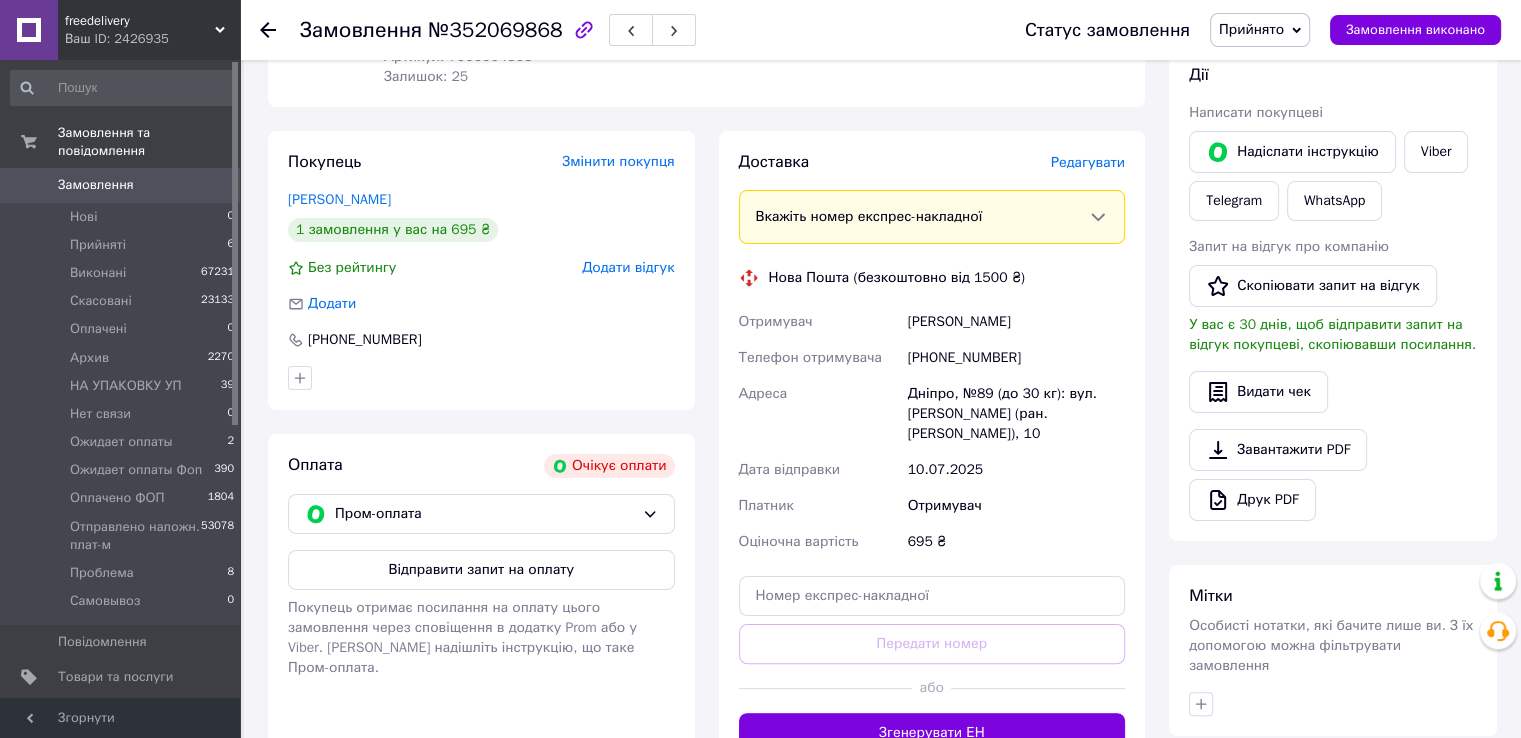 scroll, scrollTop: 300, scrollLeft: 0, axis: vertical 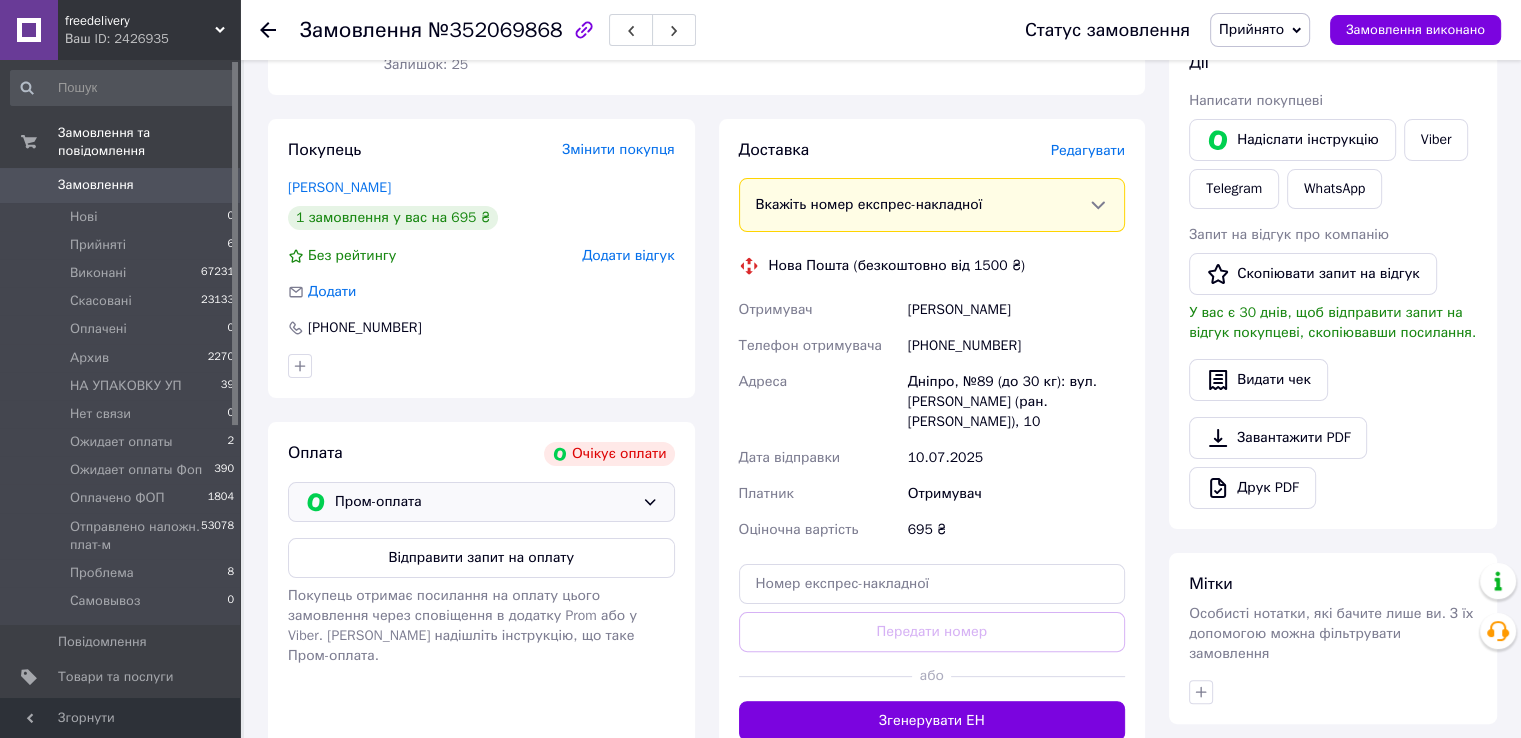 click on "Пром-оплата" at bounding box center [484, 502] 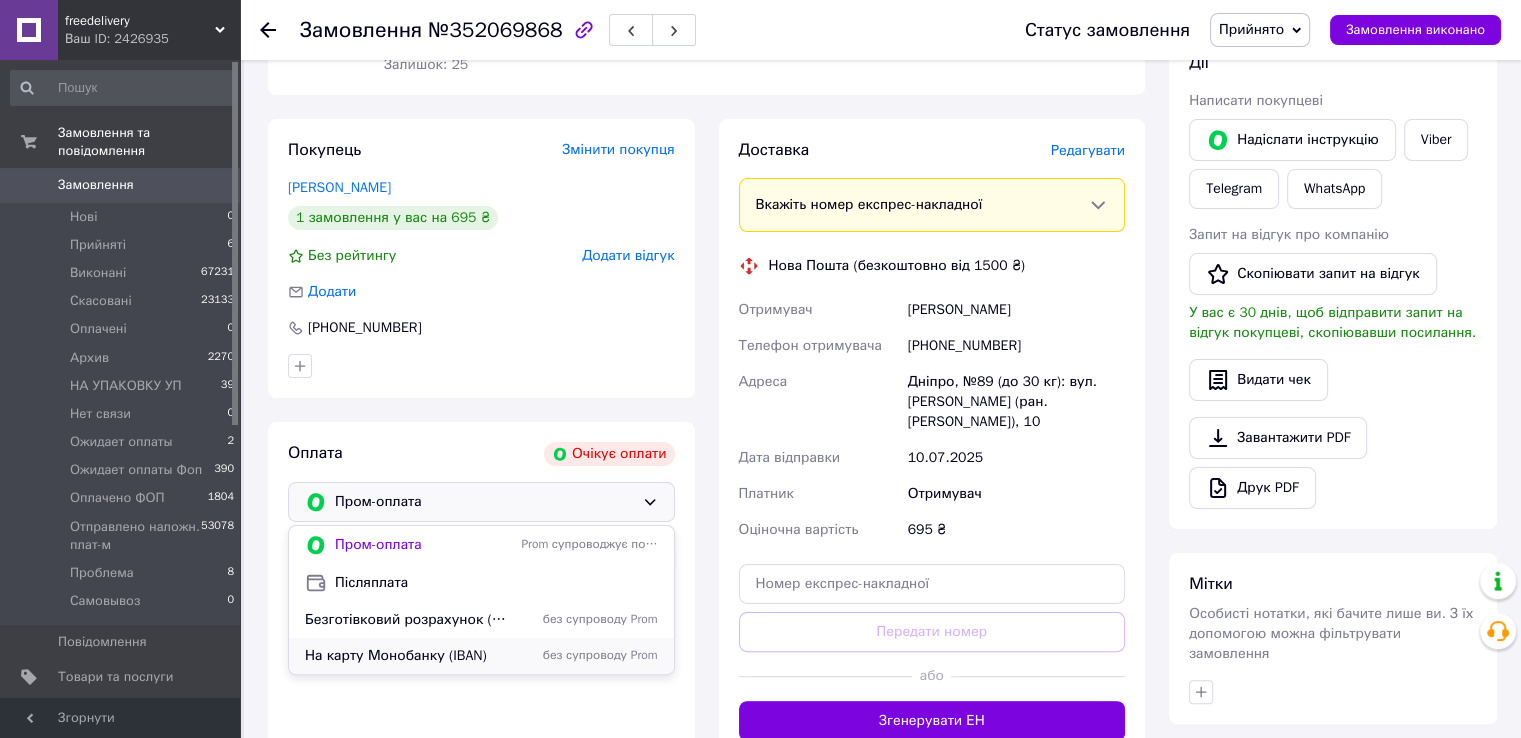 click on "На карту Монобанку (IBAN)" at bounding box center (409, 656) 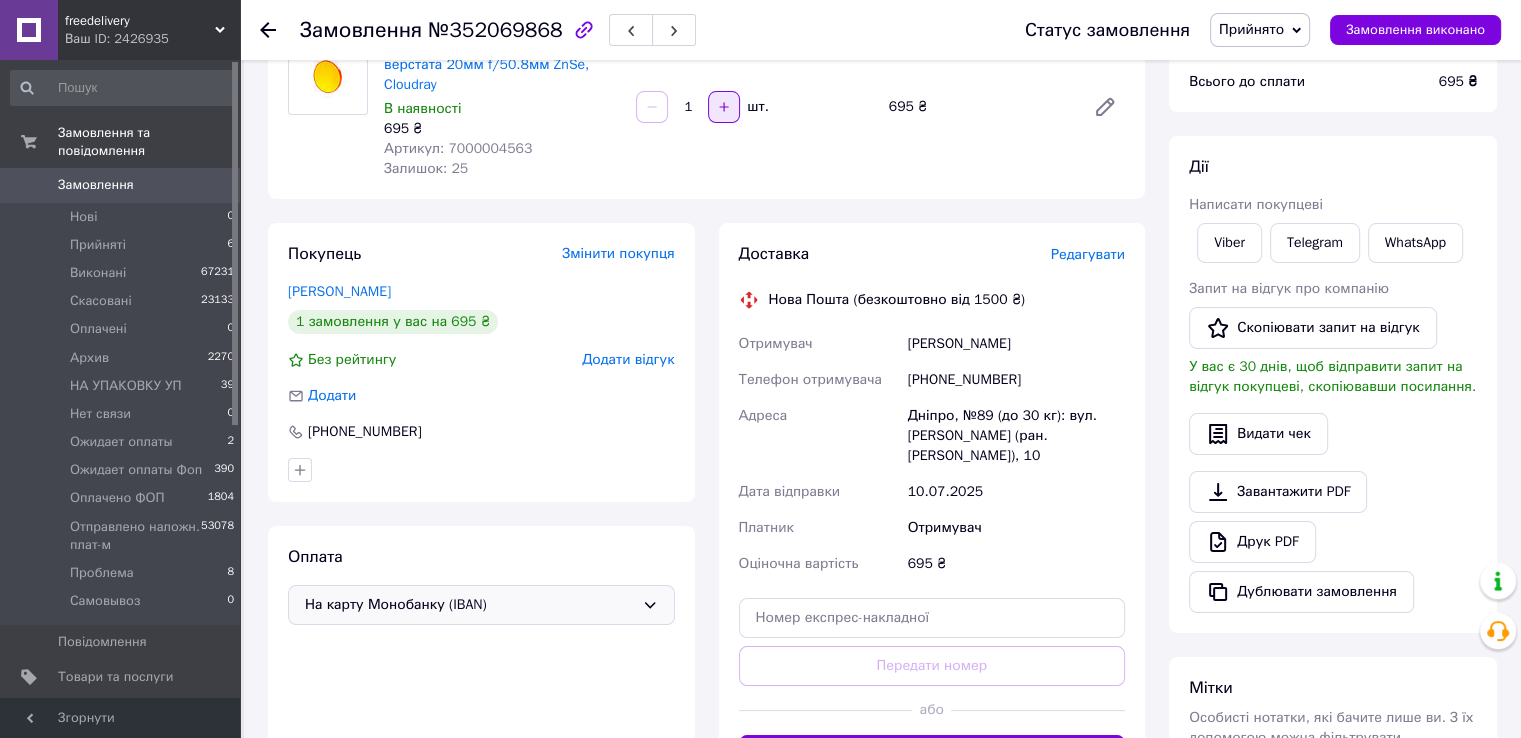 scroll, scrollTop: 100, scrollLeft: 0, axis: vertical 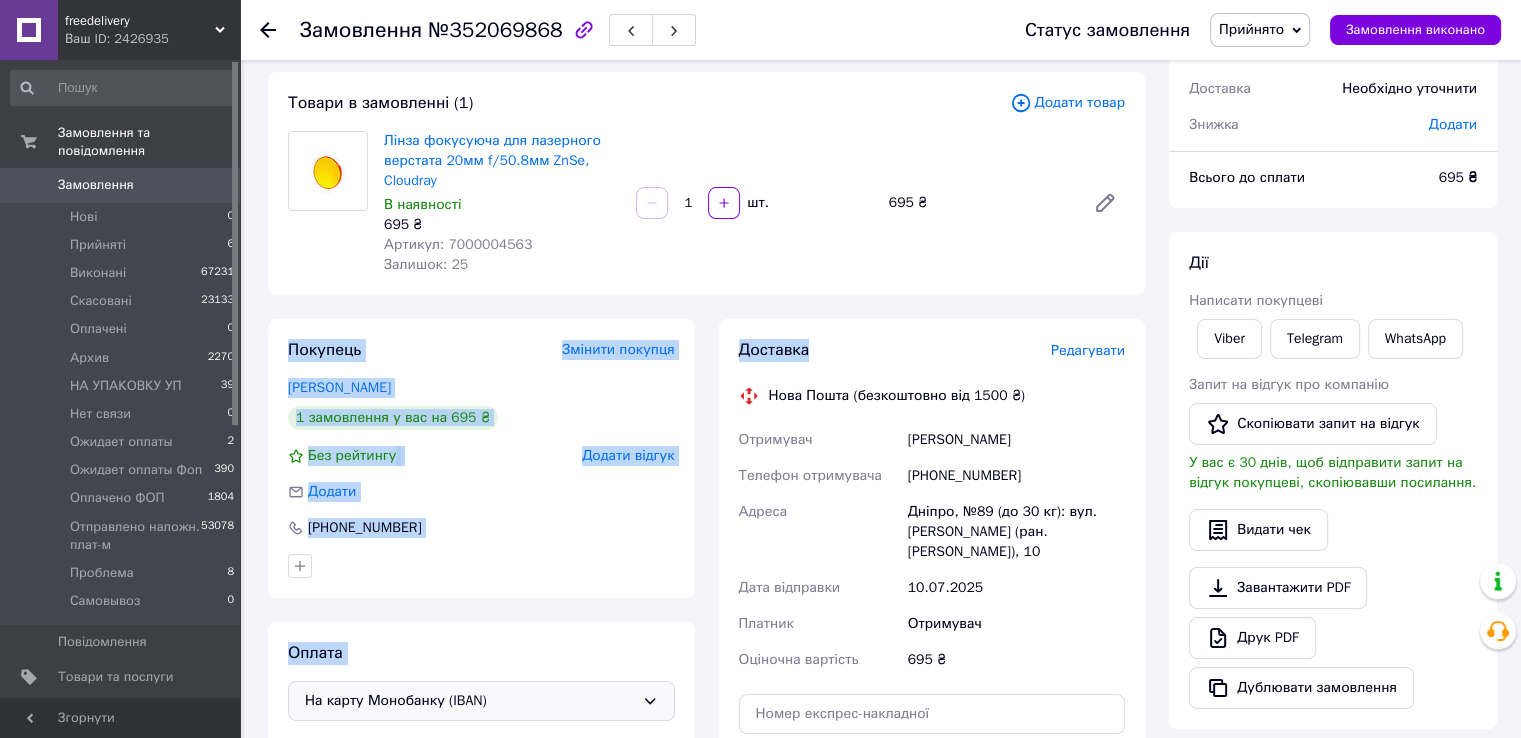 click on "Замовлення з сайту 10.07.2025 | 14:02 Товари в замовленні (1) Додати товар Лінза фокусуюча для лазерного верстата 20мм f/50.8мм ZnSe, Cloudray В наявності 695 ₴ Артикул: 7000004563 Залишок: 25 1   шт. 695 ₴ Покупець Змінити покупця Гайдуков Руслан  1 замовлення у вас на 695 ₴ Без рейтингу   Додати відгук Додати +380667250888 Оплата На карту Монобанку (IBAN) Доставка Редагувати Нова Пошта (безкоштовно від 1500 ₴) Отримувач Гайдуков Руслан Телефон отримувача +380667250888 Адреса Дніпро, №89 (до 30 кг): вул. Михайла Грушевського (ран. Карла Лібнехта), 10 Дата відправки 10.07.2025 Платник Отримувач Оціночна вартість" at bounding box center (706, 598) 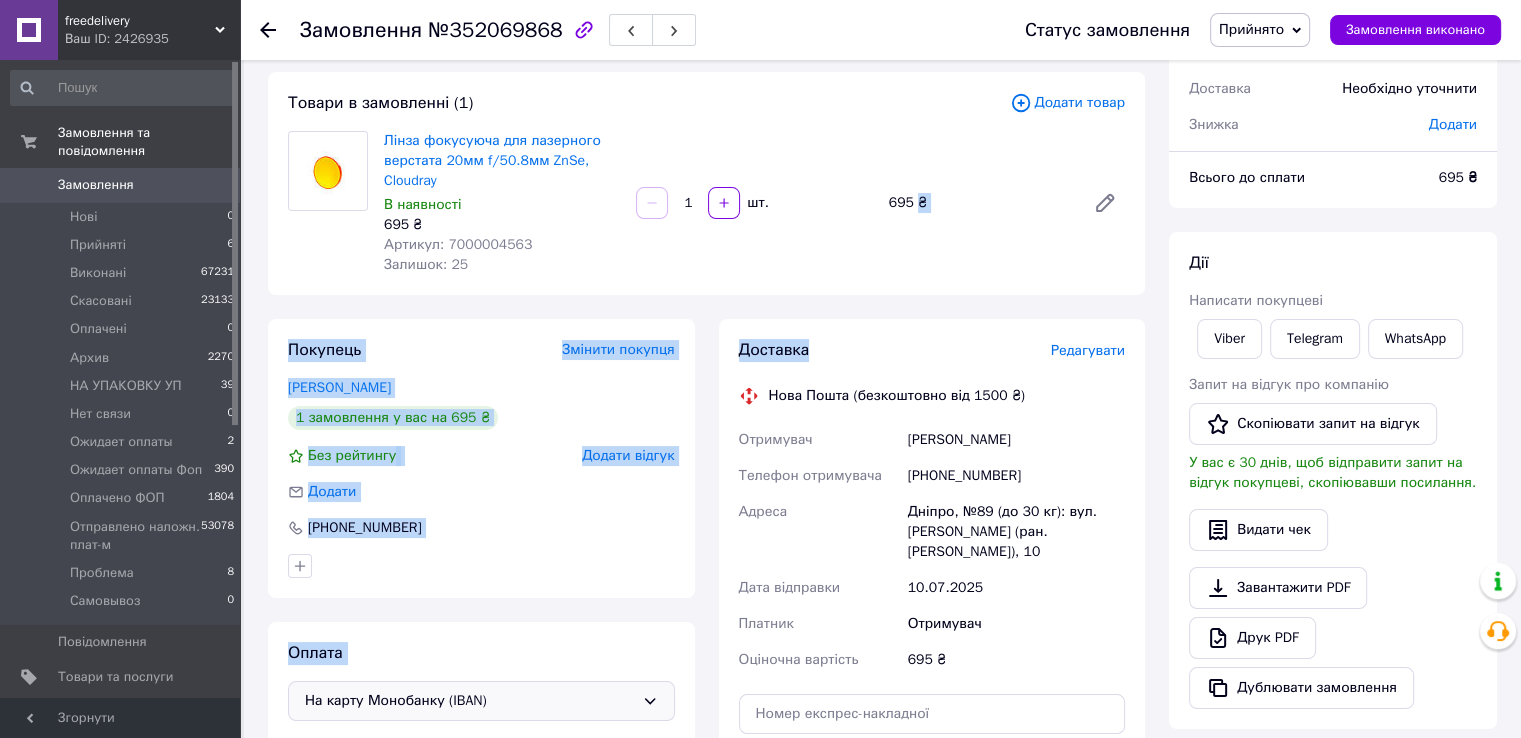 click on "Покупець Змінити покупця Гайдуков Руслан  1 замовлення у вас на 695 ₴ Без рейтингу   Додати відгук Додати +380667250888" at bounding box center [481, 458] 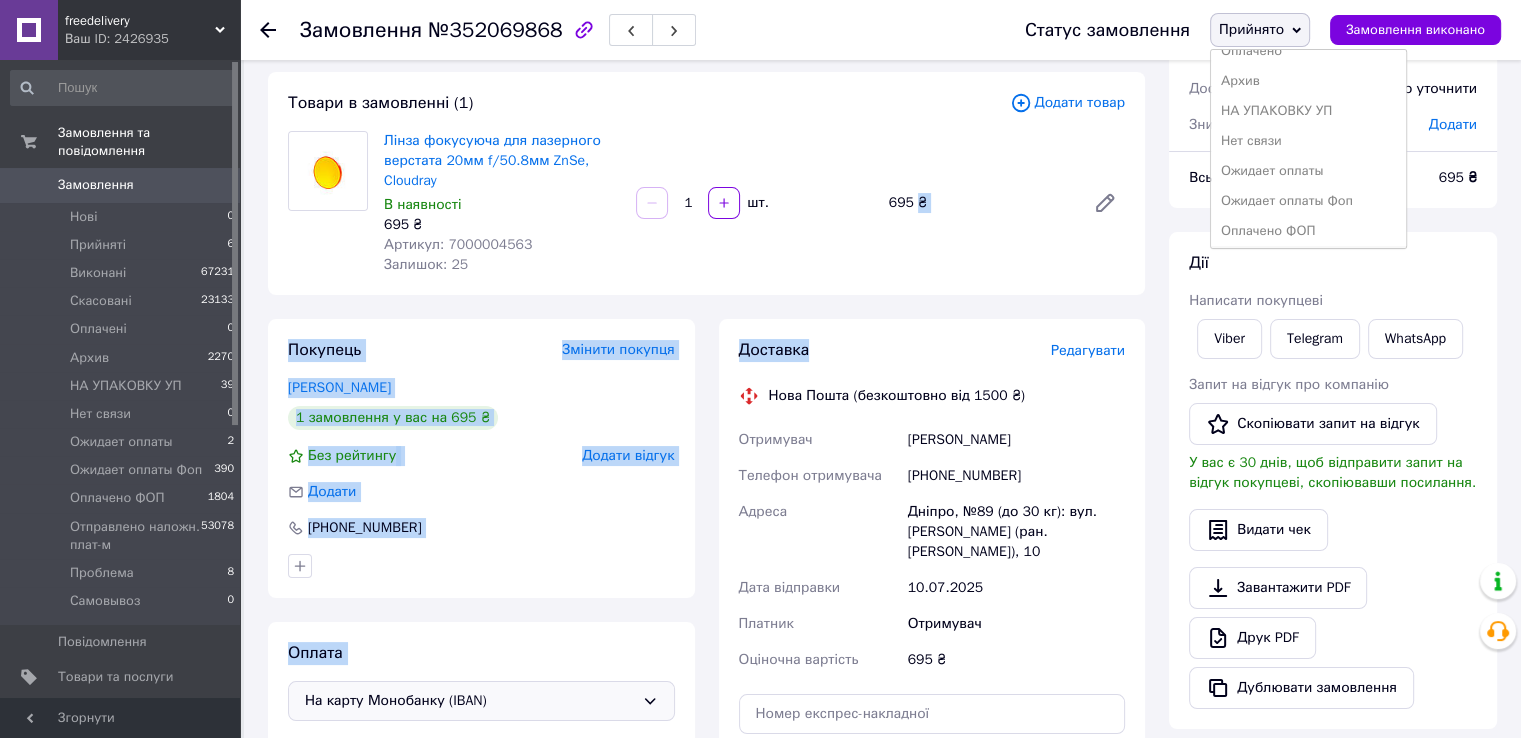 scroll, scrollTop: 172, scrollLeft: 0, axis: vertical 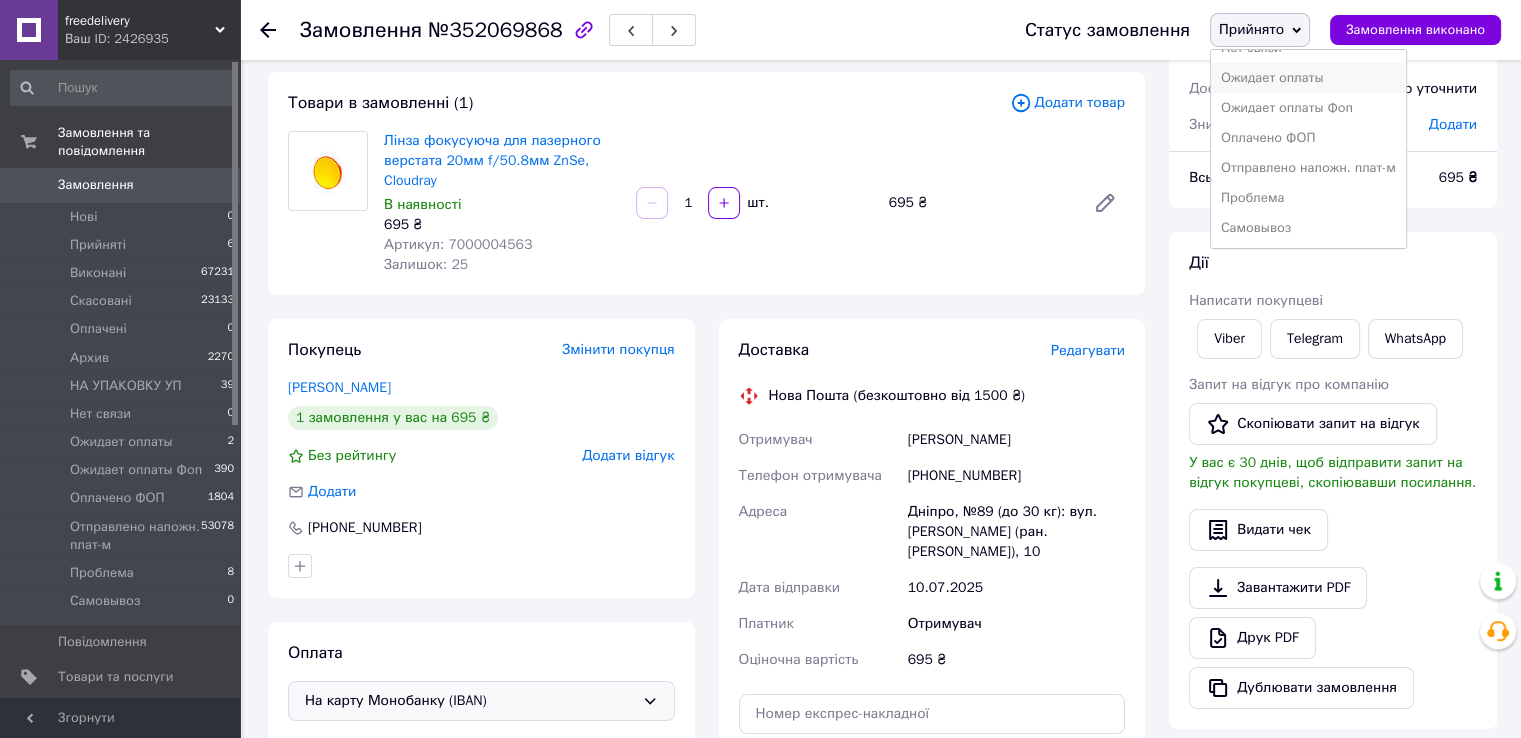 click on "Ожидает оплаты" at bounding box center [1308, 78] 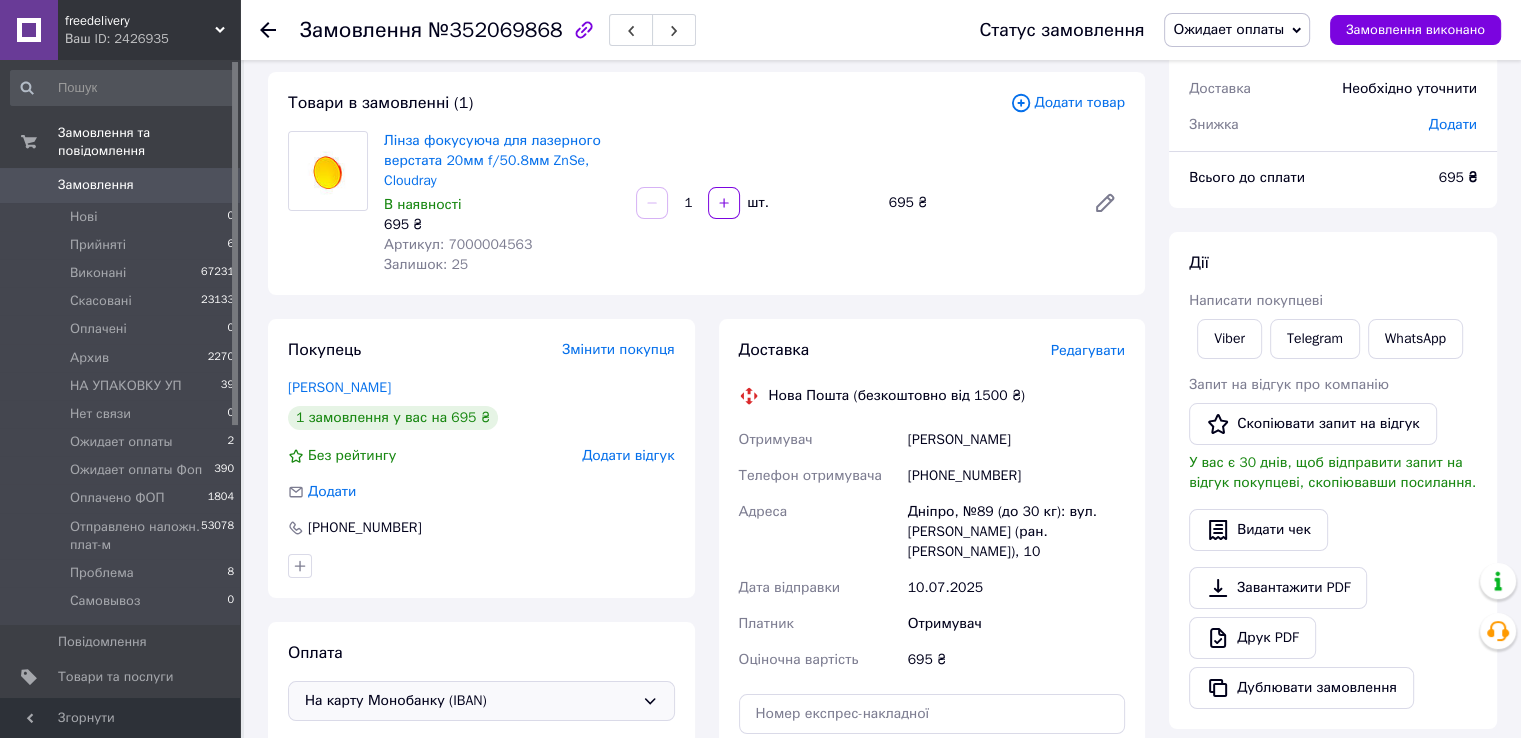 click on "Замовлення 0" at bounding box center [123, 185] 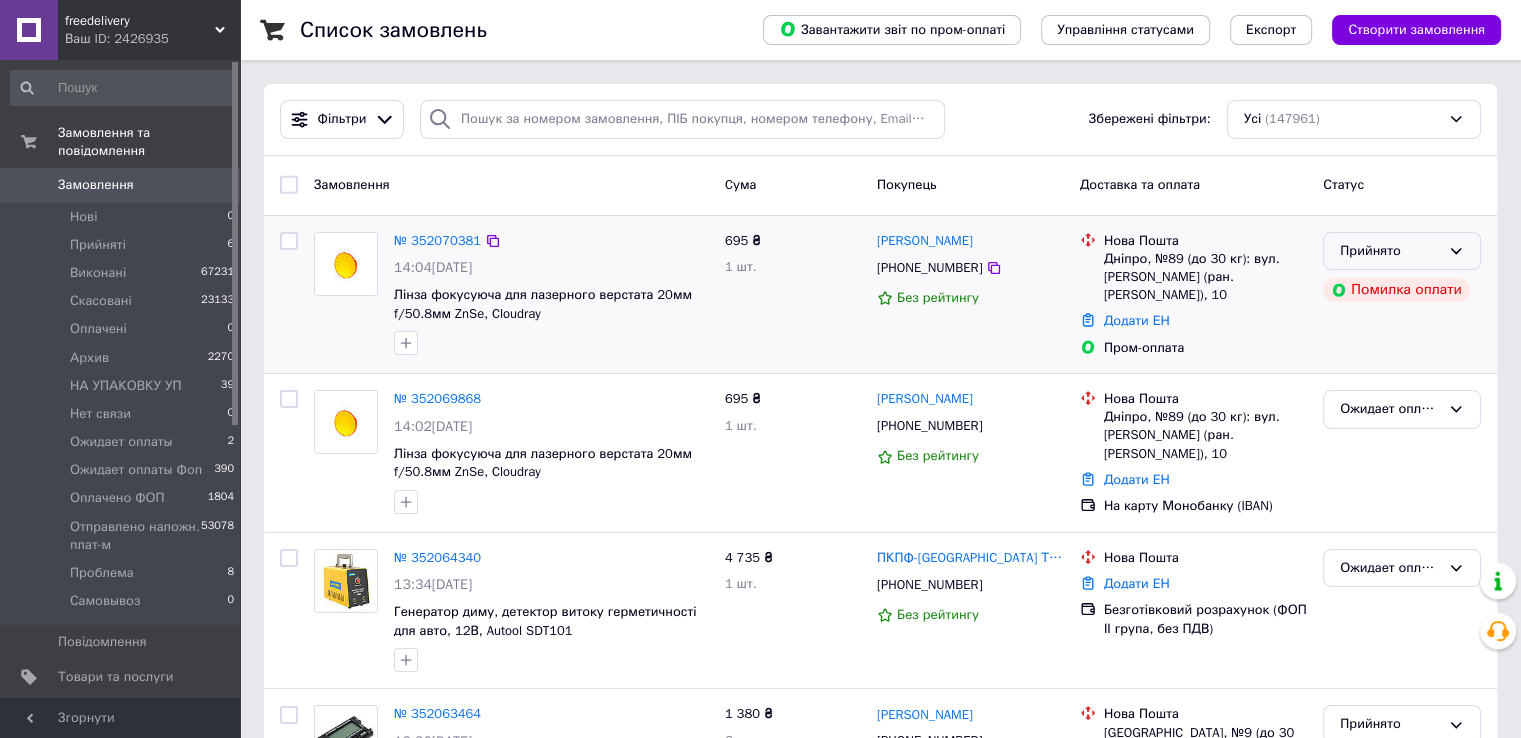 click on "Прийнято" at bounding box center [1402, 251] 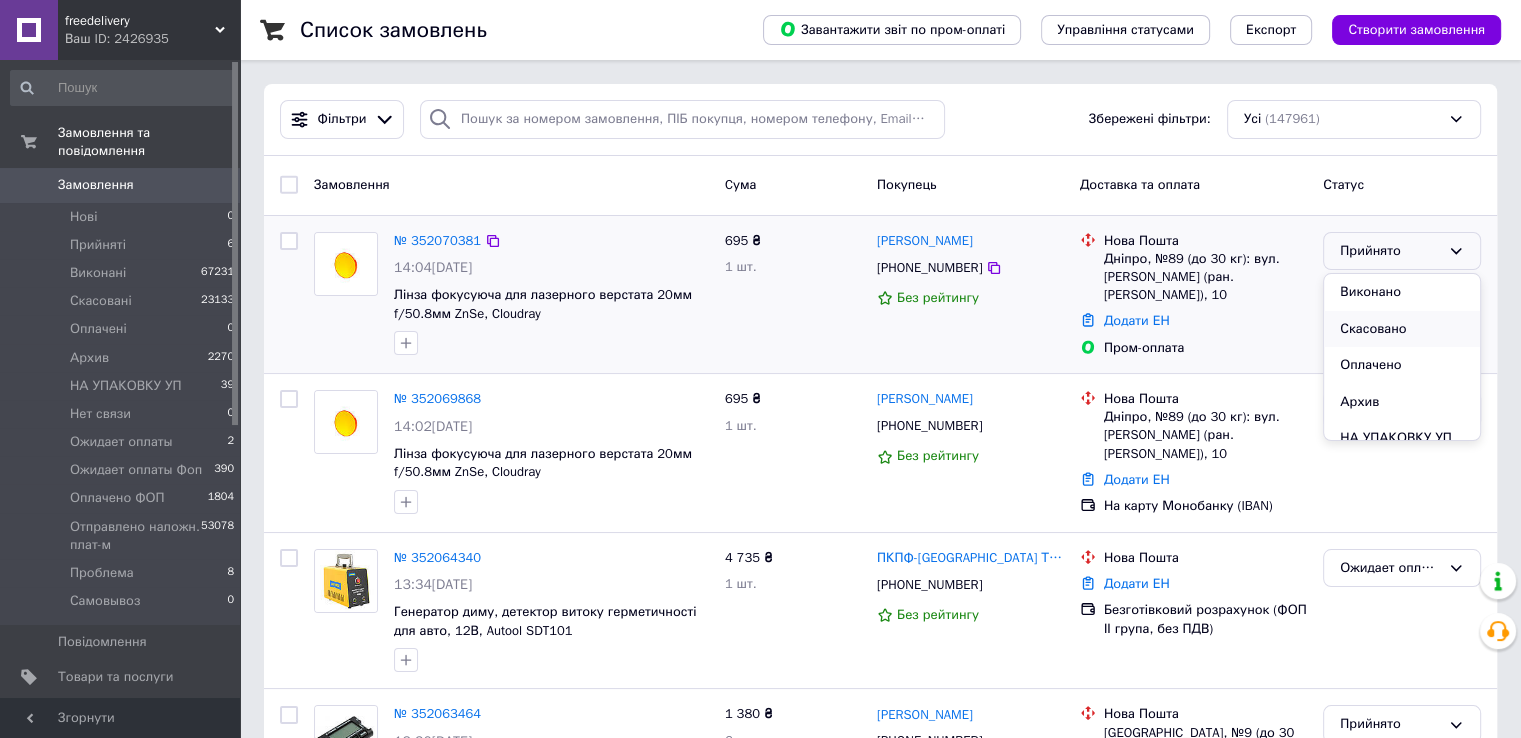 click on "Скасовано" at bounding box center [1402, 329] 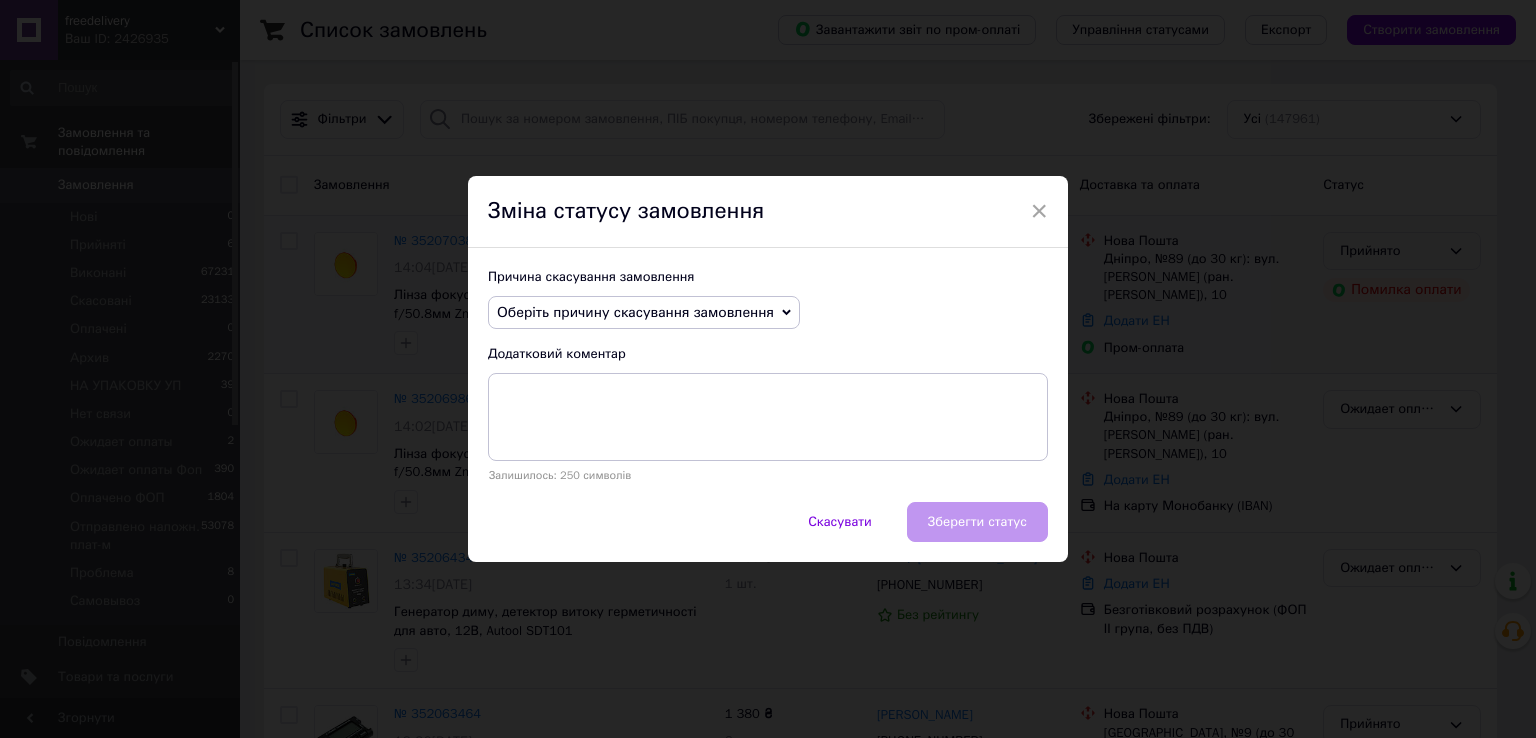 click on "Оберіть причину скасування замовлення" at bounding box center [644, 313] 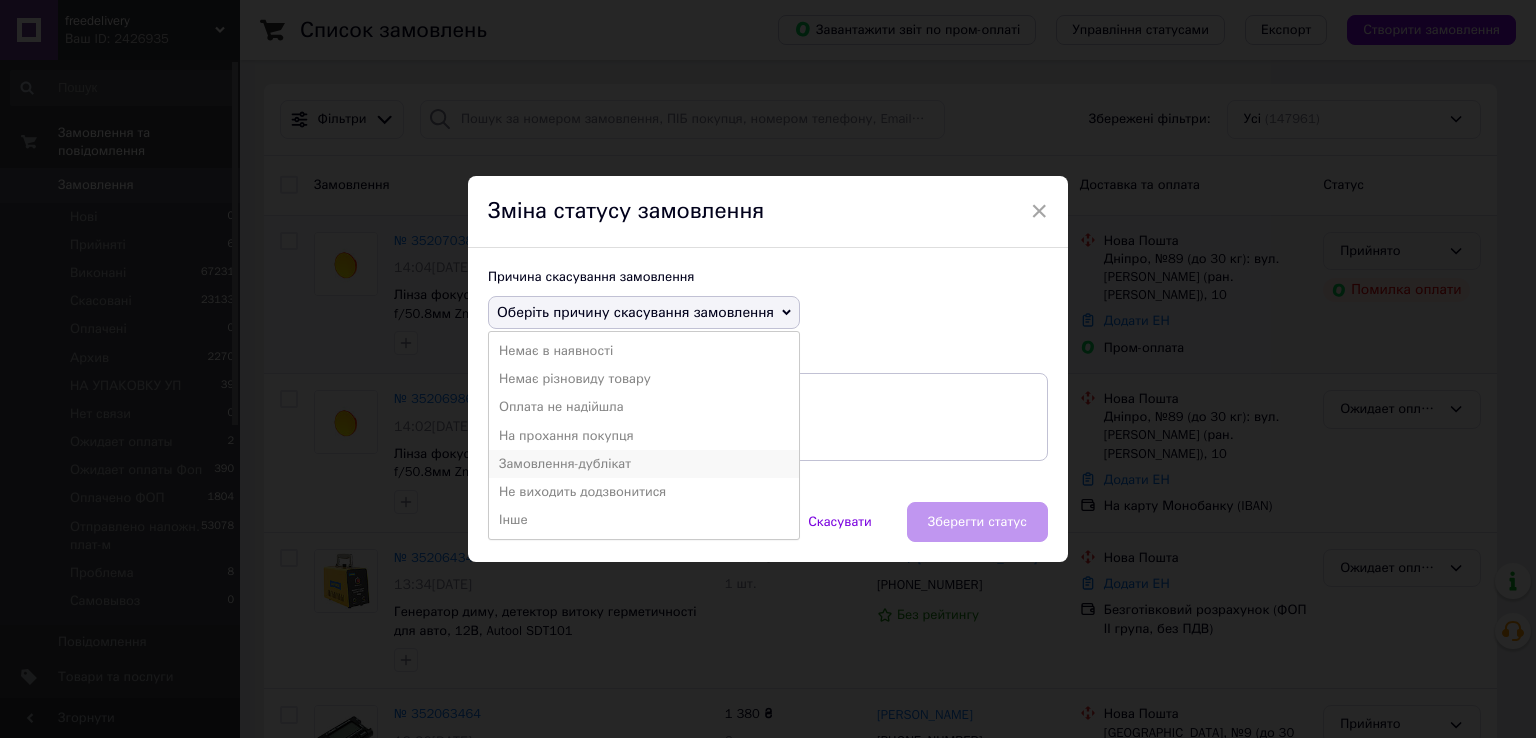 click on "Замовлення-дублікат" at bounding box center [644, 464] 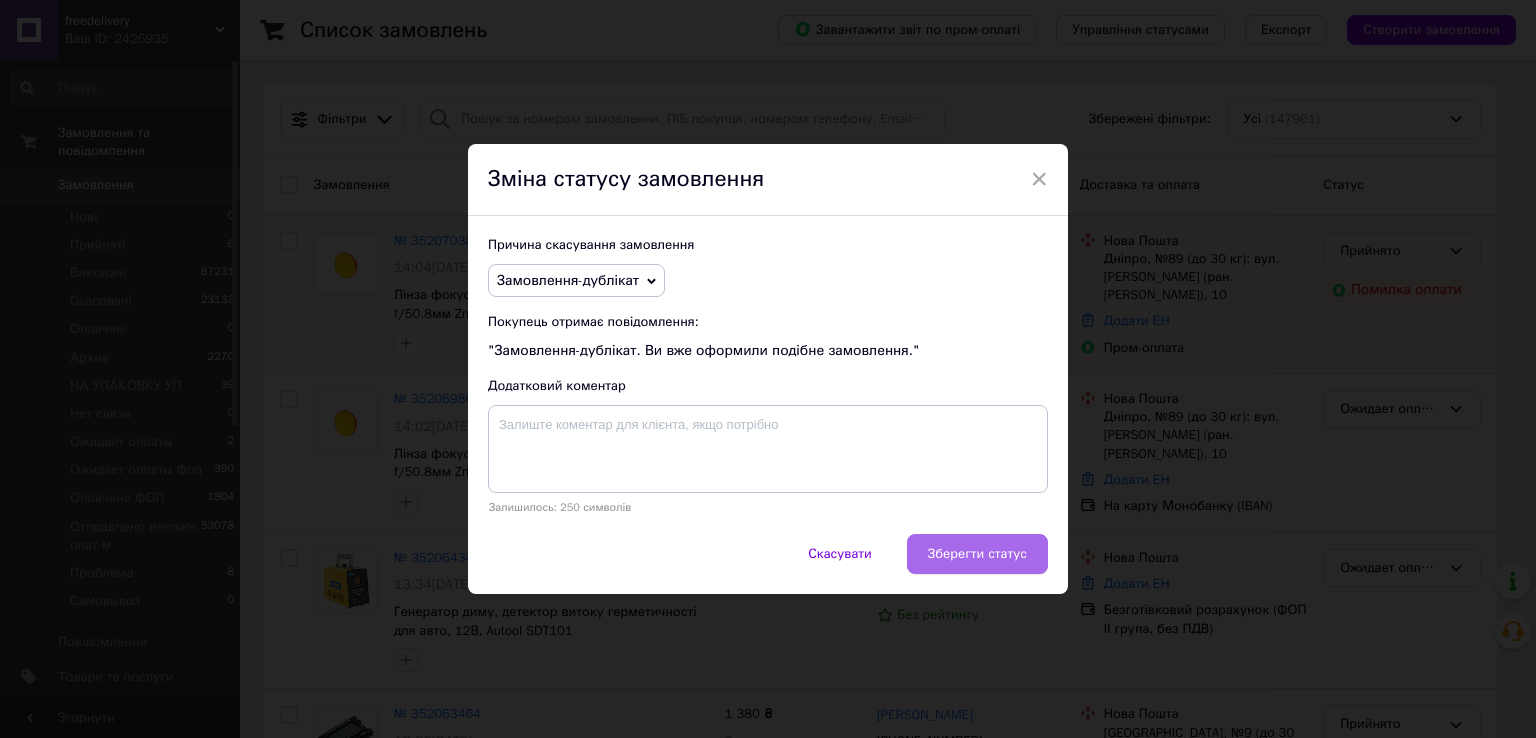 click on "Зберегти статус" at bounding box center [977, 554] 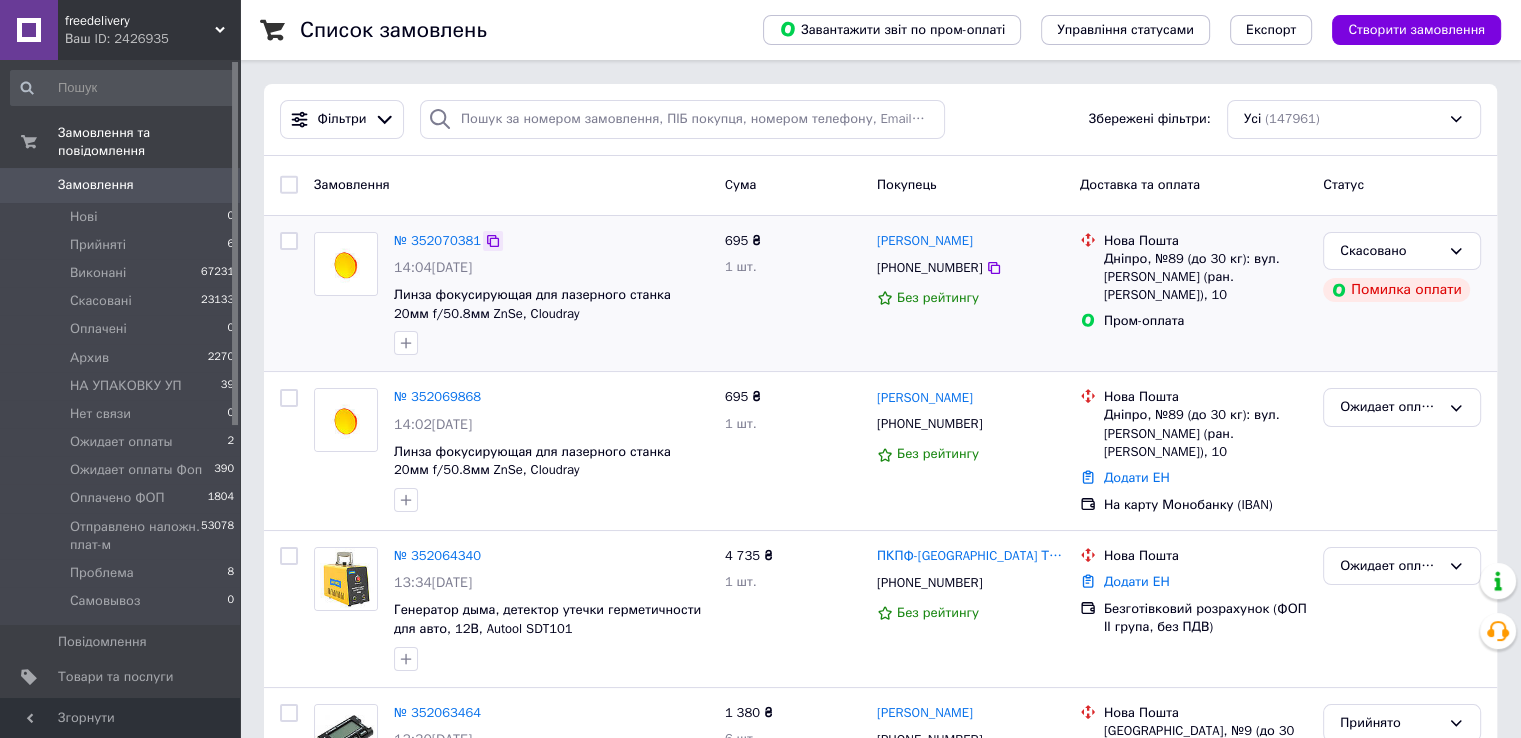 click 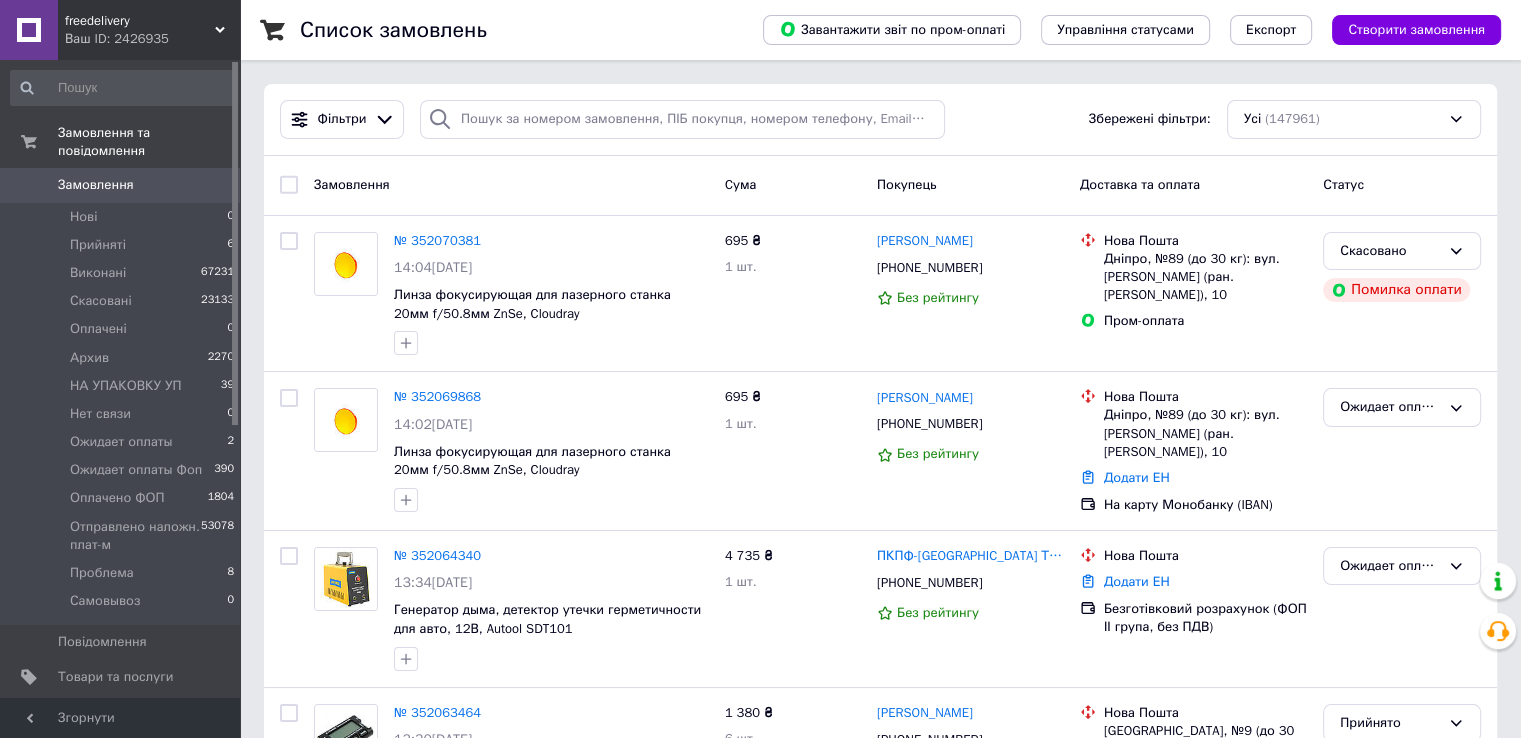 click on "Замовлення 0" at bounding box center (123, 185) 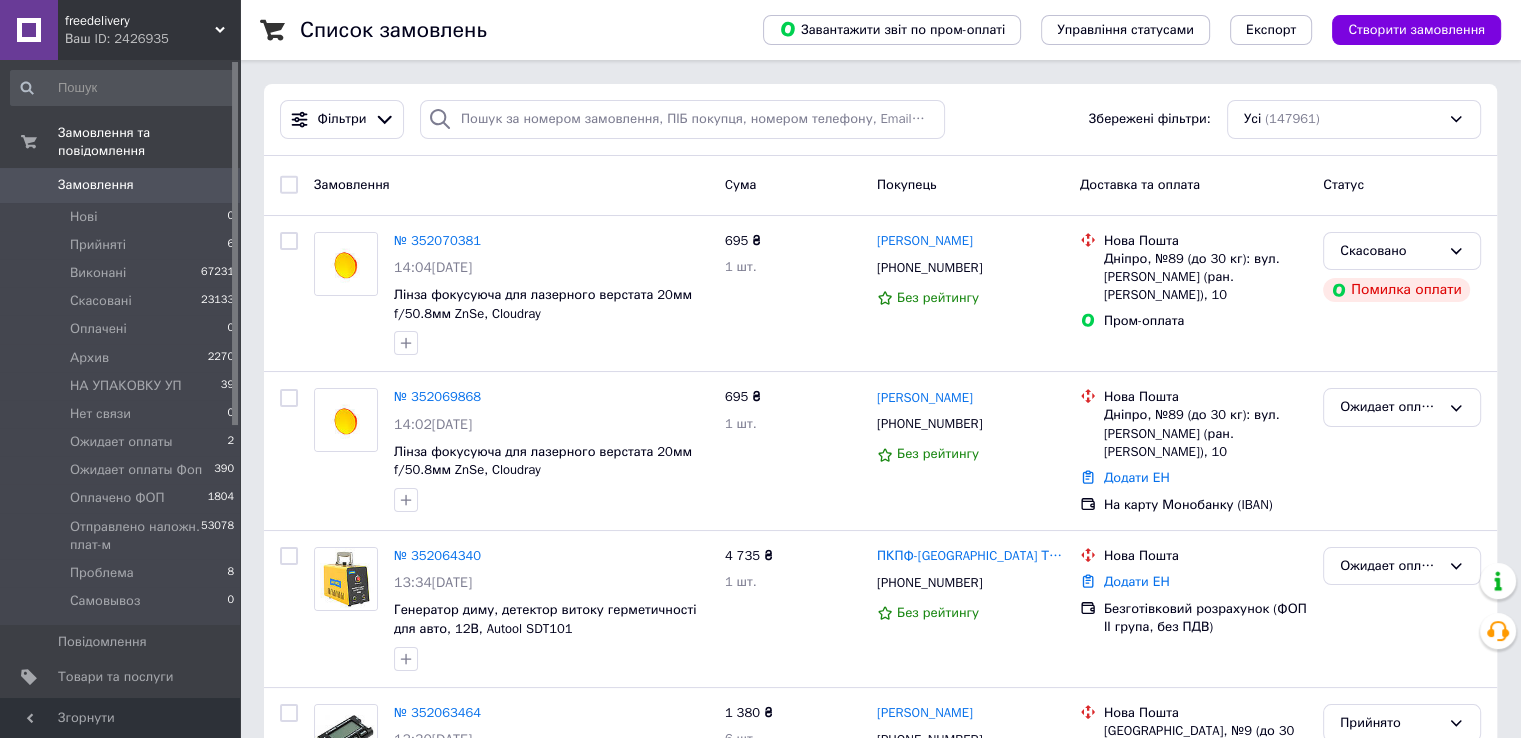 click on "Замовлення" at bounding box center [121, 185] 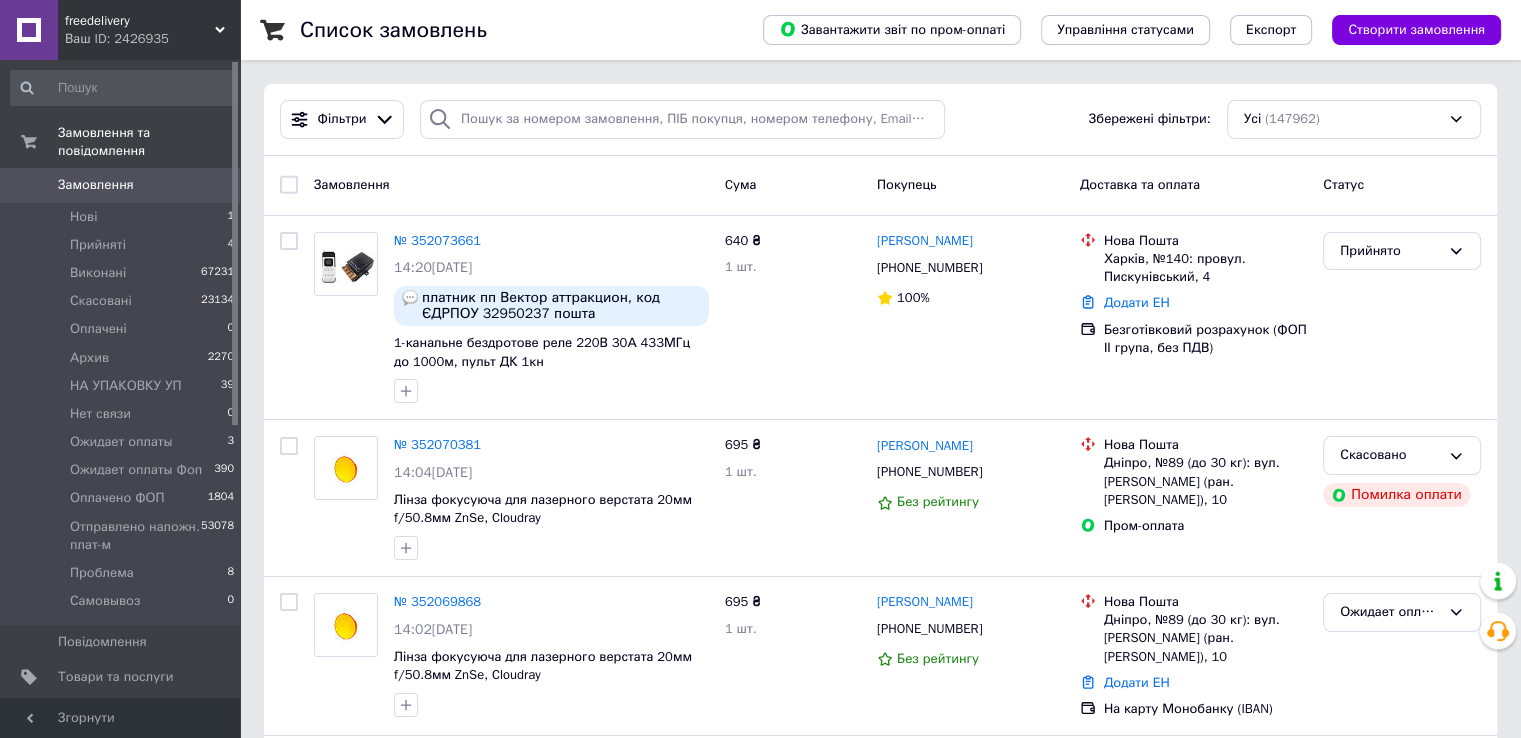 click on "Замовлення" at bounding box center [96, 185] 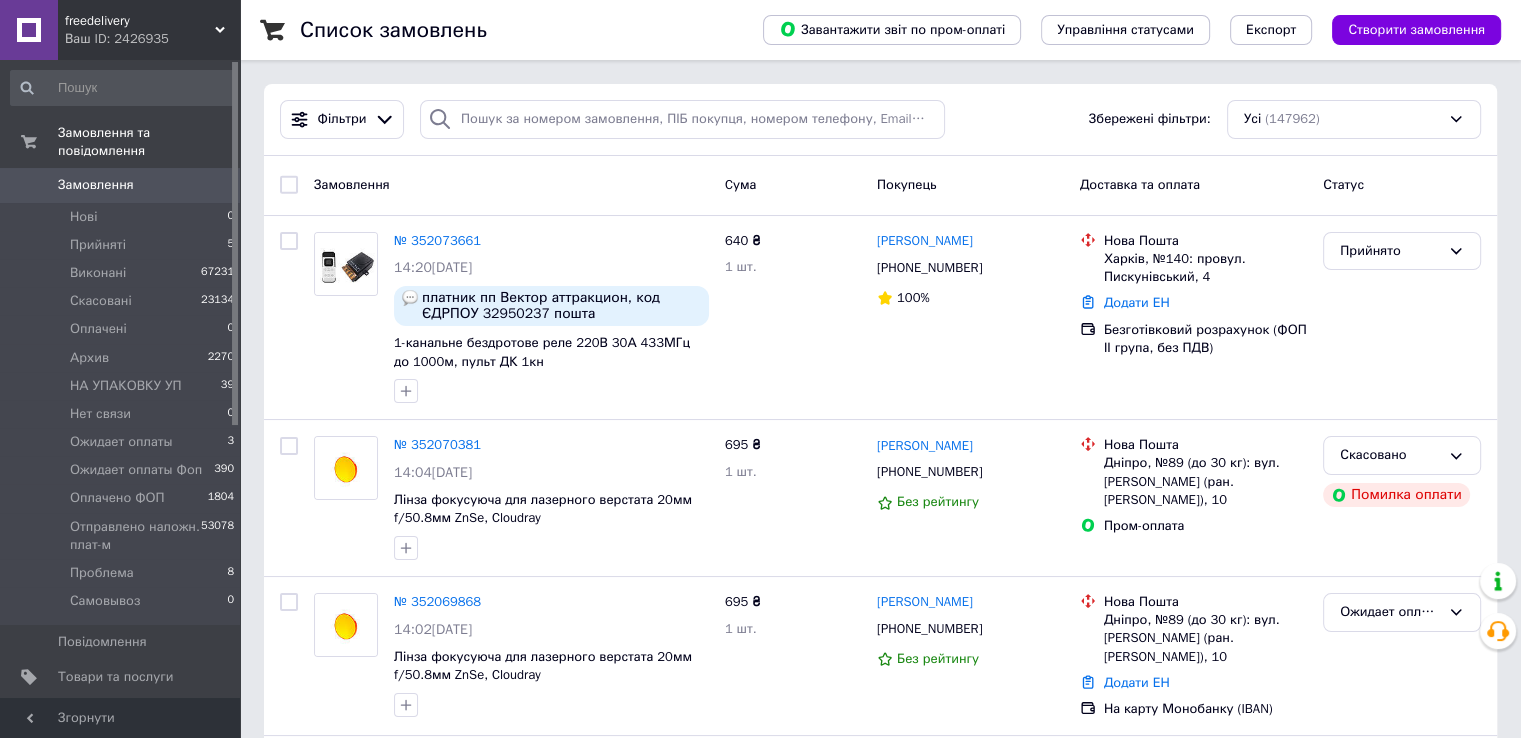 click on "Замовлення" at bounding box center (96, 185) 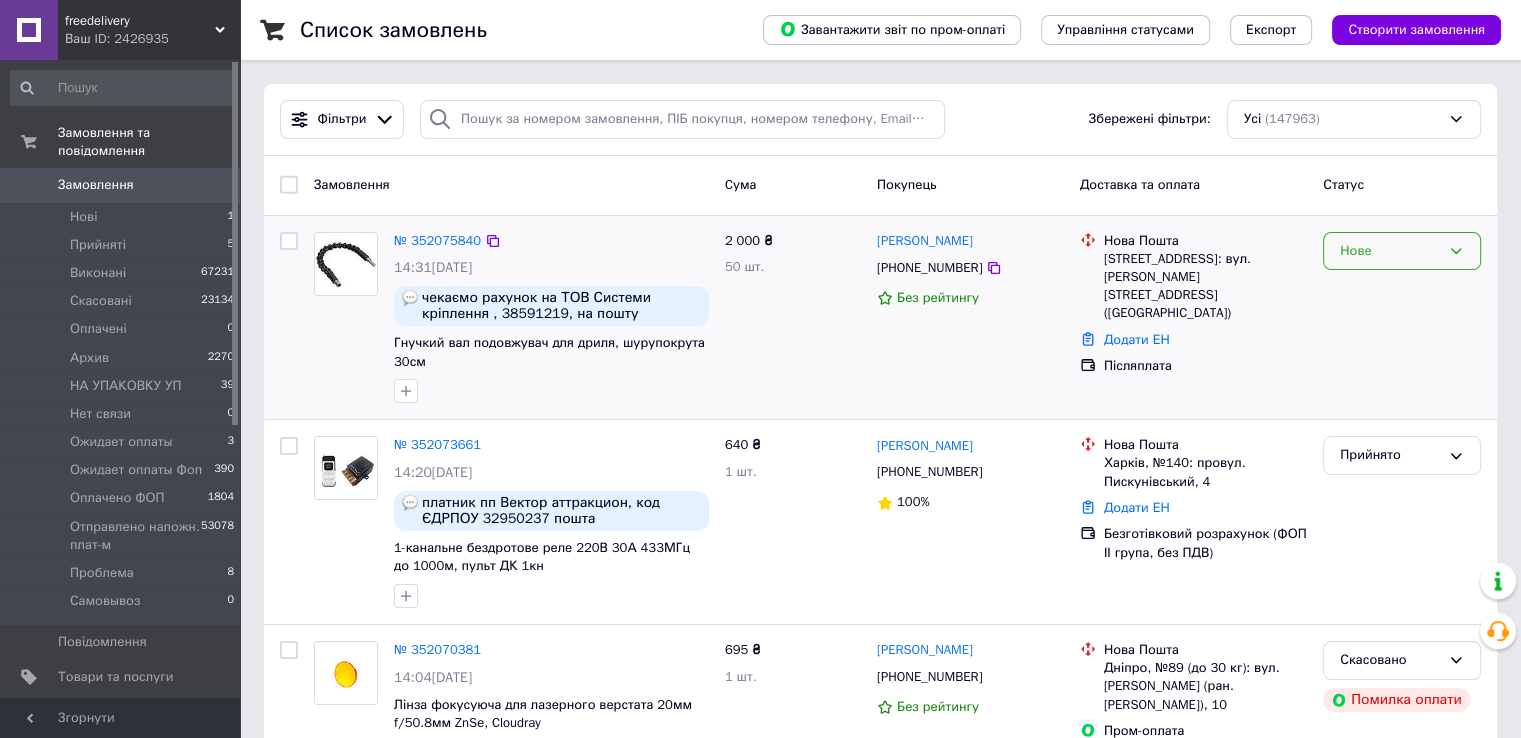 click on "Нове" at bounding box center (1390, 251) 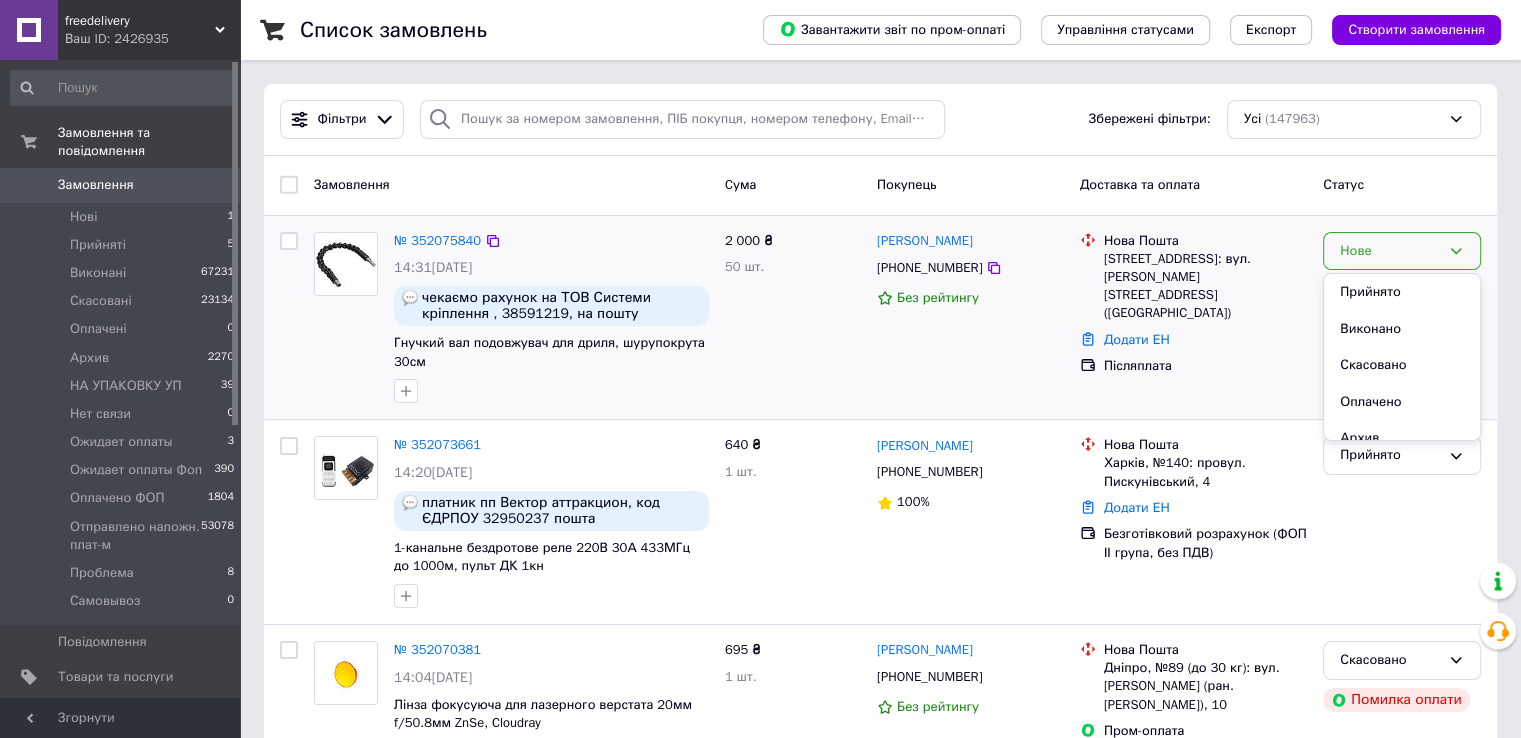 click on "Прийнято" at bounding box center [1402, 292] 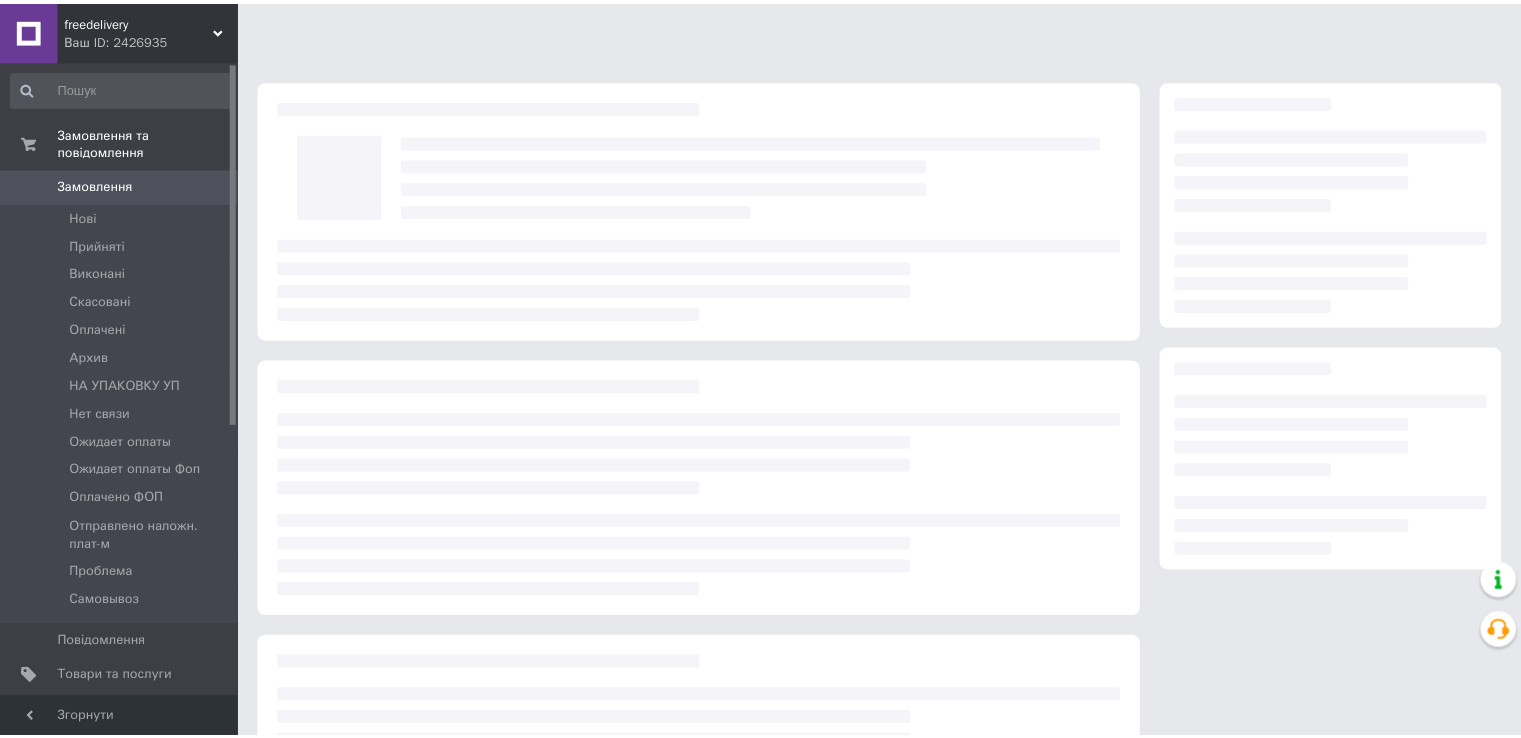 scroll, scrollTop: 0, scrollLeft: 0, axis: both 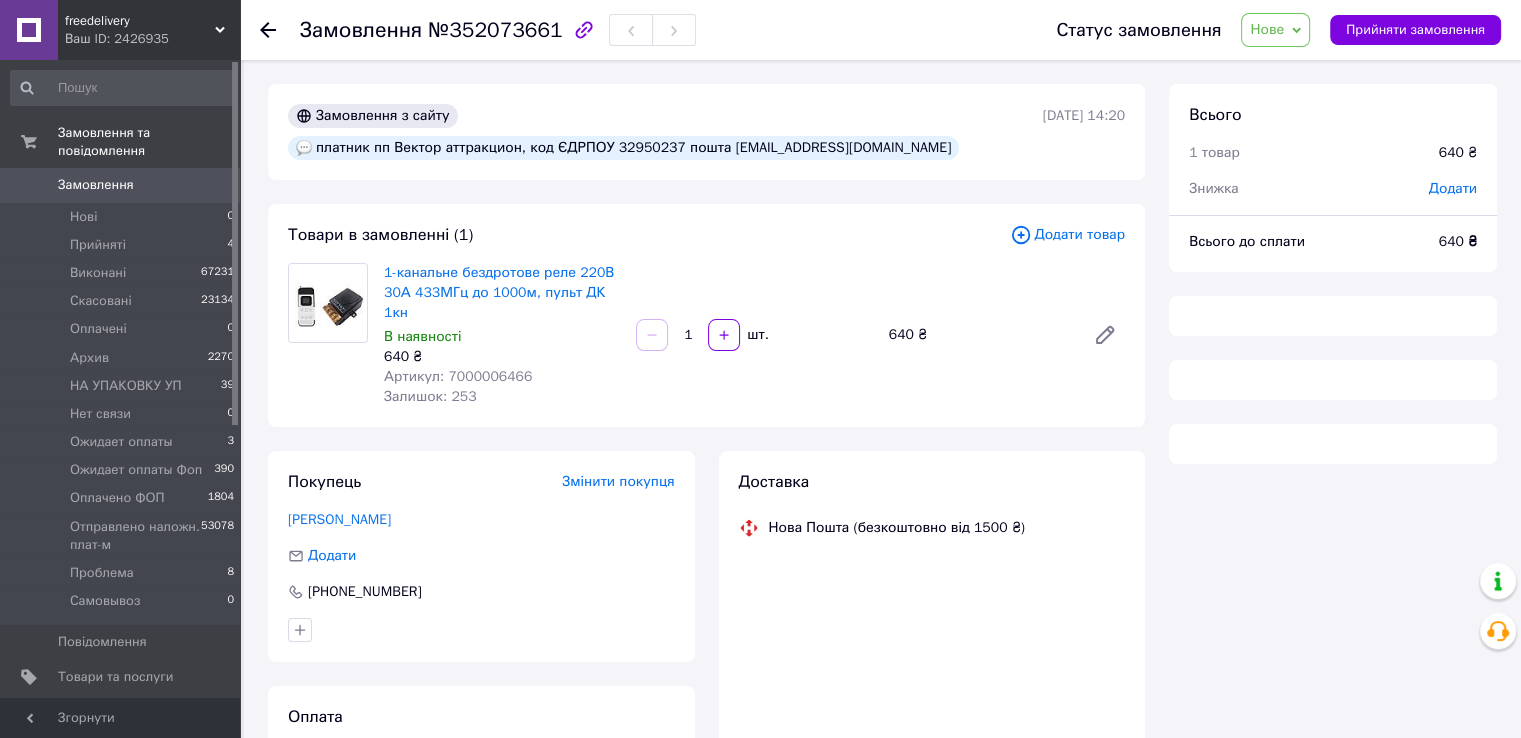 click on "Нове" at bounding box center (1267, 29) 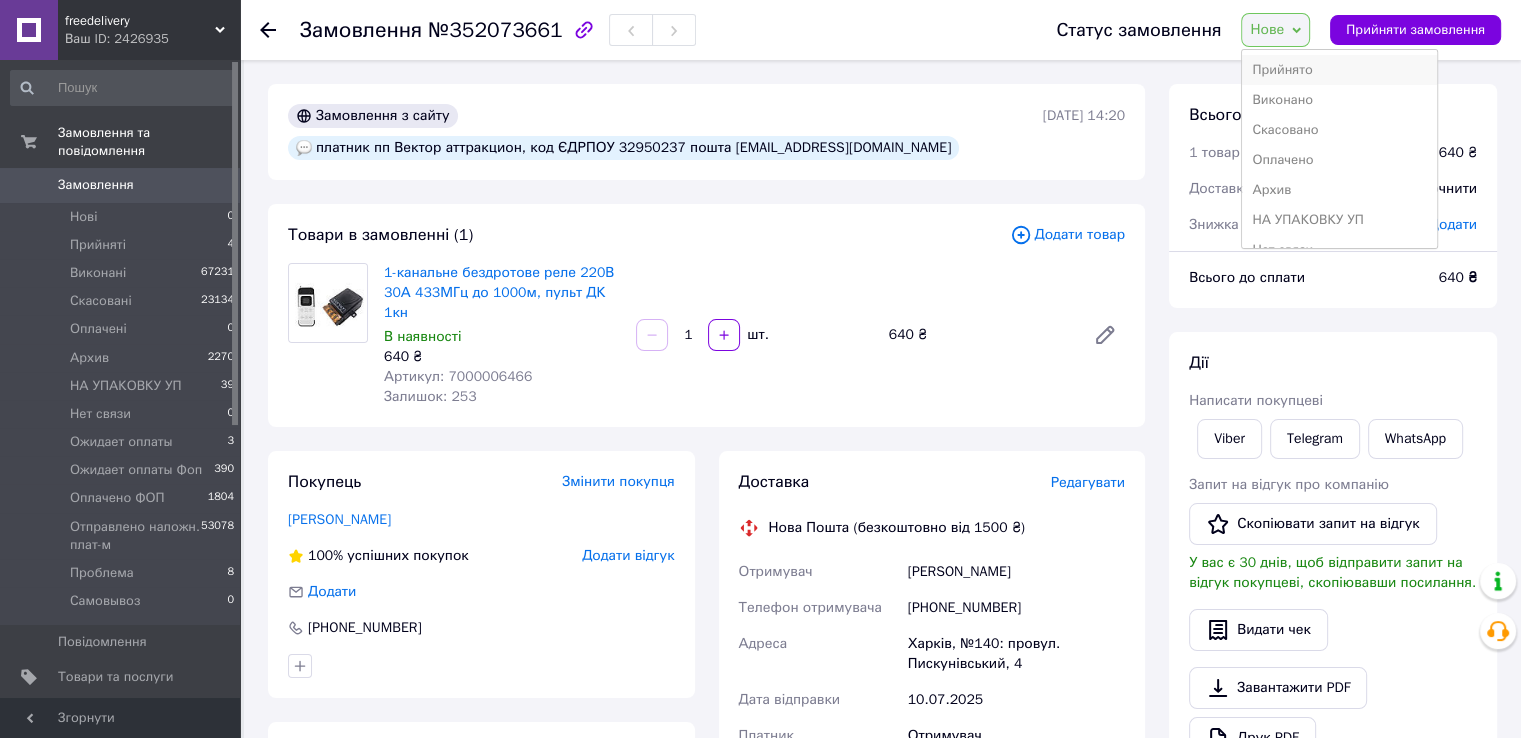 click on "Прийнято" at bounding box center (1339, 70) 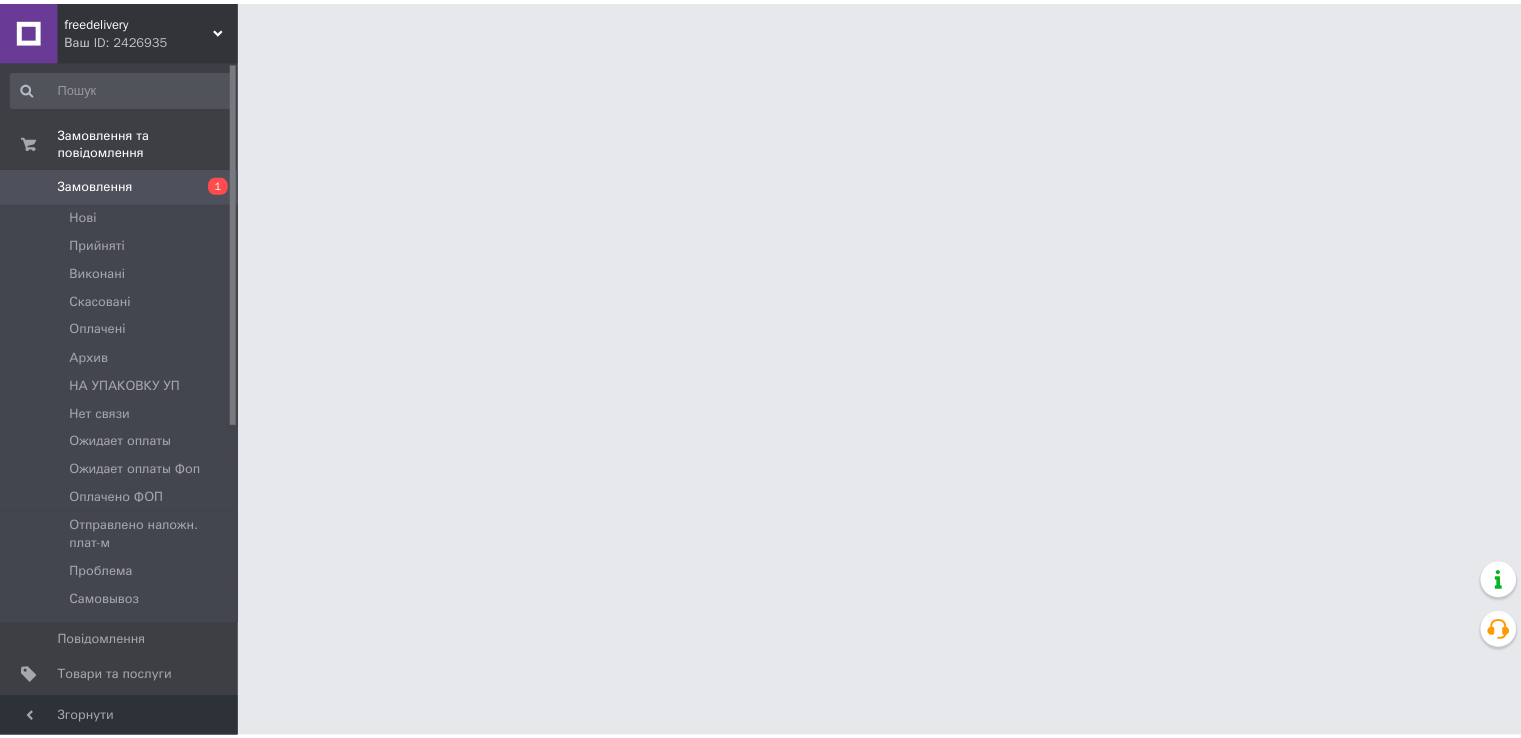 scroll, scrollTop: 0, scrollLeft: 0, axis: both 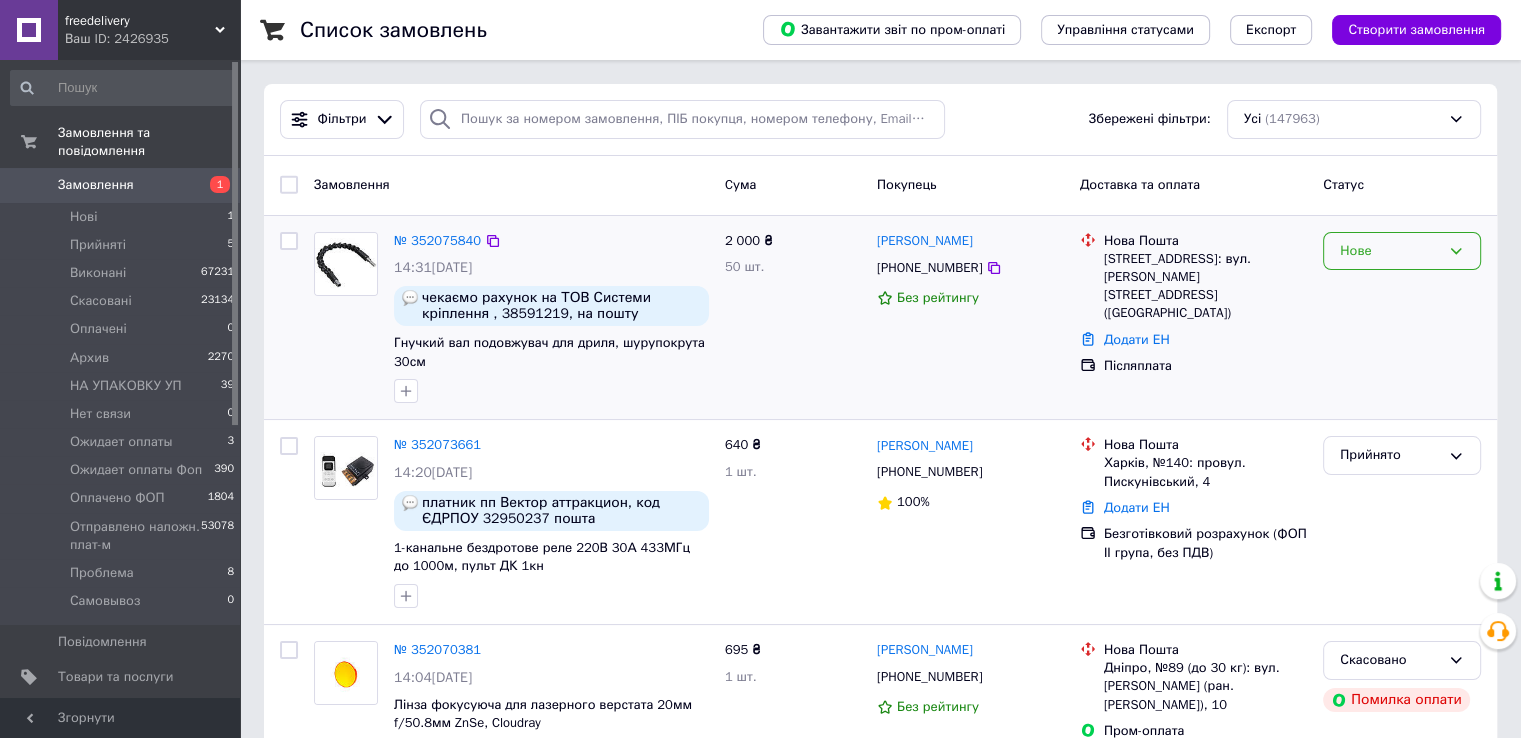 click on "Нове" at bounding box center [1390, 251] 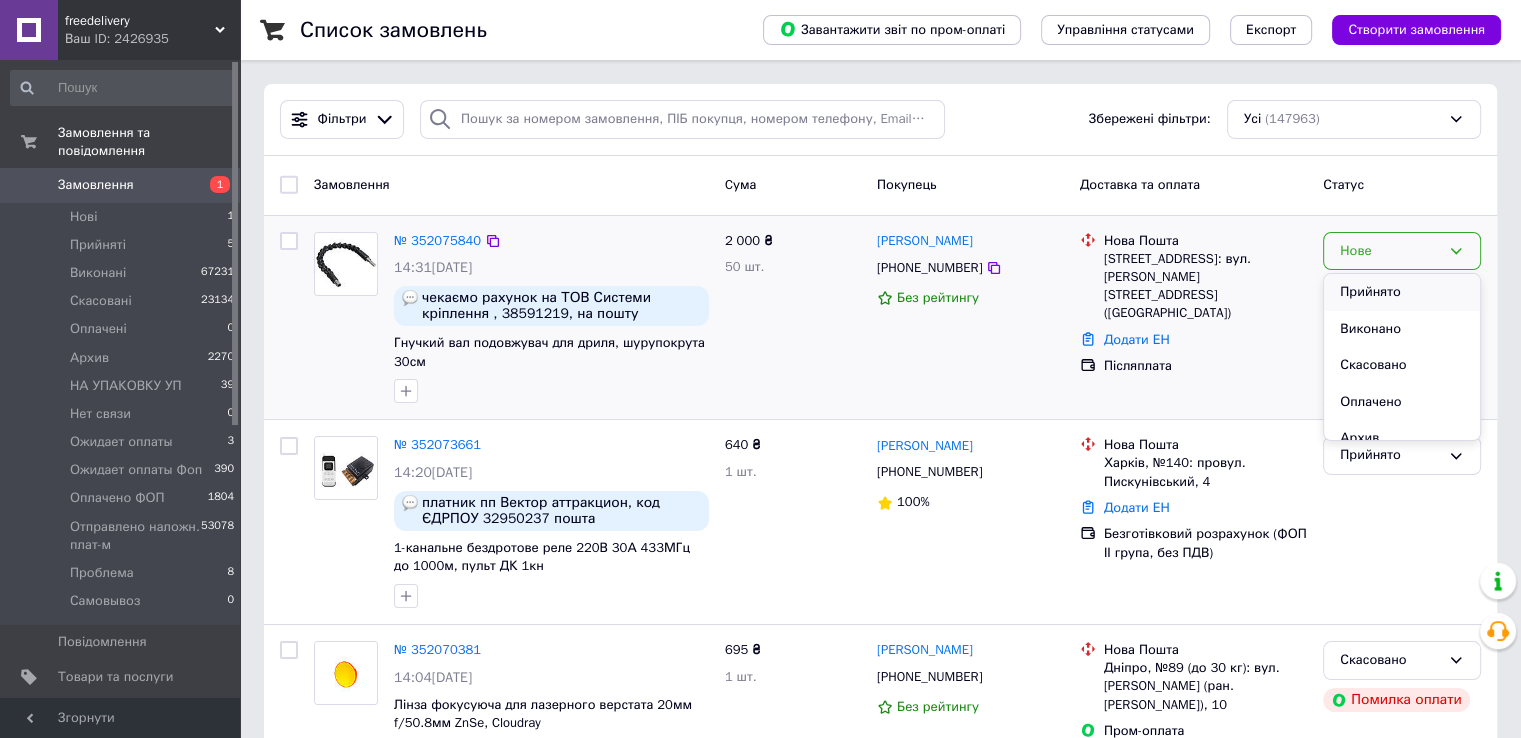 click on "Прийнято" at bounding box center [1402, 292] 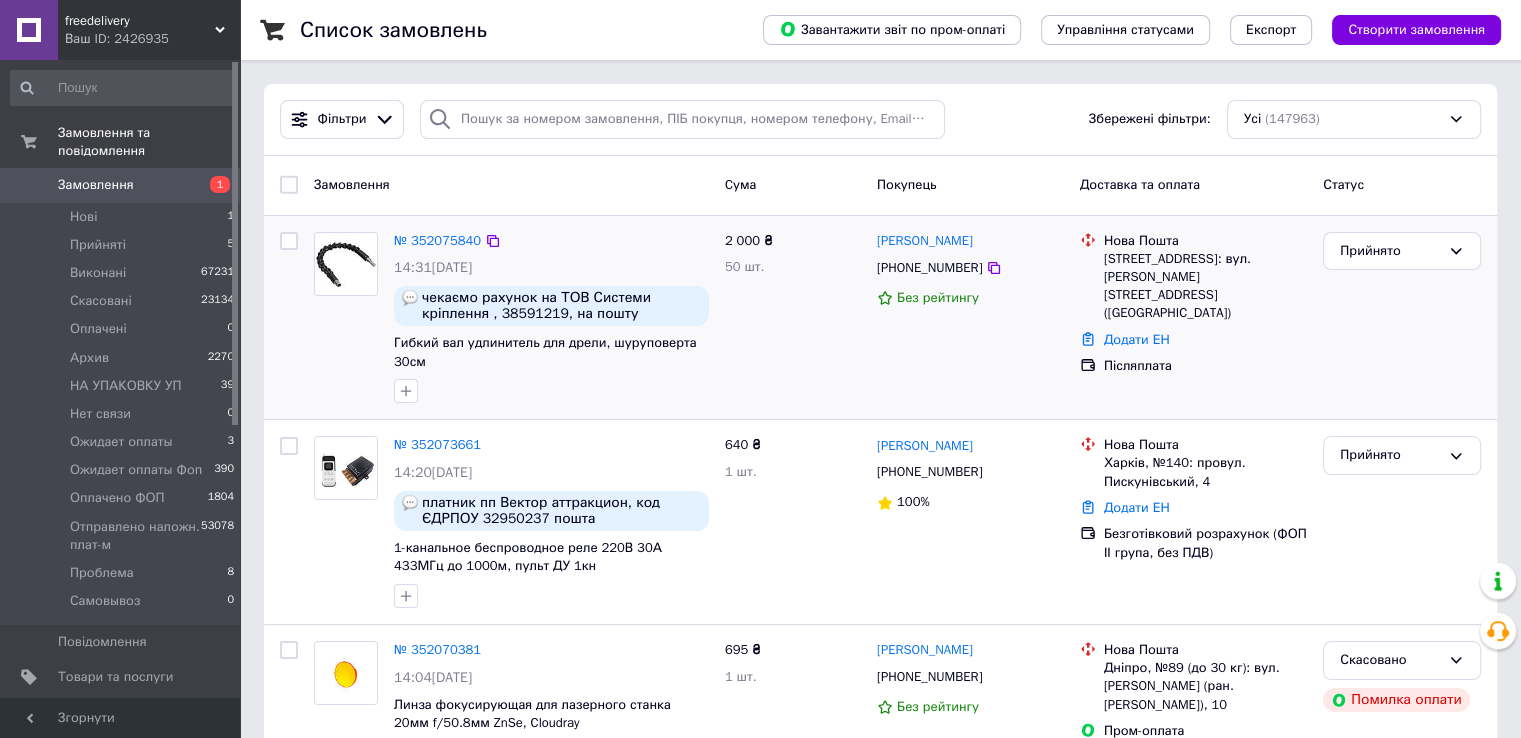 click on "Замовлення 1" at bounding box center [123, 185] 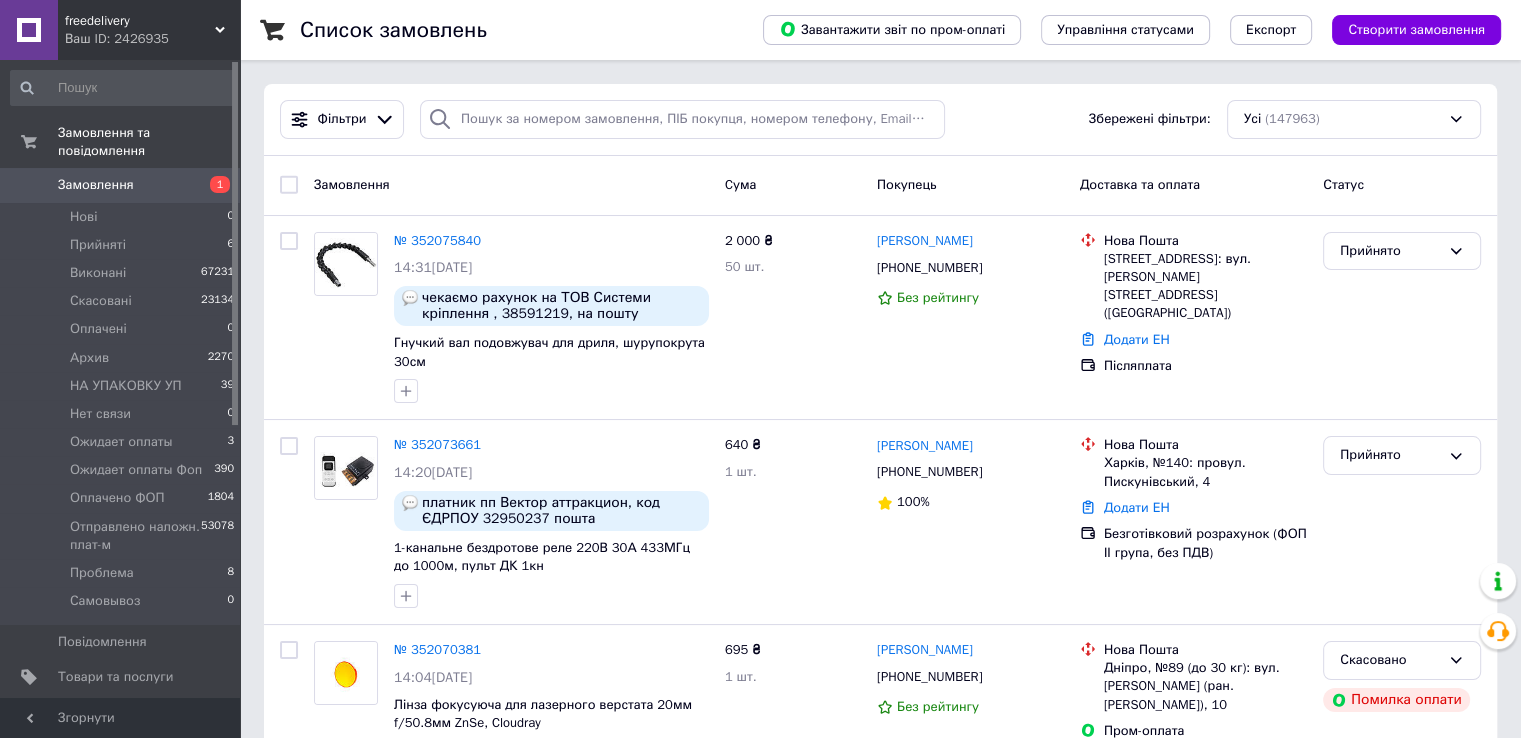click on "Замовлення" at bounding box center (96, 185) 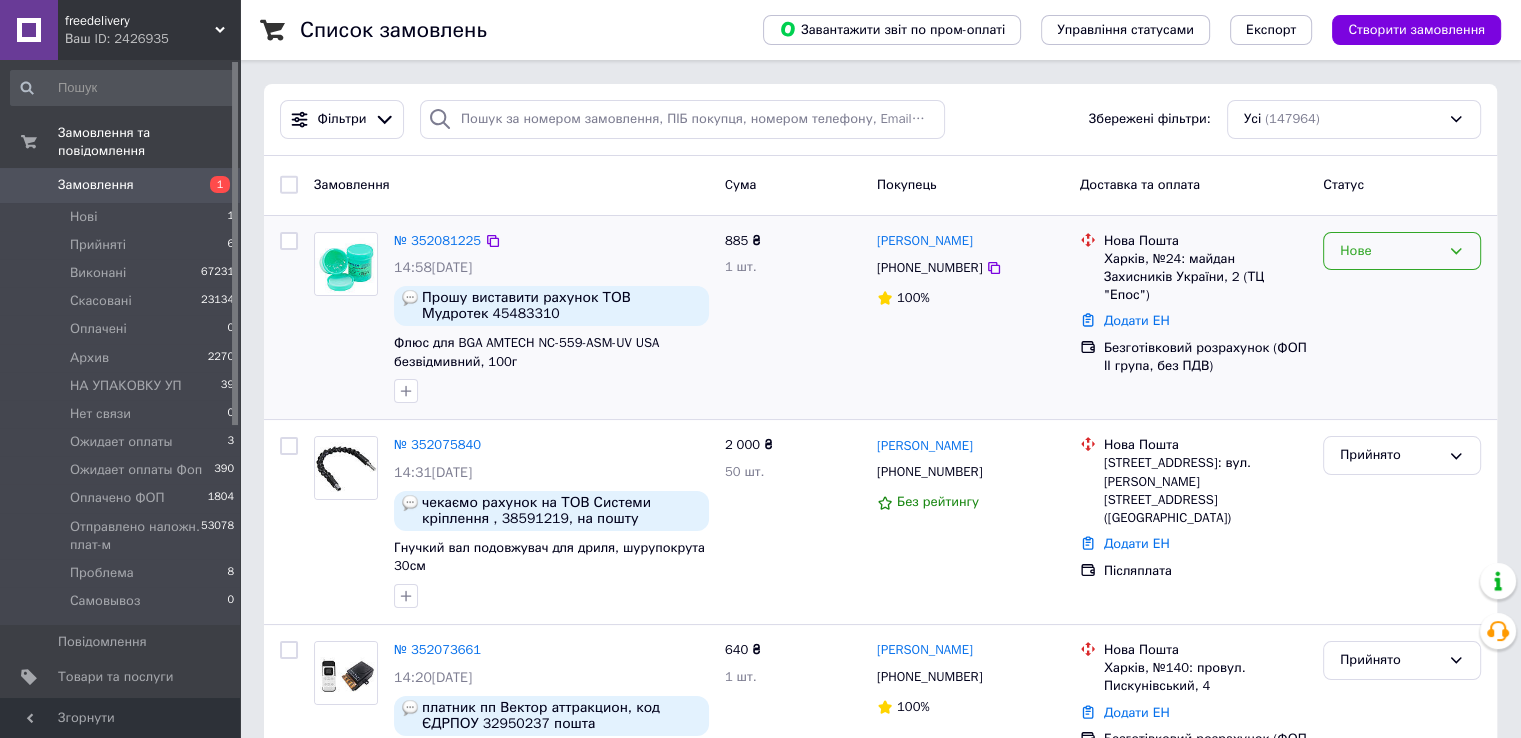 click on "Нове" at bounding box center (1390, 251) 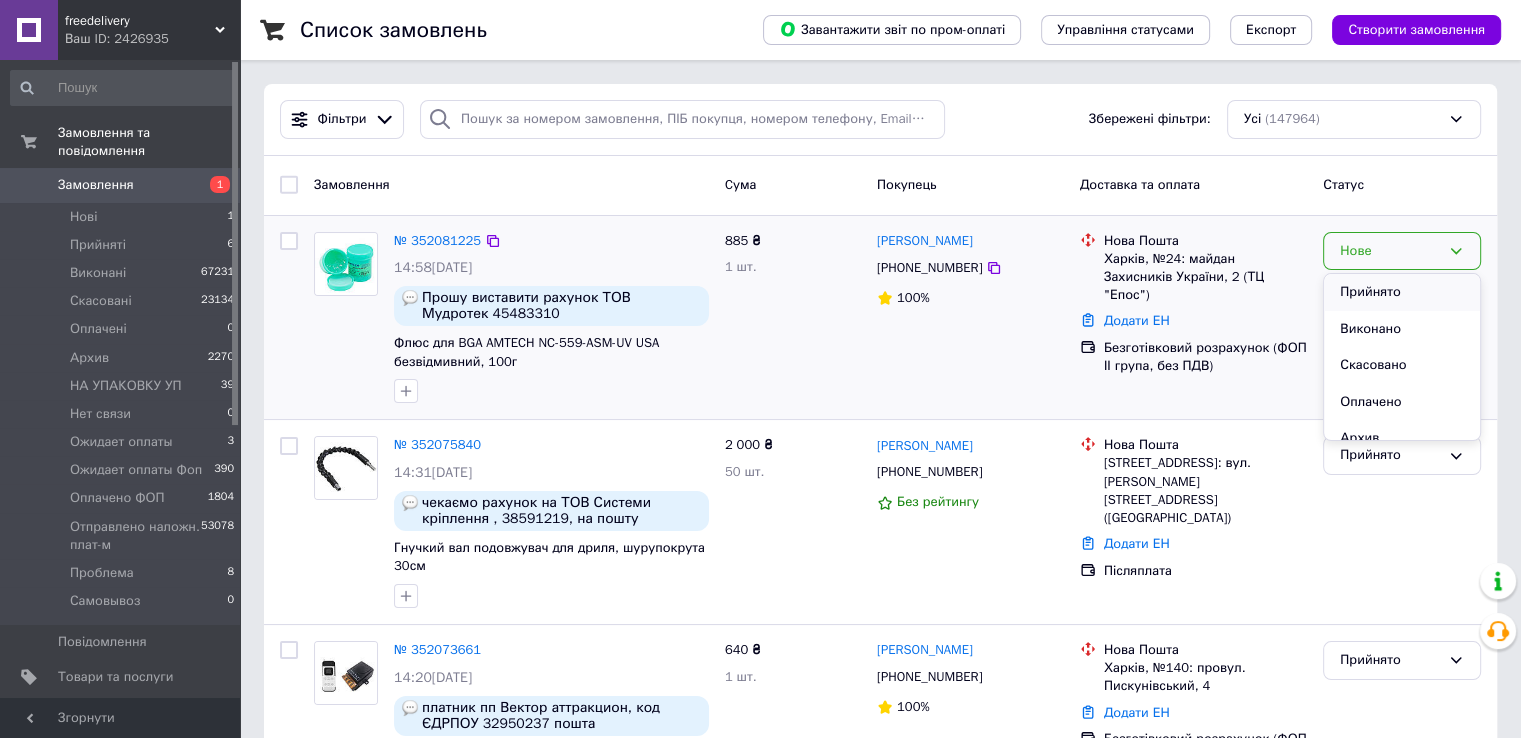 click on "Прийнято" at bounding box center (1402, 292) 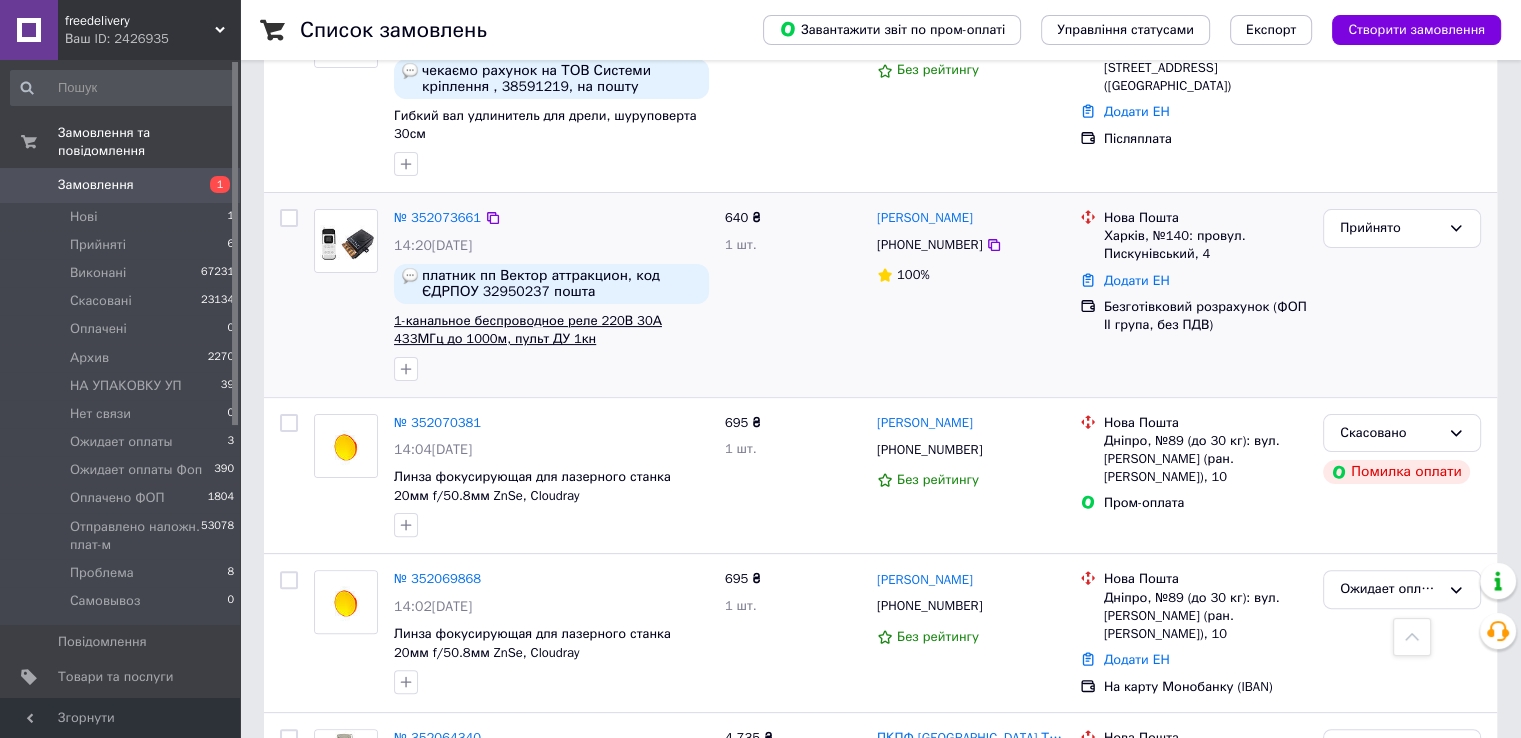 scroll, scrollTop: 300, scrollLeft: 0, axis: vertical 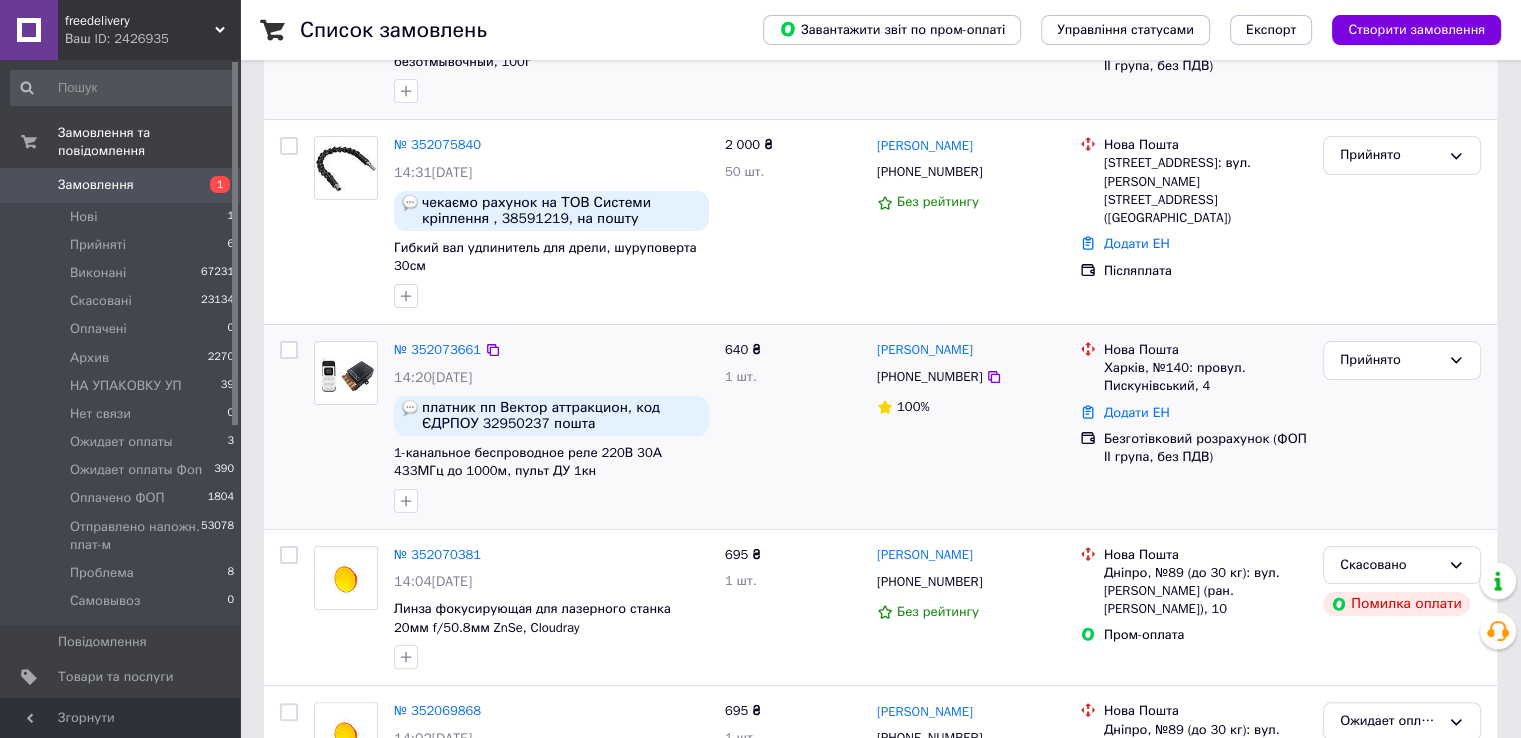 click on "№ 352073661" at bounding box center (437, 350) 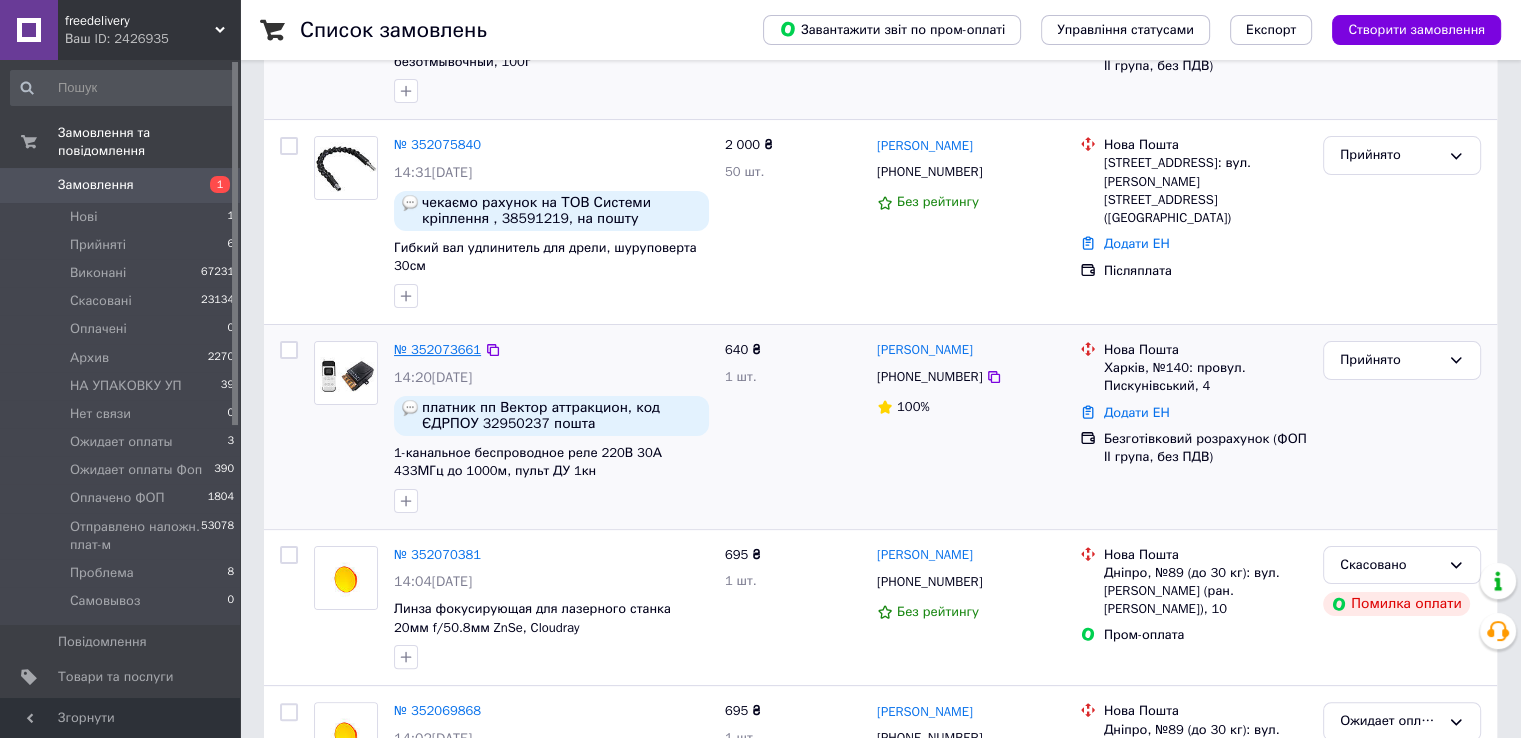 click on "№ 352073661" at bounding box center [437, 349] 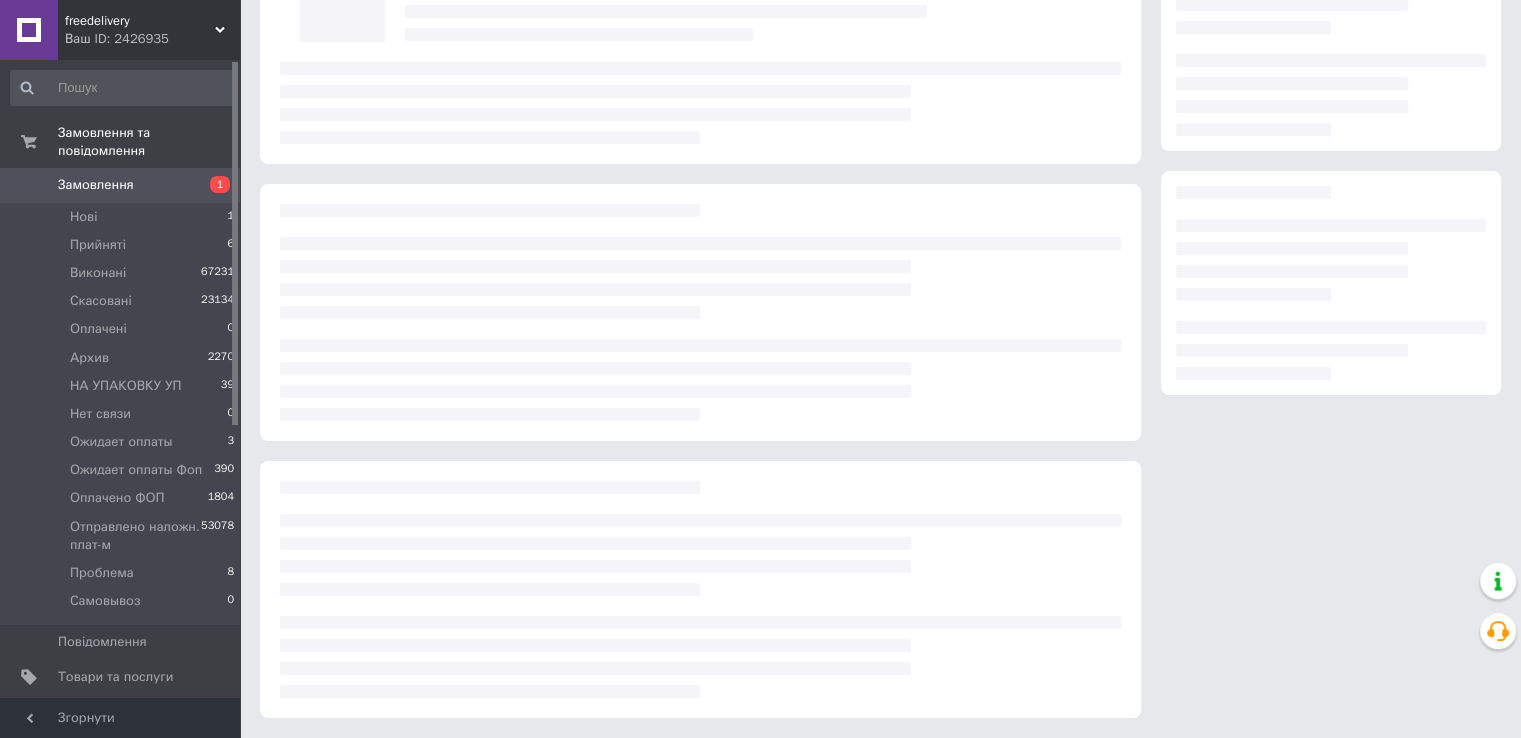 scroll, scrollTop: 0, scrollLeft: 0, axis: both 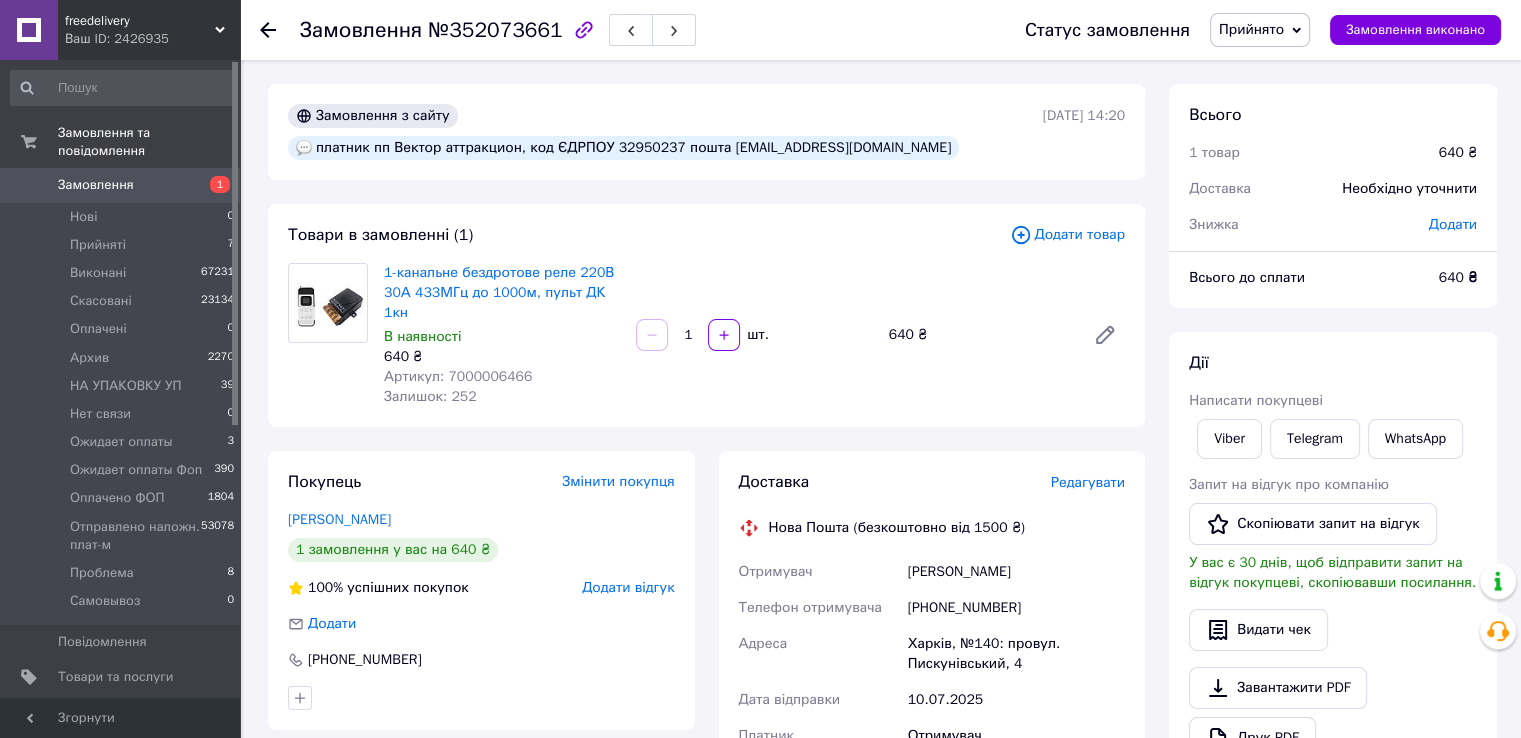 click on "№352073661" at bounding box center [495, 30] 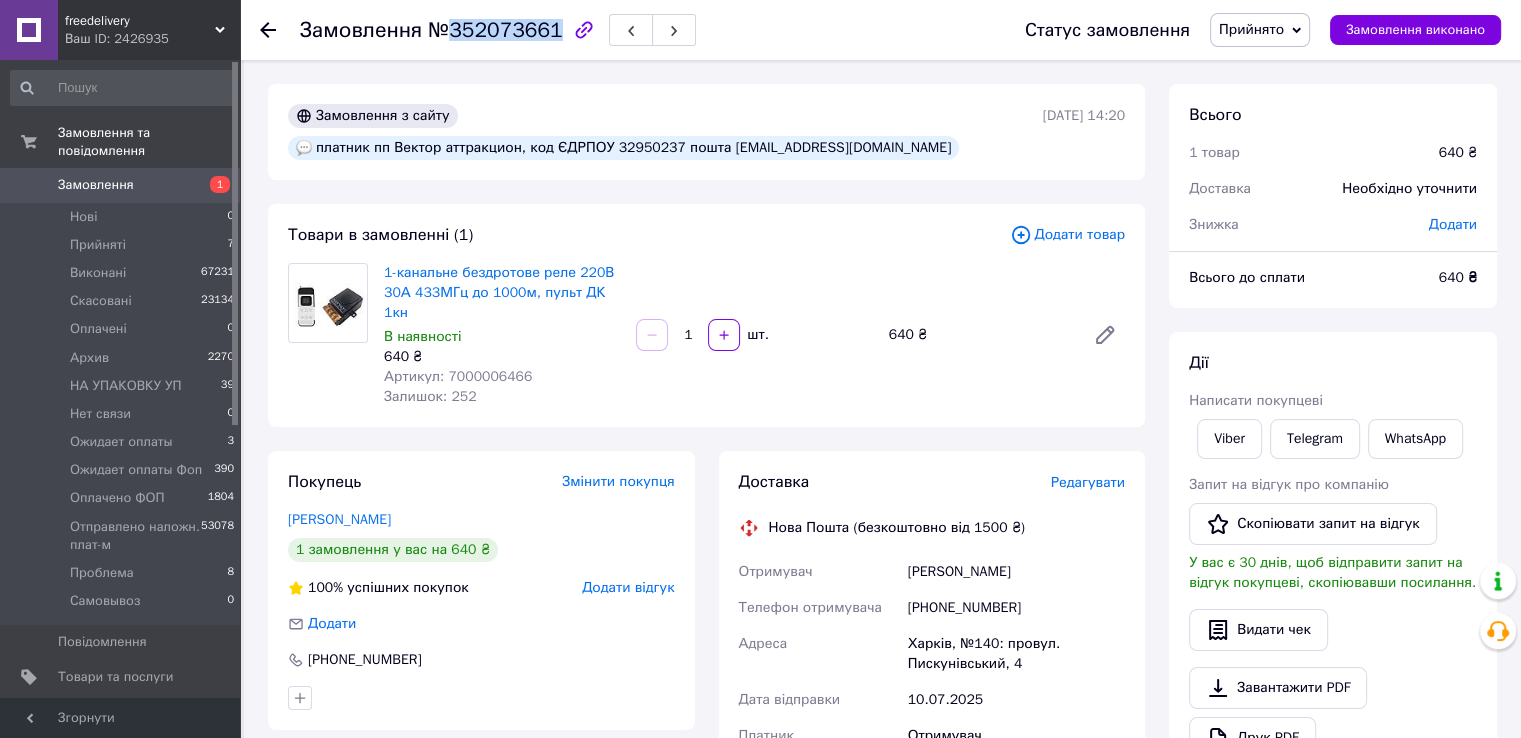 copy on "352073661" 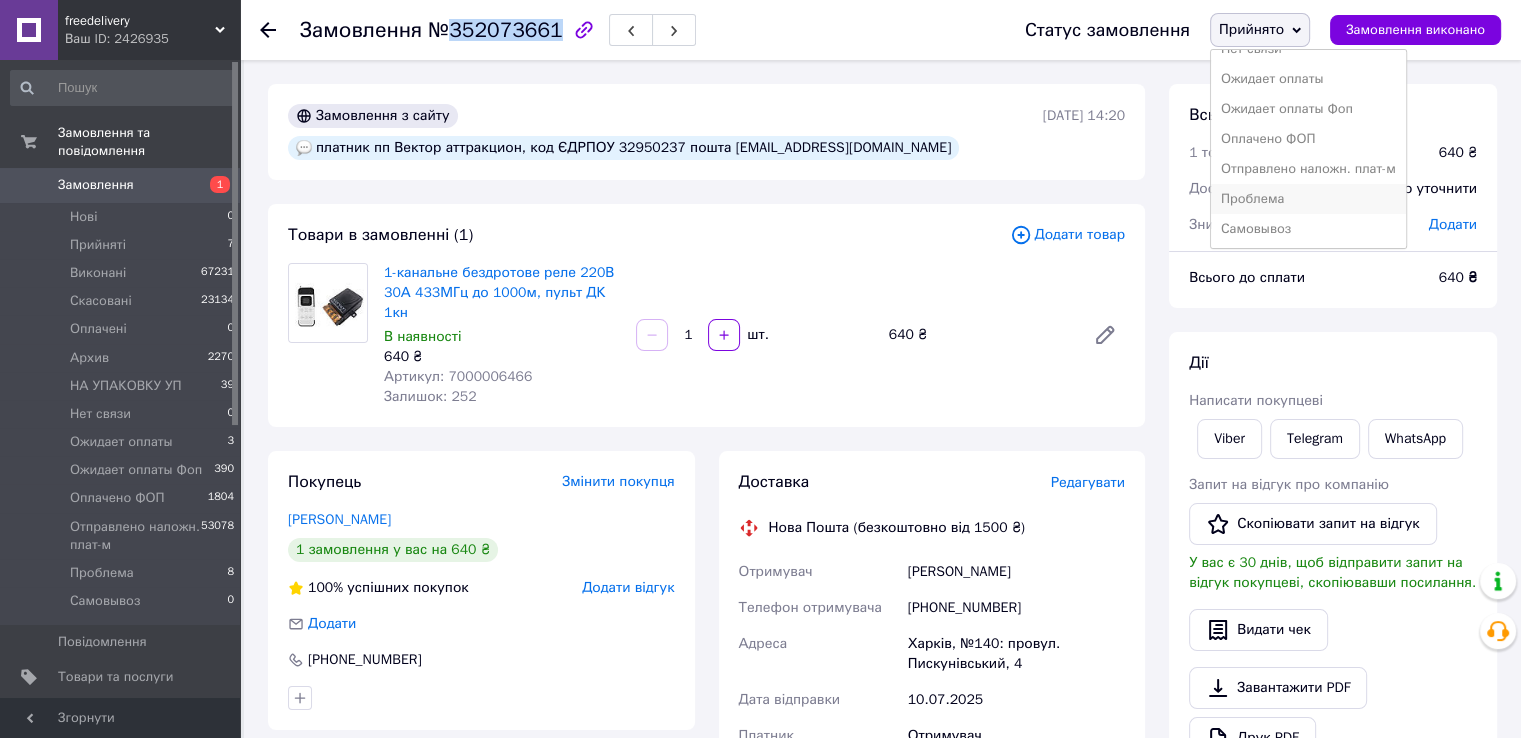 scroll, scrollTop: 172, scrollLeft: 0, axis: vertical 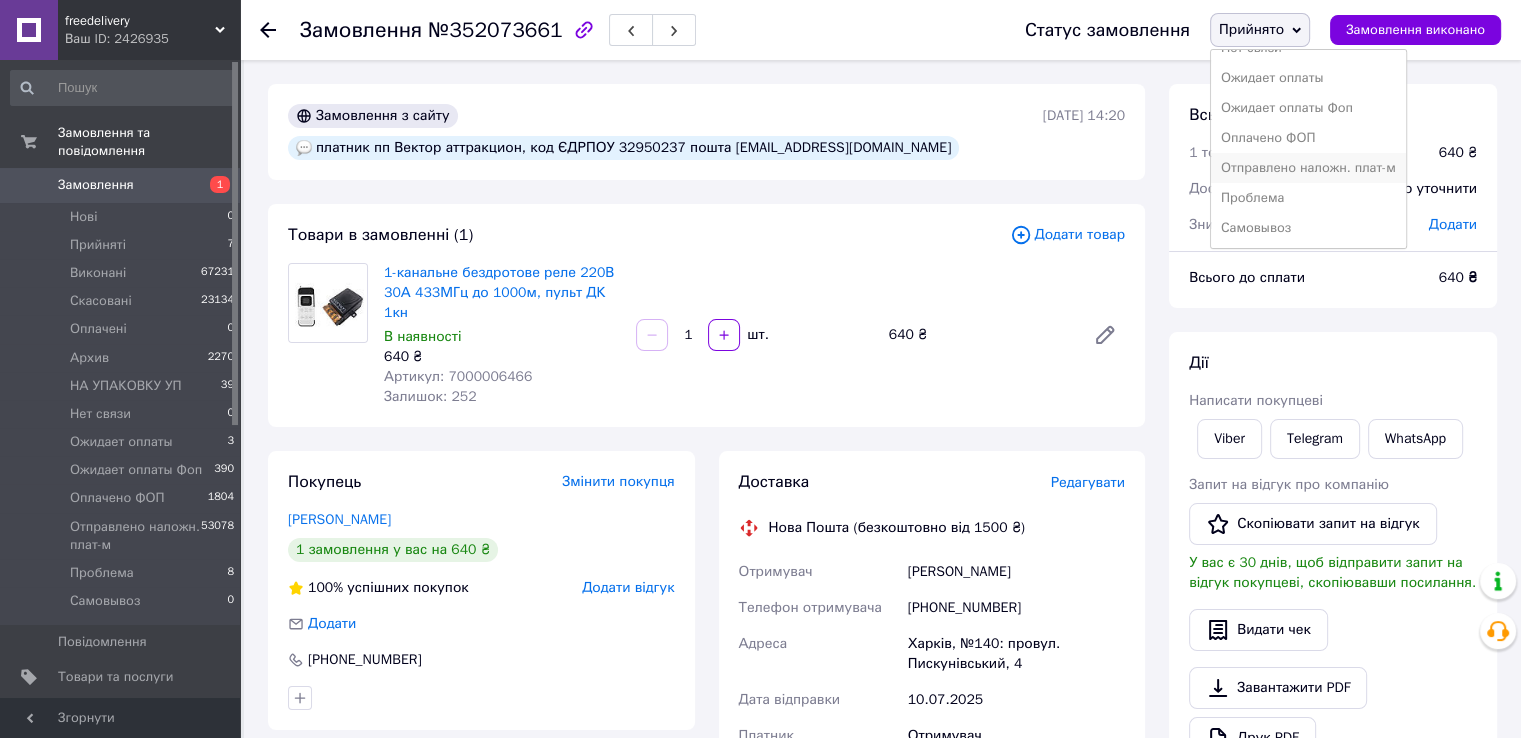 click on "Отправлено наложн. плат-м" at bounding box center (1308, 168) 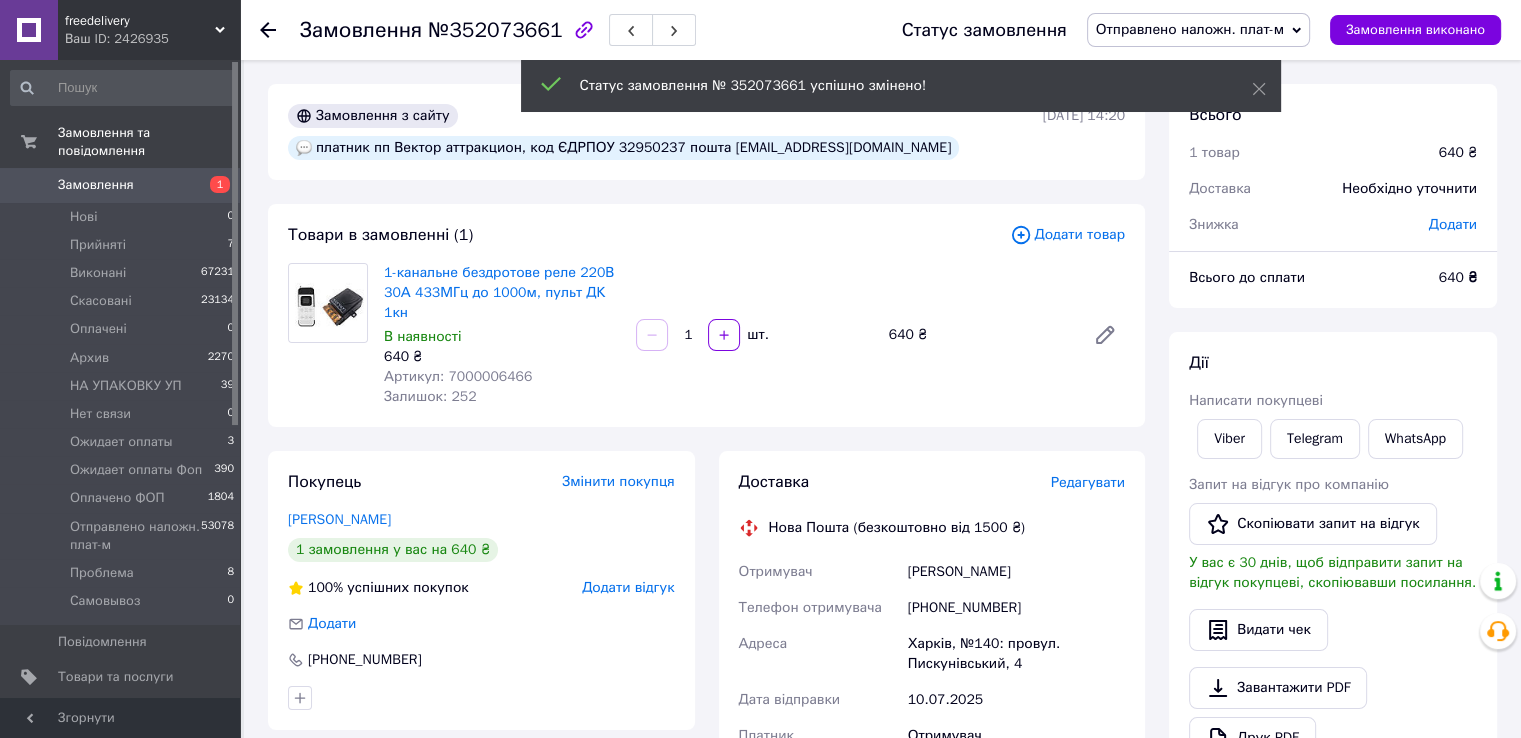 click on "Отправлено наложн. плат-м" at bounding box center (1190, 29) 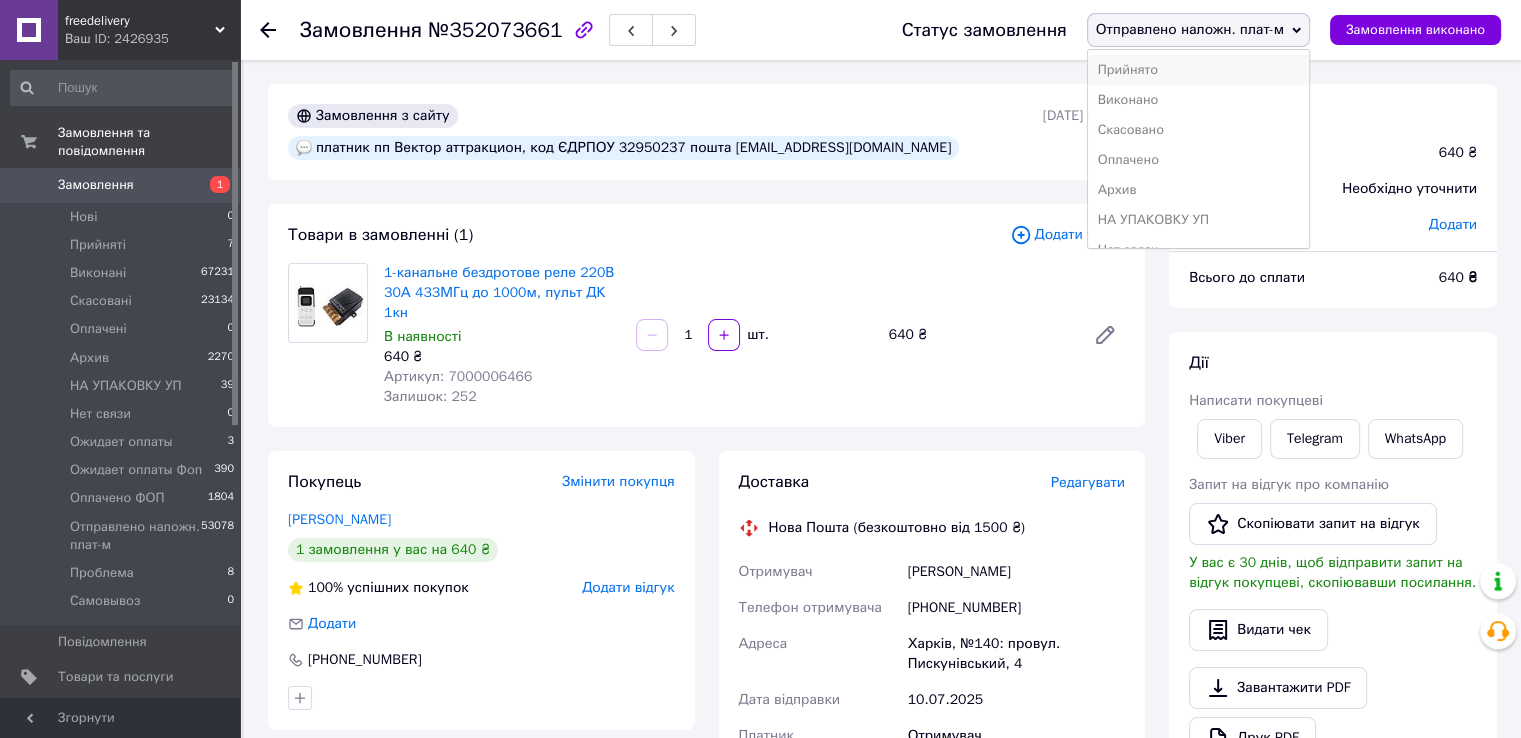 click on "Прийнято" at bounding box center [1198, 70] 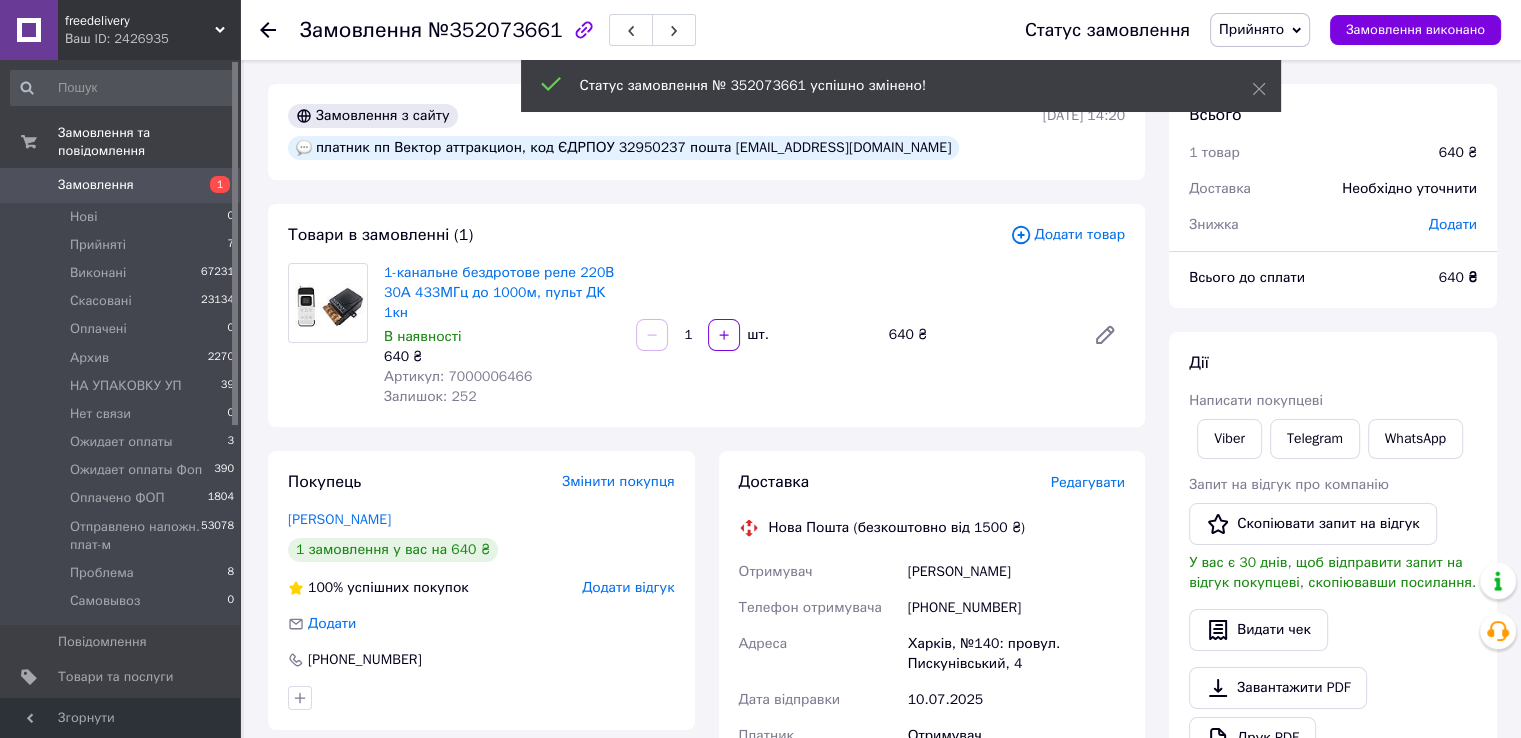click on "№352073661" at bounding box center [495, 30] 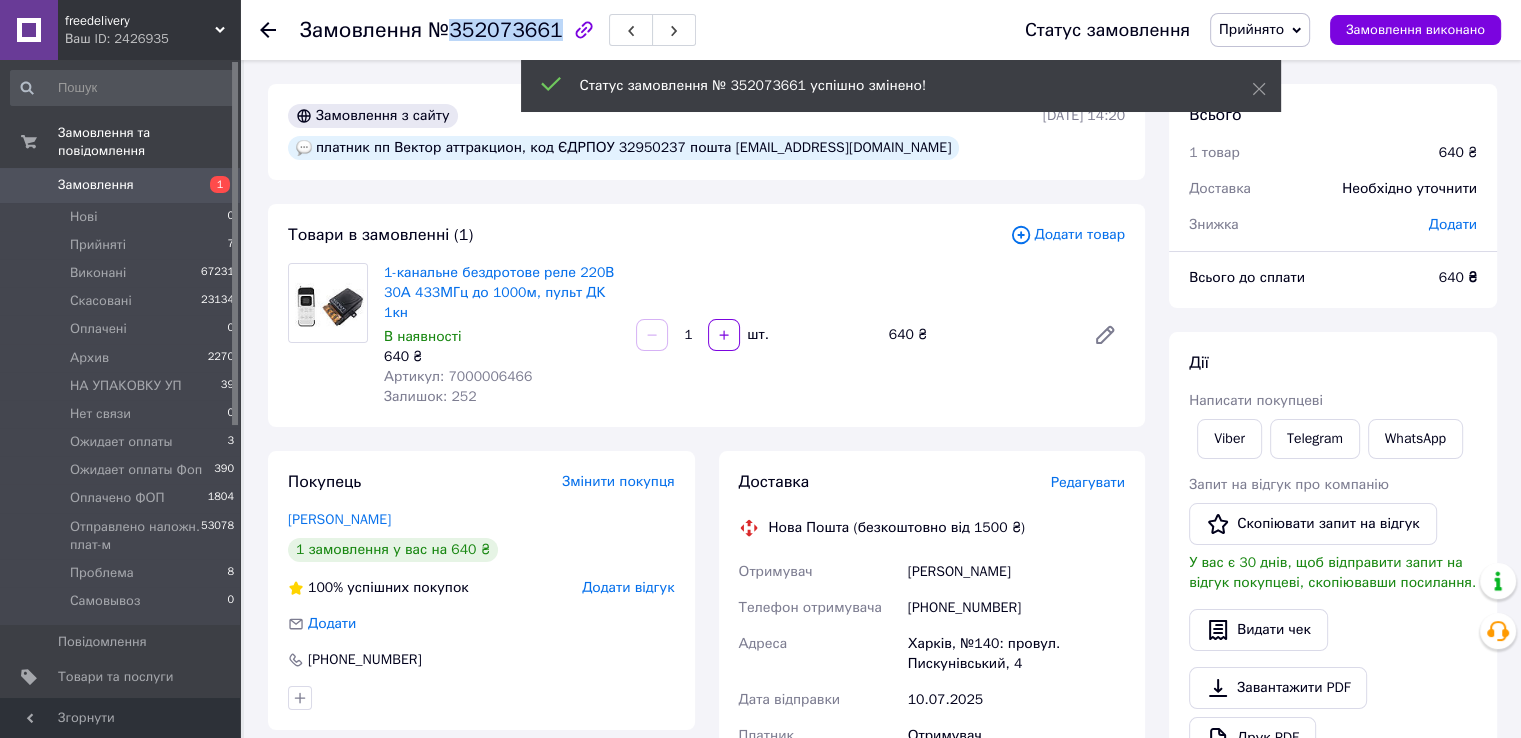 click on "№352073661" at bounding box center [495, 30] 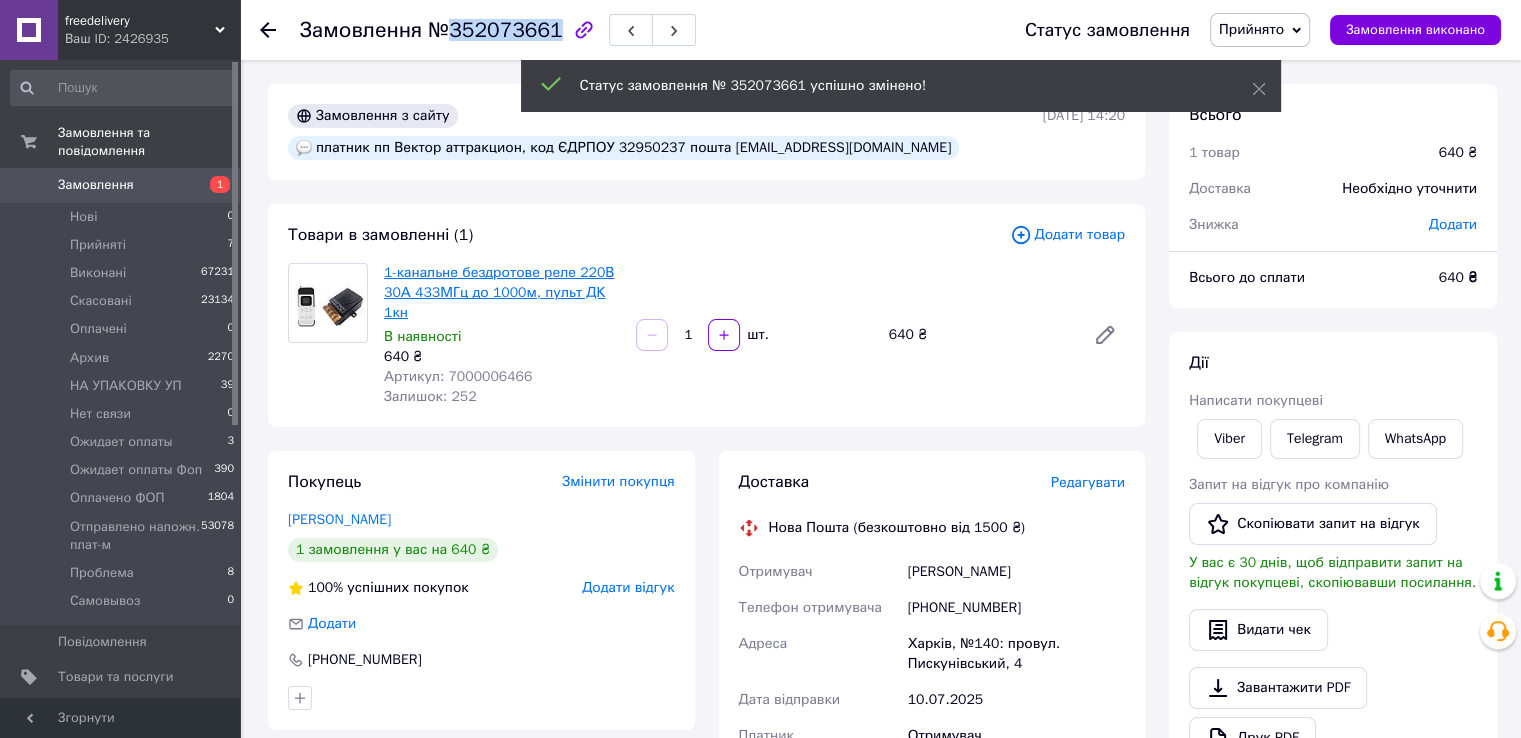 copy on "352073661" 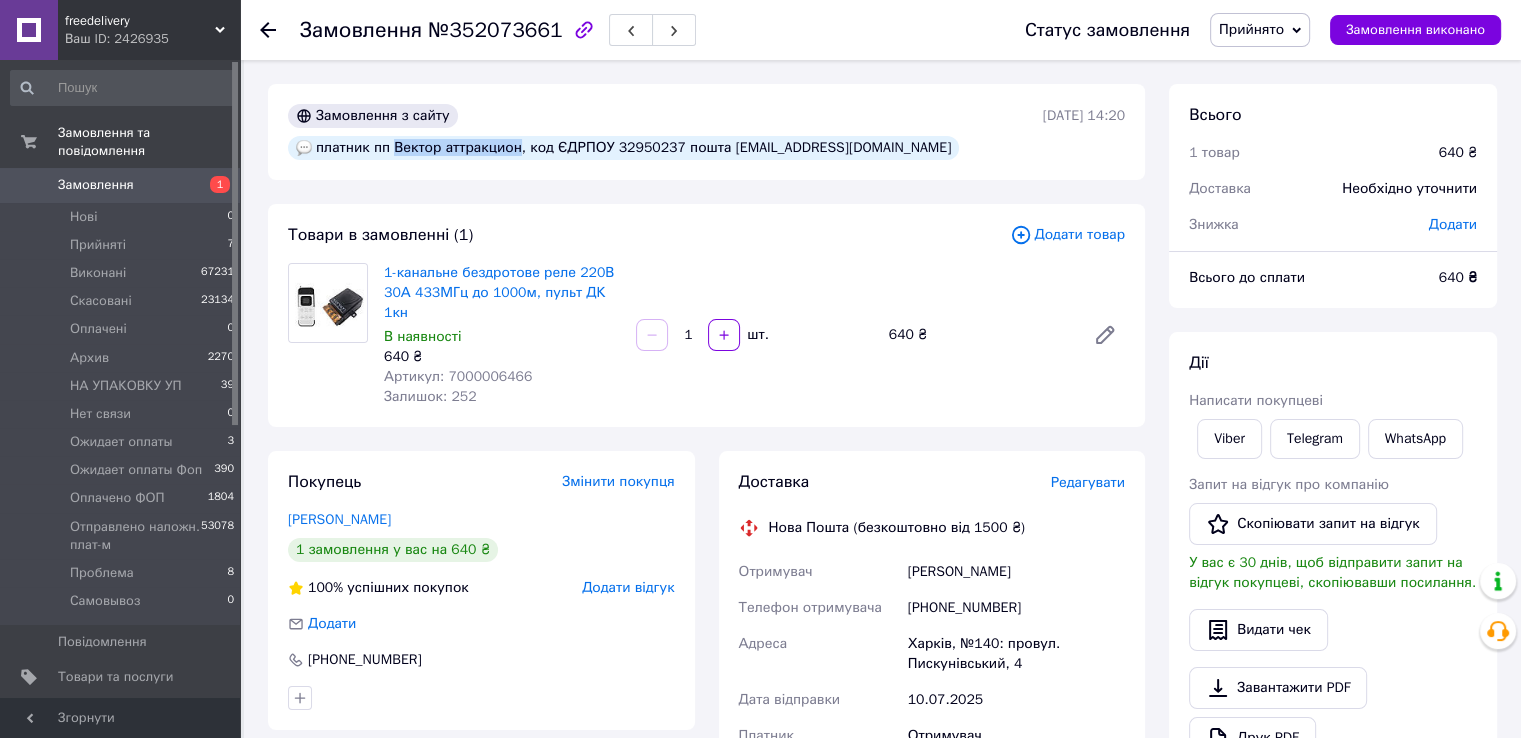drag, startPoint x: 564, startPoint y: 116, endPoint x: 682, endPoint y: 114, distance: 118.016945 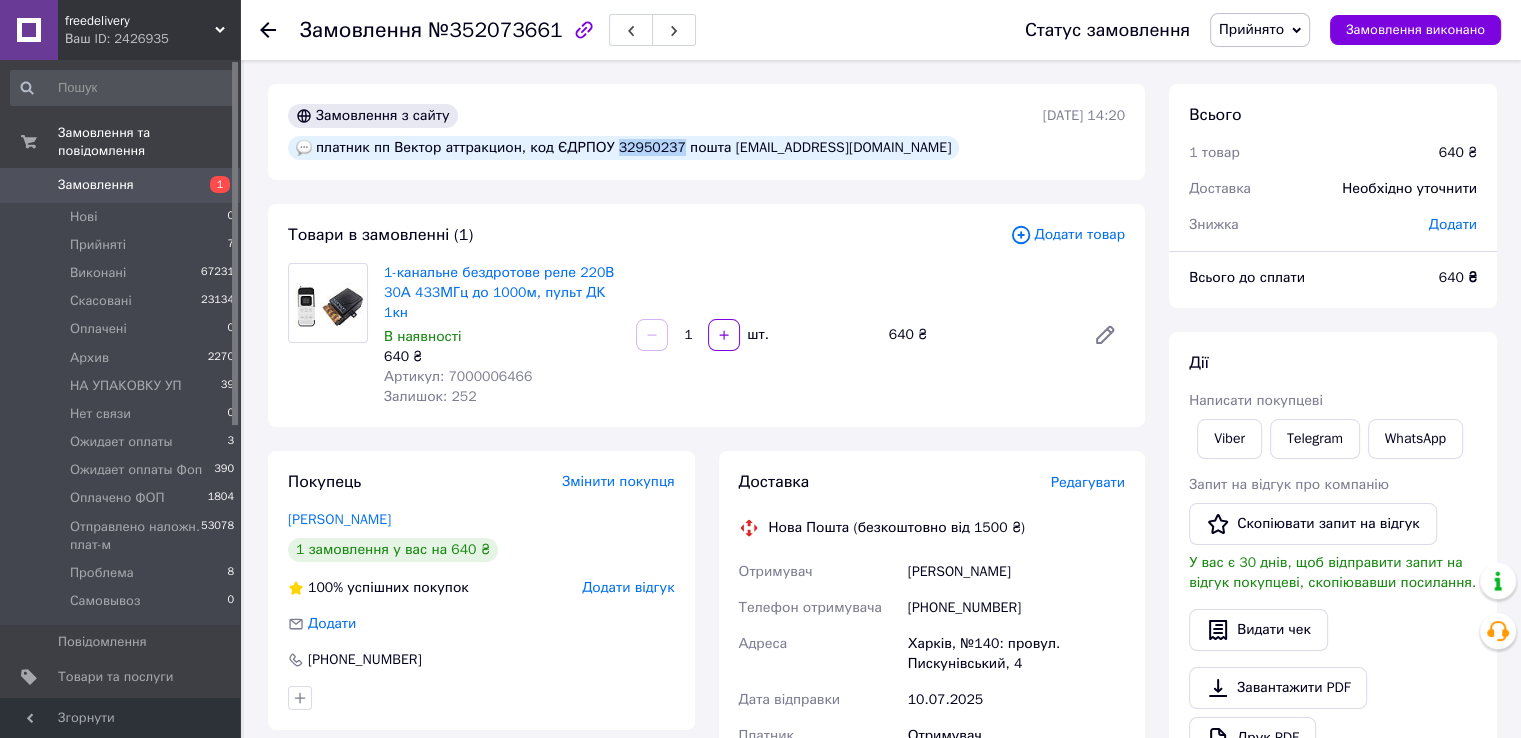 drag, startPoint x: 777, startPoint y: 116, endPoint x: 830, endPoint y: 117, distance: 53.009434 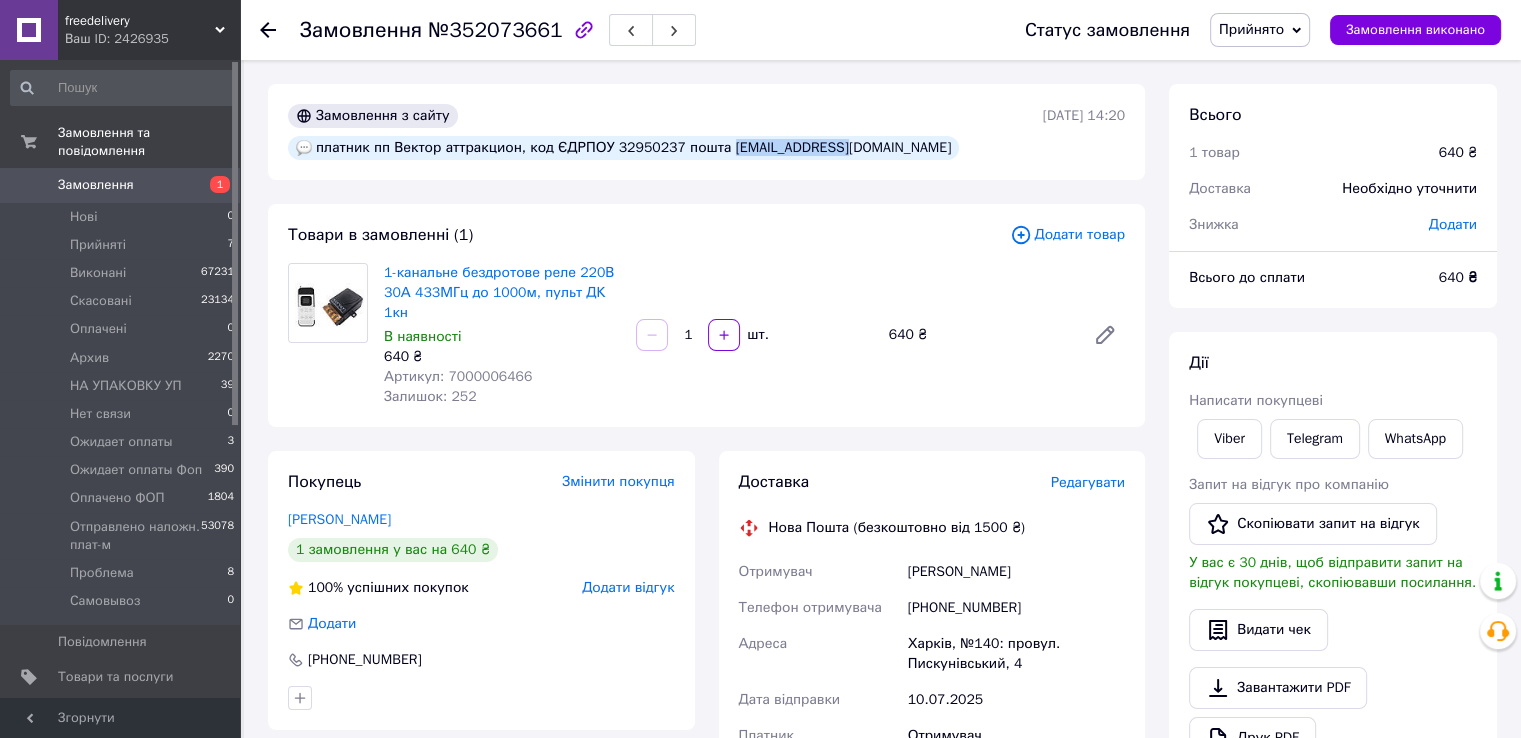 drag, startPoint x: 884, startPoint y: 113, endPoint x: 981, endPoint y: 114, distance: 97.00516 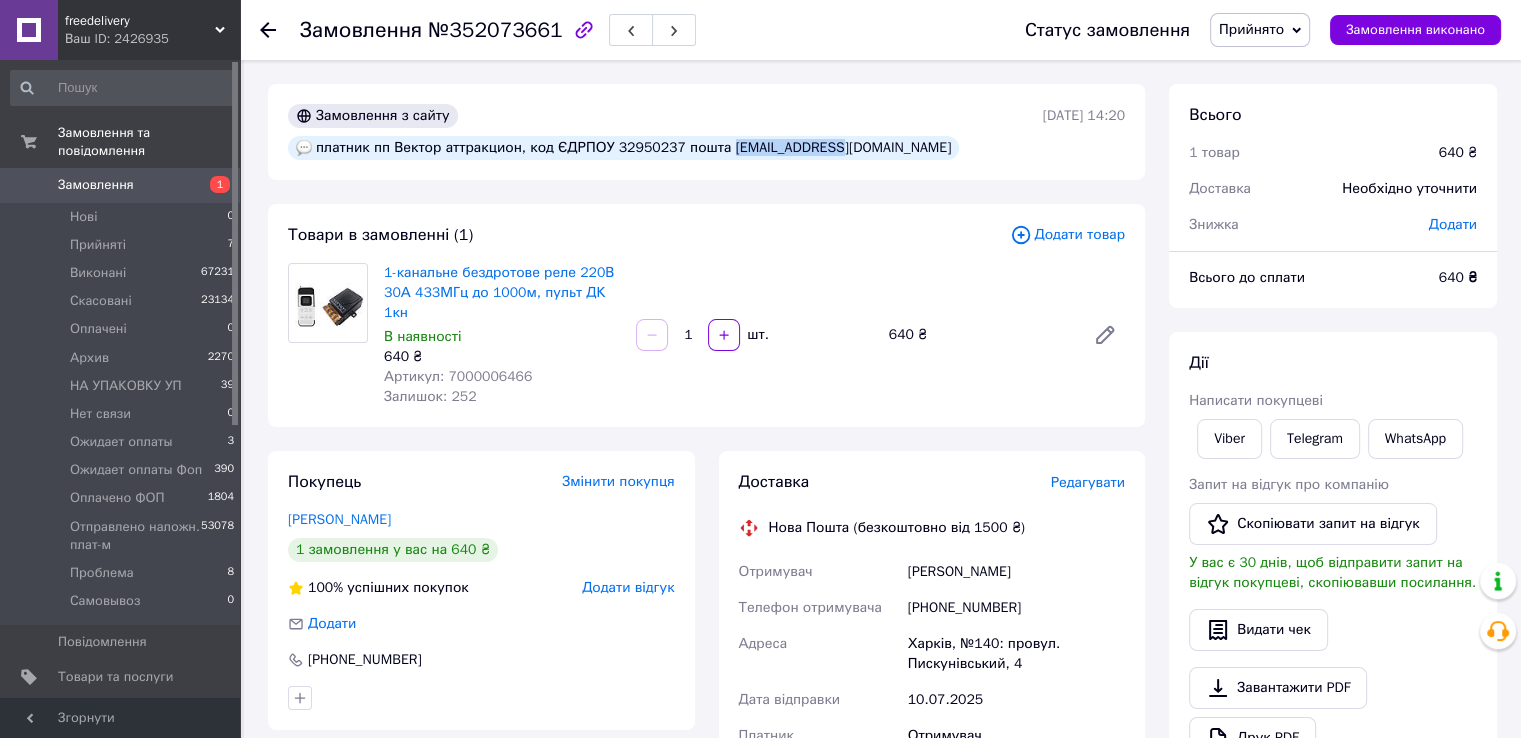 copy on "vektor9@ukr.ne" 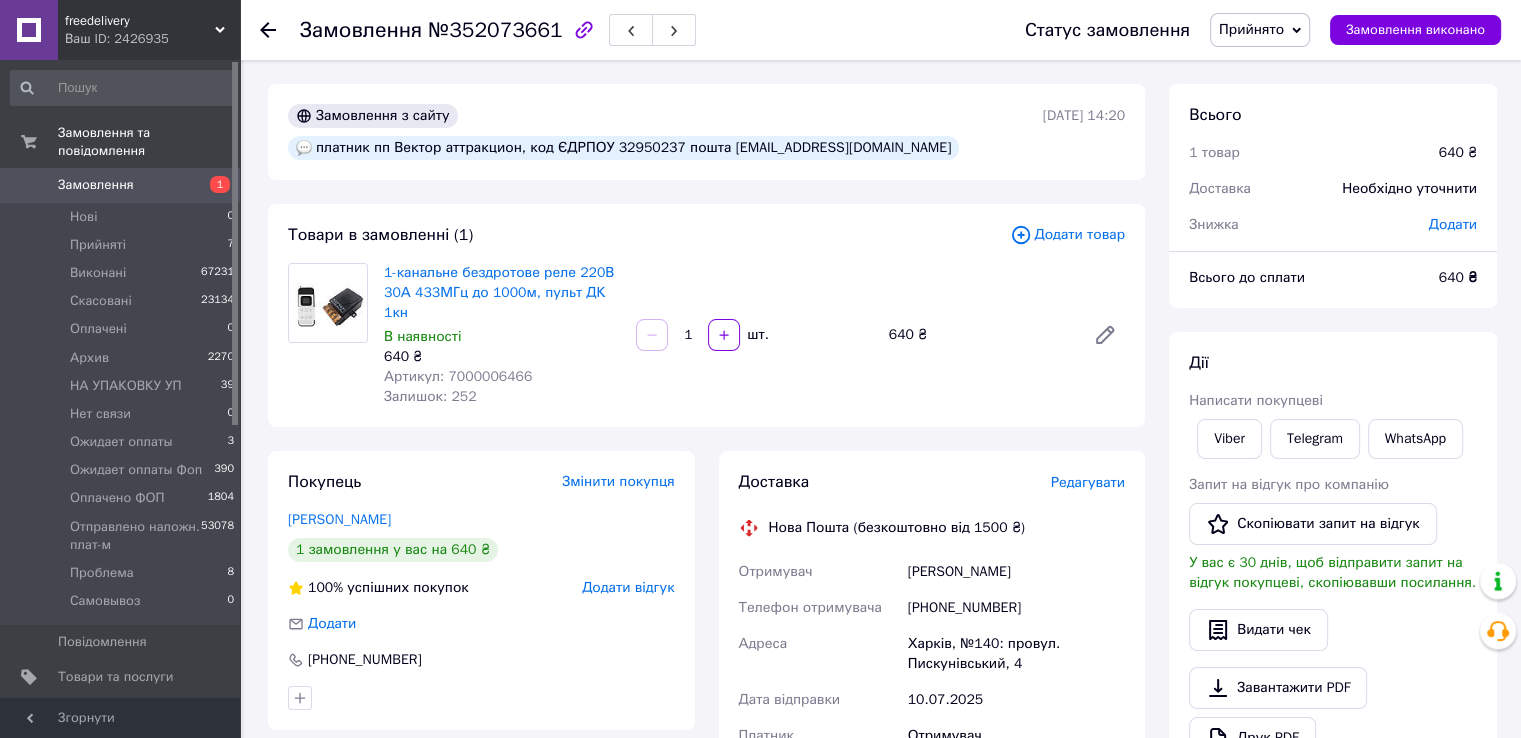click on "№352073661" at bounding box center [495, 30] 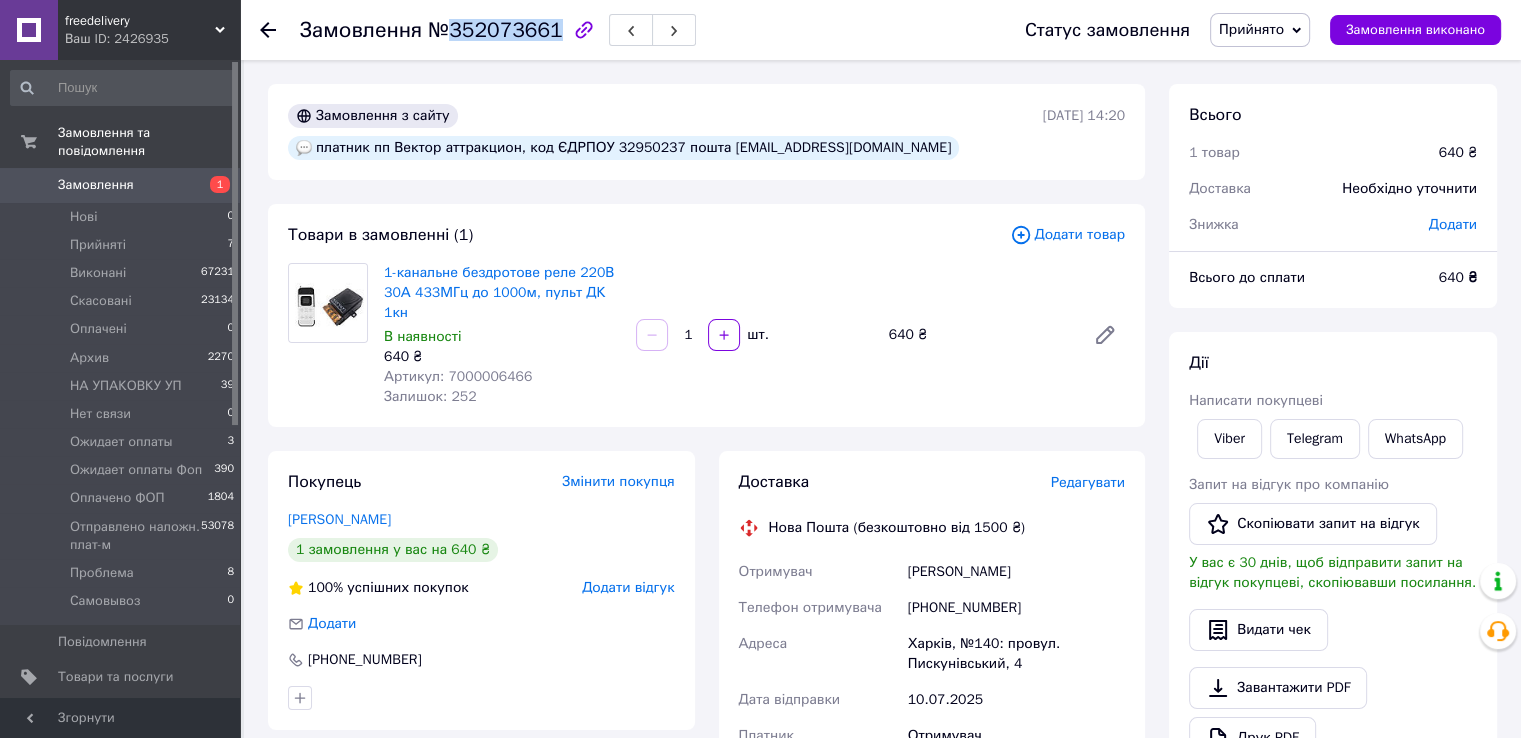 click on "№352073661" at bounding box center (495, 30) 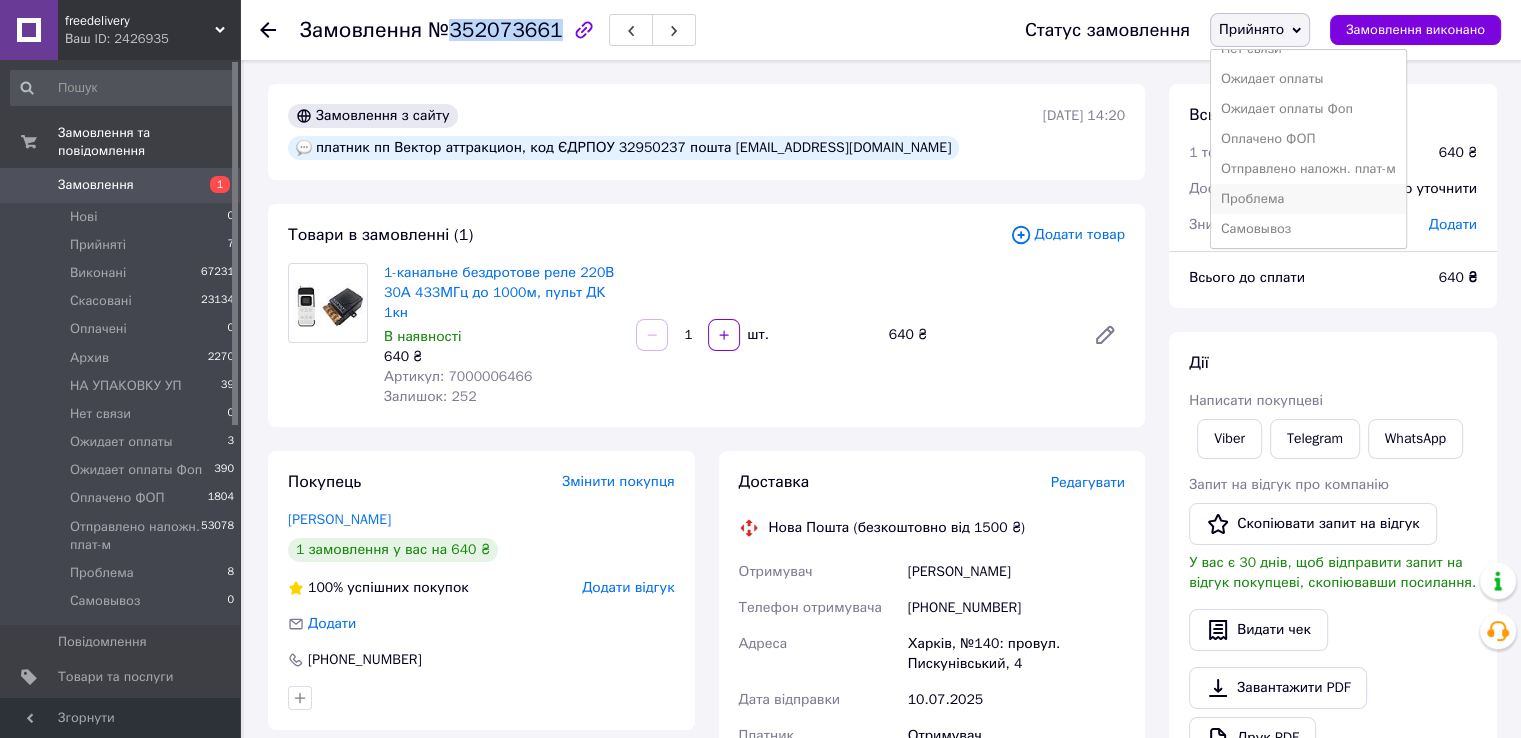 scroll, scrollTop: 172, scrollLeft: 0, axis: vertical 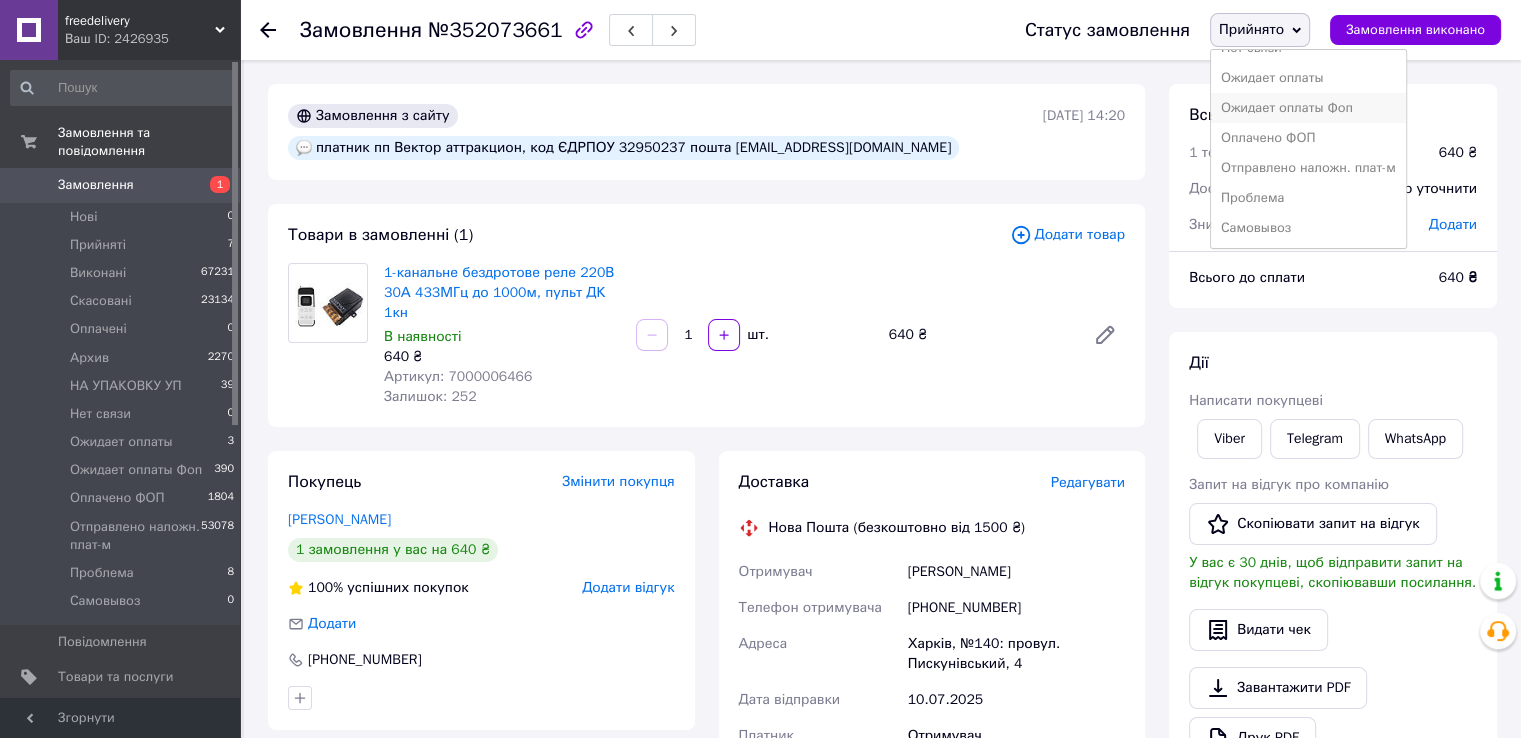 click on "Ожидает оплаты Фоп" at bounding box center (1308, 108) 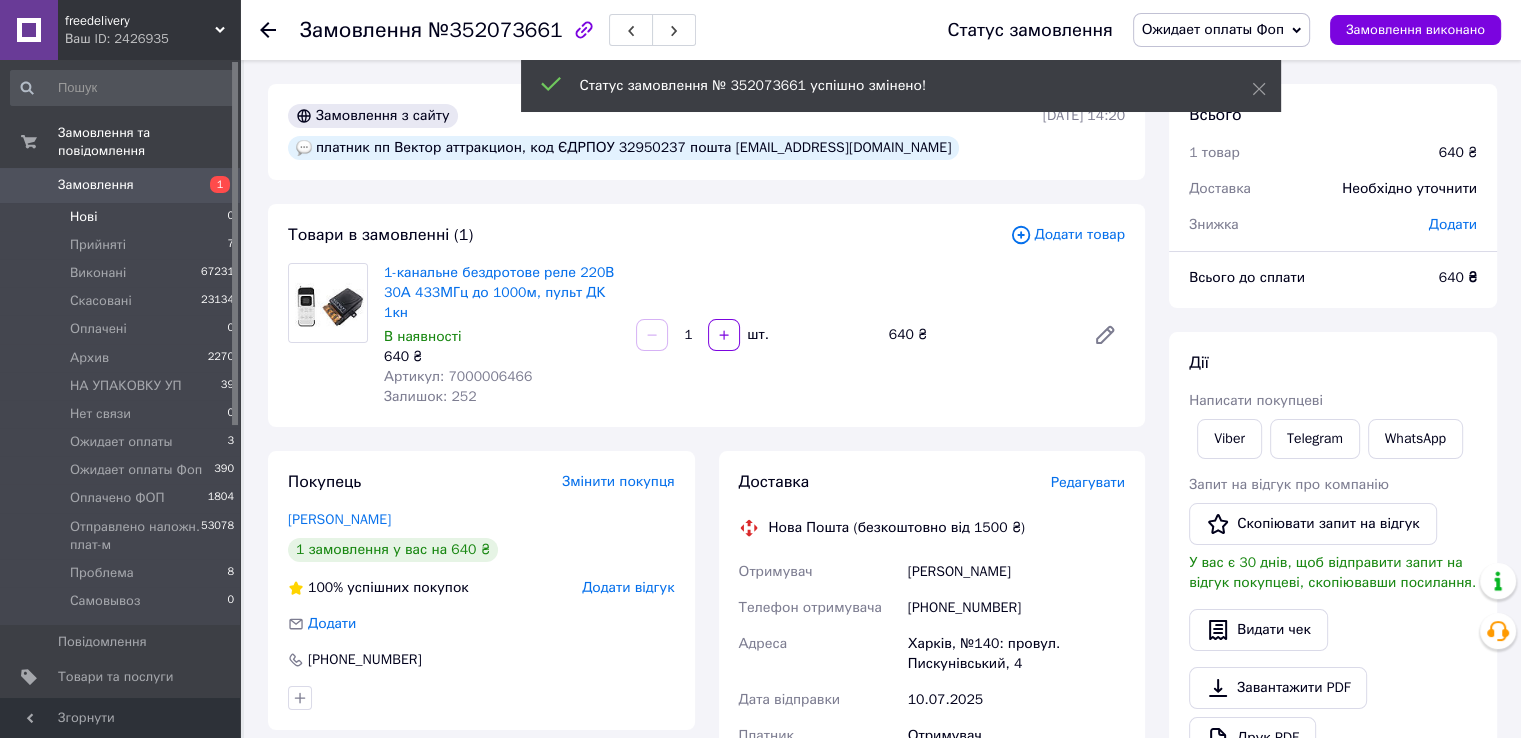 click on "Нові 0" at bounding box center [123, 217] 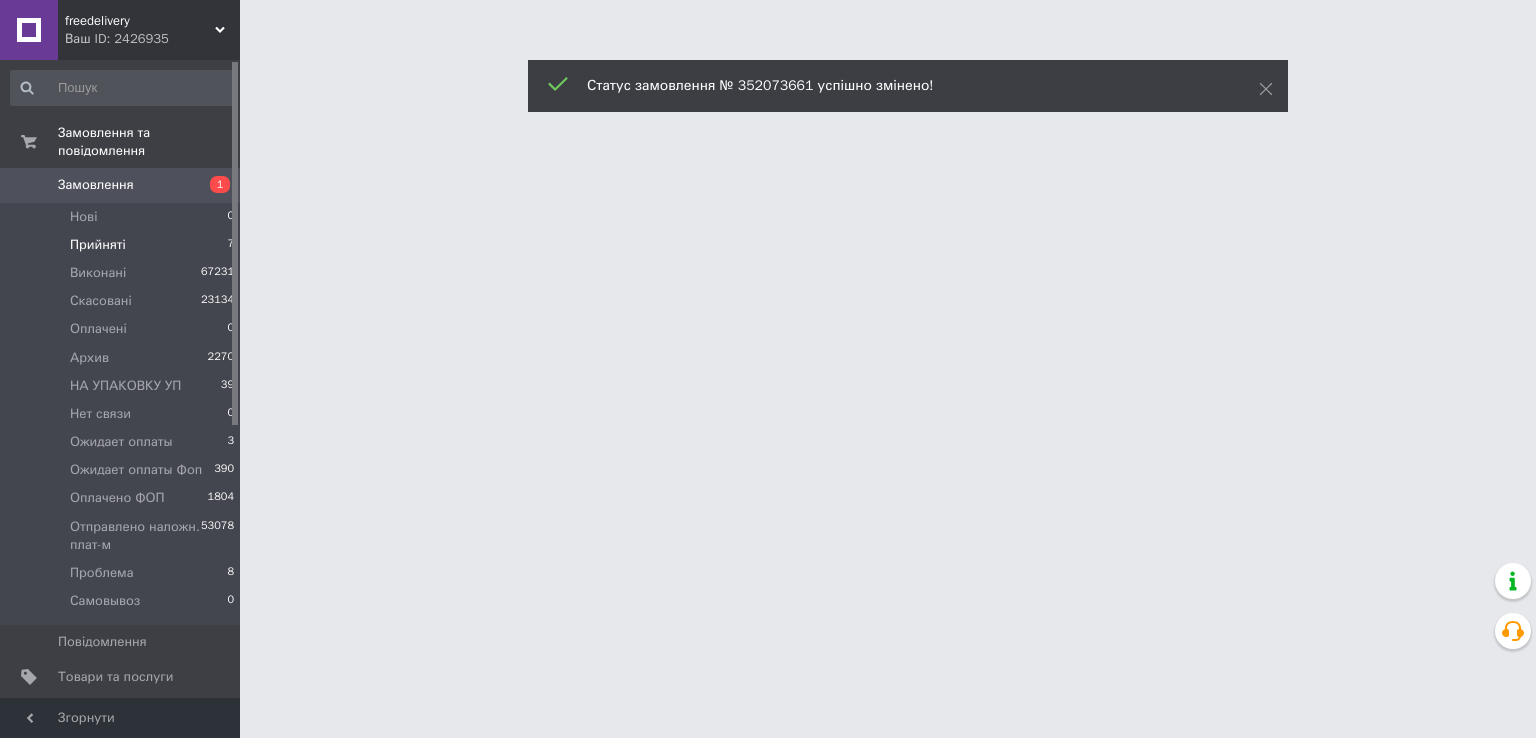 click on "Прийняті" at bounding box center [98, 245] 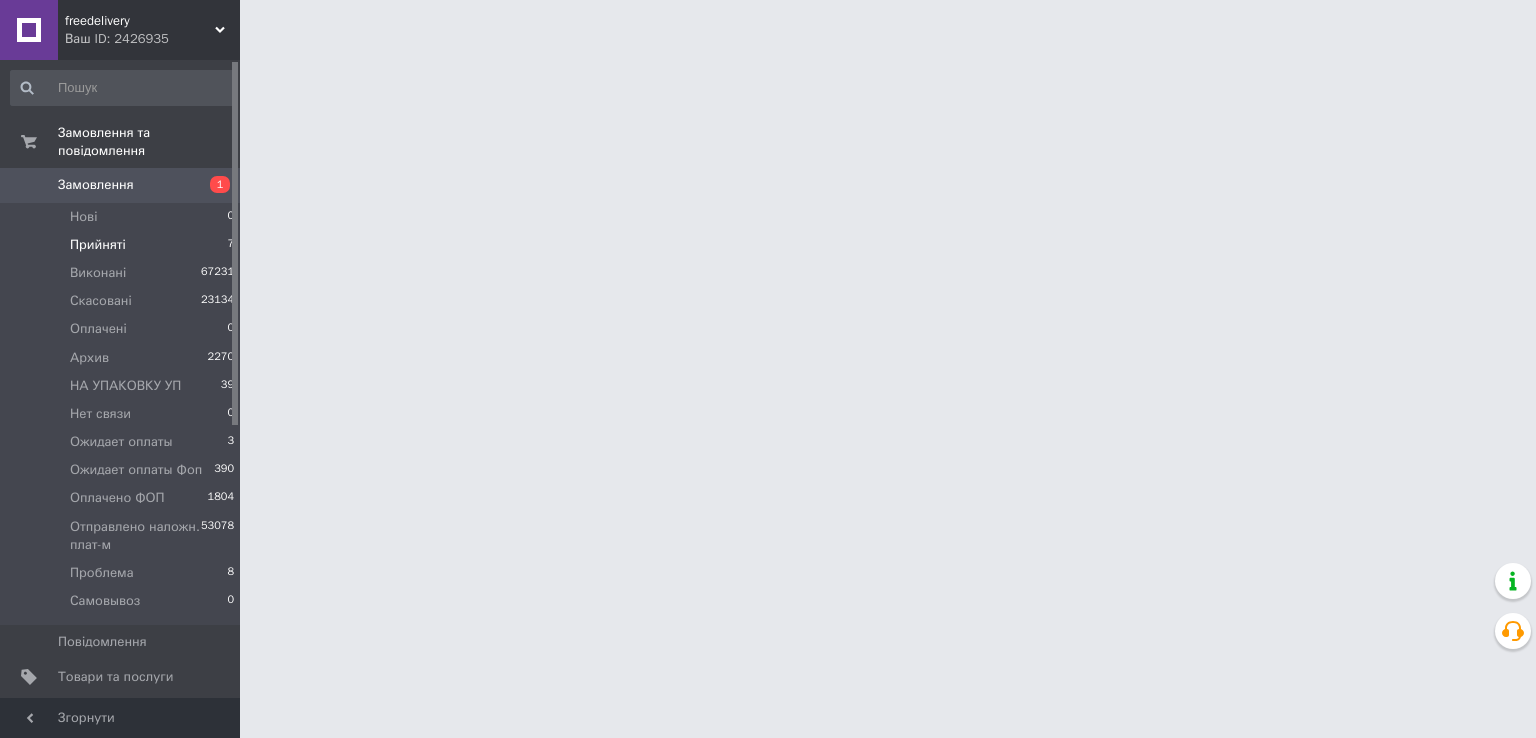 click on "Прийняті 7" at bounding box center (123, 245) 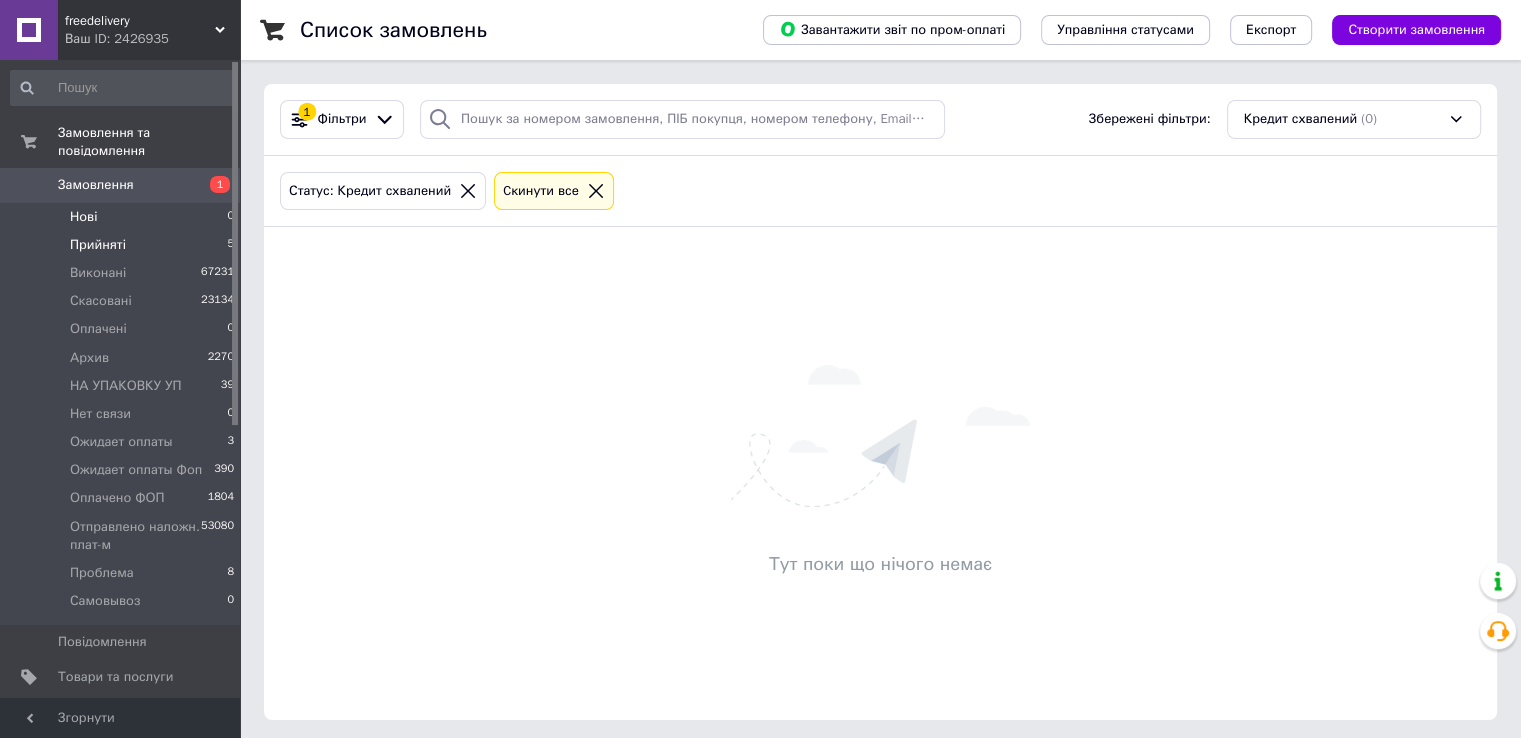 click on "Прийняті 5" at bounding box center [123, 245] 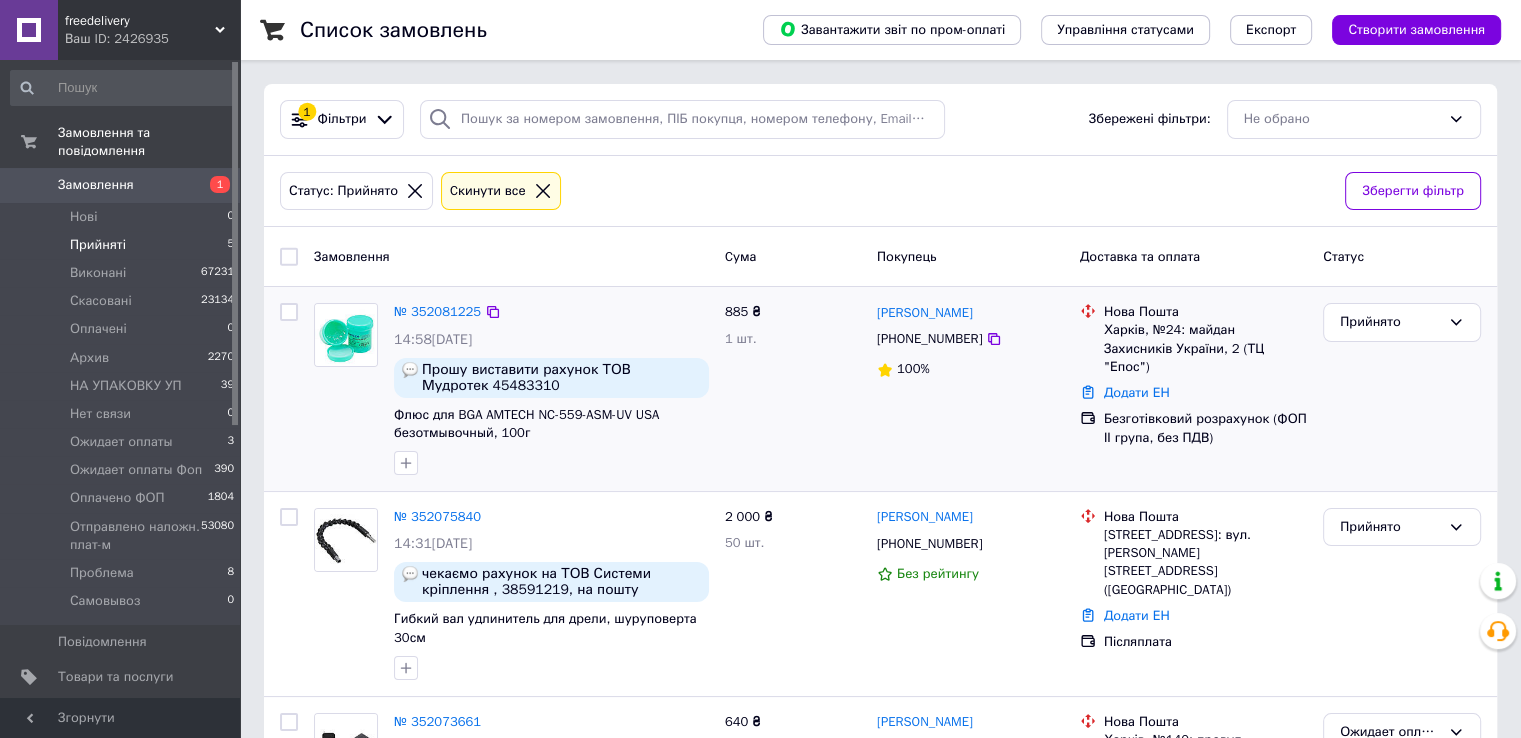 click on "№ 352081225 14:58, 10.07.2025 Прошу виставити рахунок ТОВ Мудротек 45483310 Флюс для BGA AMTECH NC-559-ASM-UV USA безотмывочный, 100г" at bounding box center [551, 389] 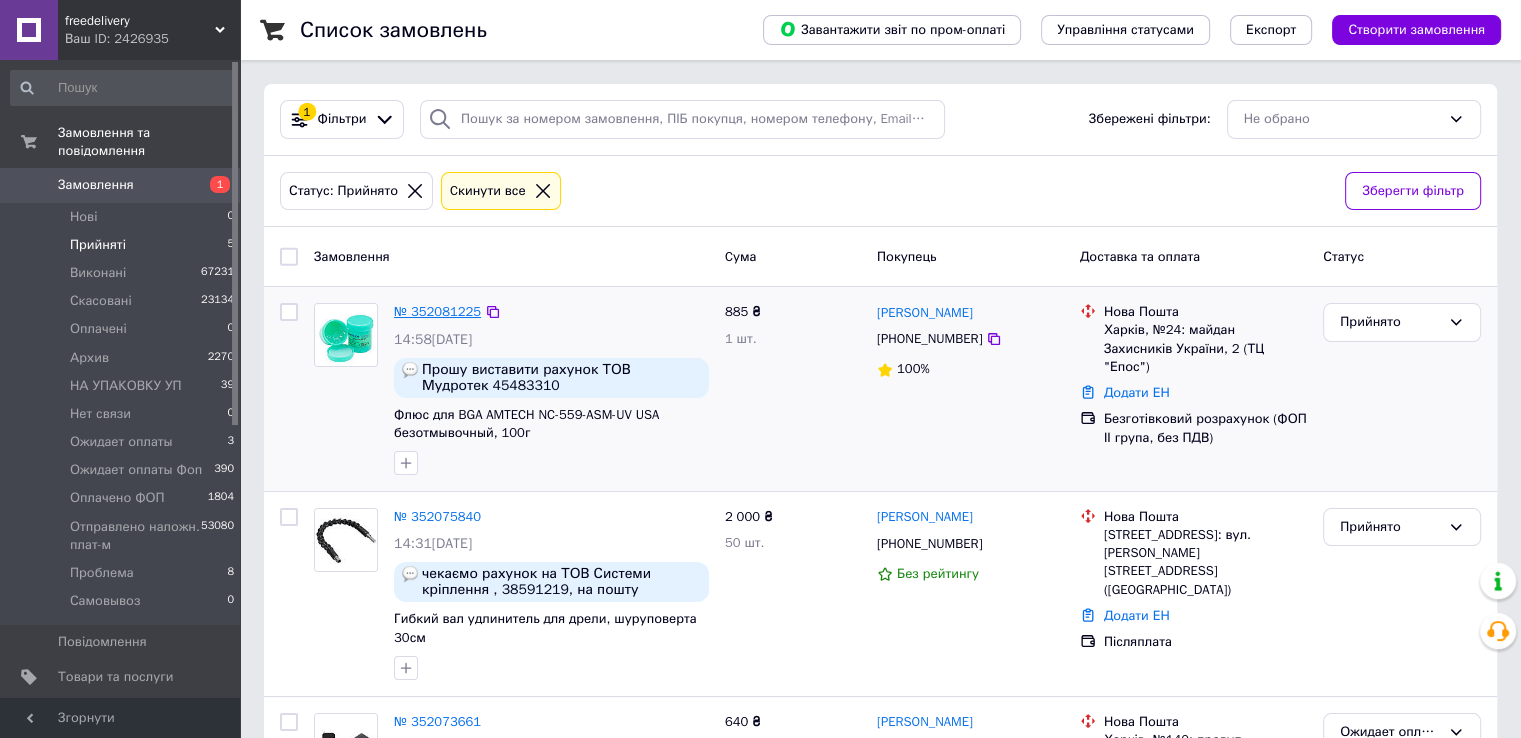 click on "№ 352081225" at bounding box center [437, 311] 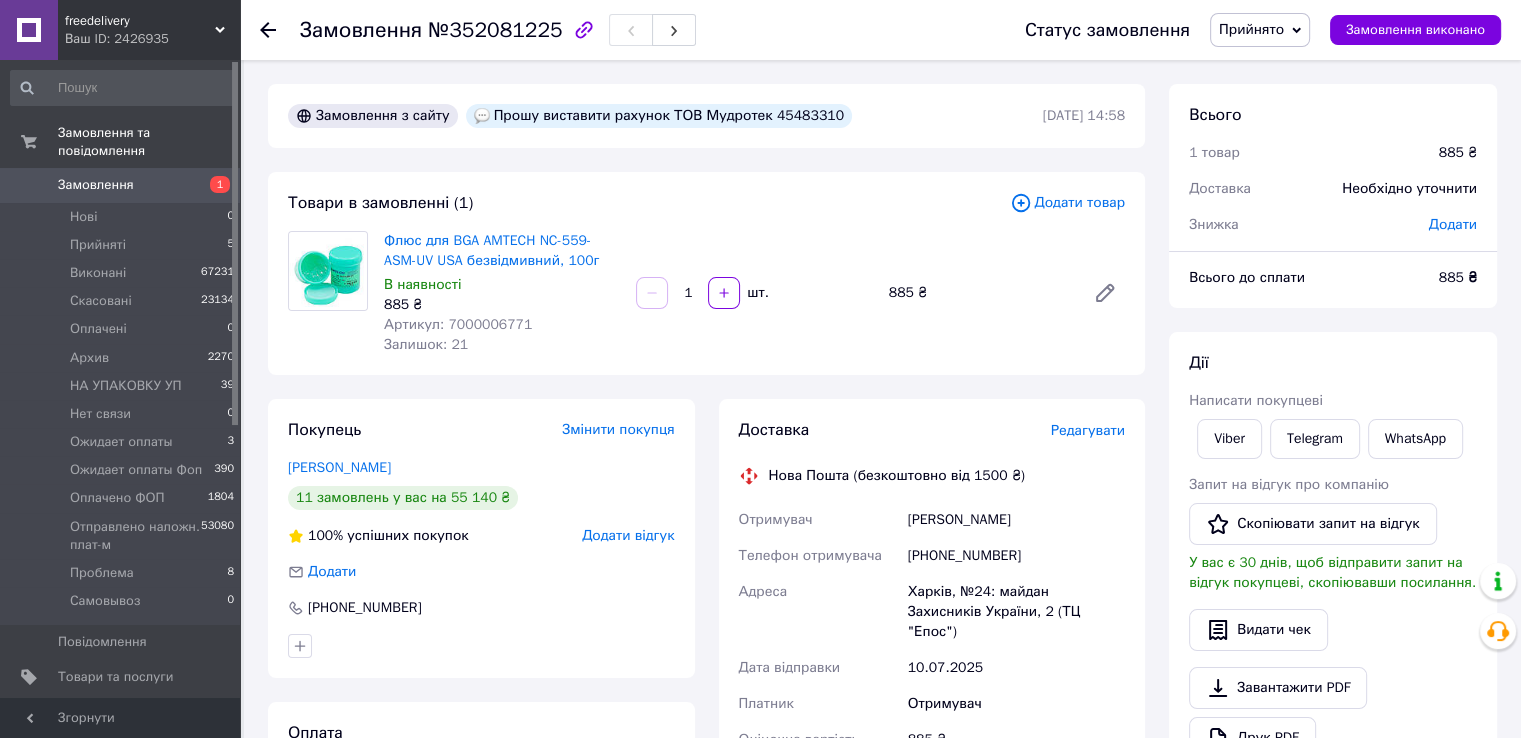 click on "№352081225" at bounding box center (495, 30) 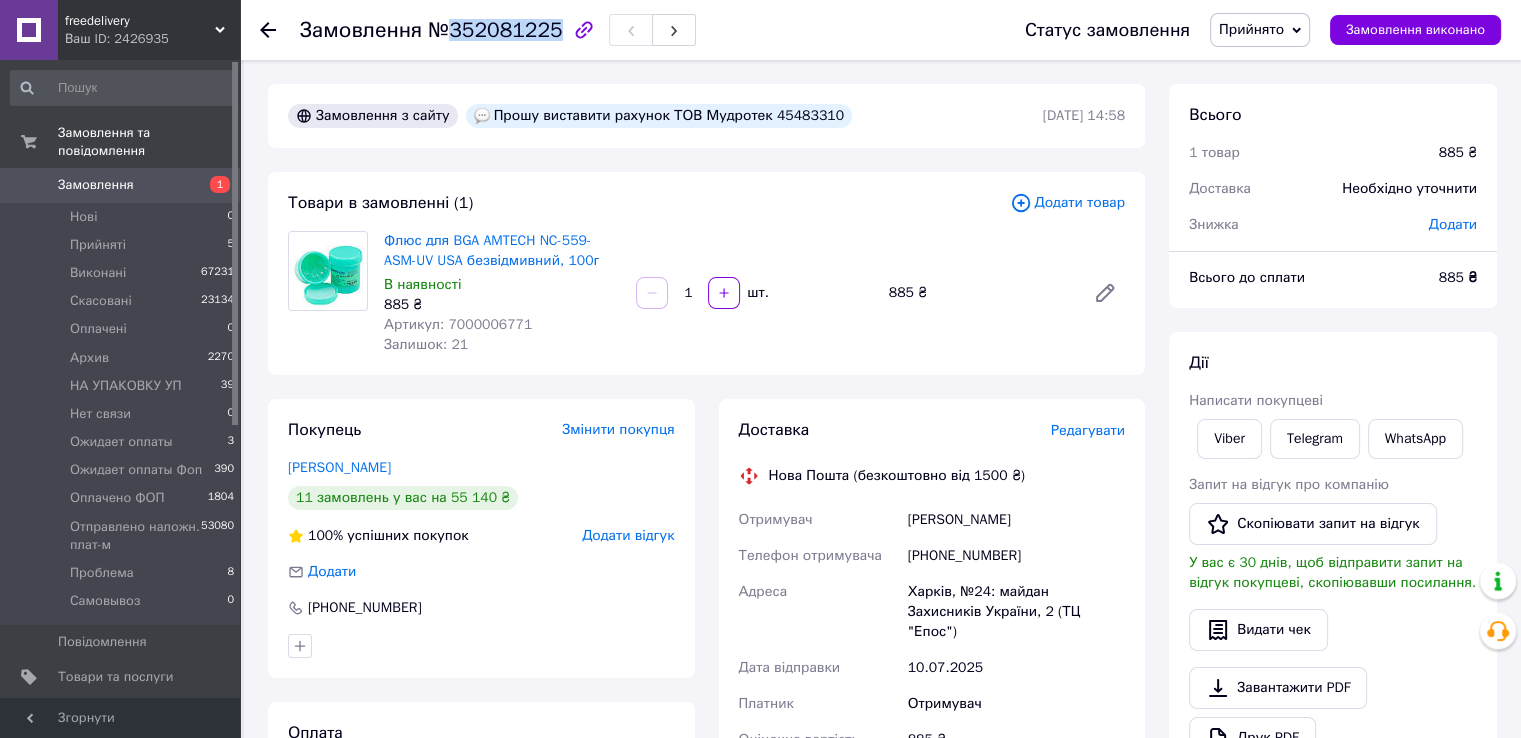 click on "№352081225" at bounding box center [495, 30] 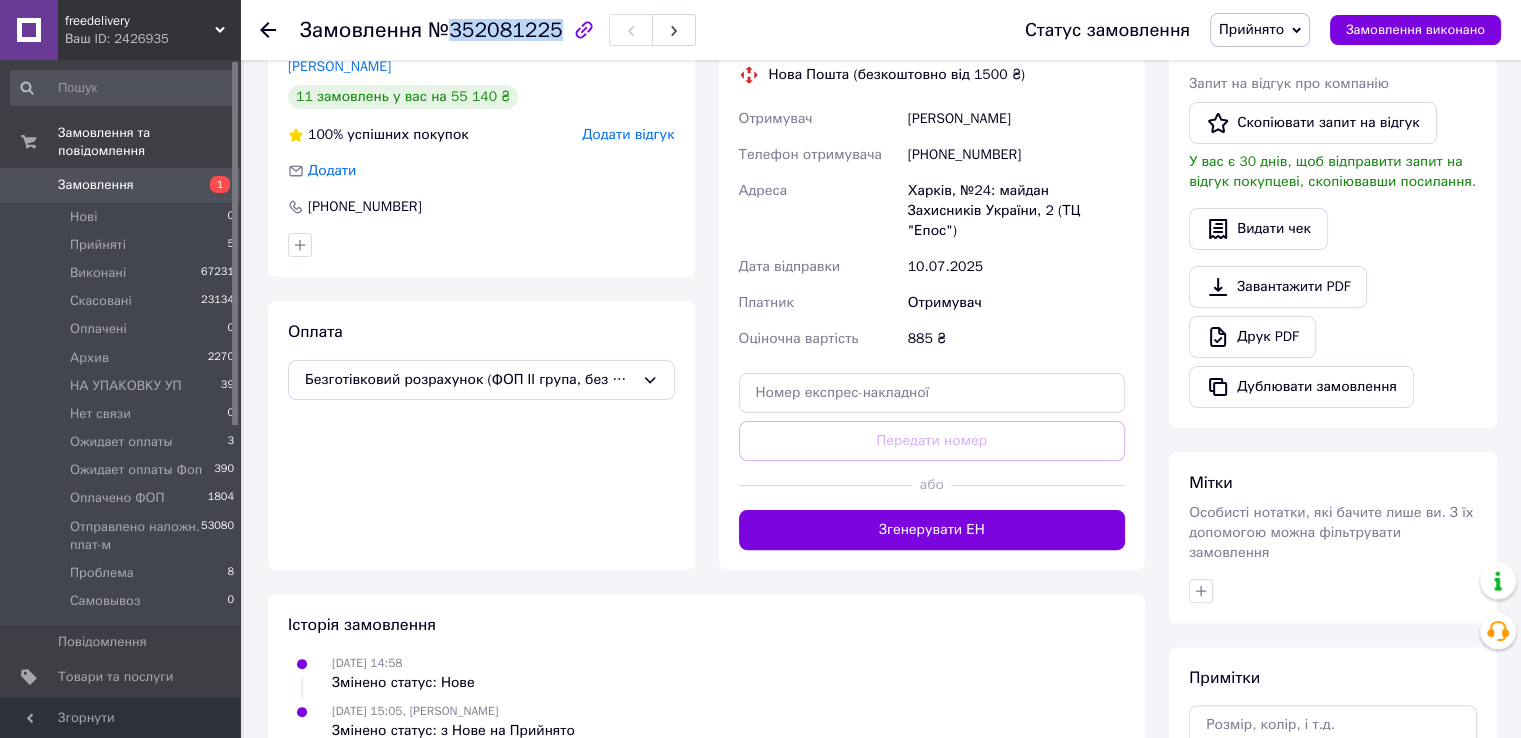scroll, scrollTop: 300, scrollLeft: 0, axis: vertical 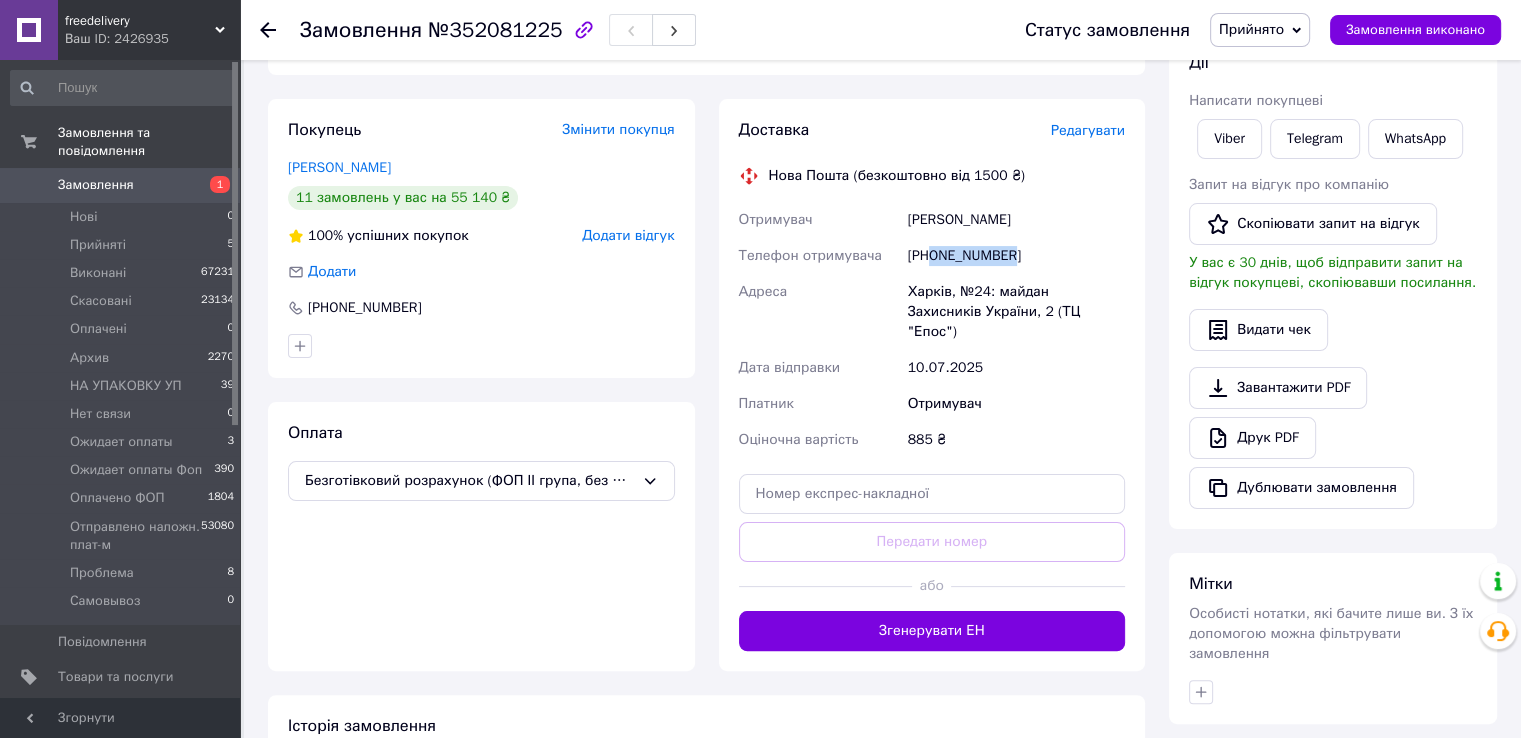 drag, startPoint x: 934, startPoint y: 256, endPoint x: 1020, endPoint y: 255, distance: 86.00581 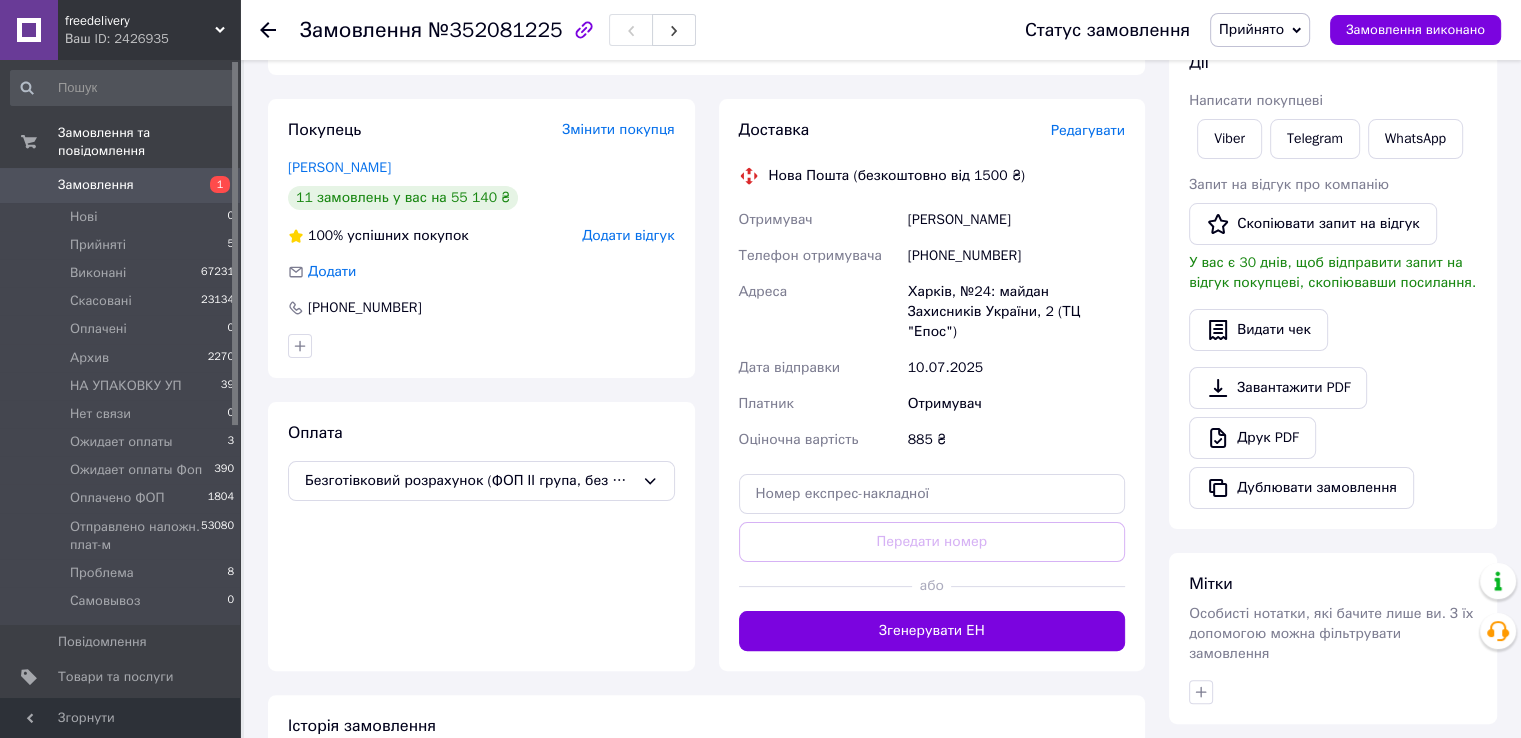 click on "№352081225" at bounding box center [495, 30] 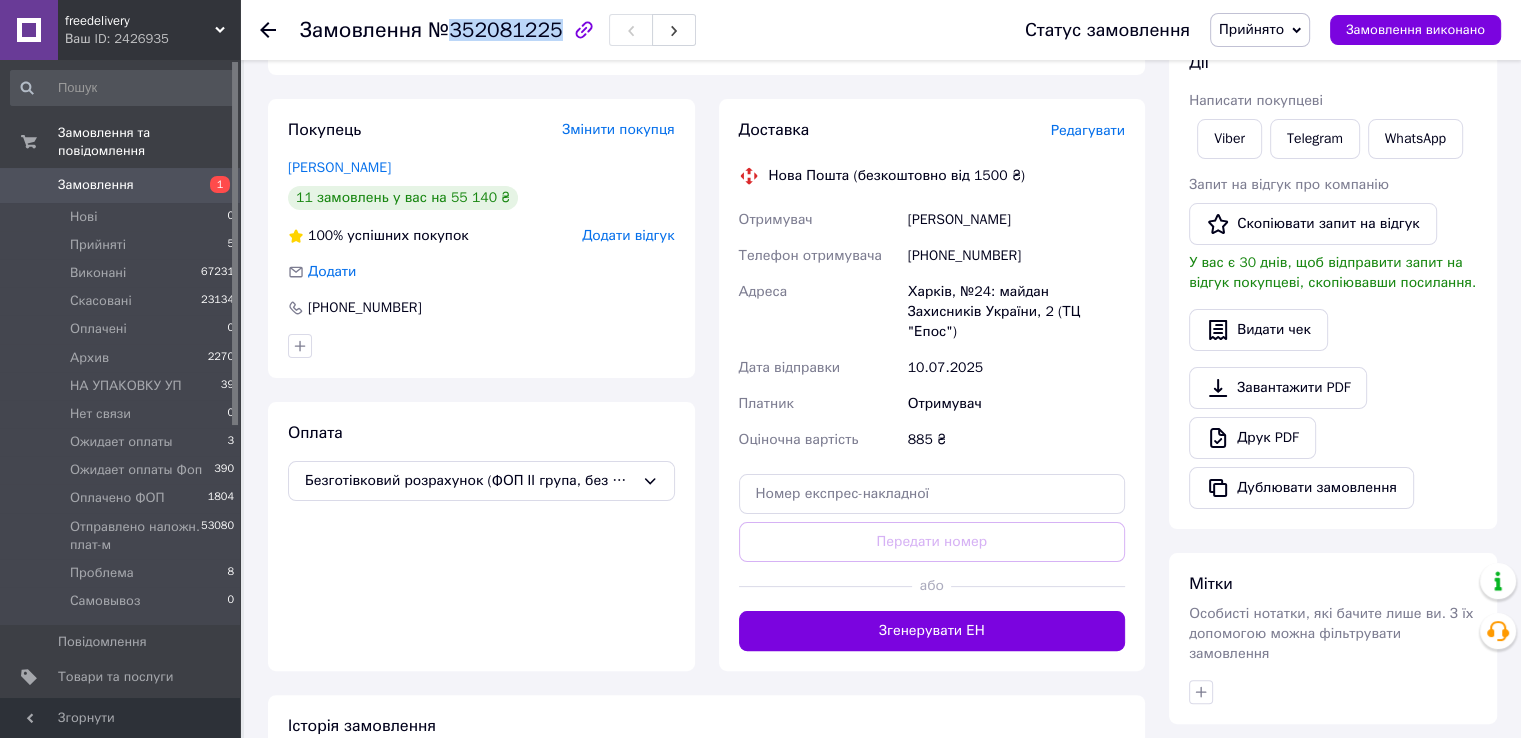 click on "№352081225" at bounding box center [495, 30] 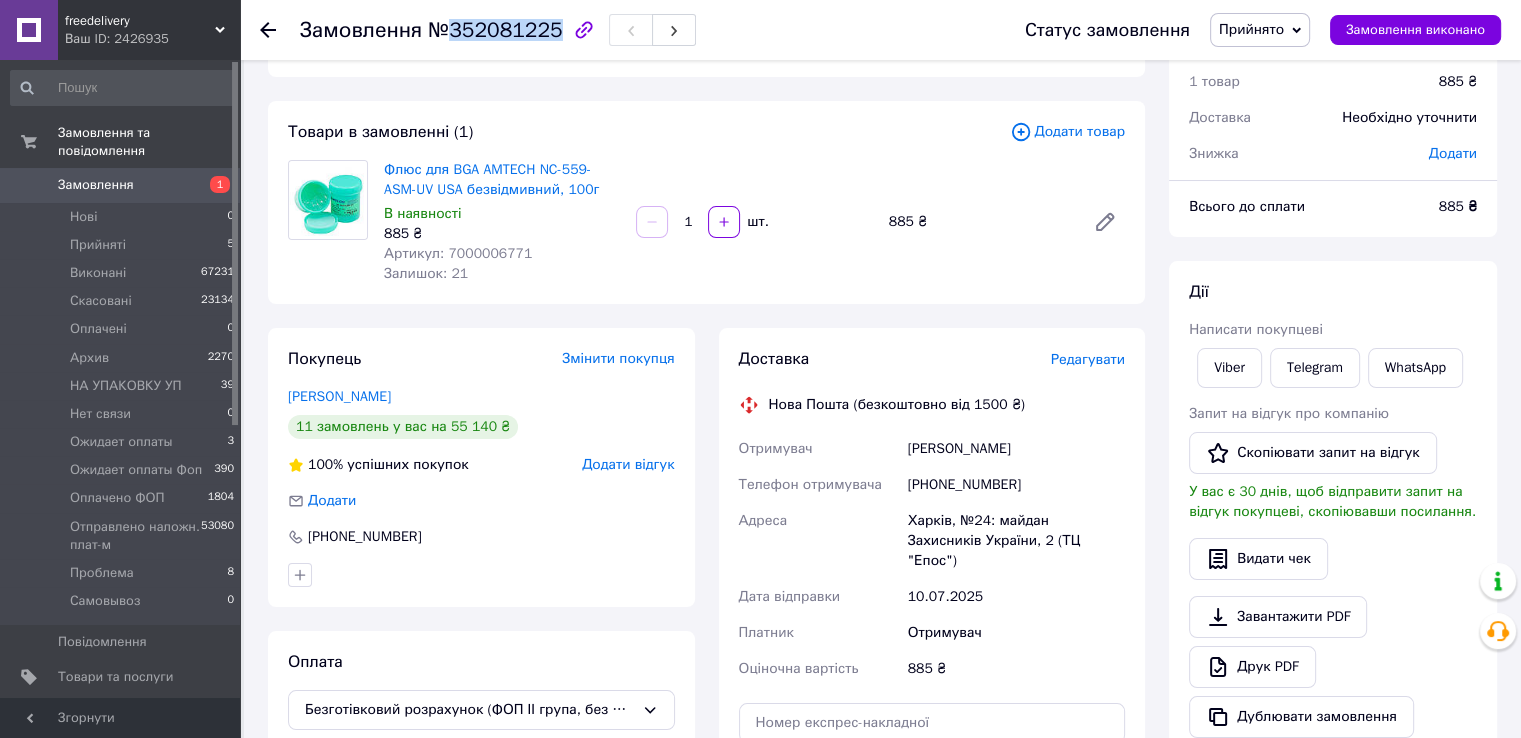 scroll, scrollTop: 0, scrollLeft: 0, axis: both 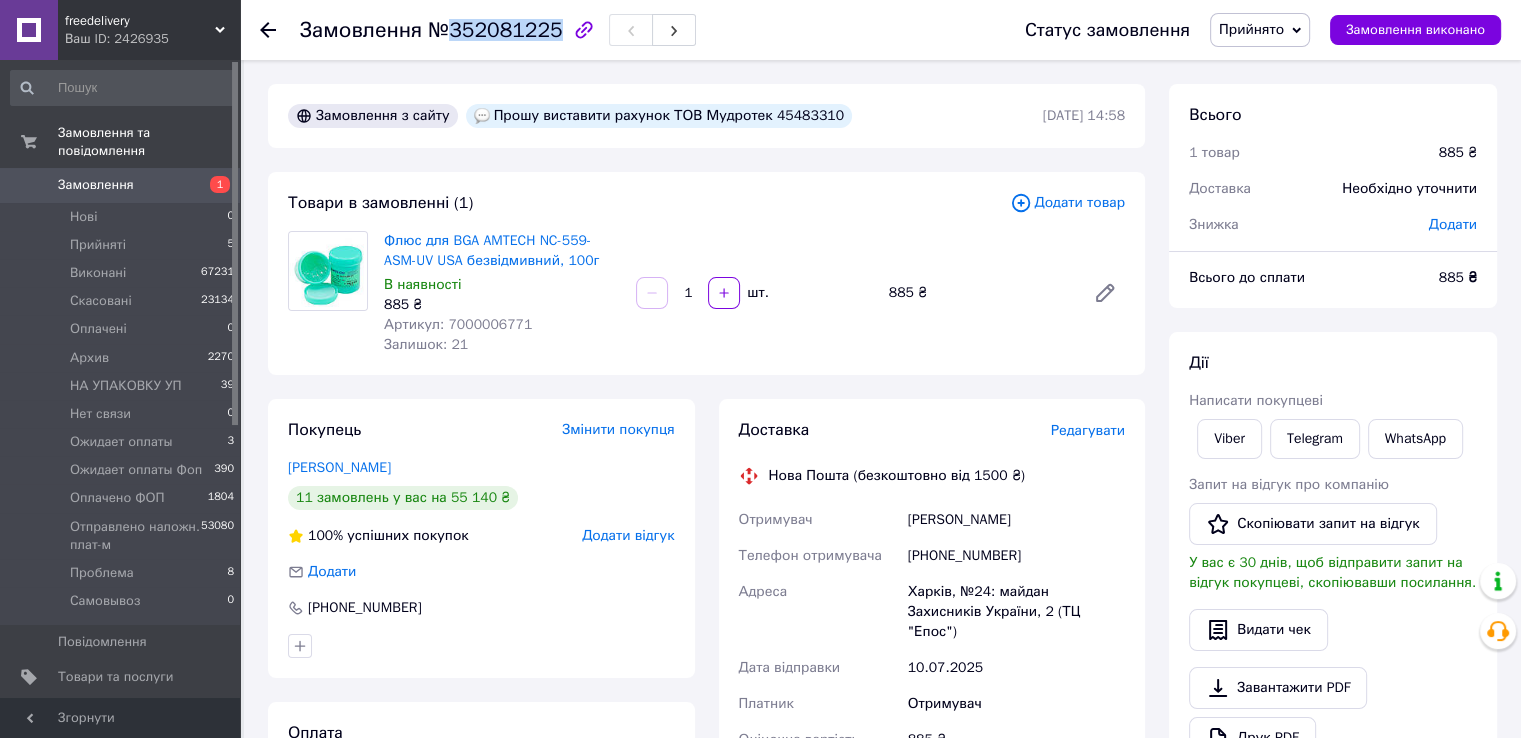 click on "Прийнято" at bounding box center (1260, 30) 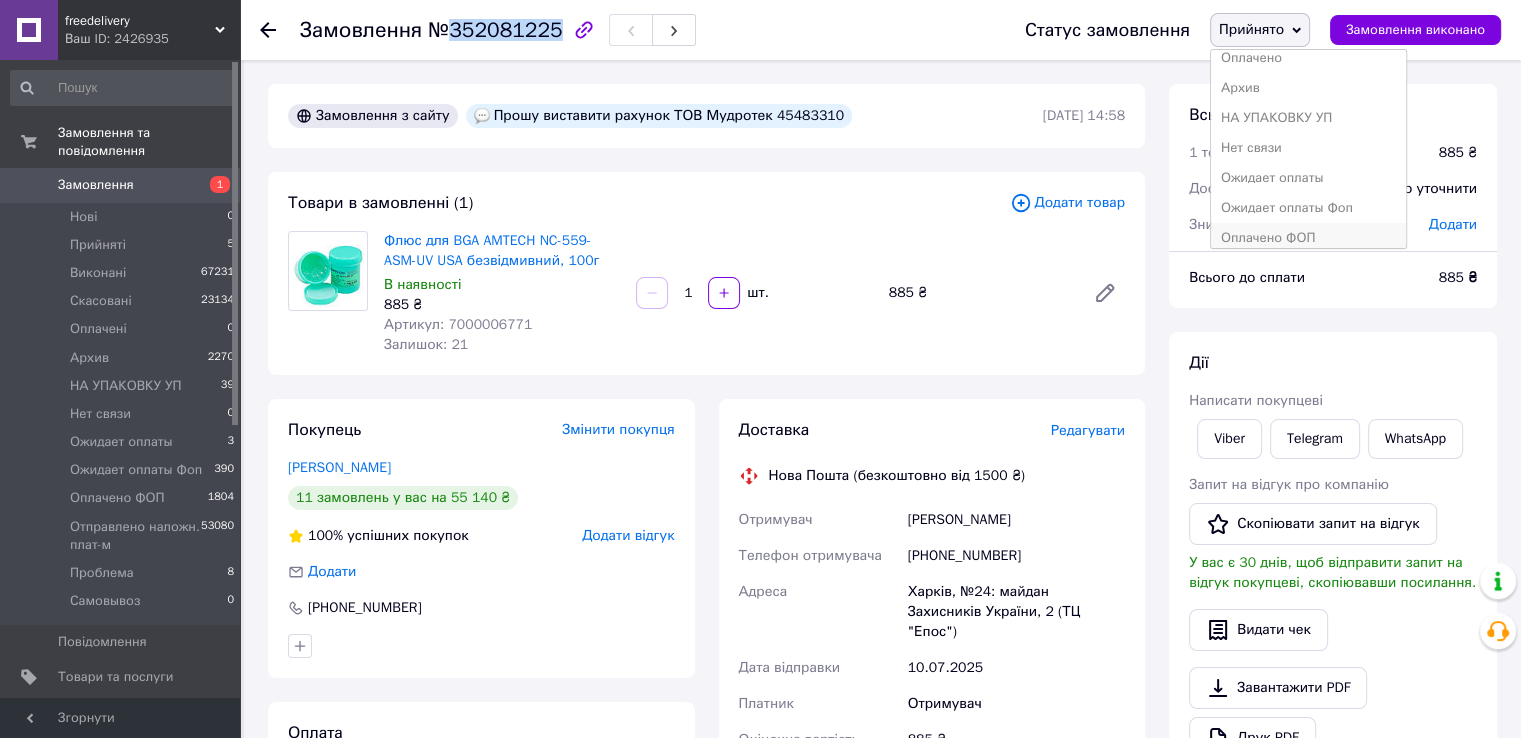 scroll, scrollTop: 172, scrollLeft: 0, axis: vertical 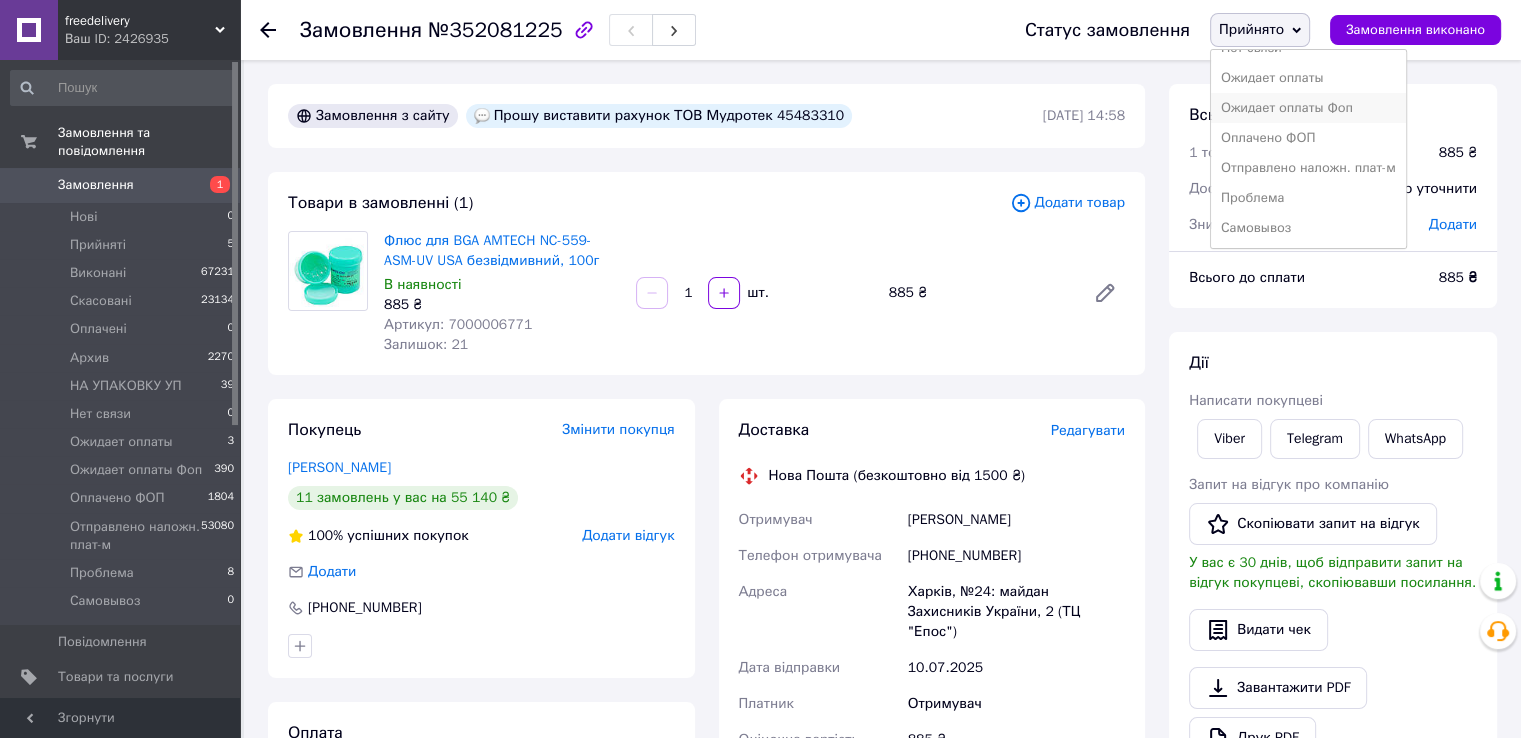 click on "Ожидает оплаты Фоп" at bounding box center [1308, 108] 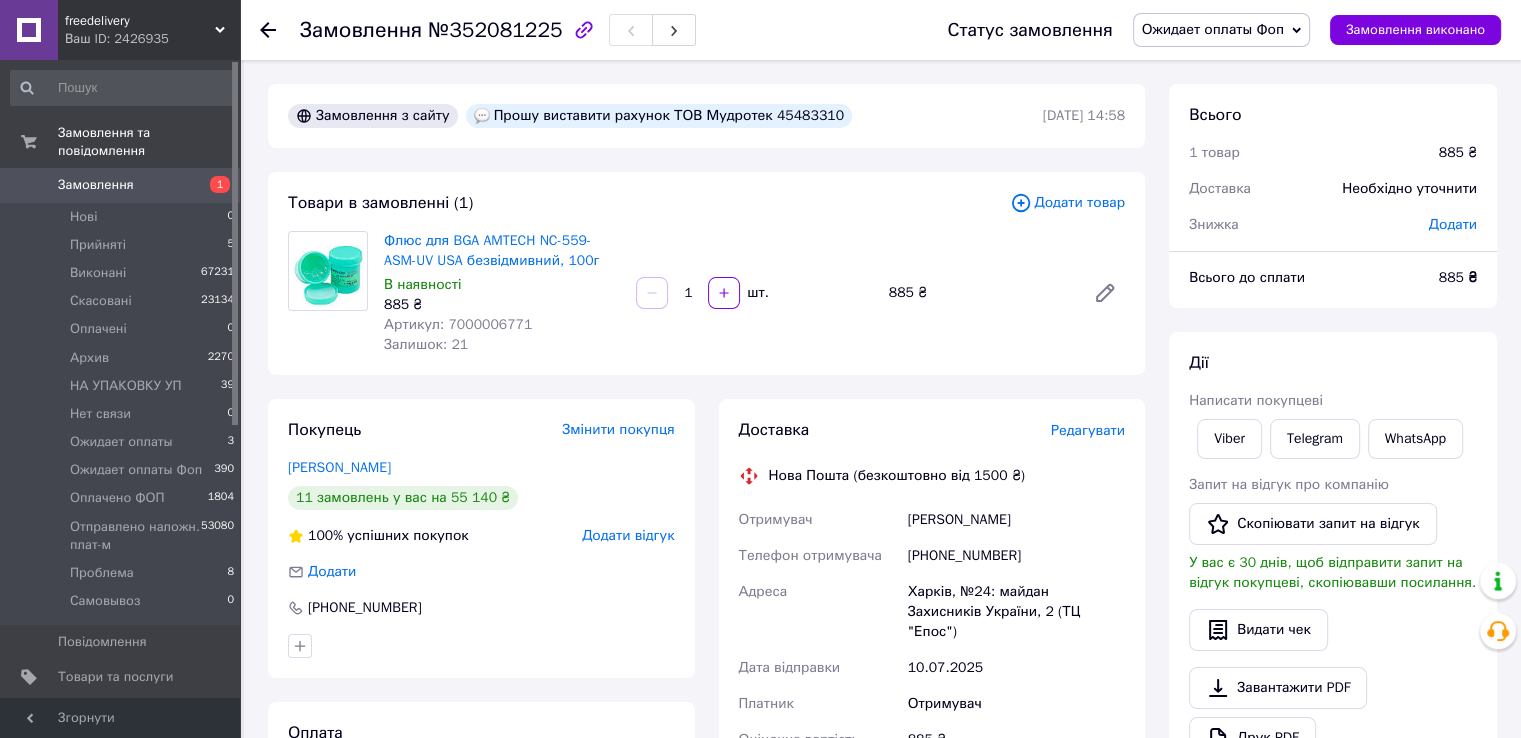 click on "Замовлення" at bounding box center (96, 185) 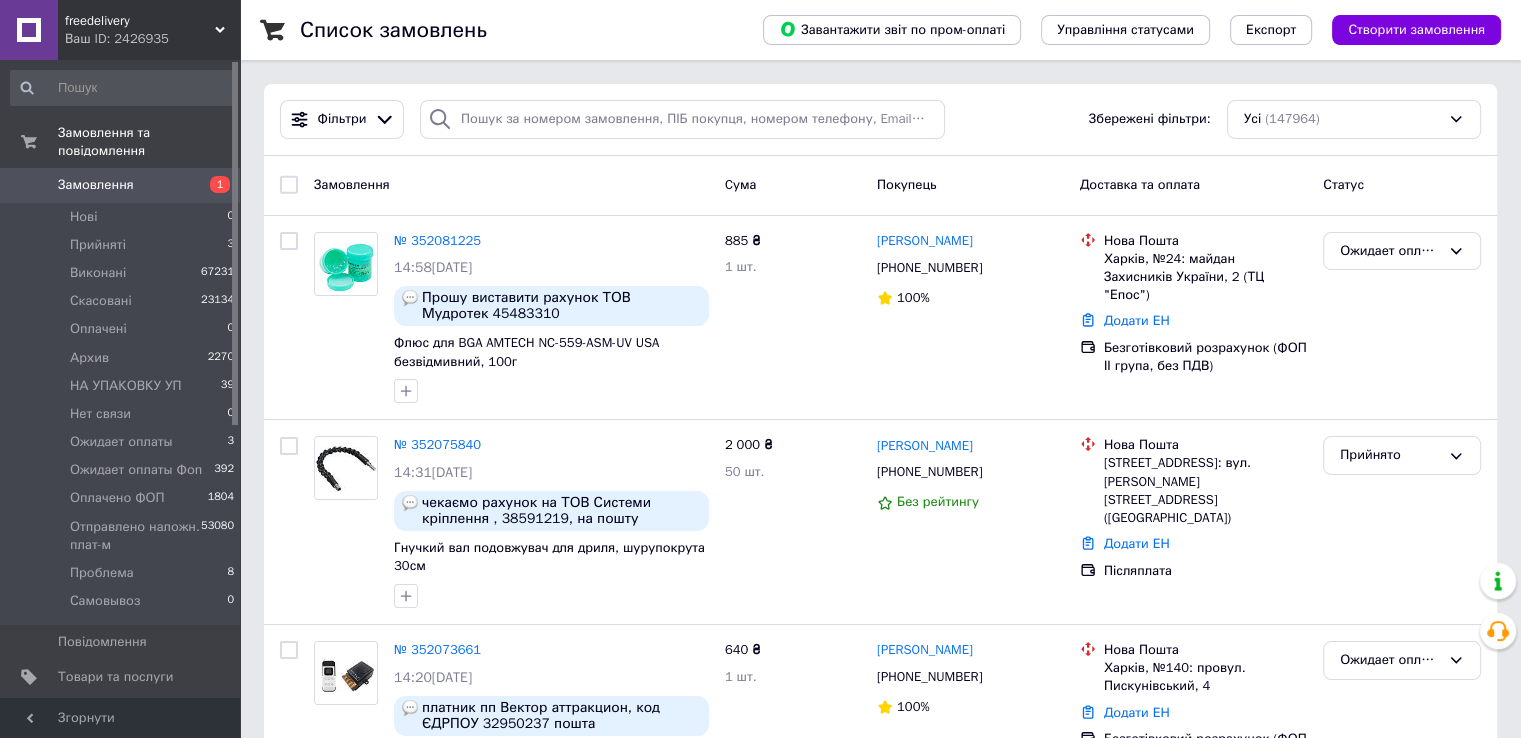 click on "Замовлення" at bounding box center [121, 185] 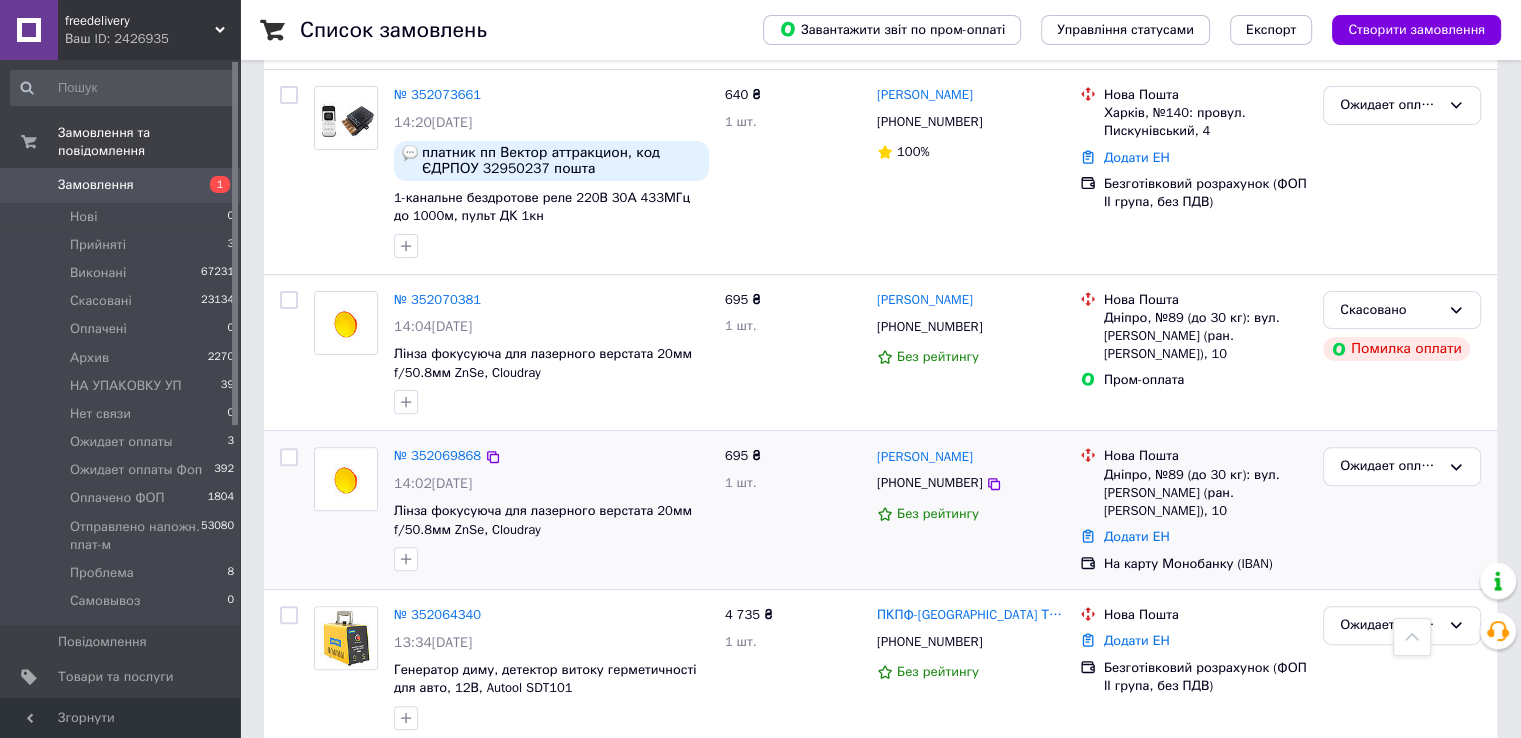 scroll, scrollTop: 500, scrollLeft: 0, axis: vertical 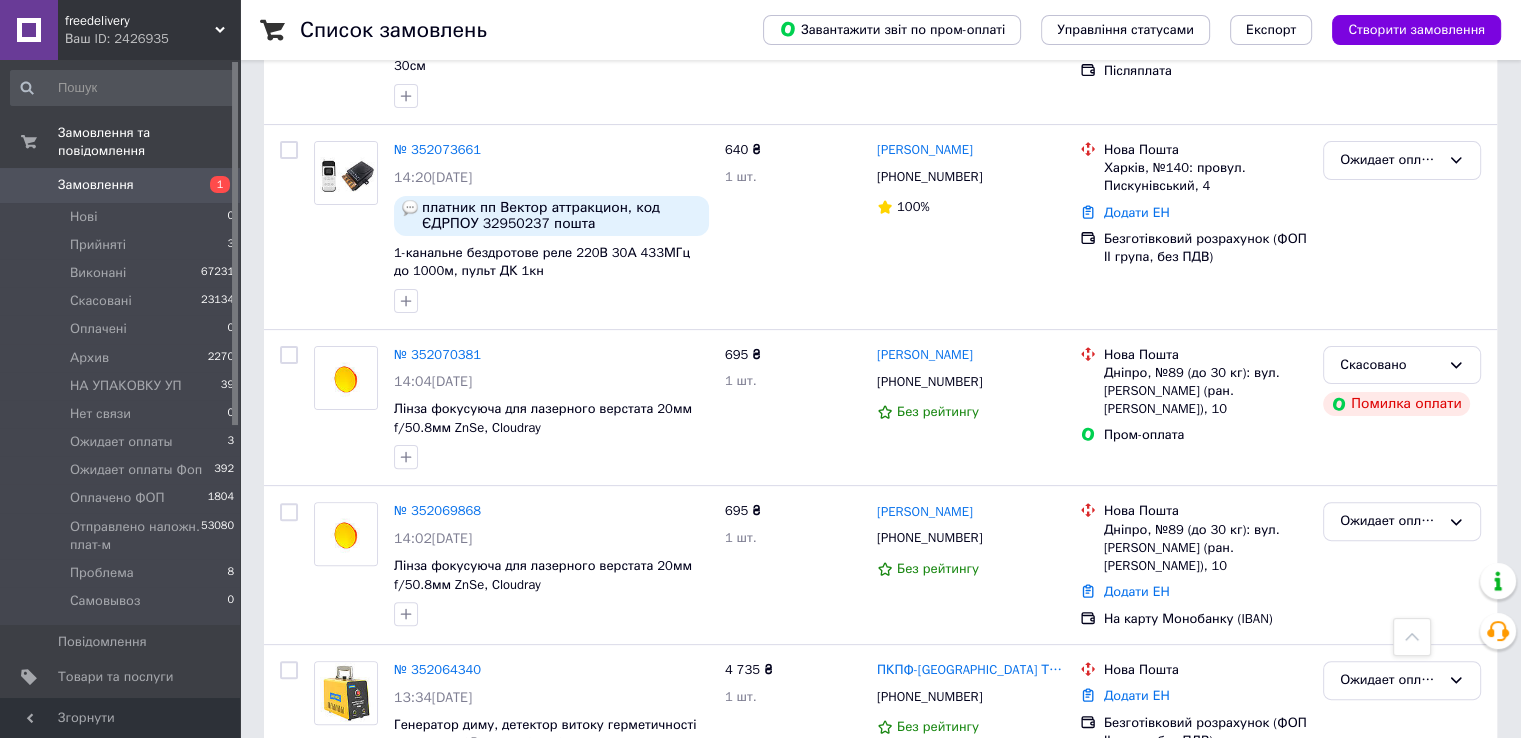 click on "Замовлення" at bounding box center (121, 185) 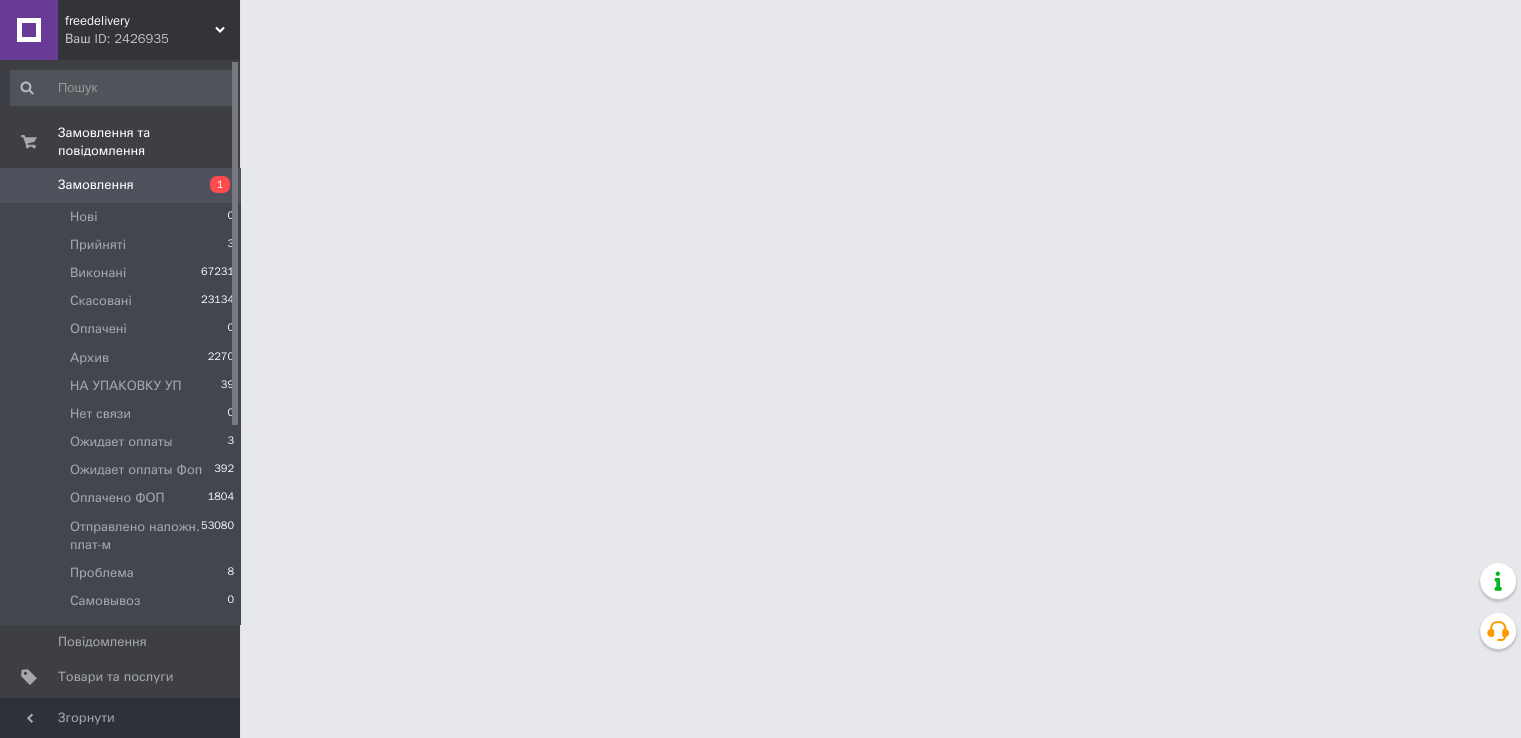 scroll, scrollTop: 0, scrollLeft: 0, axis: both 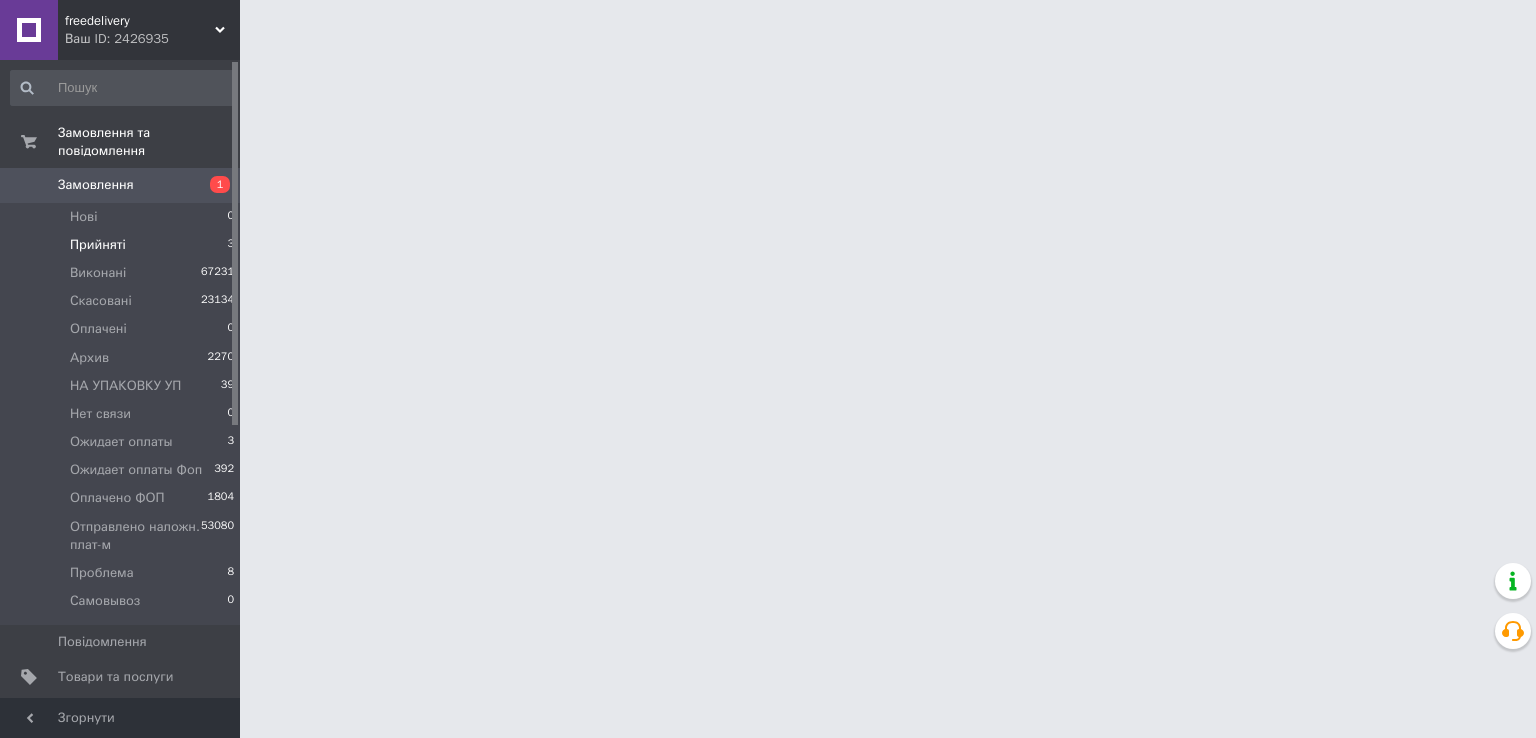 click on "Прийняті" at bounding box center [98, 245] 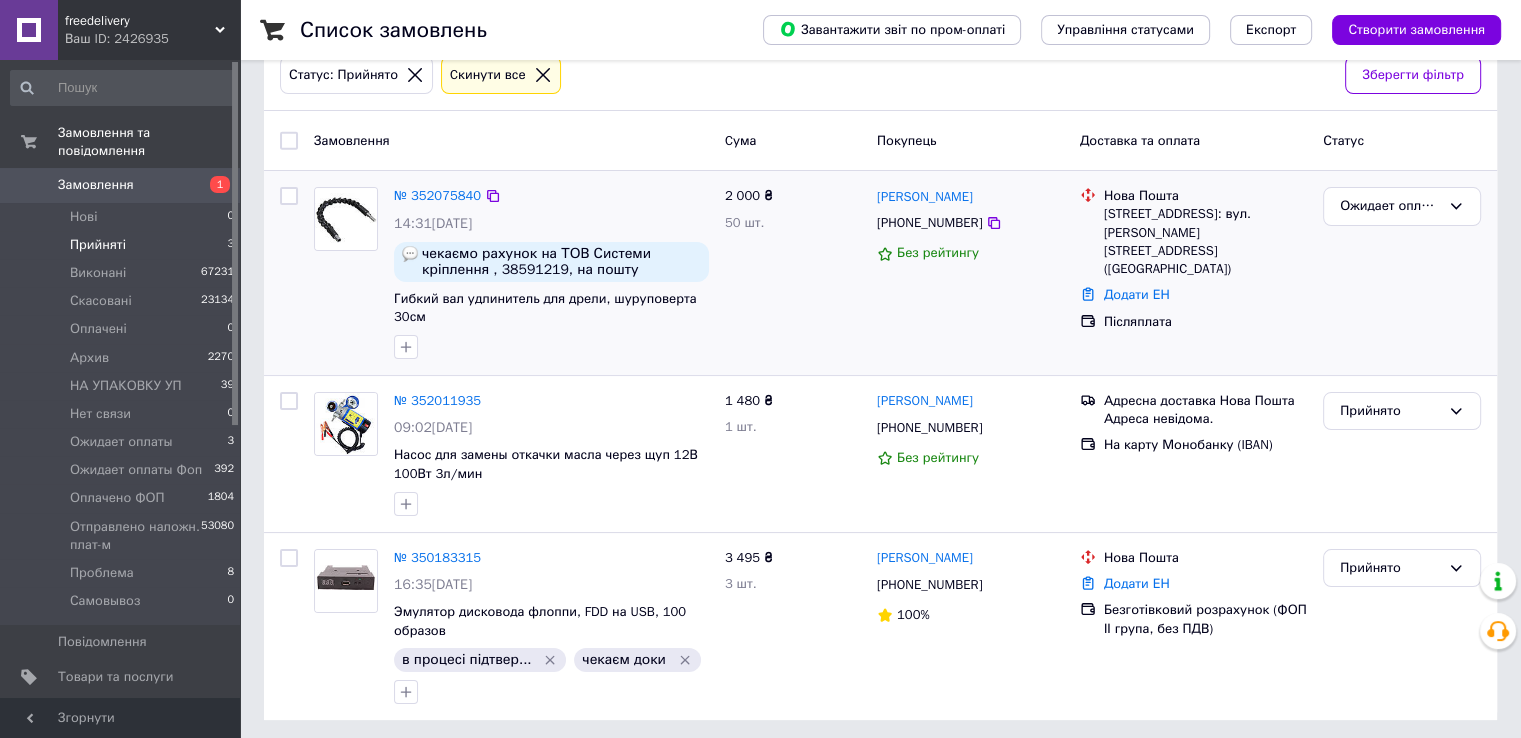 scroll, scrollTop: 120, scrollLeft: 0, axis: vertical 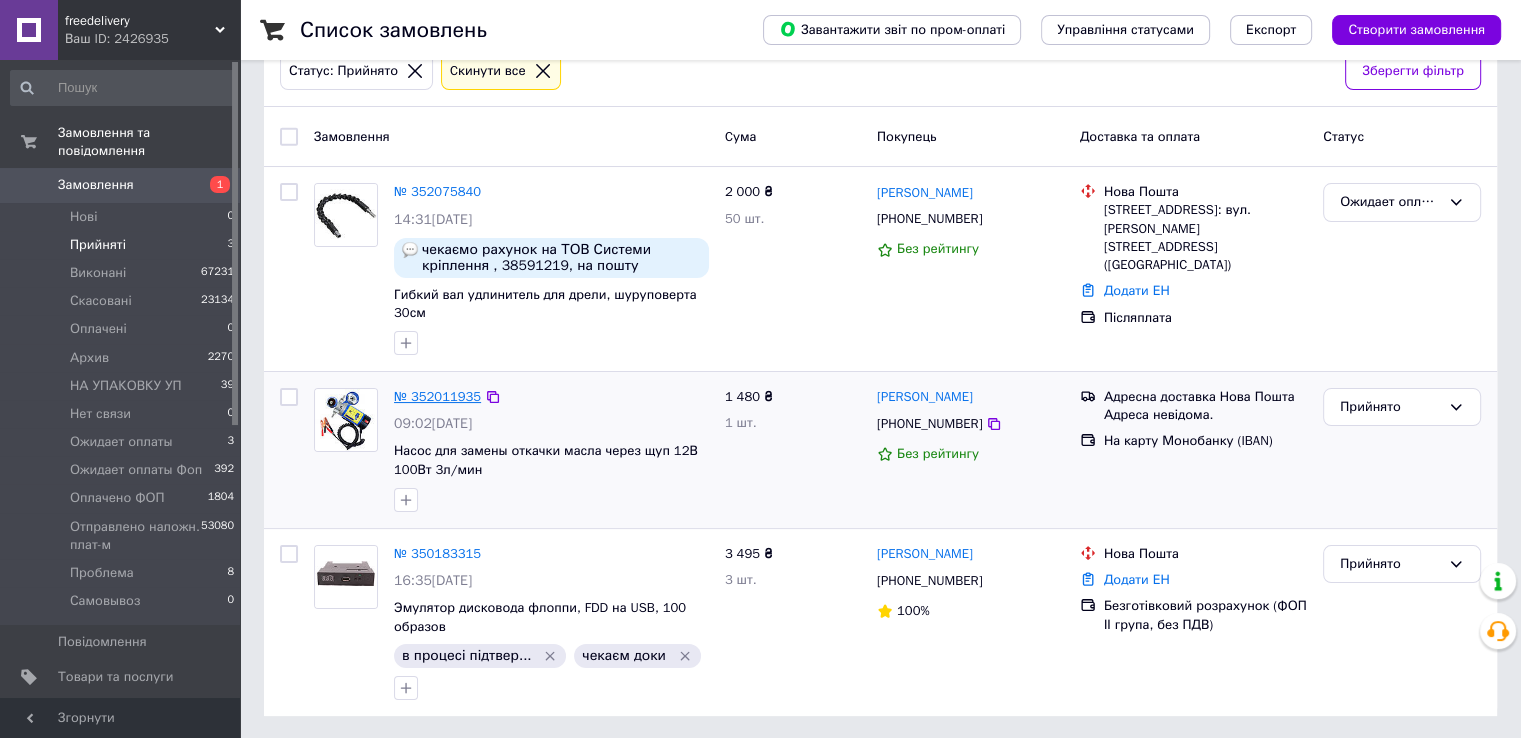 click on "№ 352011935" at bounding box center [437, 396] 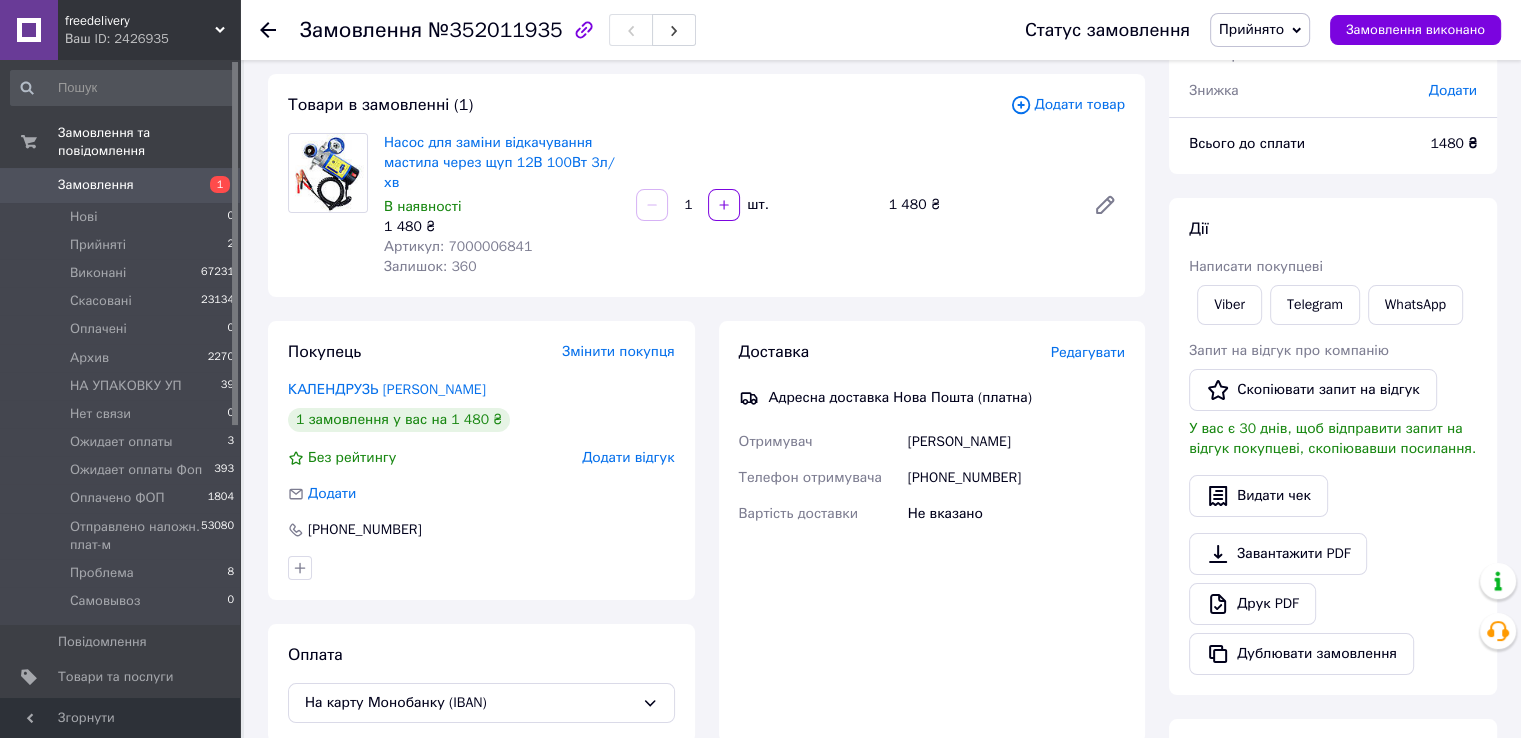 scroll, scrollTop: 0, scrollLeft: 0, axis: both 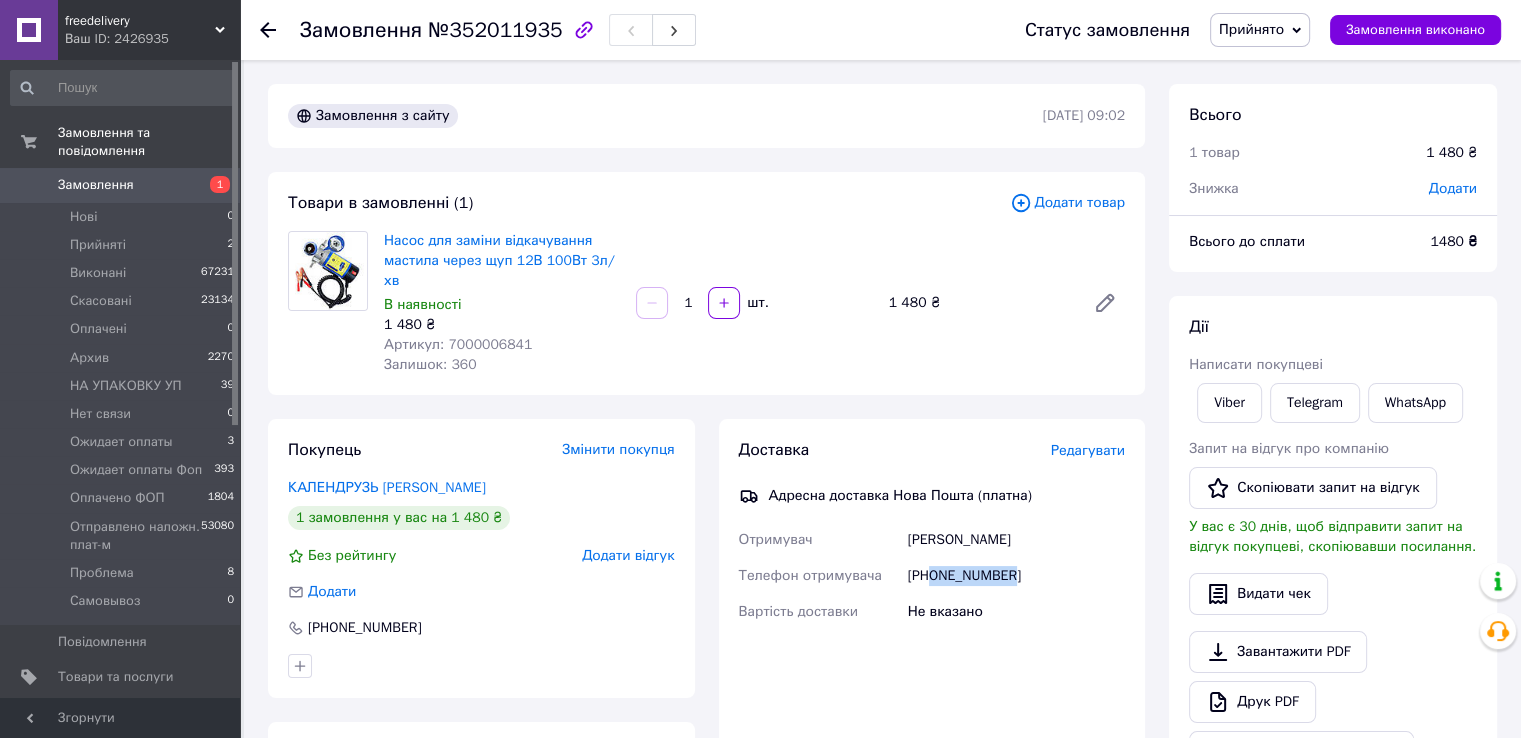 drag, startPoint x: 933, startPoint y: 557, endPoint x: 1030, endPoint y: 553, distance: 97.082436 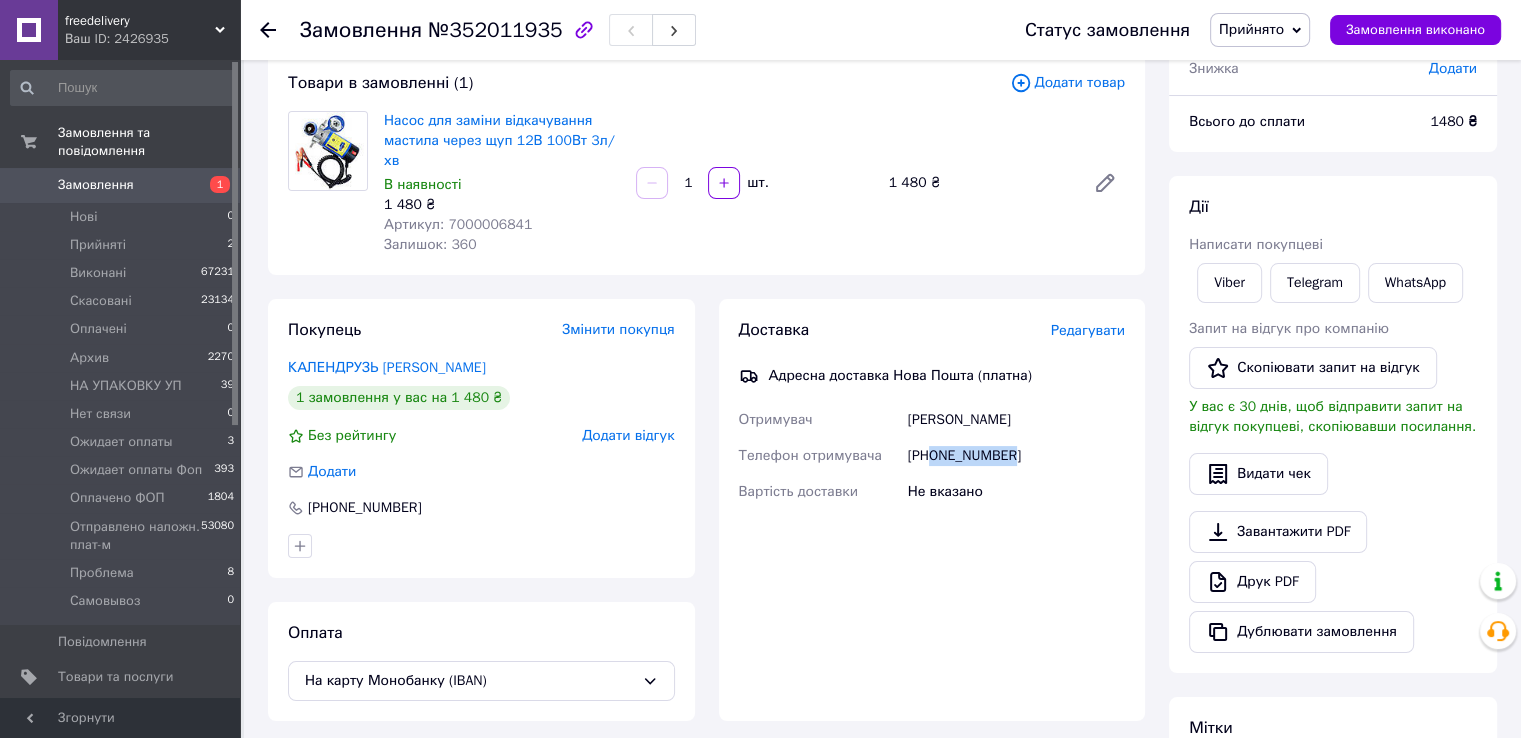 scroll, scrollTop: 0, scrollLeft: 0, axis: both 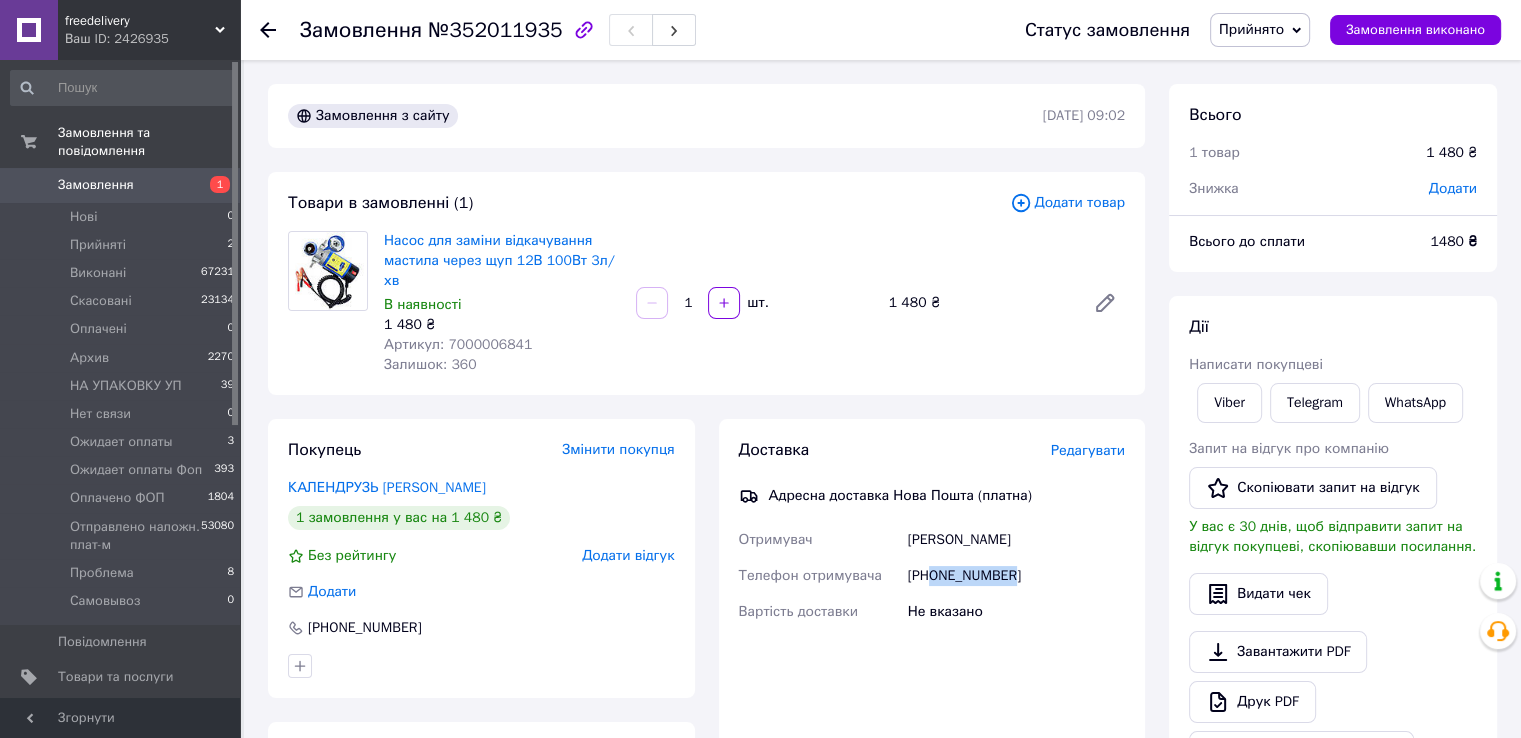 click on "Насос для заміни відкачування мастила через щуп 12В 100Вт 3л/хв В наявності 1 480 ₴ Артикул: 7000006841 Залишок: 360 1   шт. 1 480 ₴" at bounding box center [754, 303] 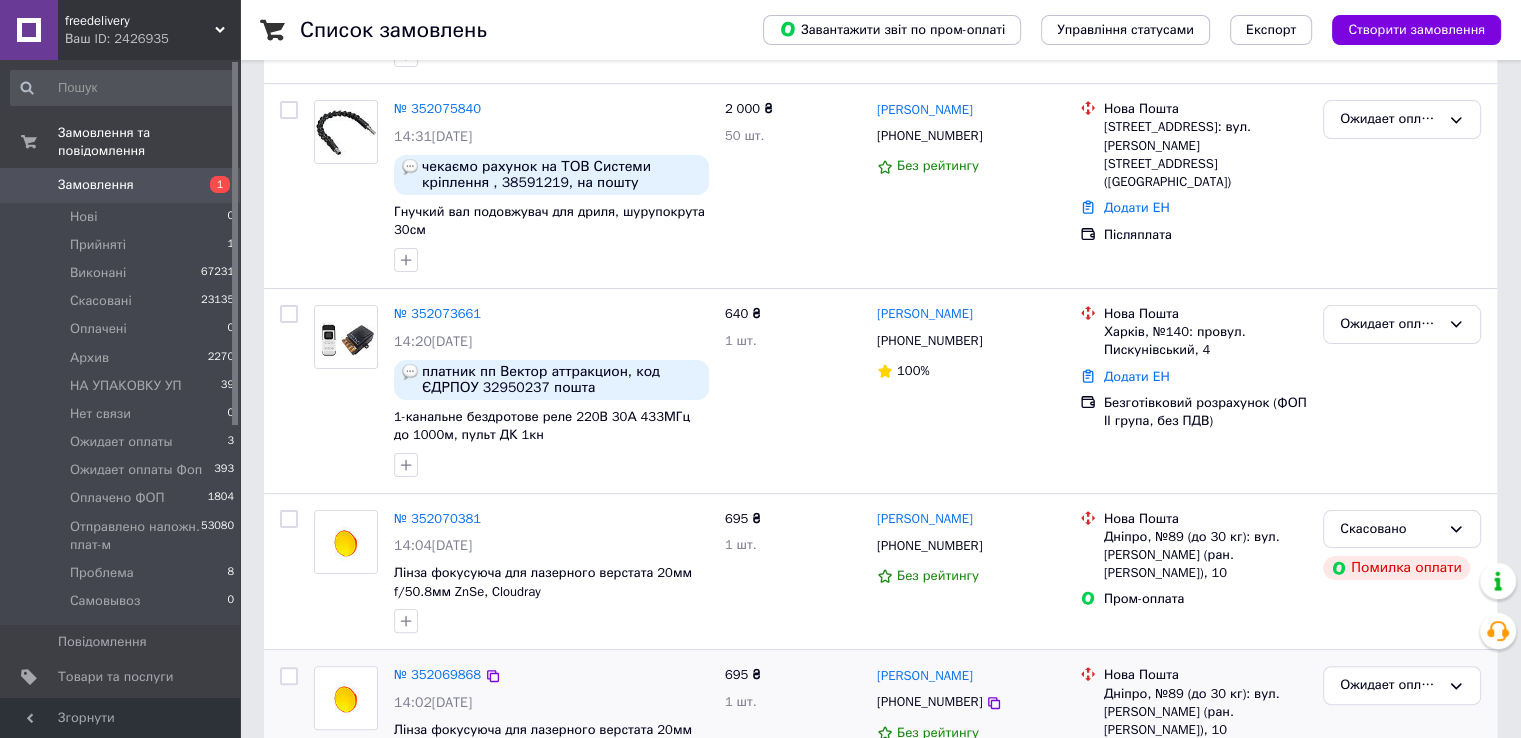 scroll, scrollTop: 100, scrollLeft: 0, axis: vertical 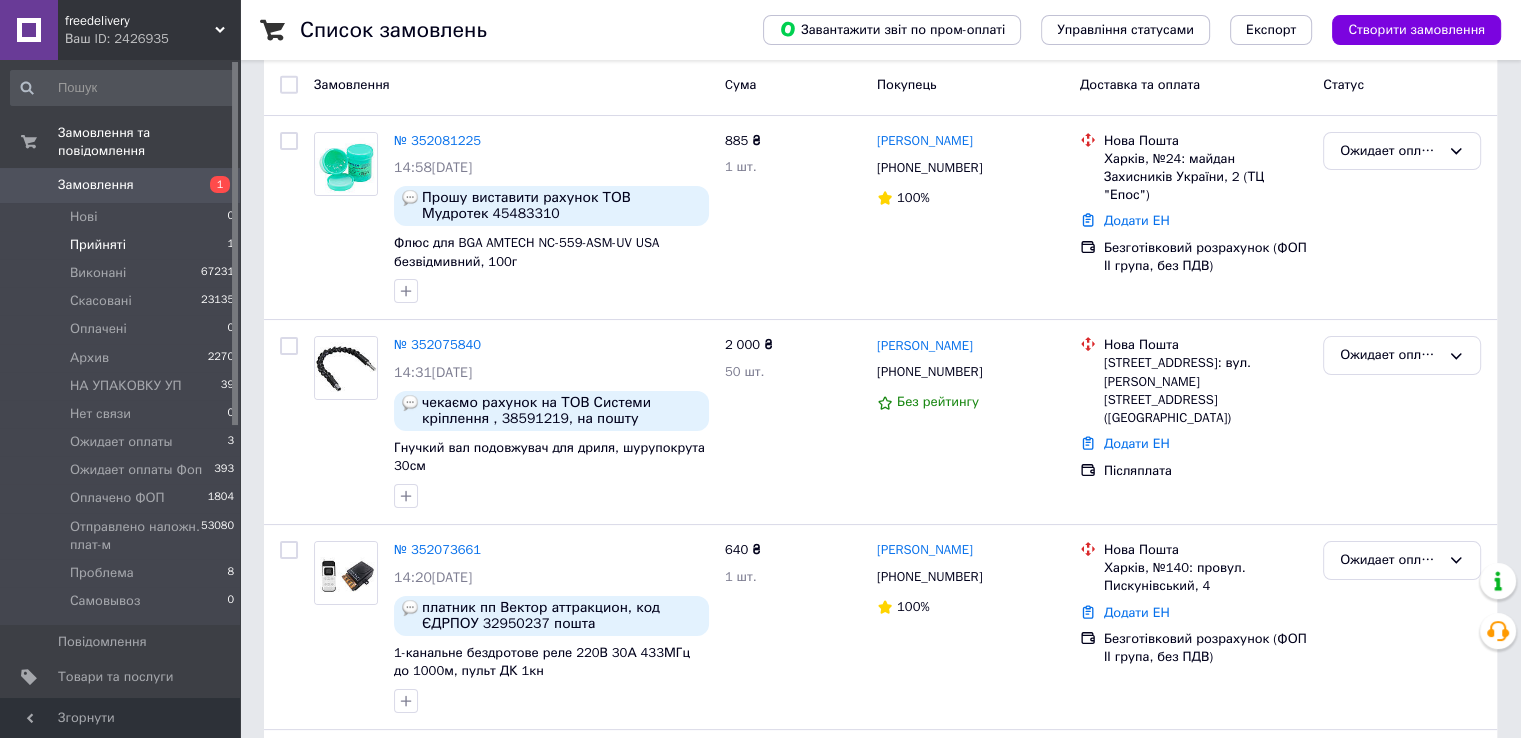 click on "Прийняті 1" at bounding box center (123, 245) 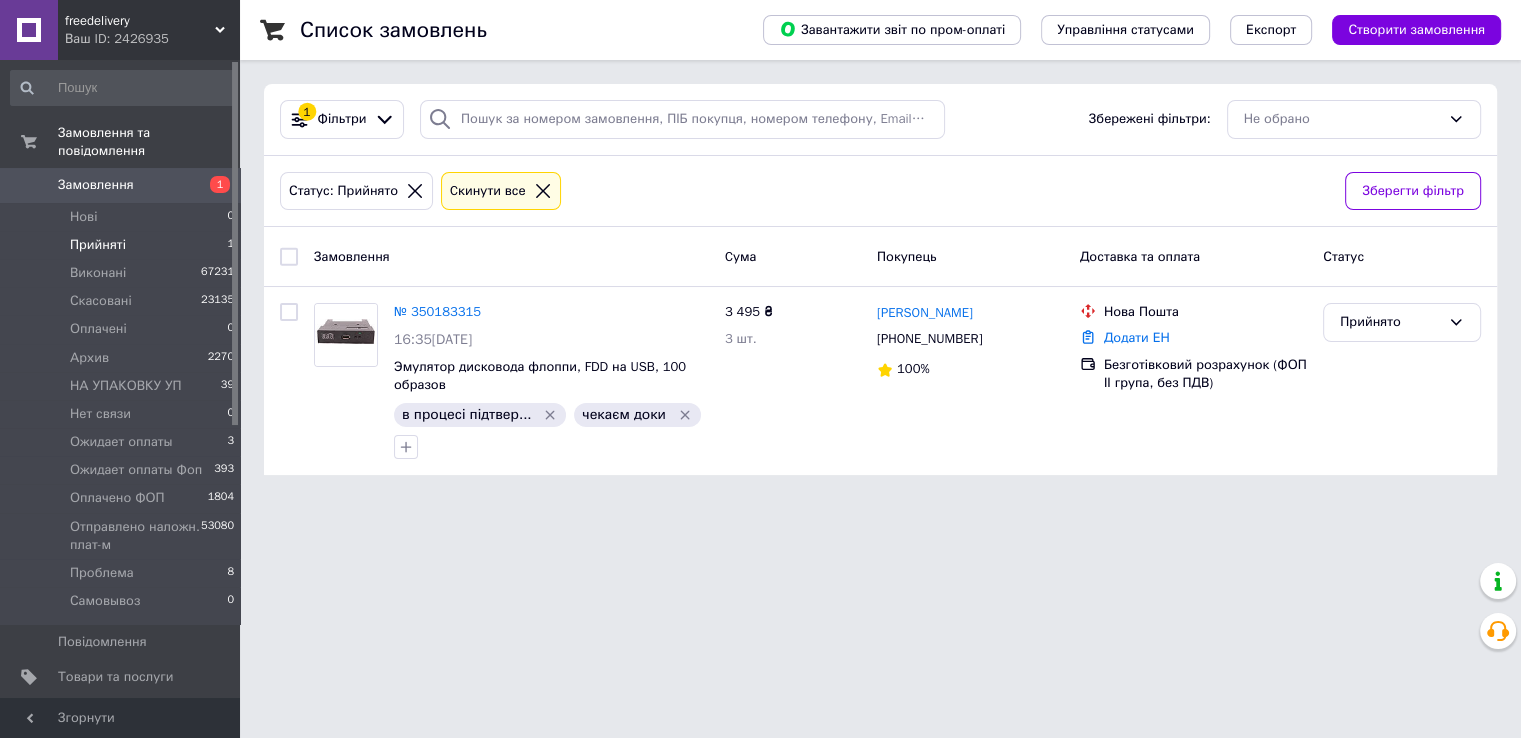 scroll, scrollTop: 0, scrollLeft: 0, axis: both 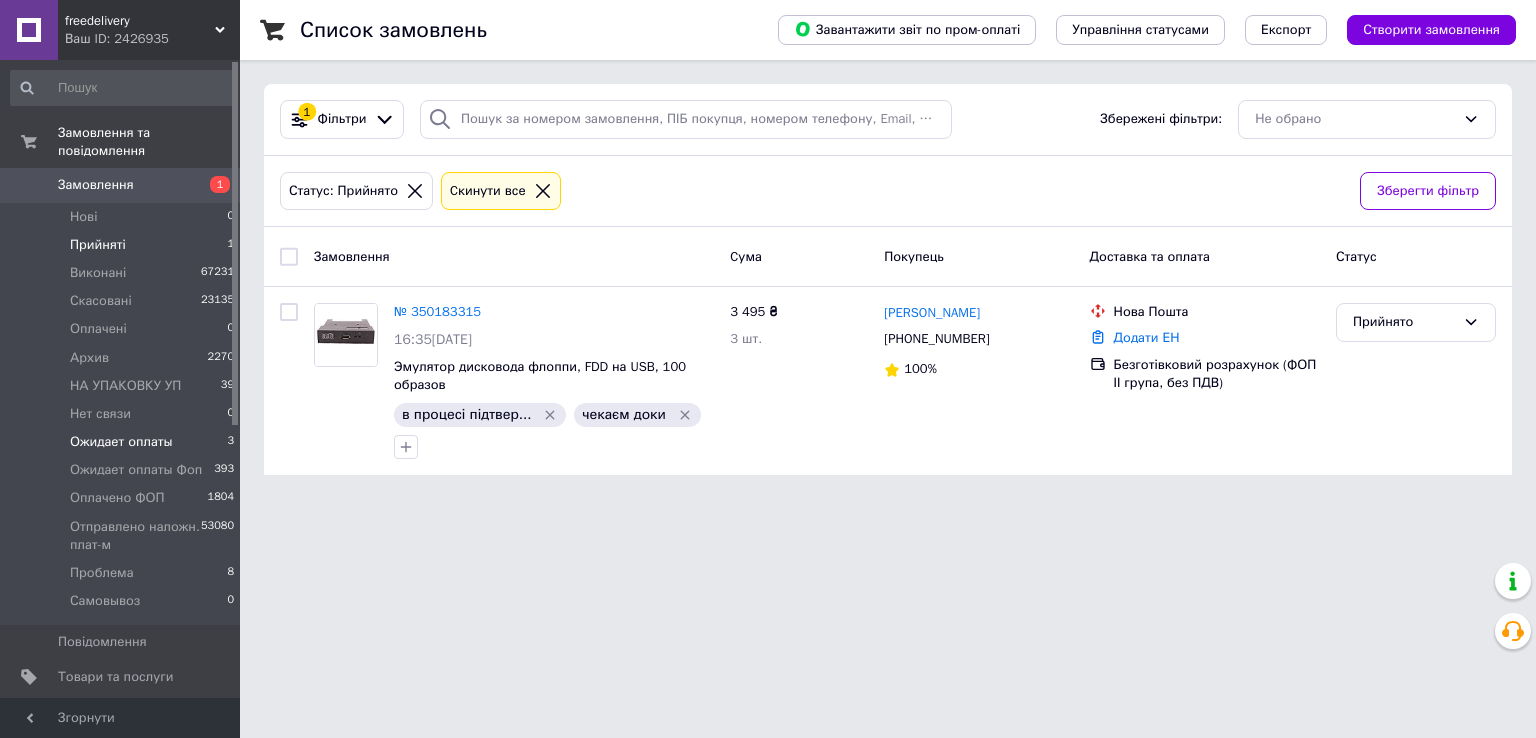 click on "Ожидает оплаты" at bounding box center [121, 442] 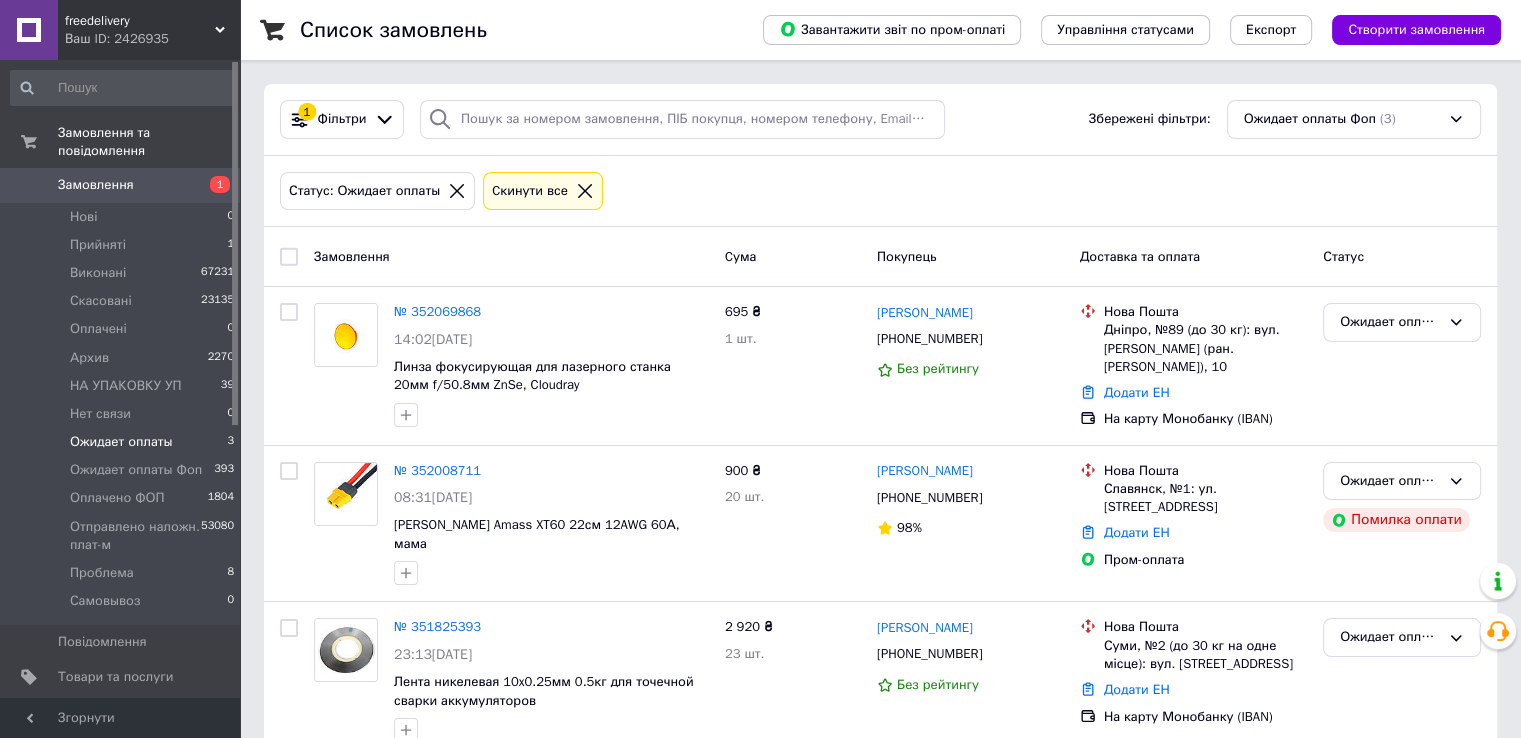 click on "Замовлення" at bounding box center [121, 185] 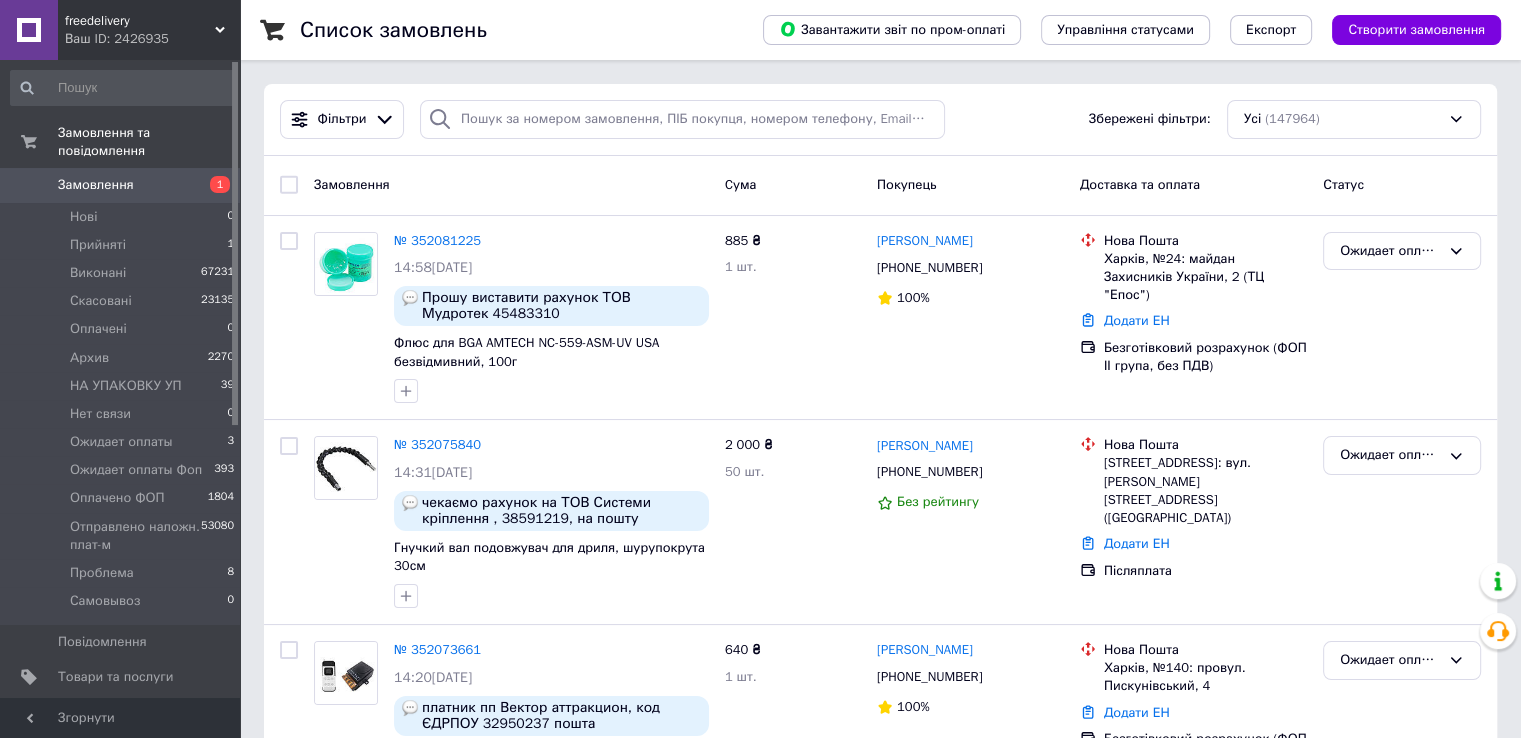 click on "Замовлення" at bounding box center [96, 185] 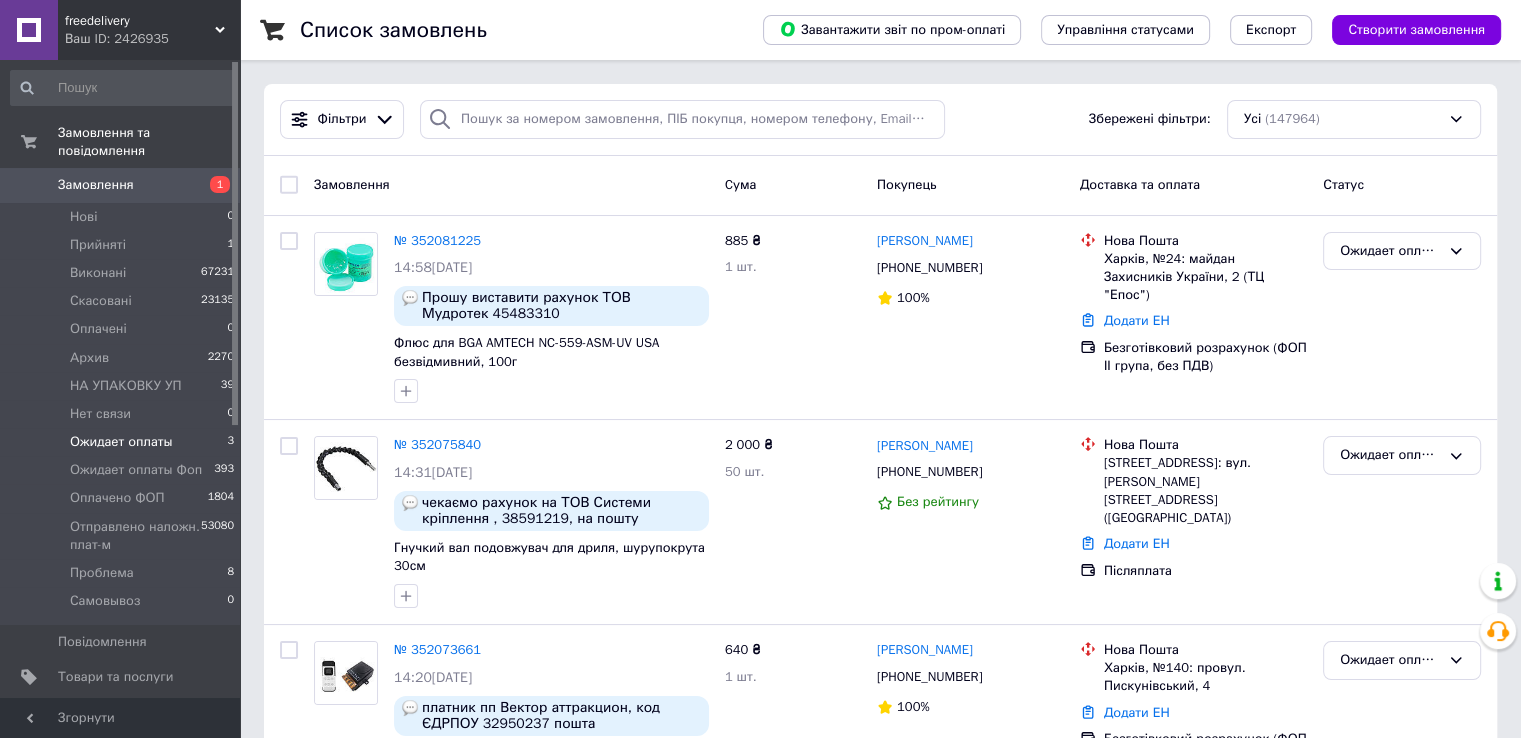 click on "Ожидает оплаты 3" at bounding box center (123, 442) 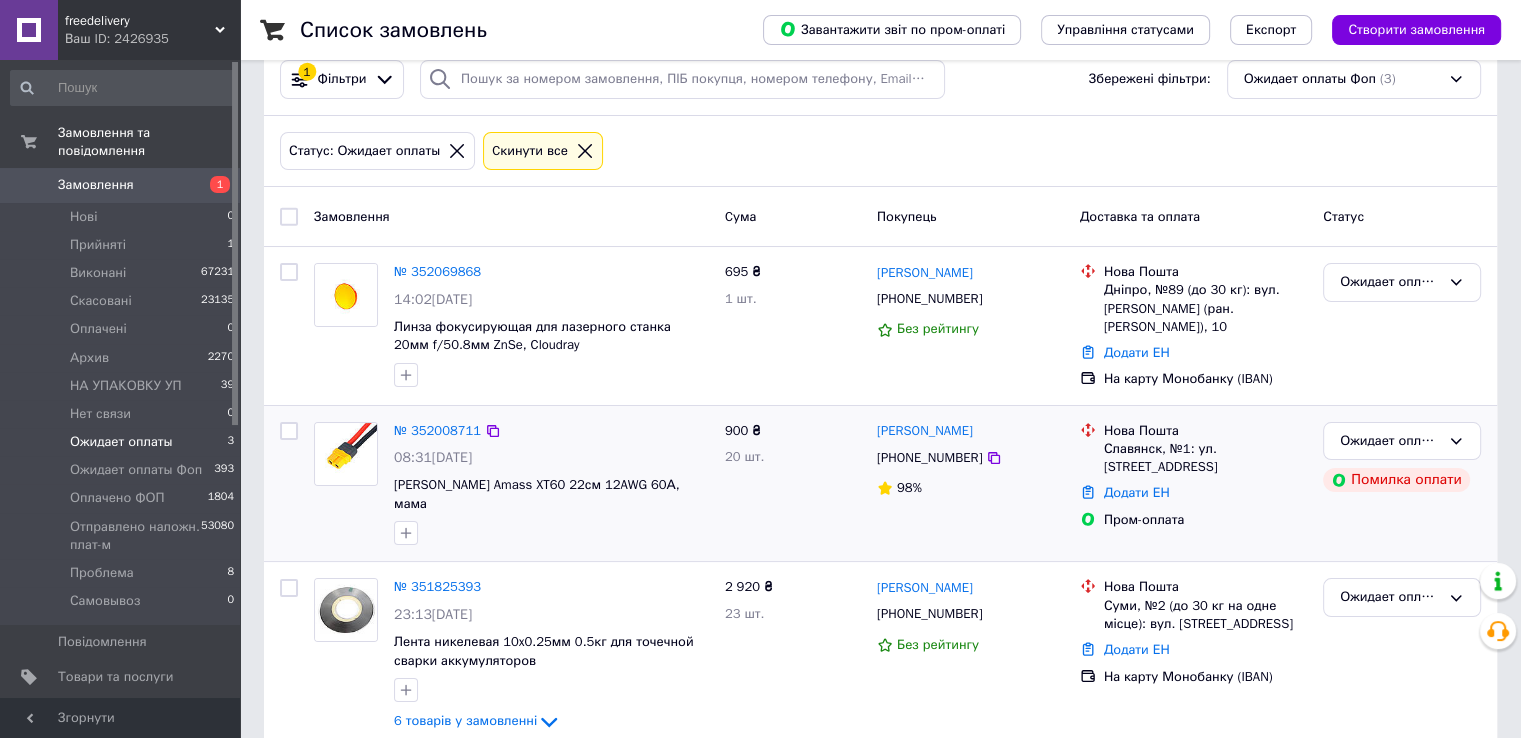 scroll, scrollTop: 58, scrollLeft: 0, axis: vertical 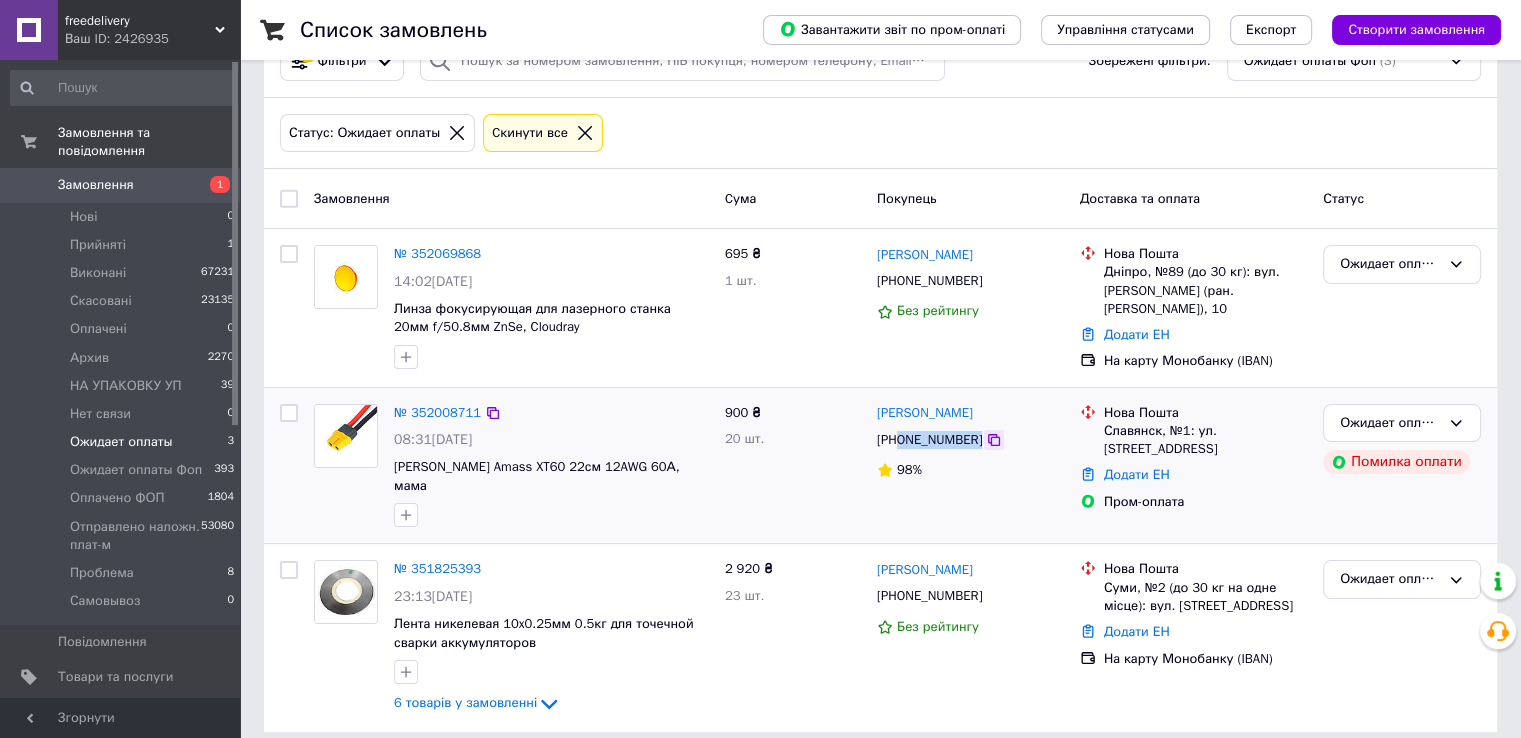 drag, startPoint x: 900, startPoint y: 441, endPoint x: 972, endPoint y: 440, distance: 72.00694 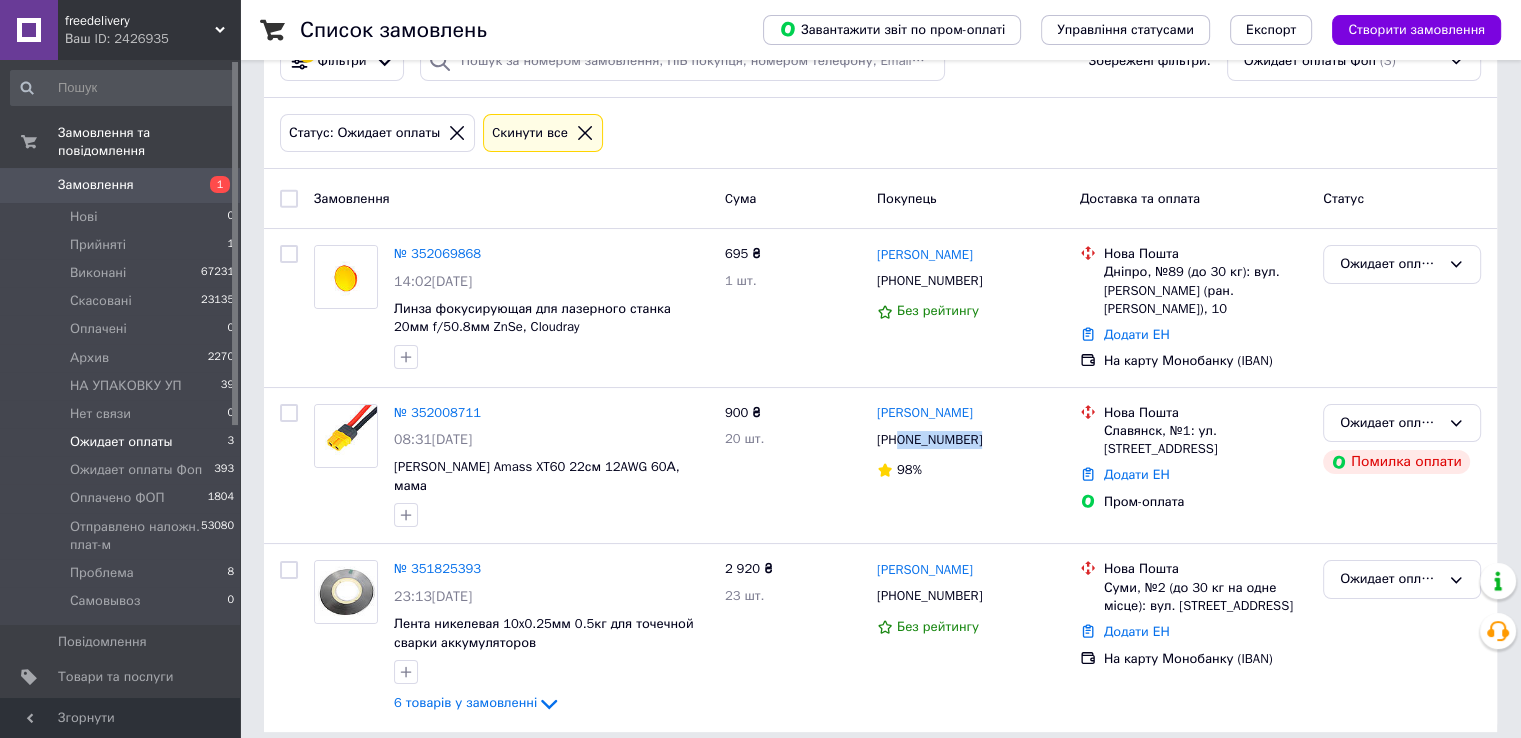 click on "Замовлення 1" at bounding box center (123, 185) 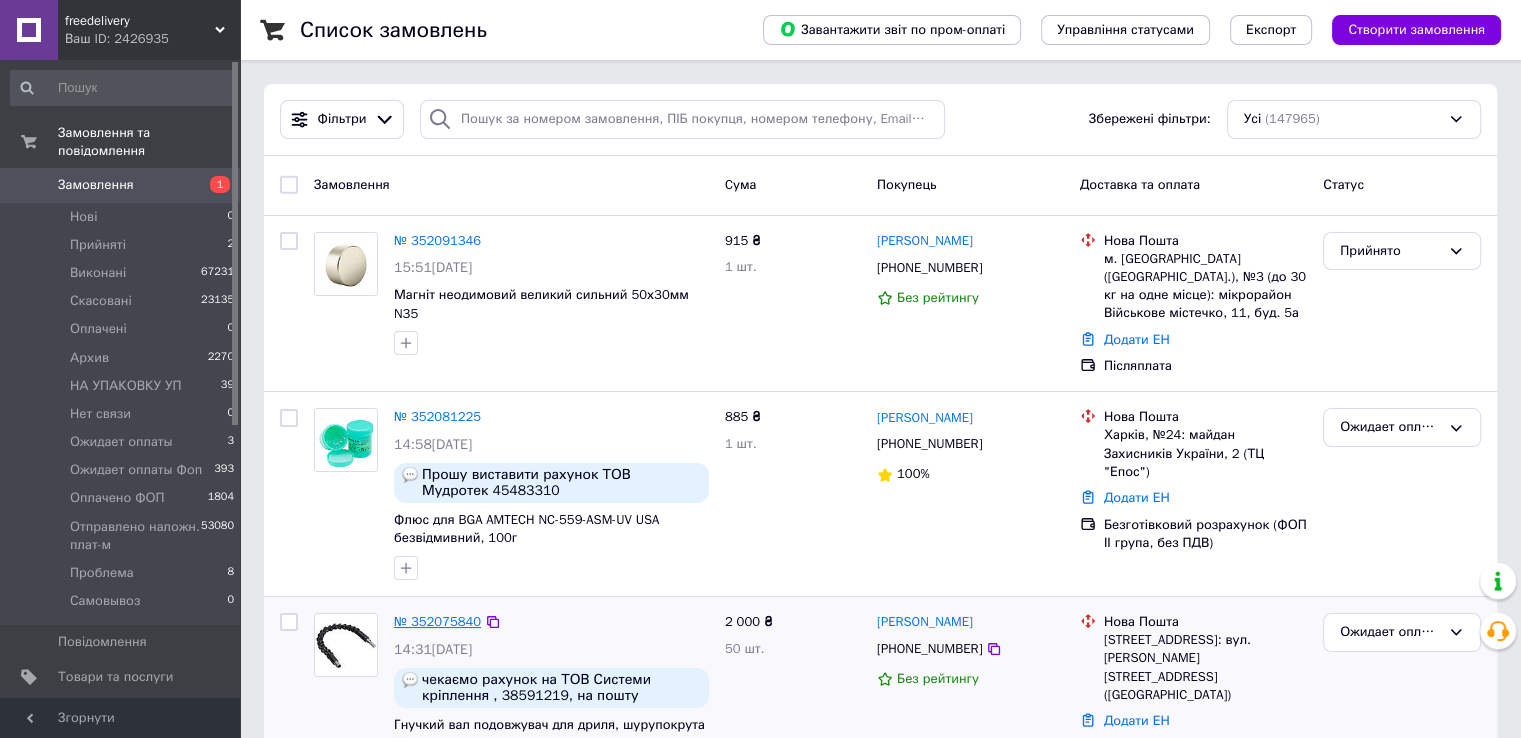 click on "№ 352075840" at bounding box center [437, 621] 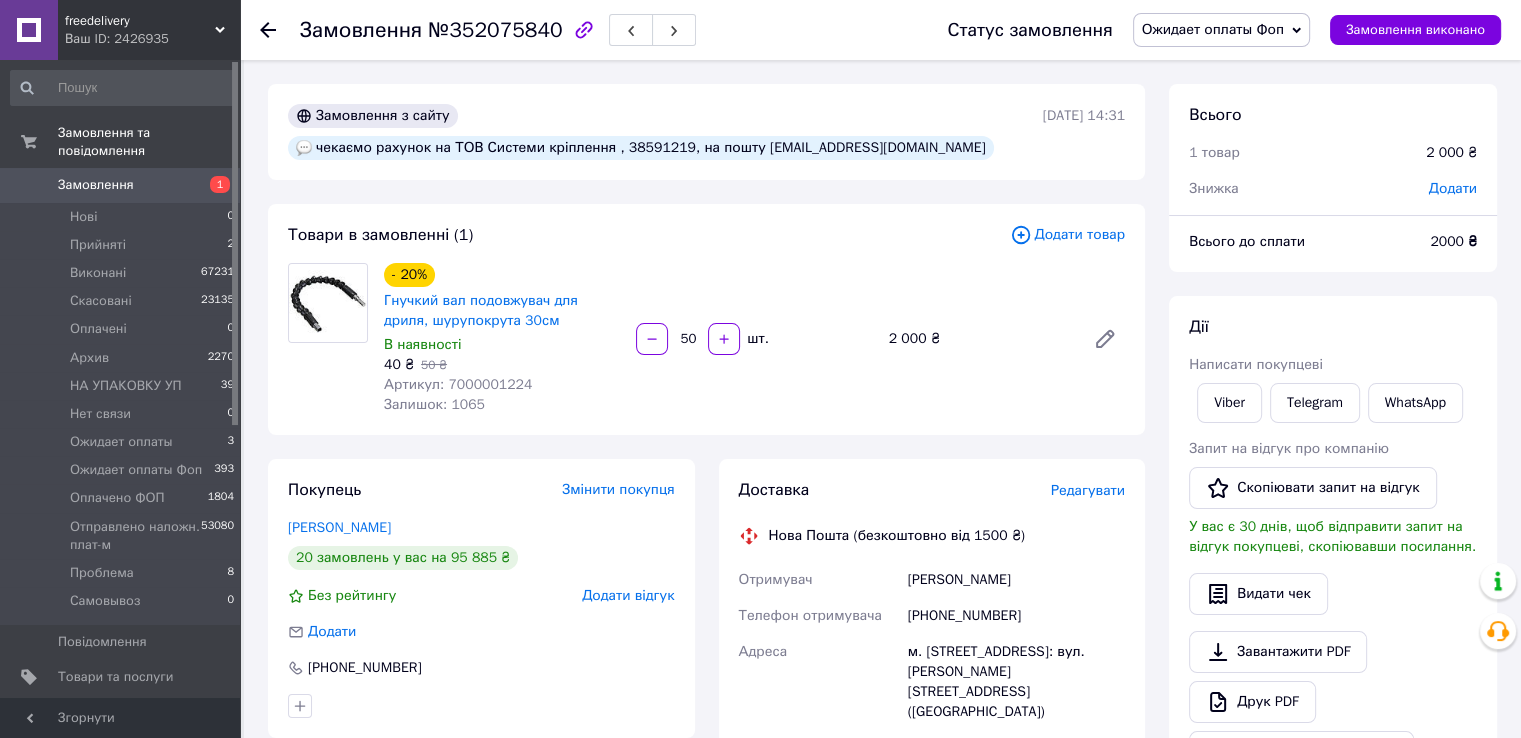 click on "№352075840" at bounding box center (495, 30) 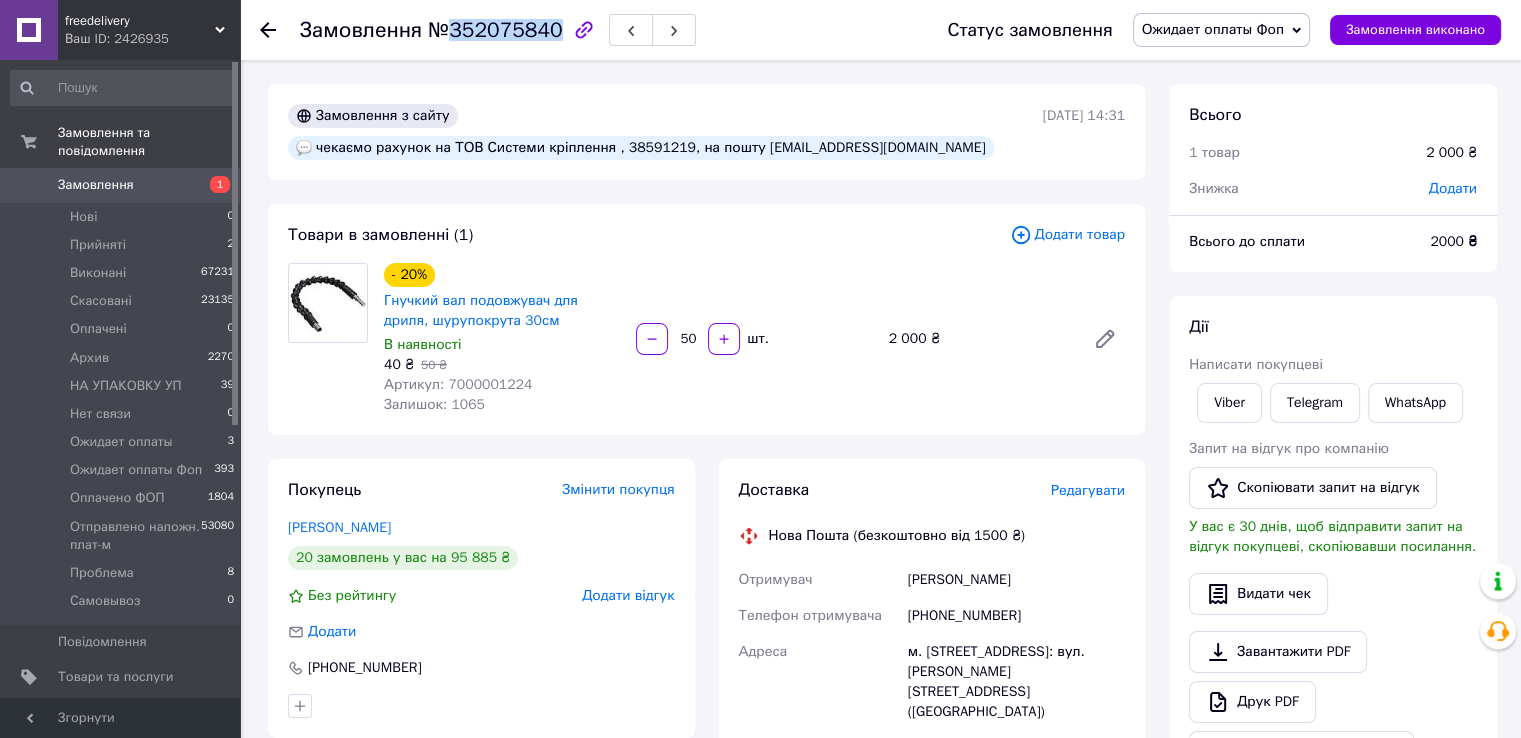 click on "№352075840" at bounding box center [495, 30] 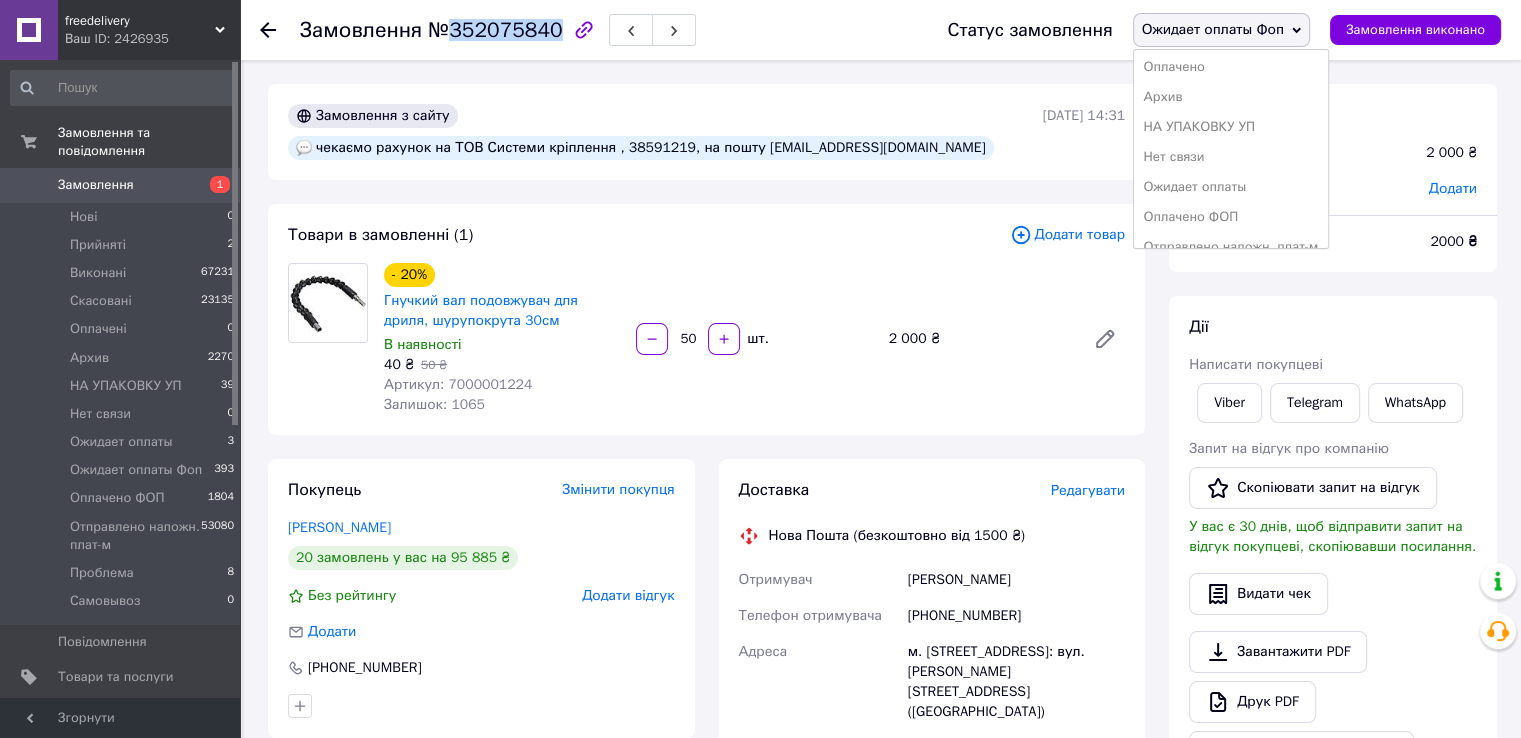 scroll, scrollTop: 172, scrollLeft: 0, axis: vertical 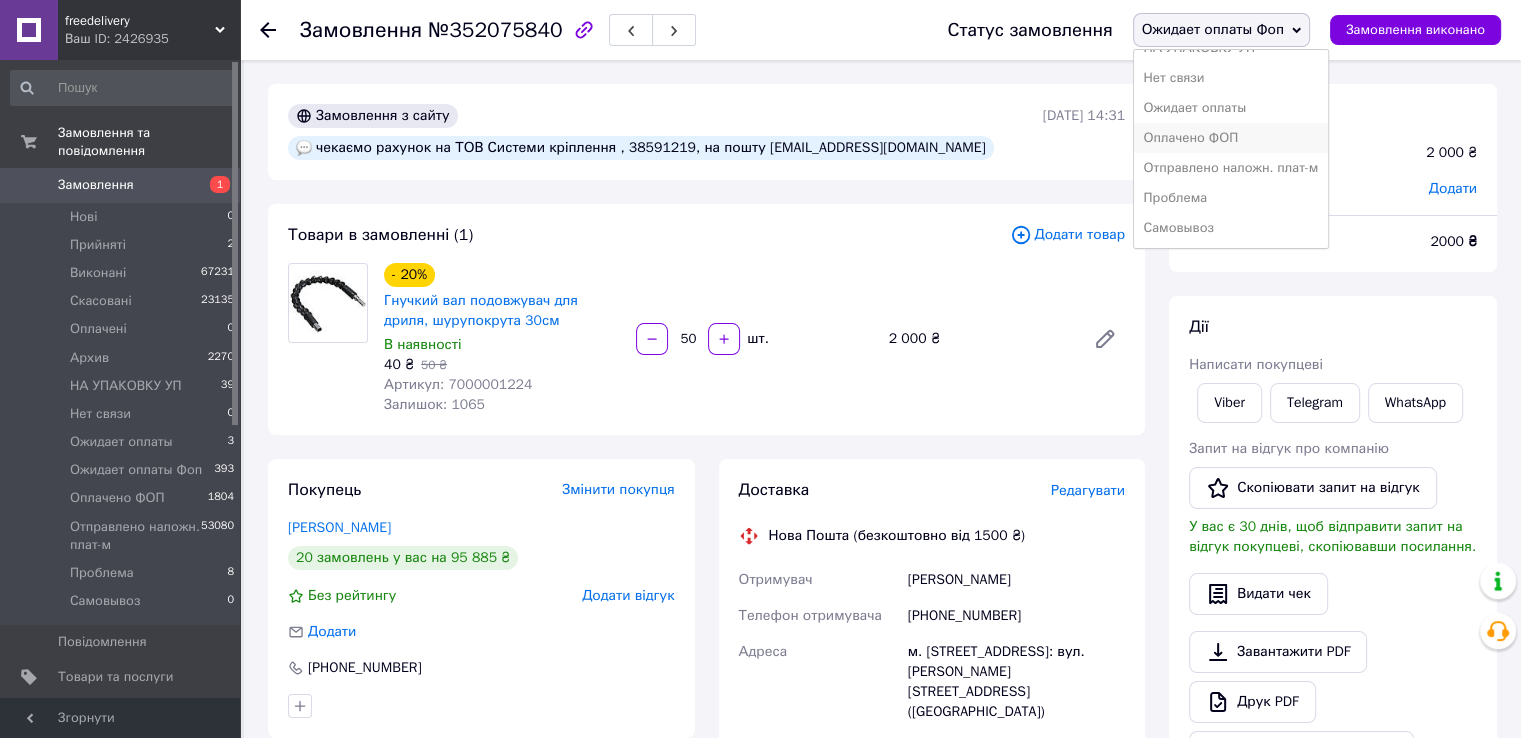 click on "Оплачено ФОП" at bounding box center (1231, 138) 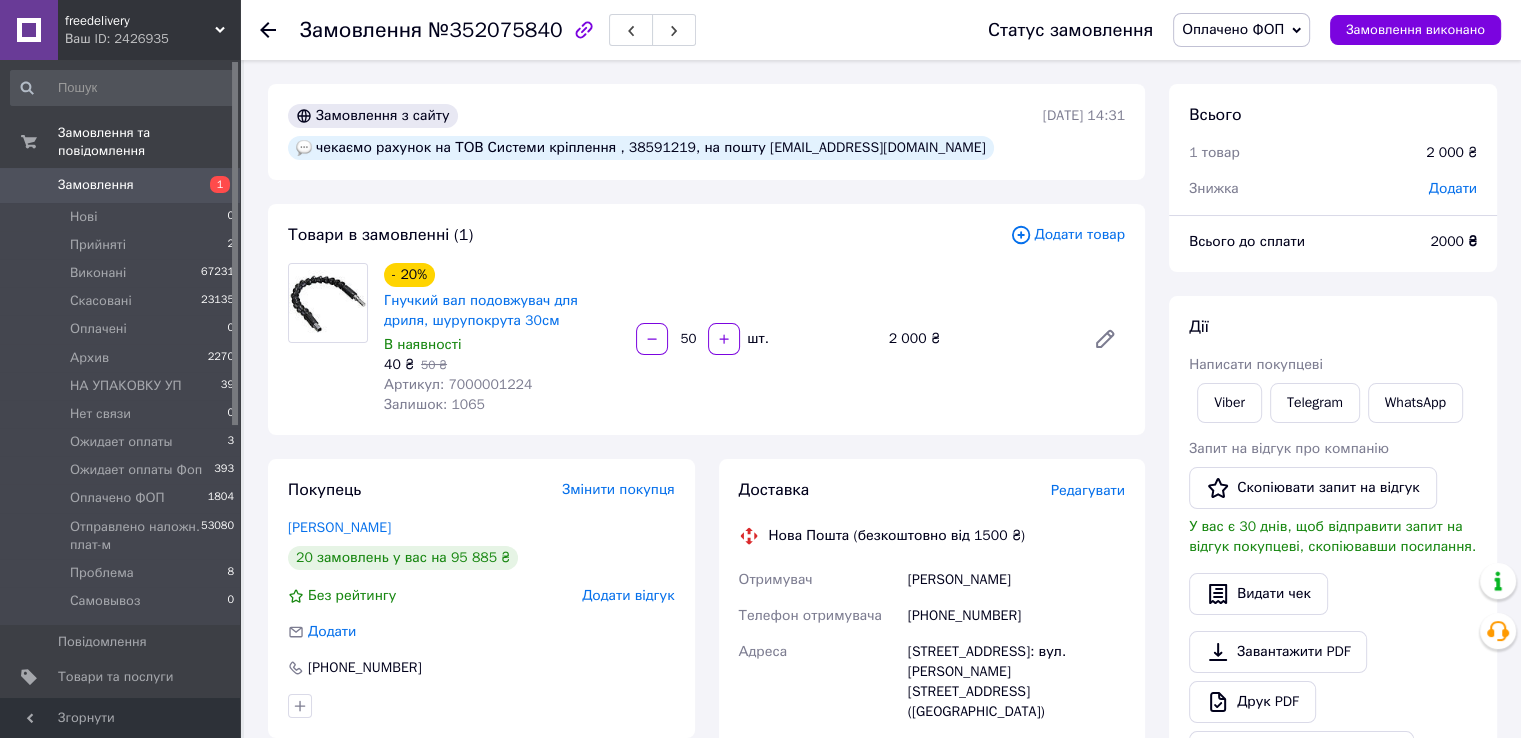 click on "Замовлення" at bounding box center [96, 185] 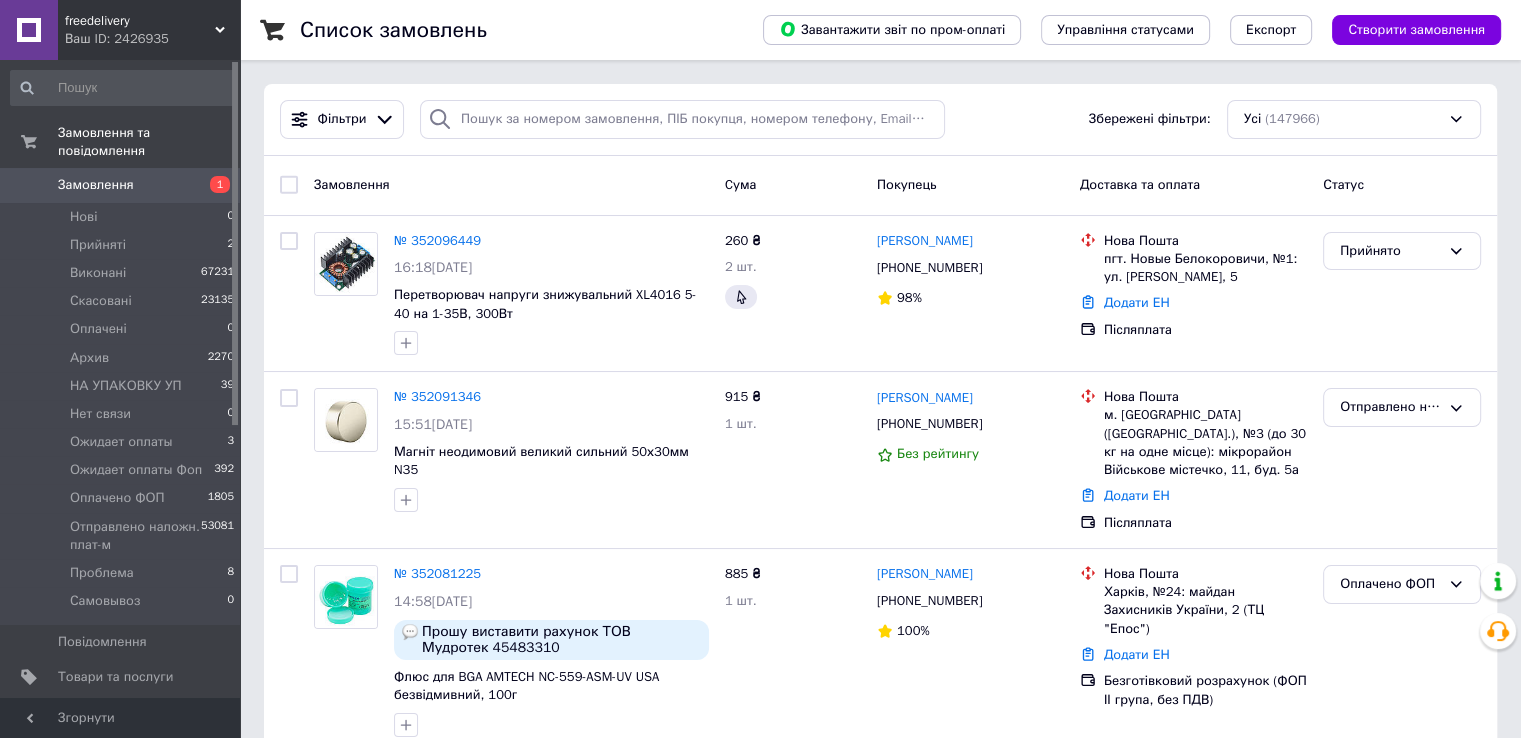 click on "Замовлення" at bounding box center [96, 185] 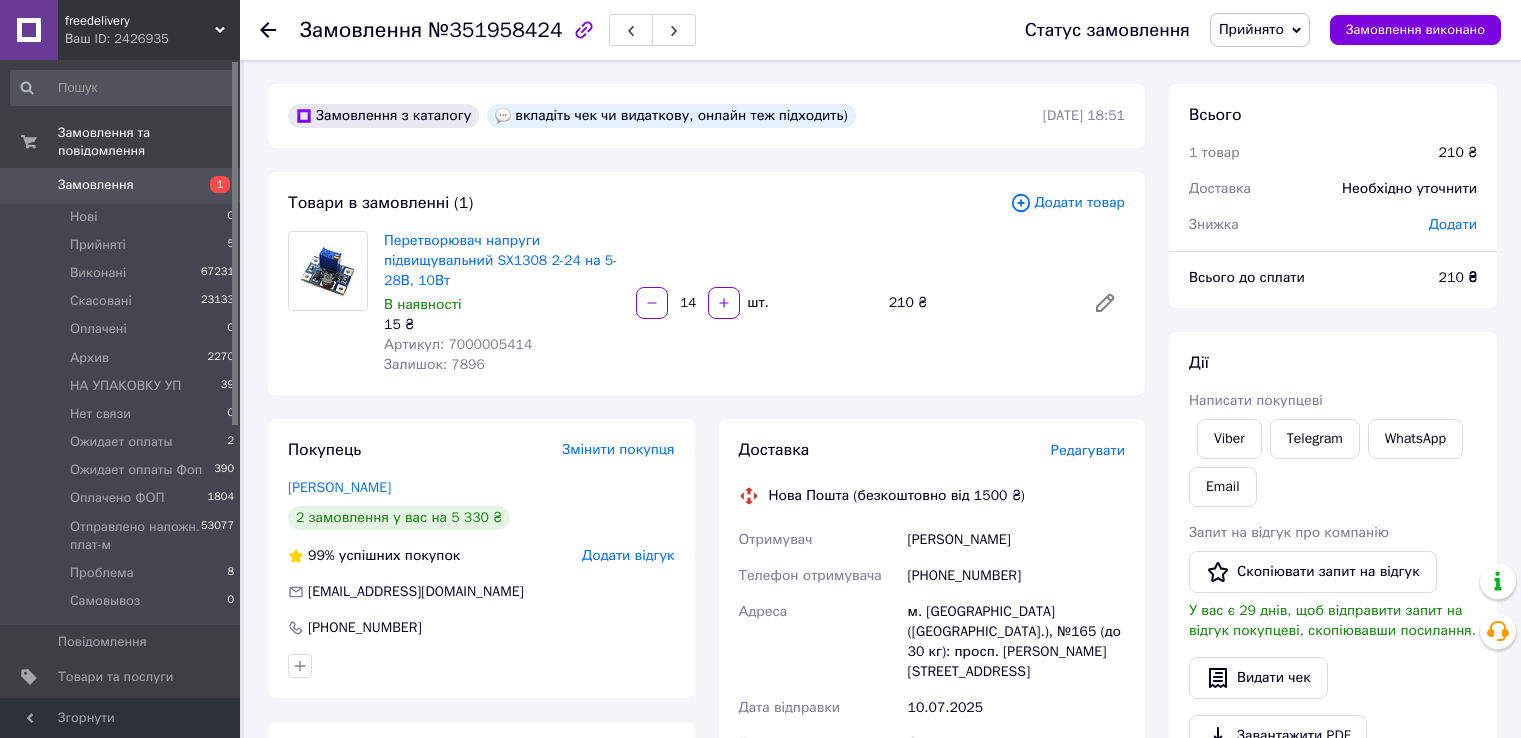 scroll, scrollTop: 0, scrollLeft: 0, axis: both 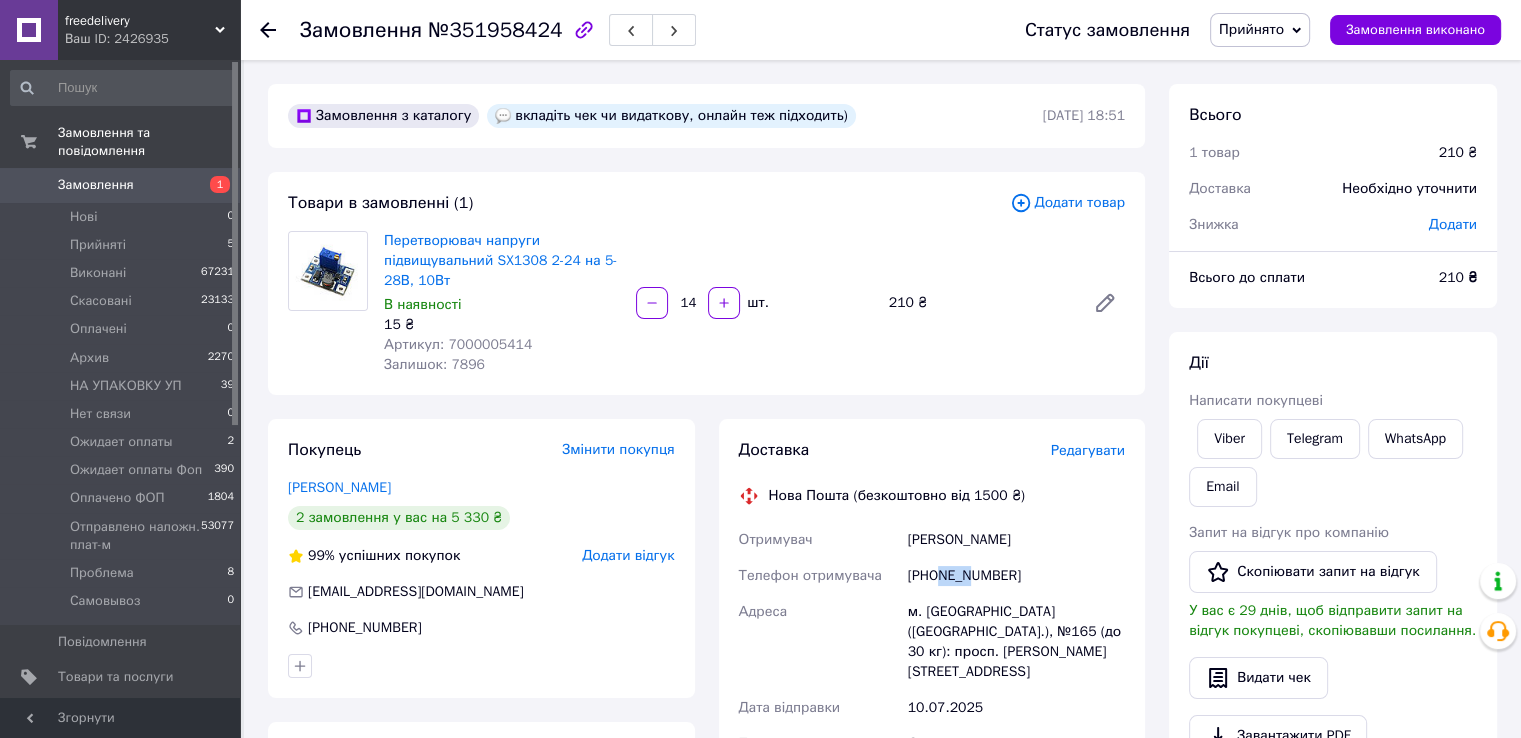 click on "[PHONE_NUMBER]" at bounding box center (1016, 576) 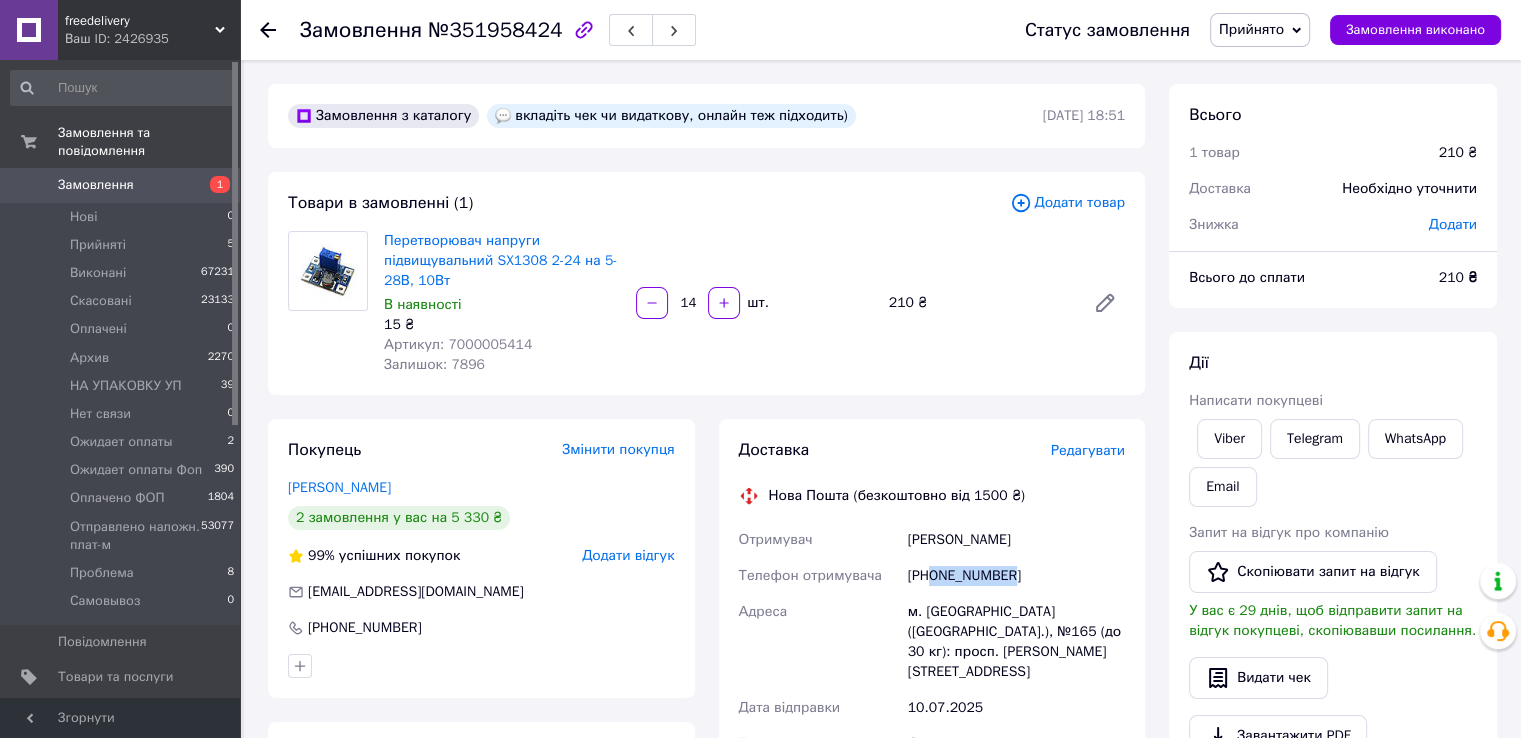 drag, startPoint x: 930, startPoint y: 573, endPoint x: 1011, endPoint y: 575, distance: 81.02469 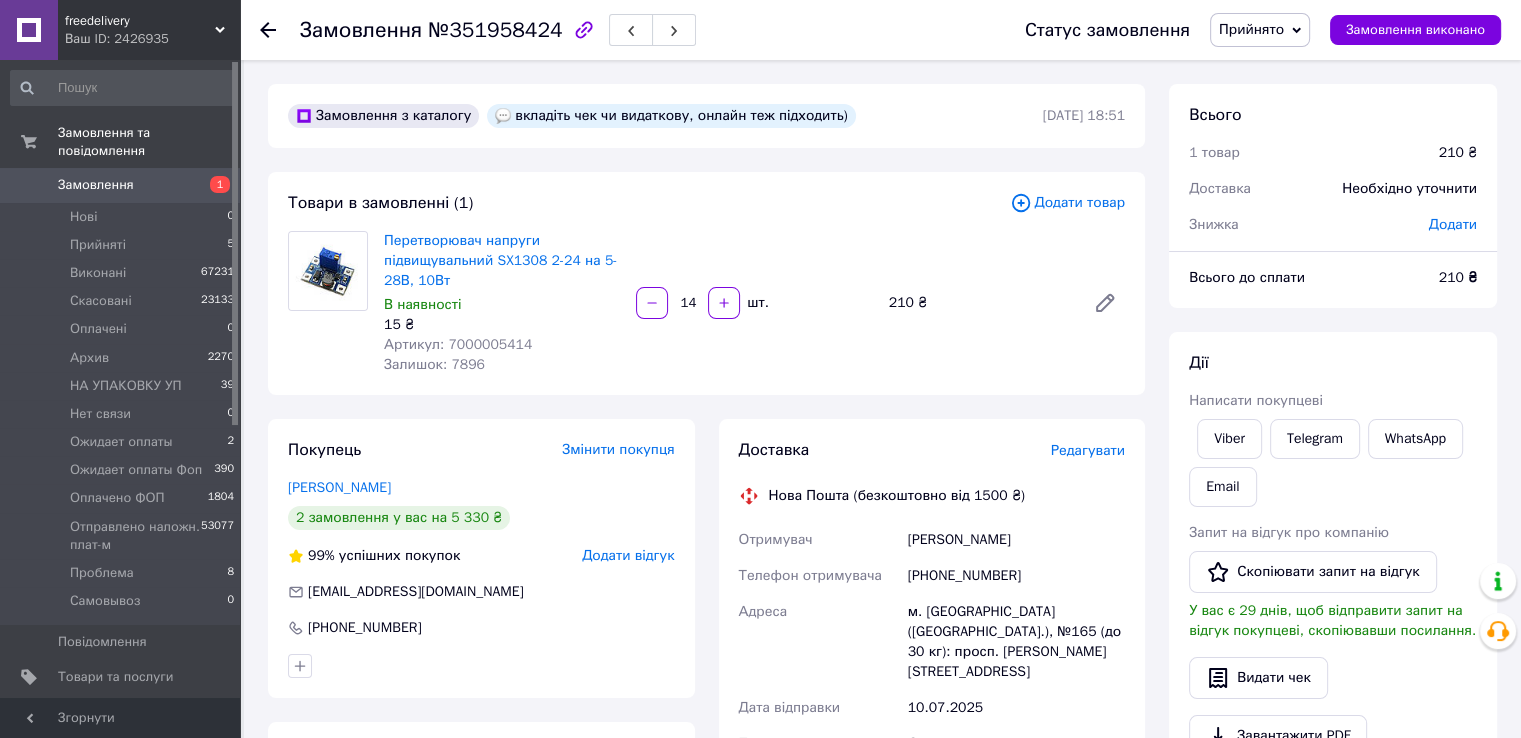 click on "Перетворювач напруги підвищувальний SX1308 2-24 на 5-28В, 10Вт В наявності 15 ₴ Артикул: 7000005414 Залишок: 7896 14   шт. 210 ₴" at bounding box center (754, 303) 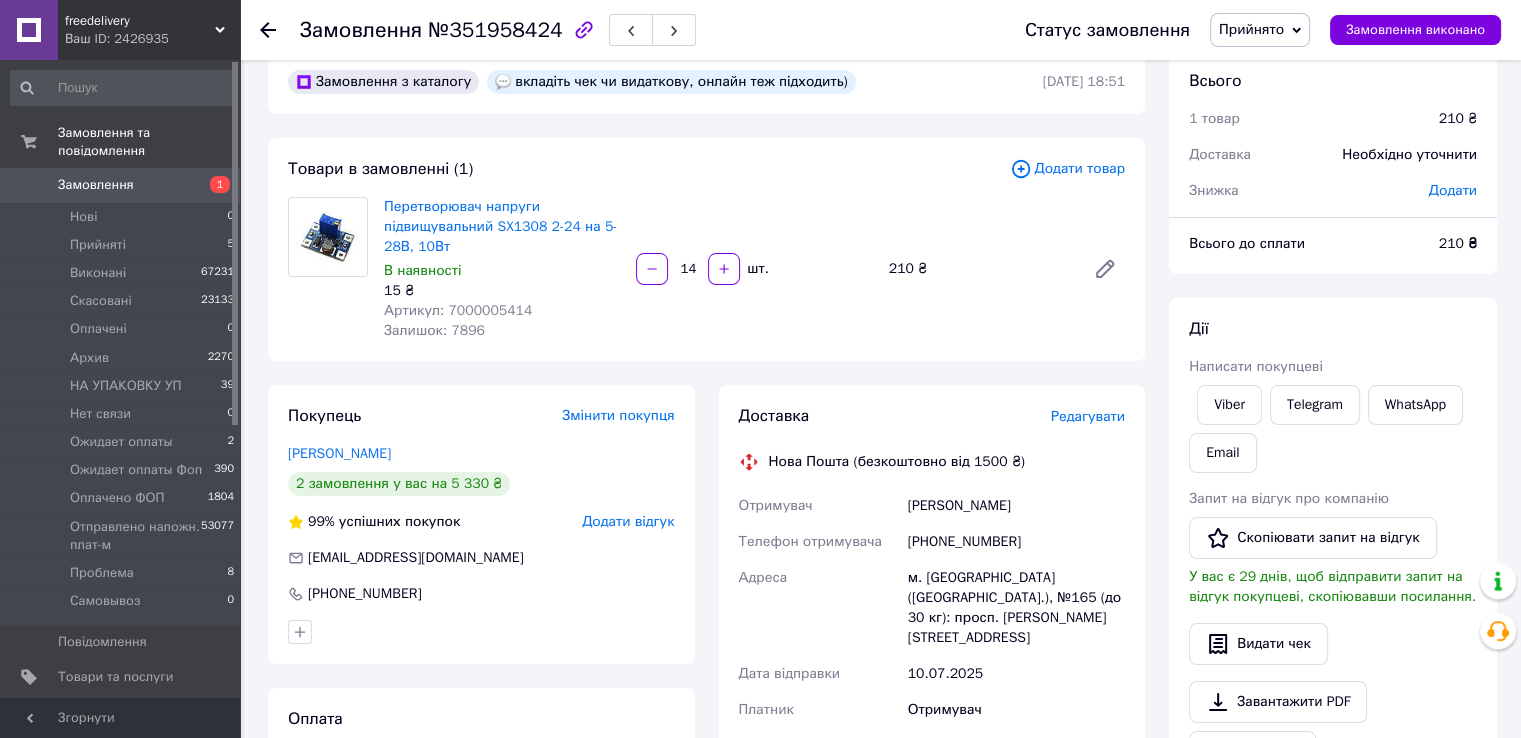 scroll, scrollTop: 0, scrollLeft: 0, axis: both 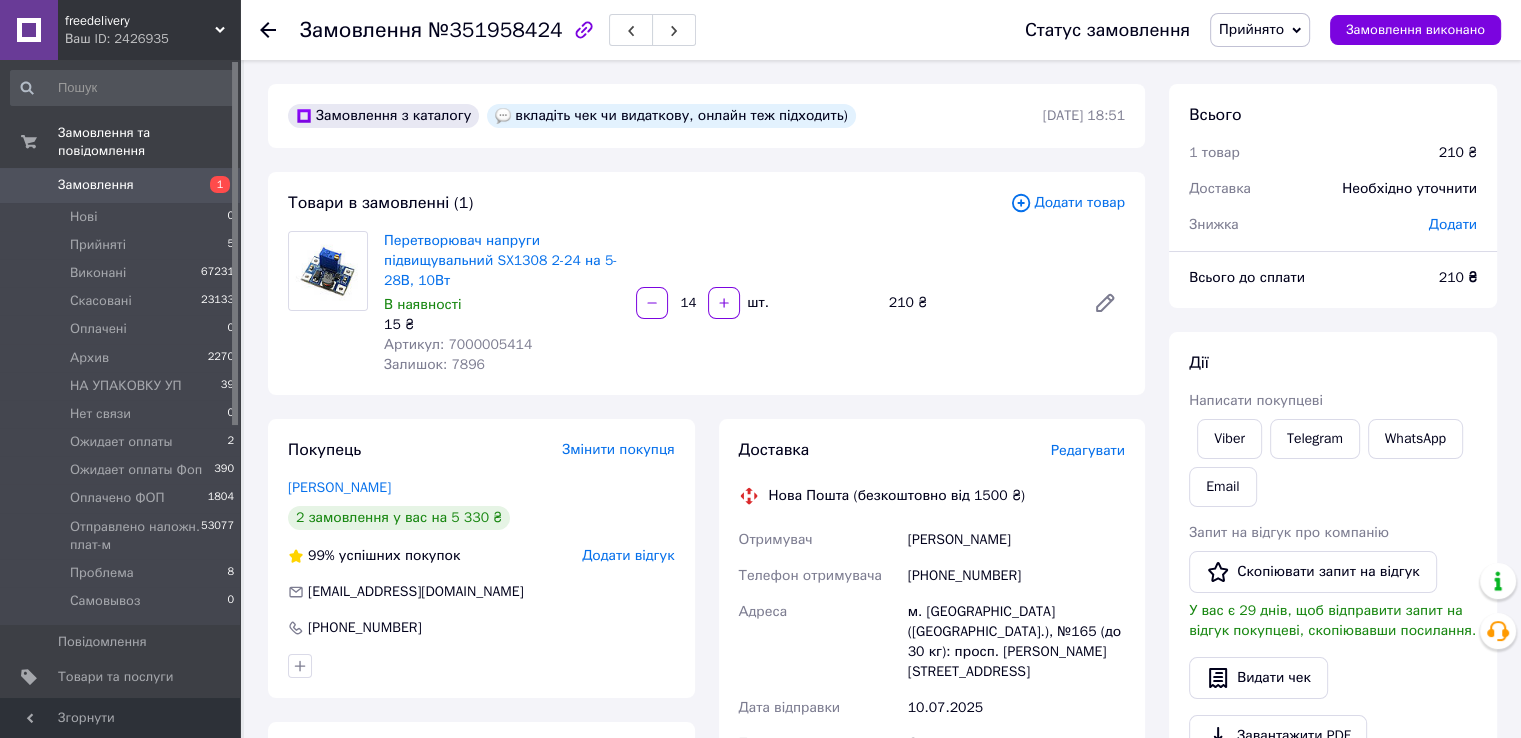 click on "Товари в замовленні (1) Додати товар Перетворювач напруги підвищувальний SX1308 2-24 на 5-28В, 10Вт В наявності 15 ₴ Артикул: 7000005414 Залишок: 7896 14   шт. 210 ₴" at bounding box center (706, 283) 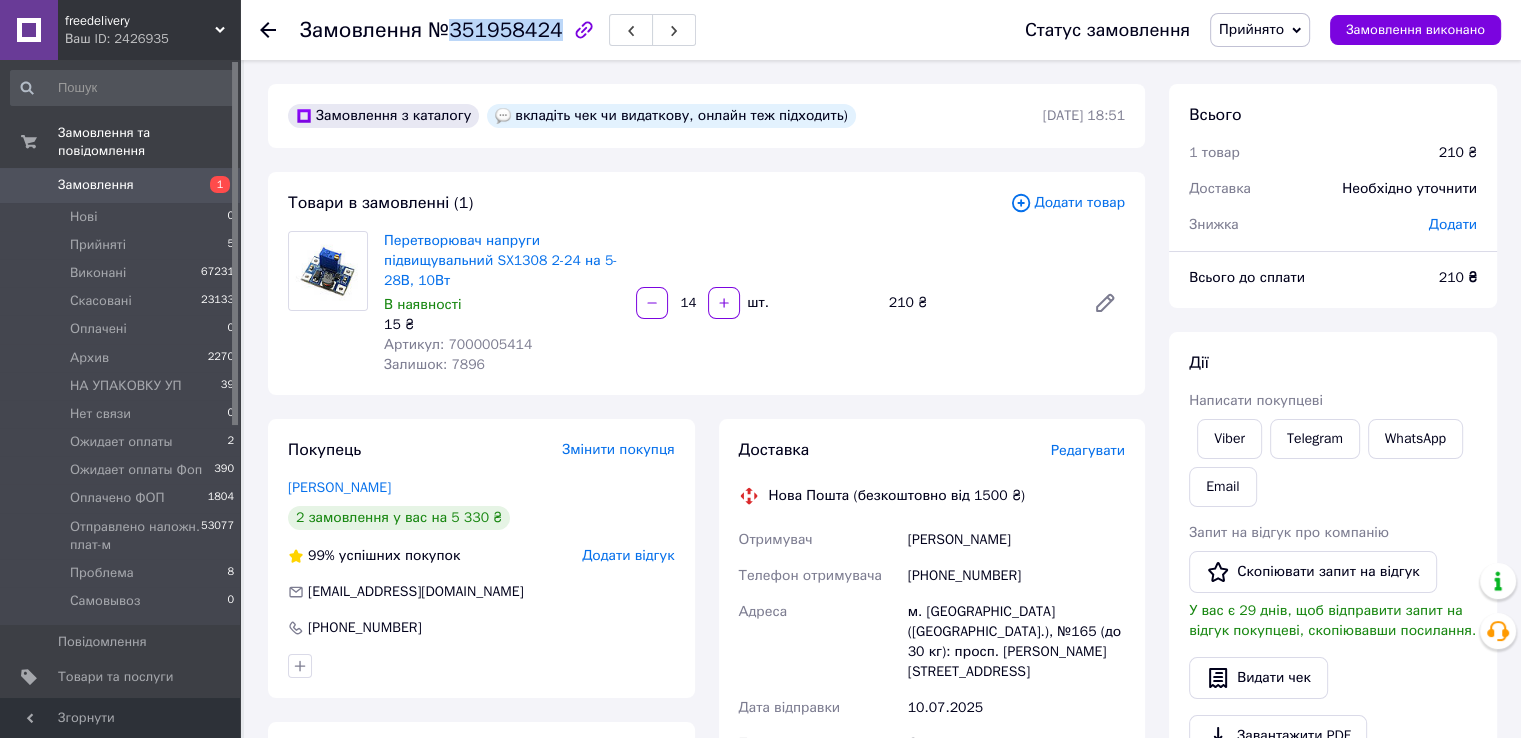 click on "№351958424" at bounding box center (495, 30) 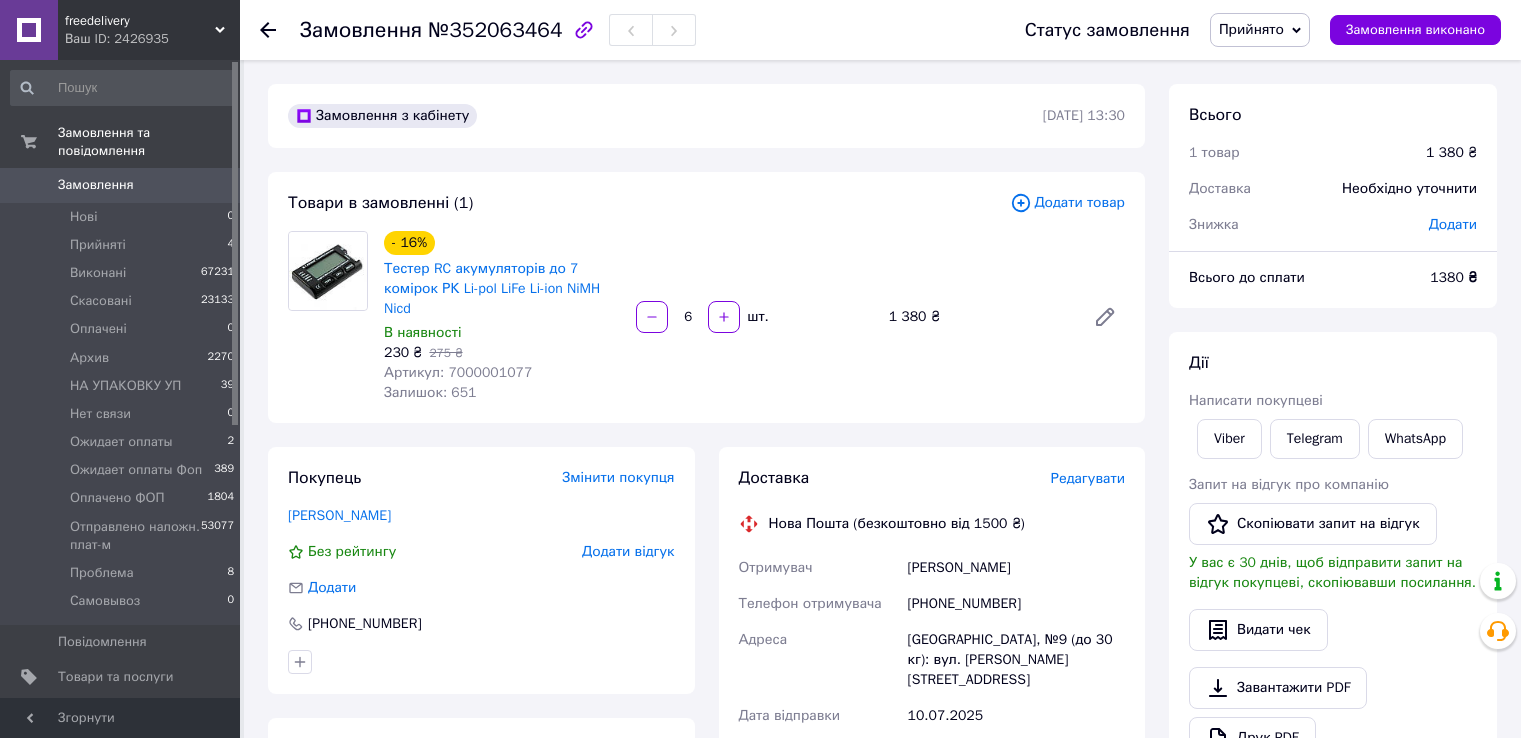 scroll, scrollTop: 85, scrollLeft: 0, axis: vertical 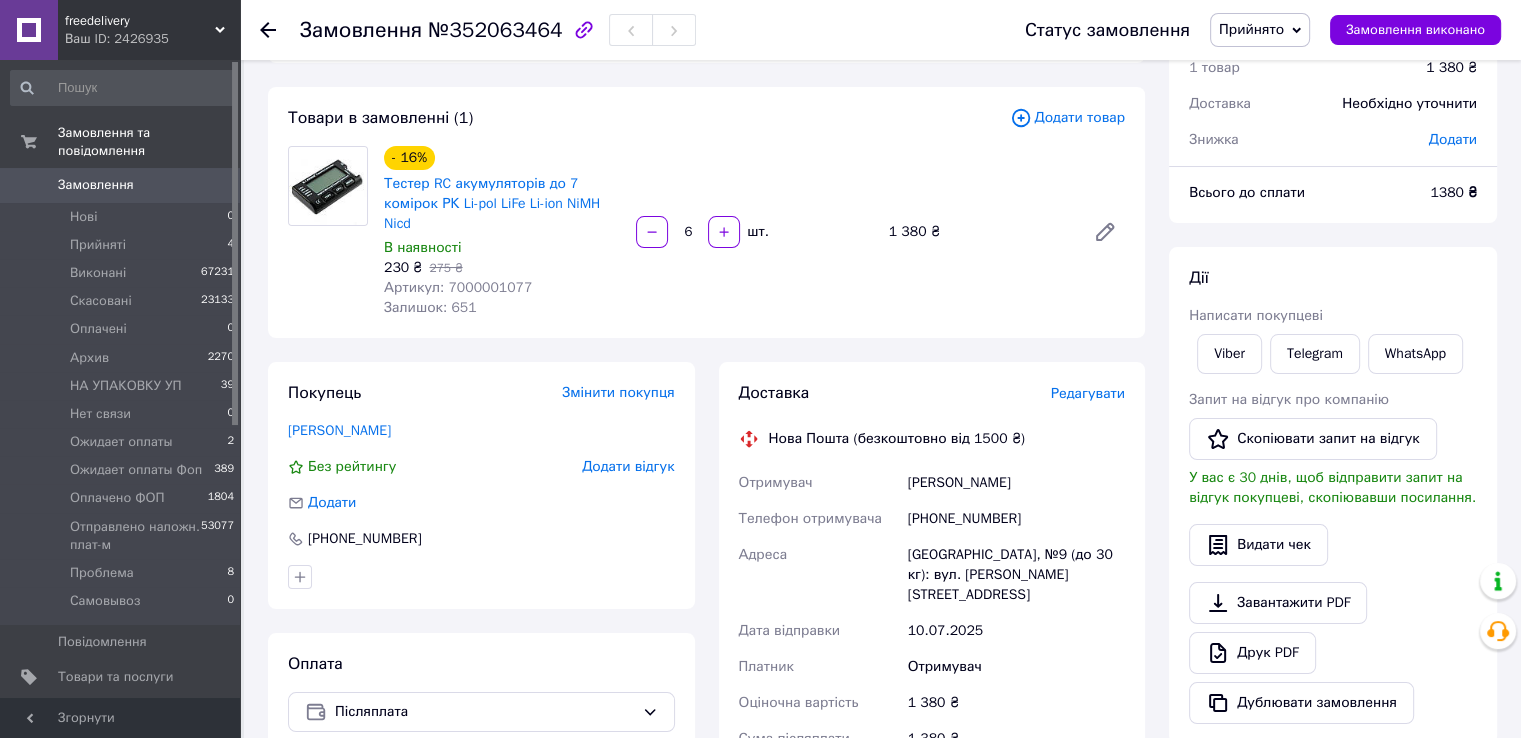 click on "№352063464" at bounding box center [495, 30] 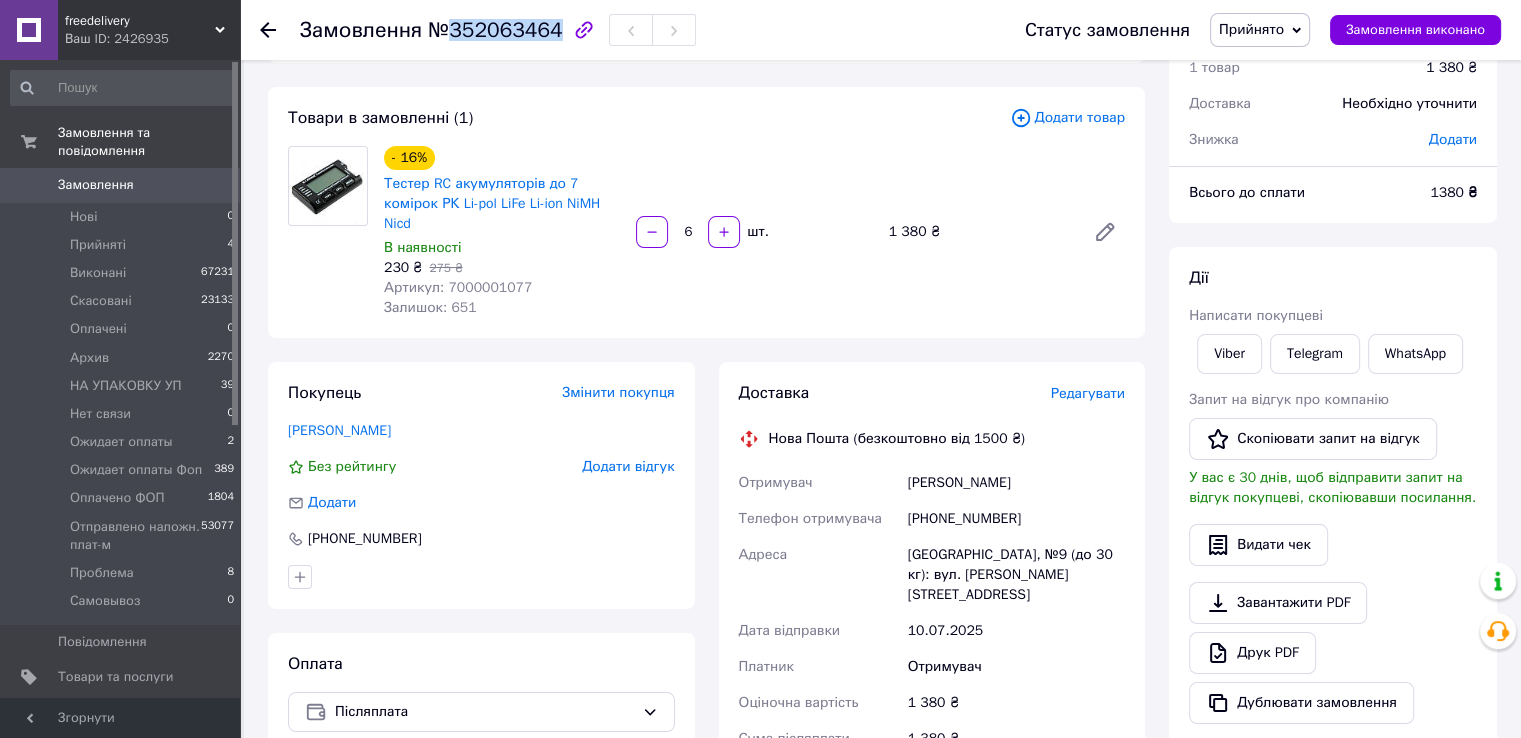 click on "№352063464" at bounding box center [495, 30] 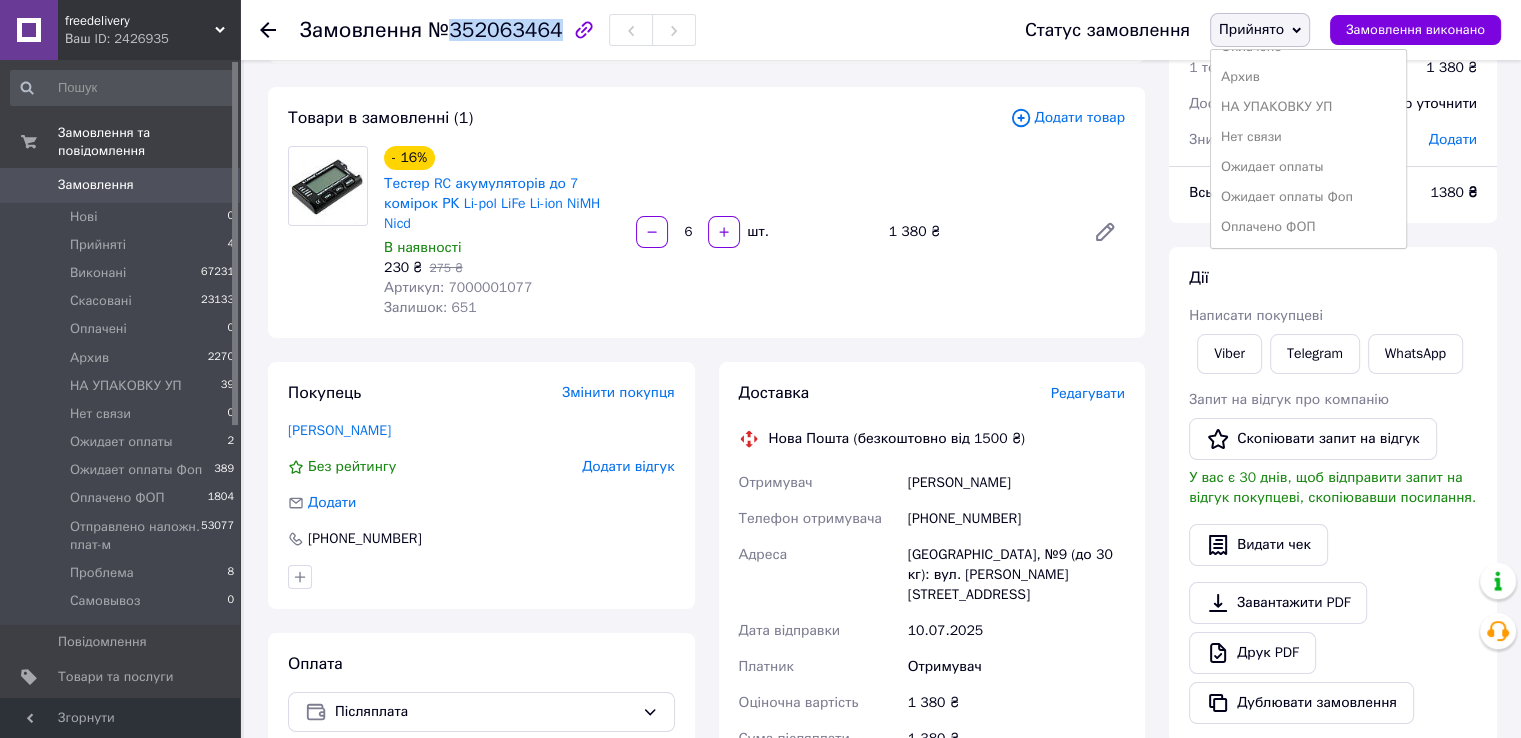 scroll, scrollTop: 172, scrollLeft: 0, axis: vertical 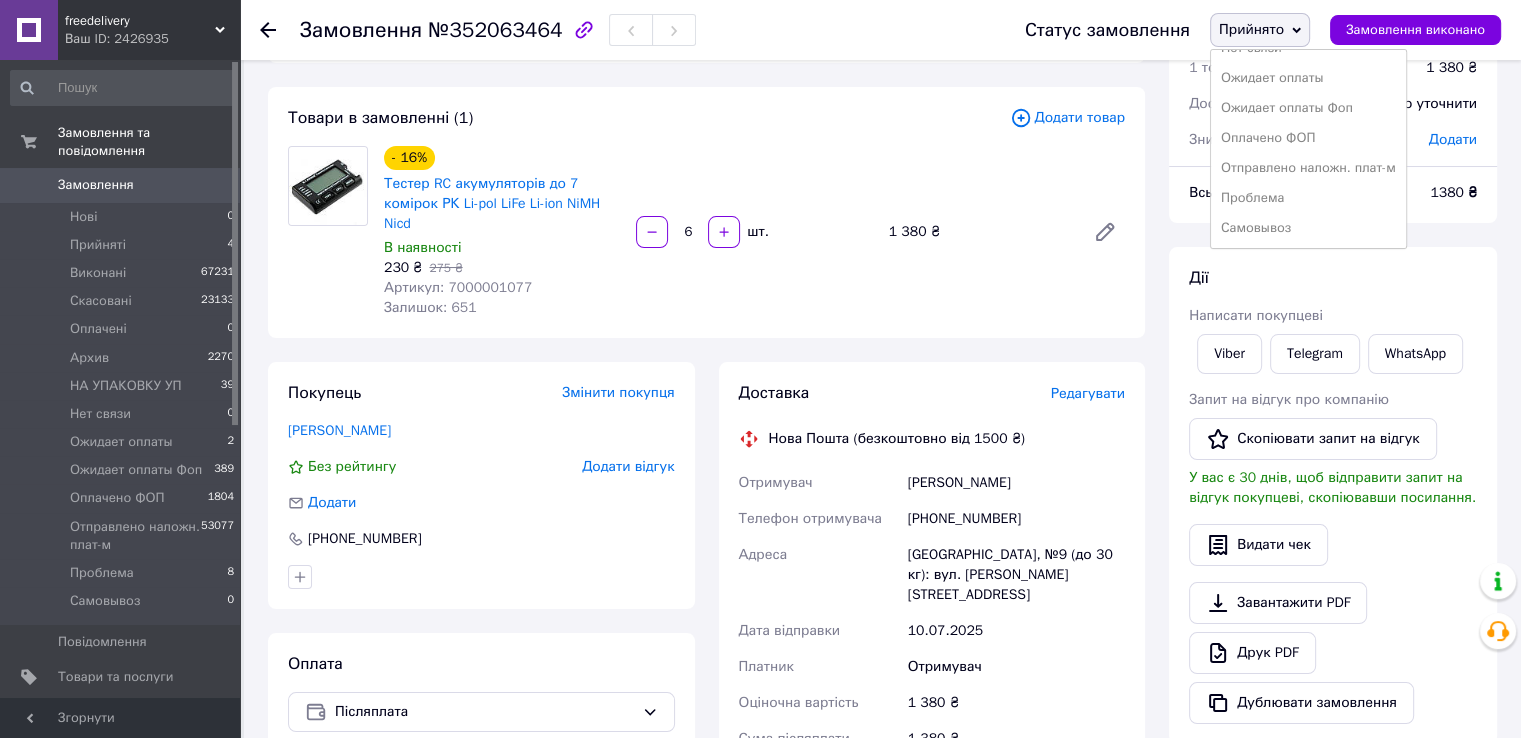 click on "Отправлено наложн. плат-м" at bounding box center (1308, 168) 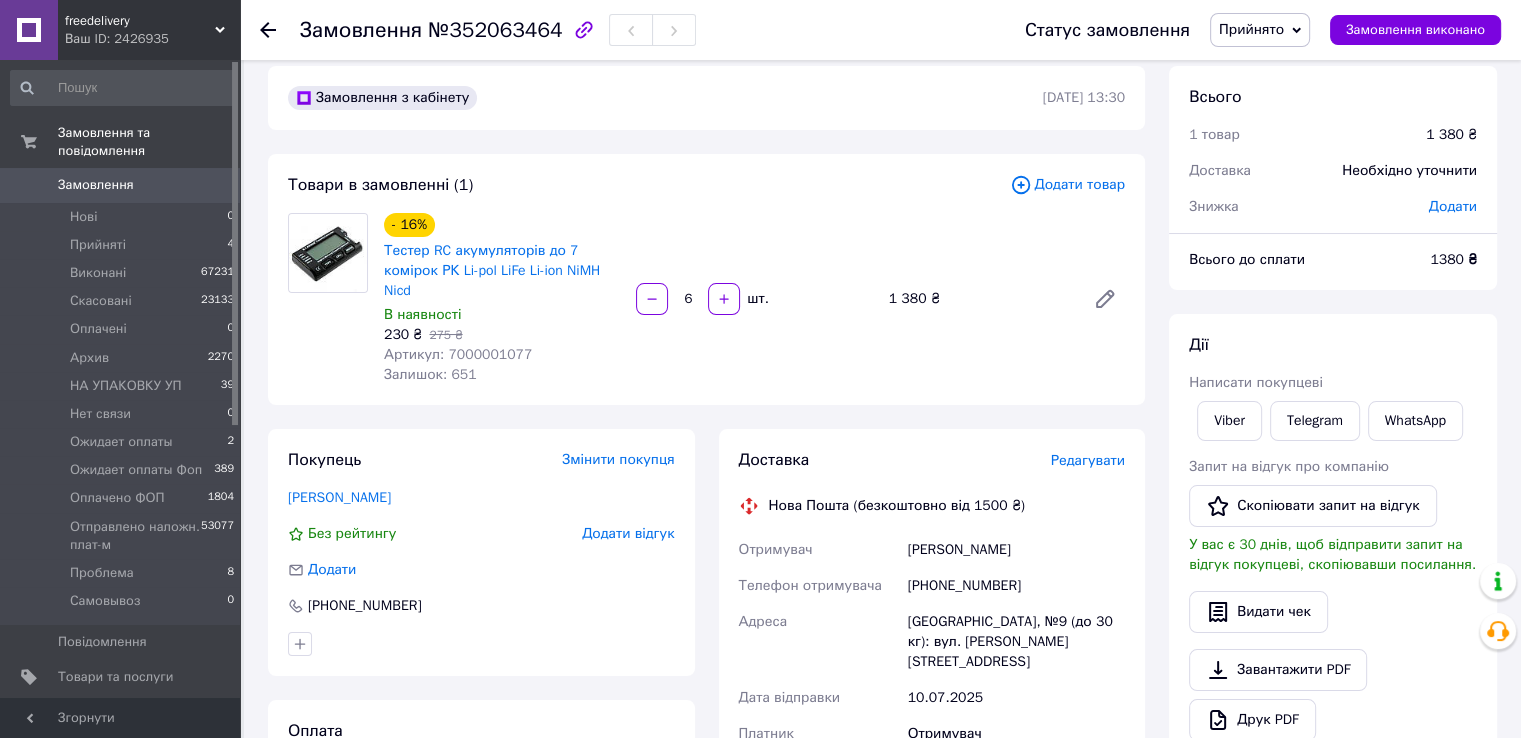 scroll, scrollTop: 0, scrollLeft: 0, axis: both 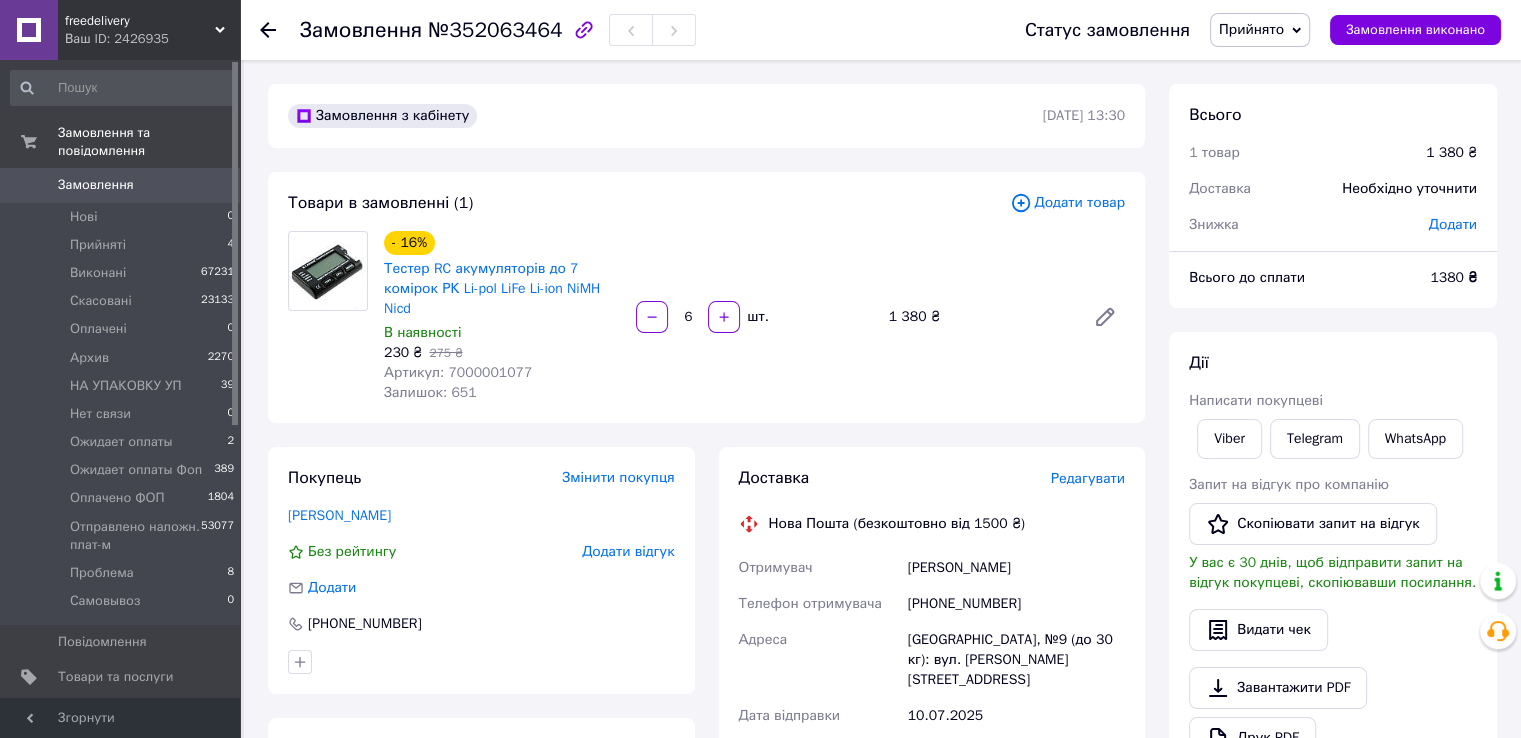 click on "Прийнято" at bounding box center [1260, 30] 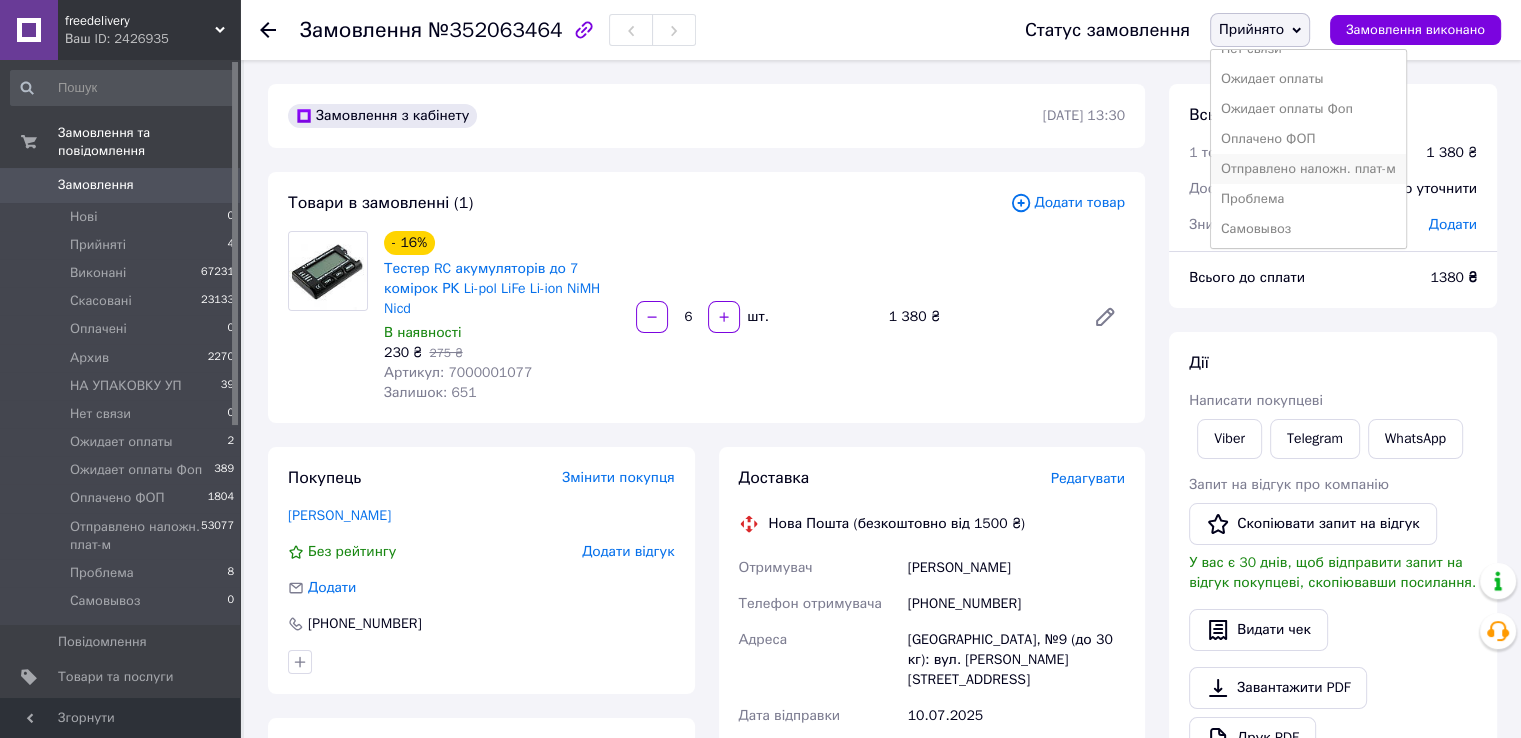 scroll, scrollTop: 172, scrollLeft: 0, axis: vertical 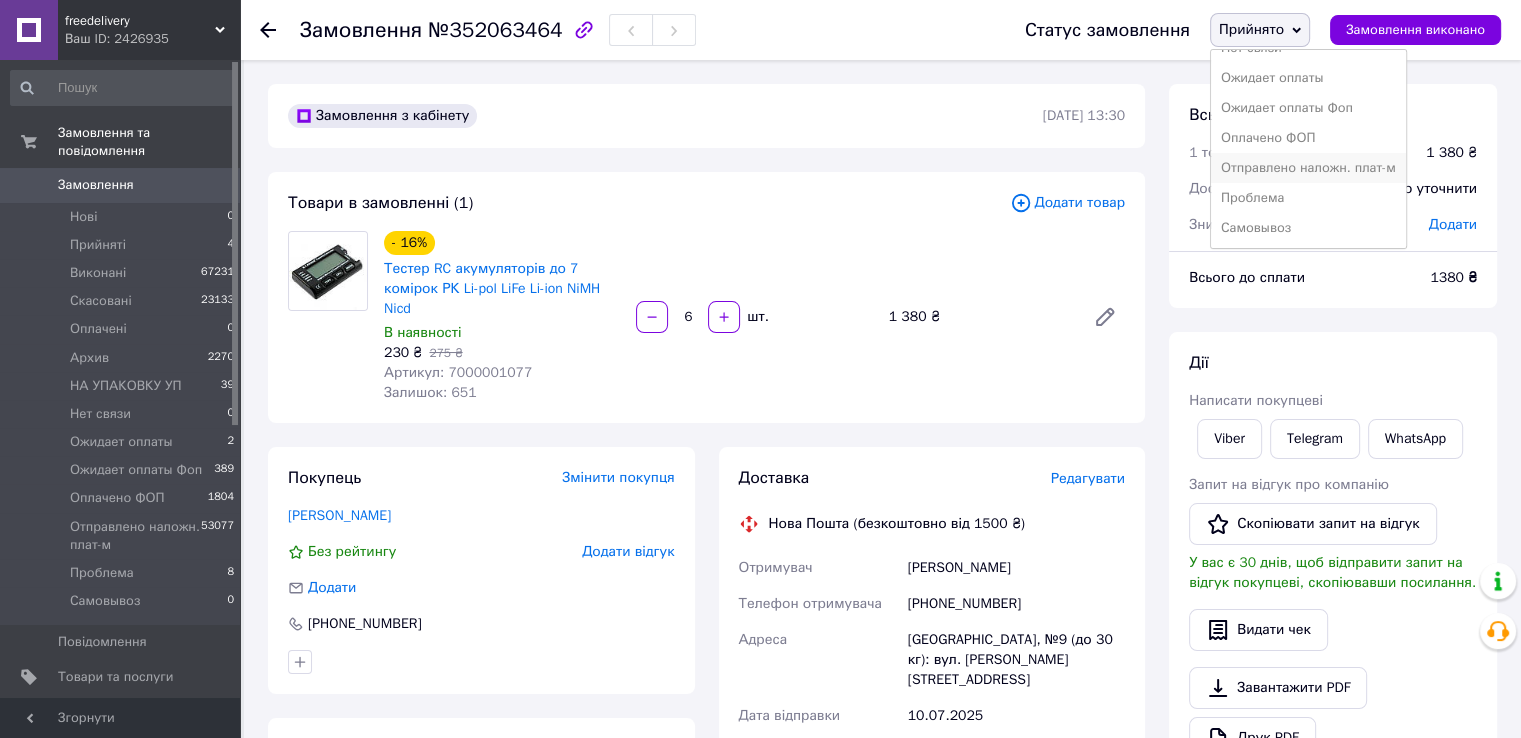 click on "Отправлено наложн. плат-м" at bounding box center (1308, 168) 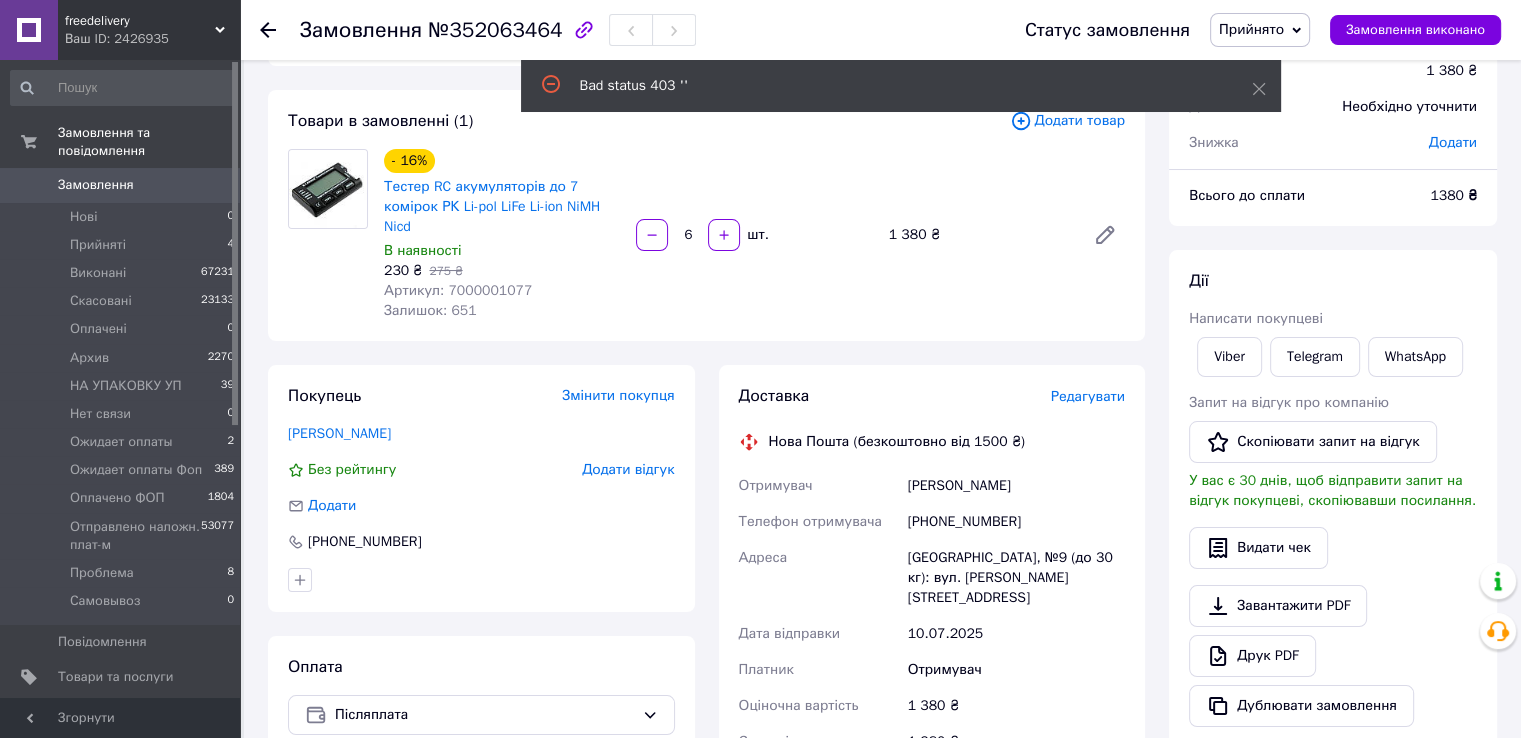 scroll, scrollTop: 300, scrollLeft: 0, axis: vertical 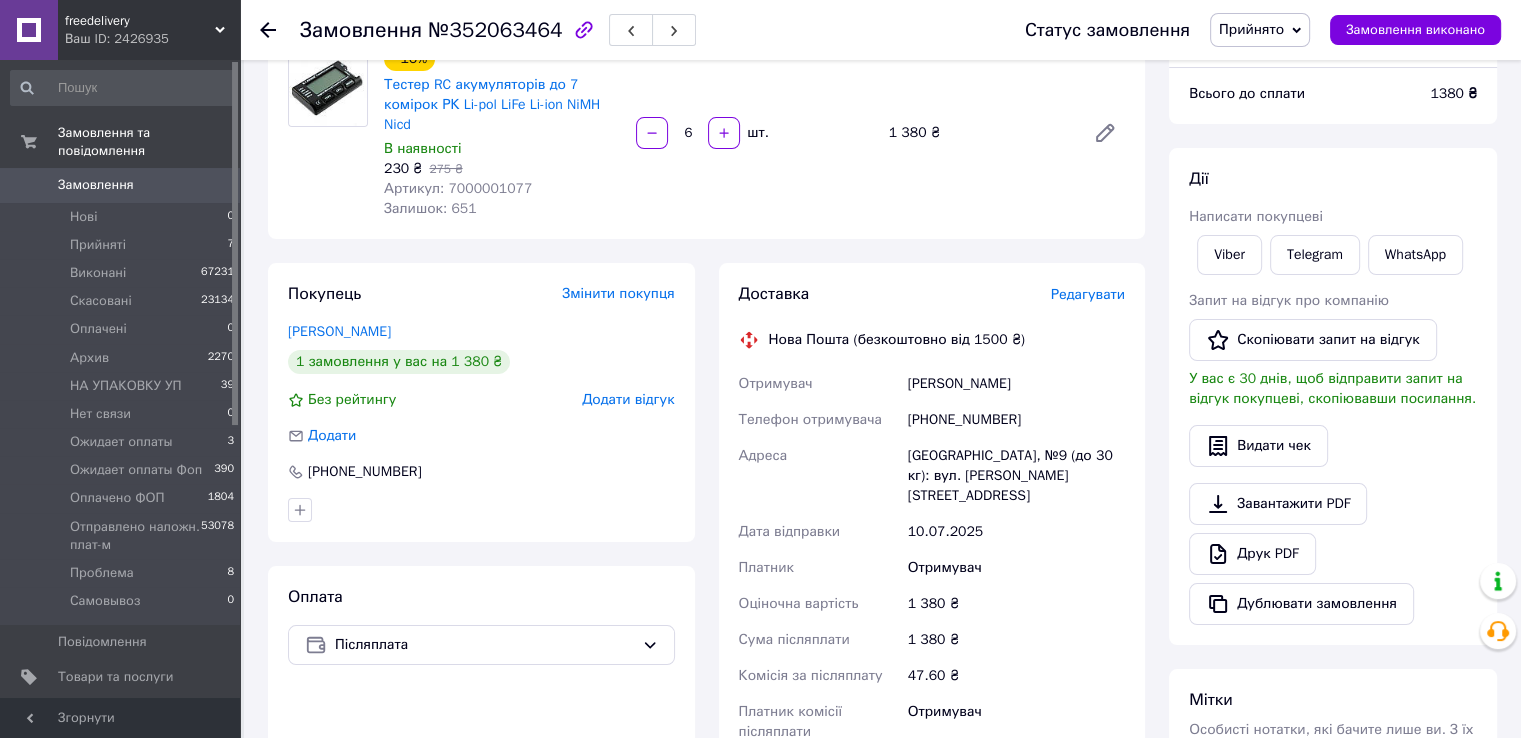 drag, startPoint x: 1274, startPoint y: 17, endPoint x: 1281, endPoint y: 49, distance: 32.75668 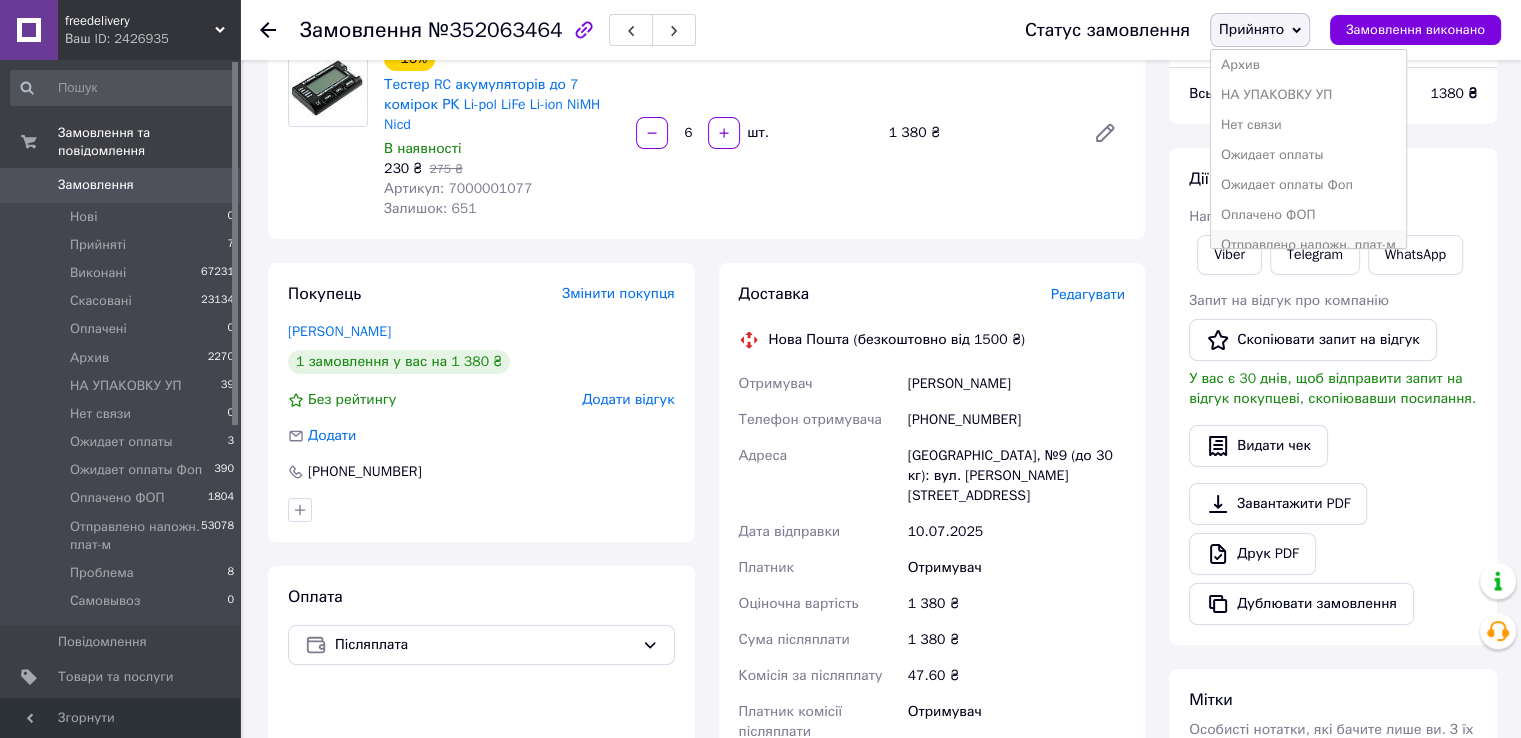 scroll, scrollTop: 172, scrollLeft: 0, axis: vertical 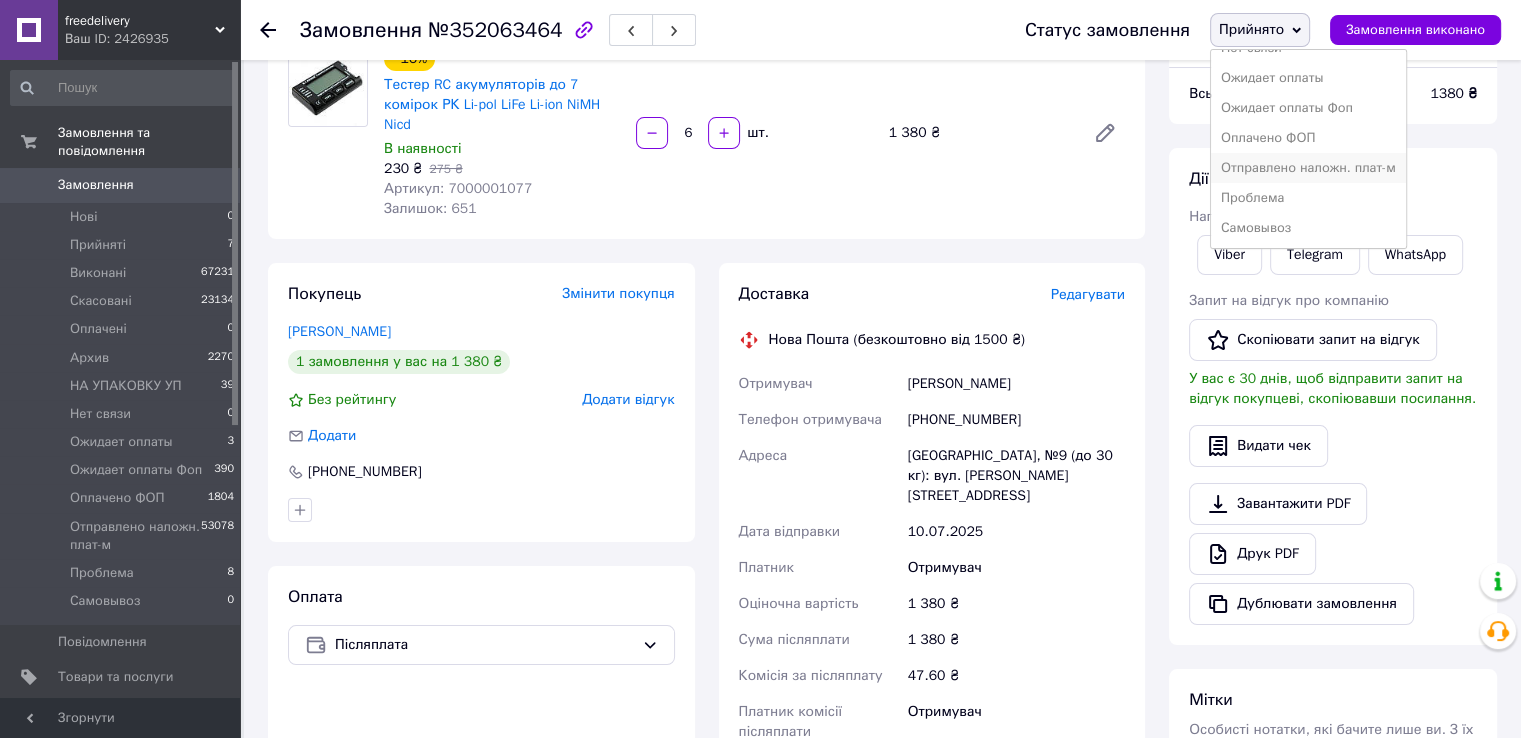 click on "Отправлено наложн. плат-м" at bounding box center (1308, 168) 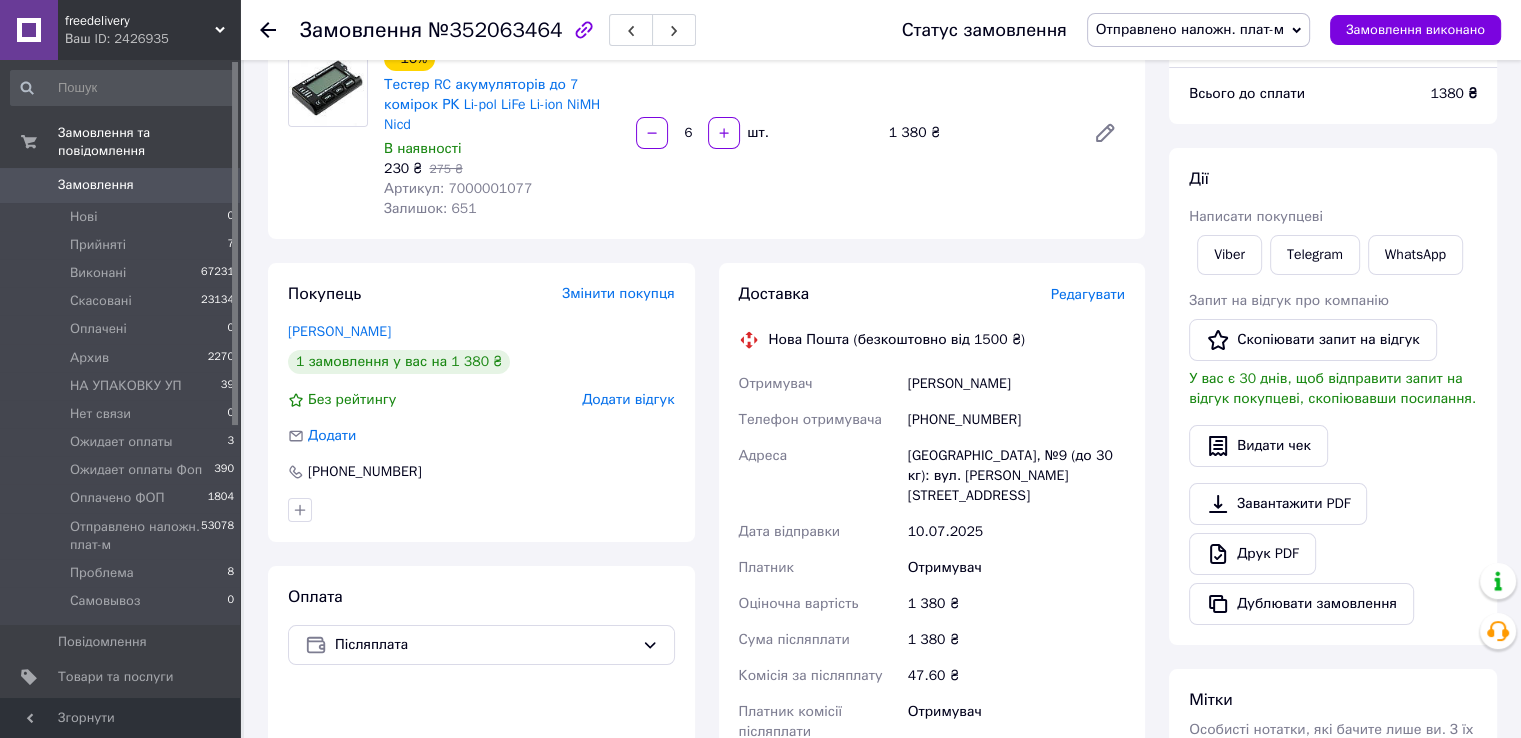 drag, startPoint x: 137, startPoint y: 162, endPoint x: 163, endPoint y: 40, distance: 124.73973 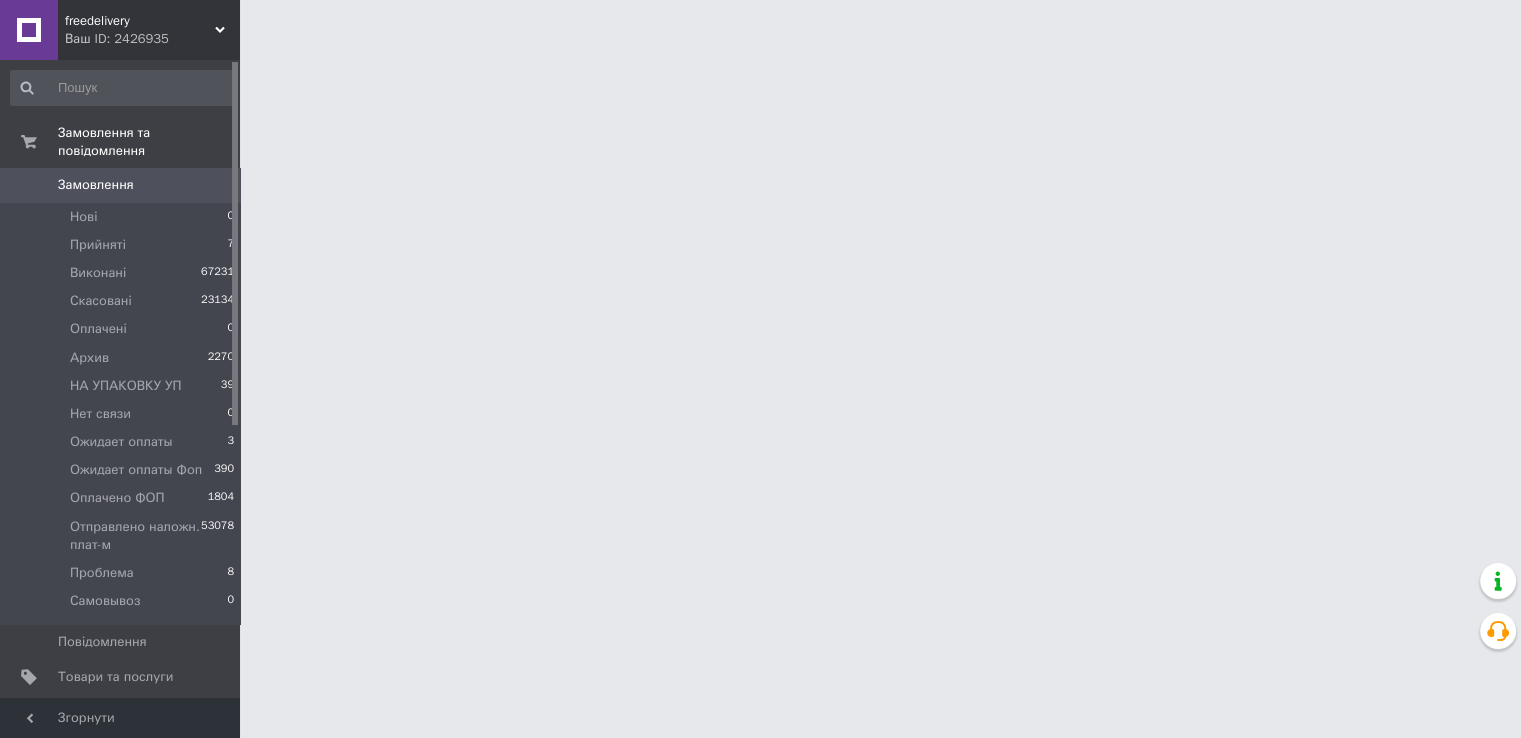 scroll, scrollTop: 0, scrollLeft: 0, axis: both 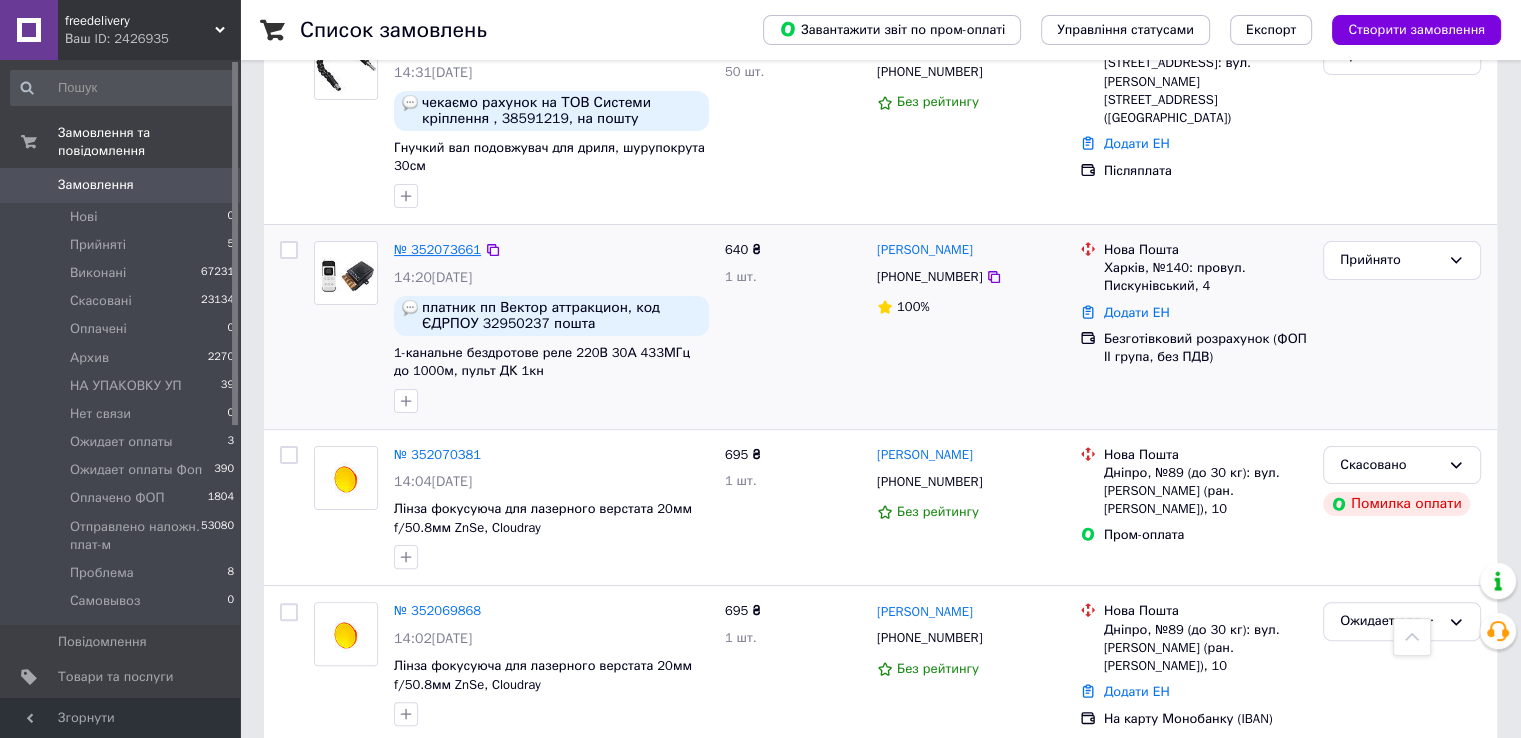 click on "№ 352073661" at bounding box center (437, 249) 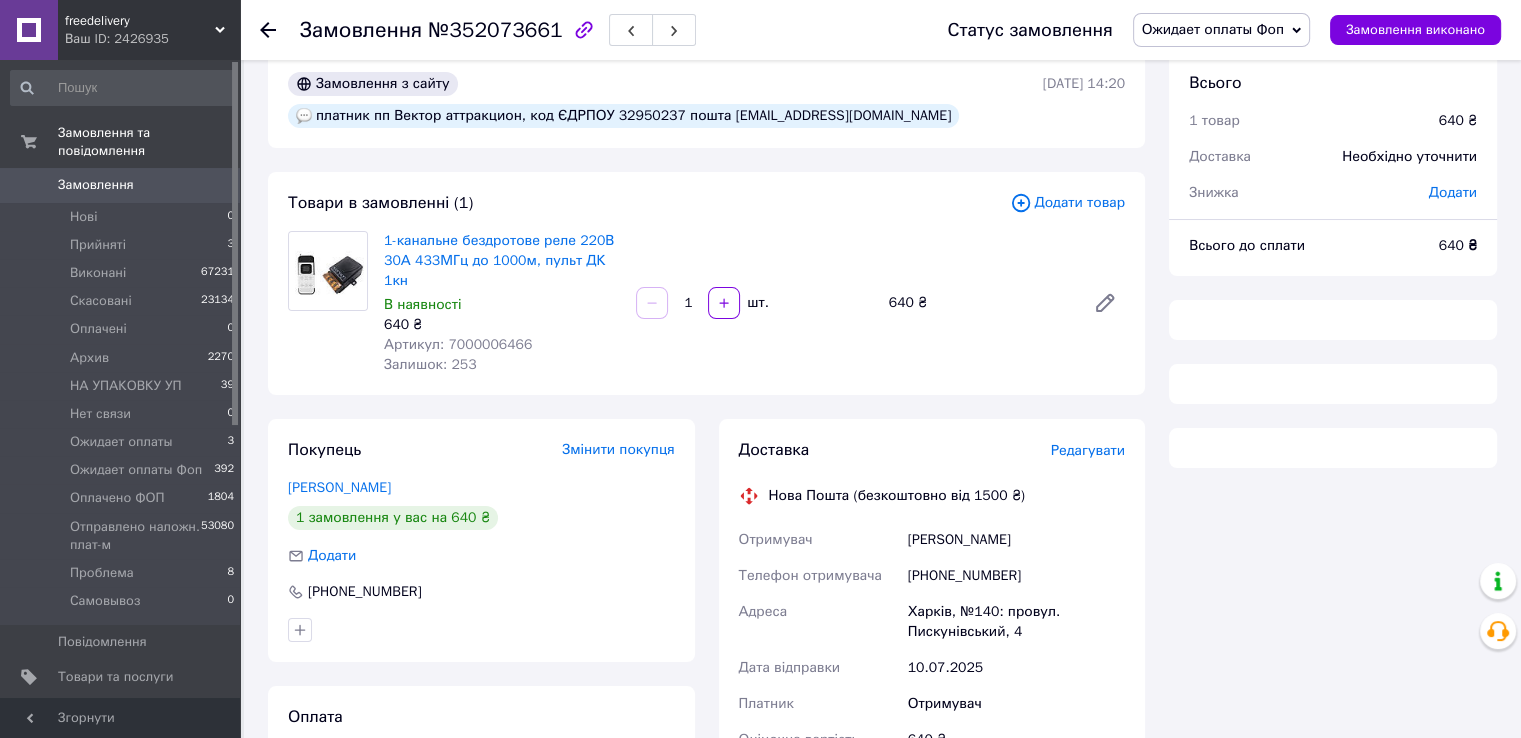 scroll, scrollTop: 0, scrollLeft: 0, axis: both 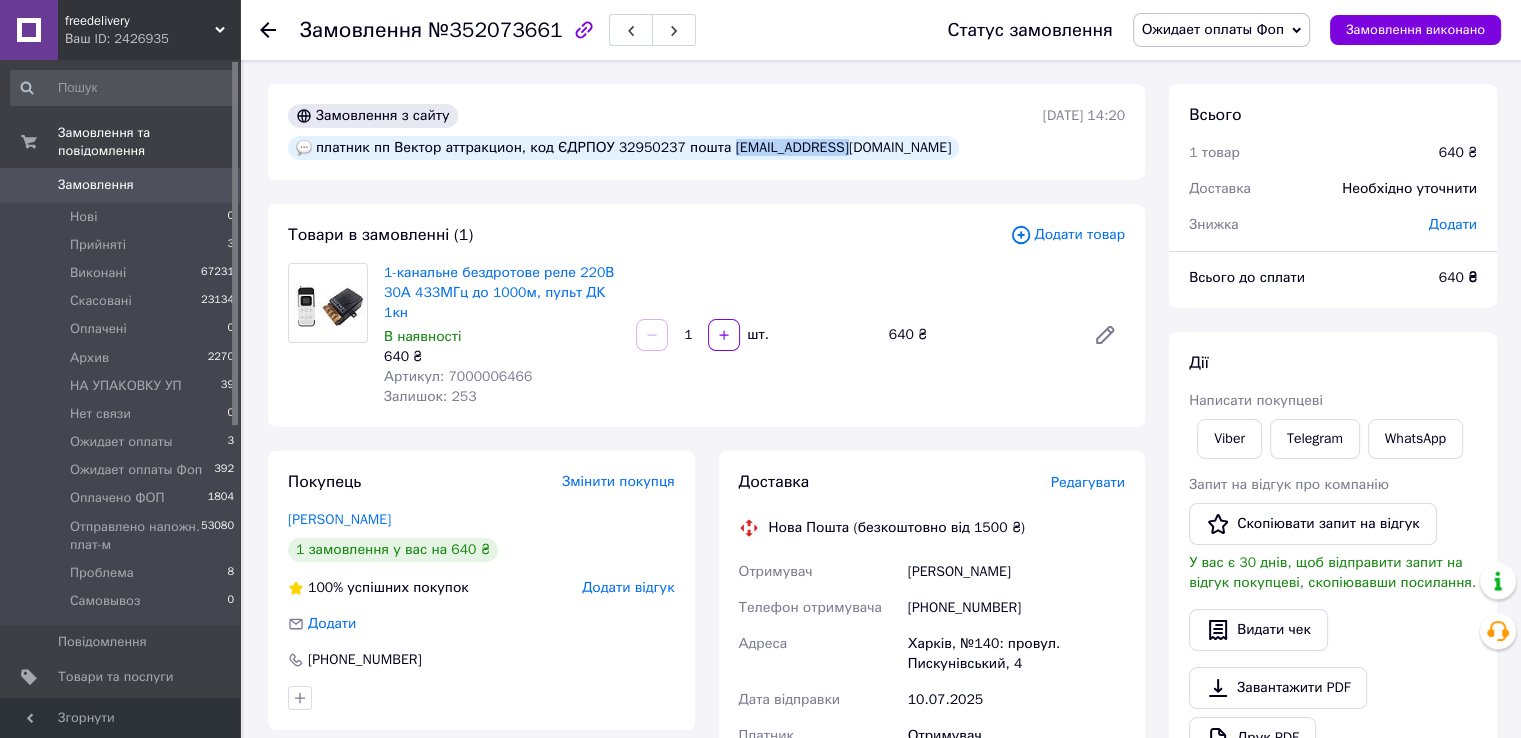 drag, startPoint x: 893, startPoint y: 116, endPoint x: 984, endPoint y: 119, distance: 91.04944 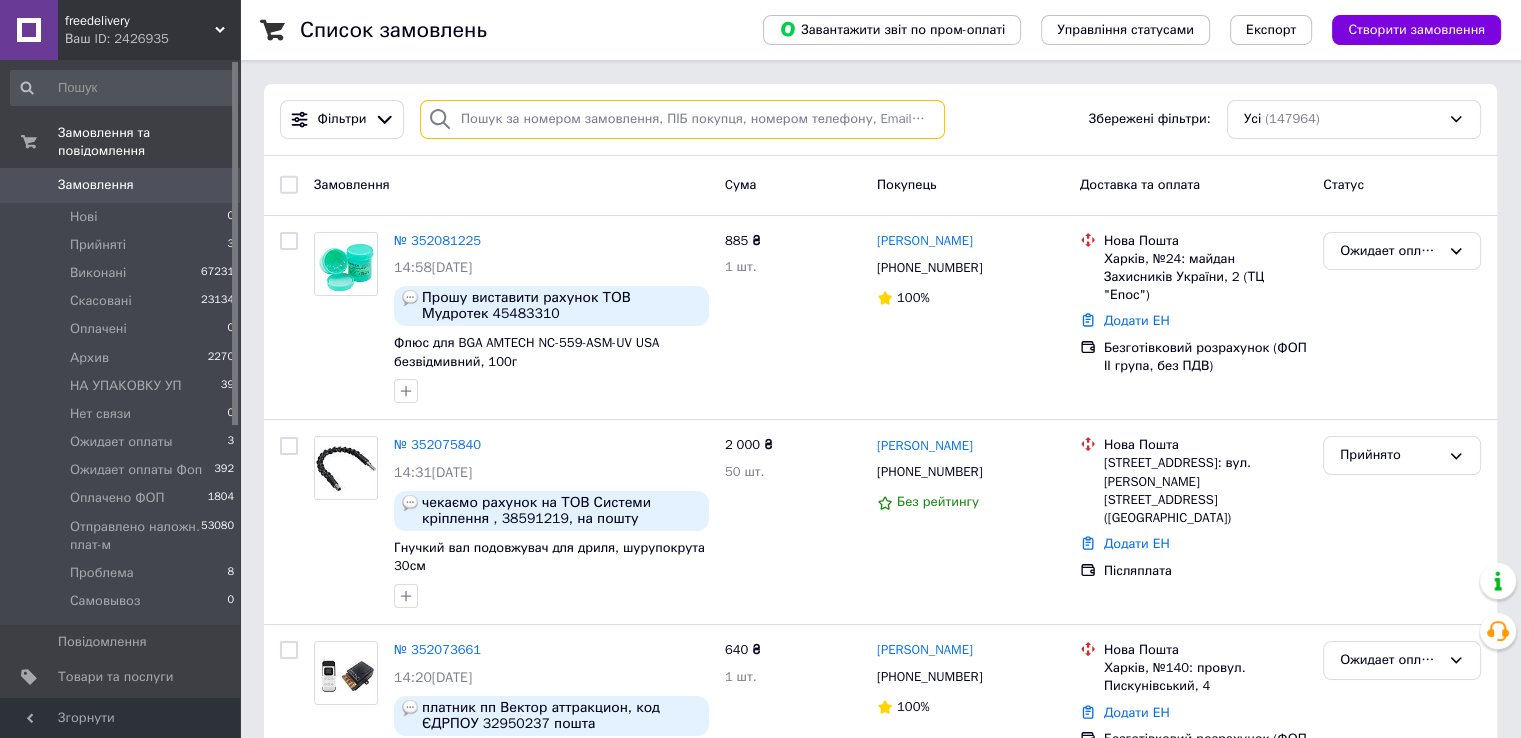 drag, startPoint x: 518, startPoint y: 134, endPoint x: 518, endPoint y: 118, distance: 16 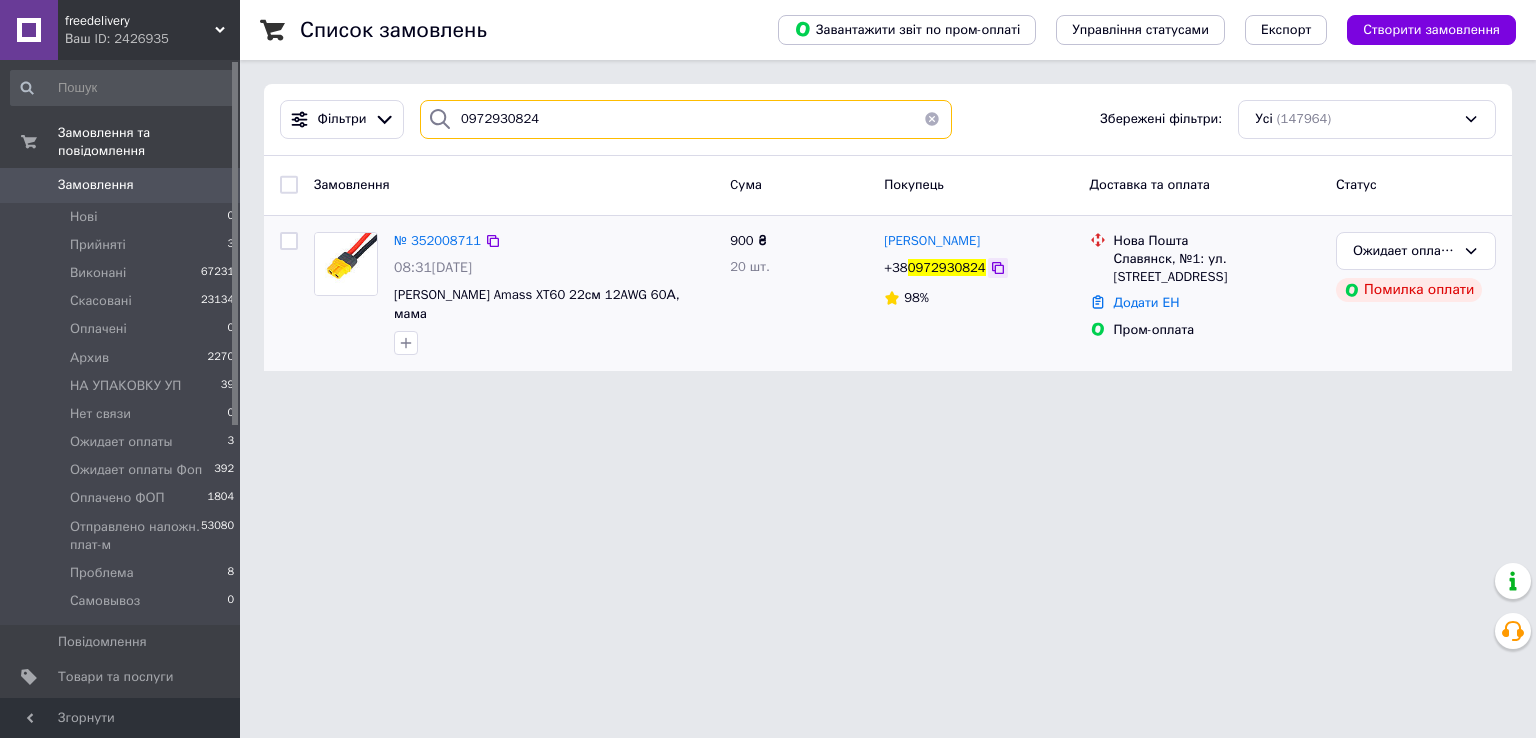 type on "0972930824" 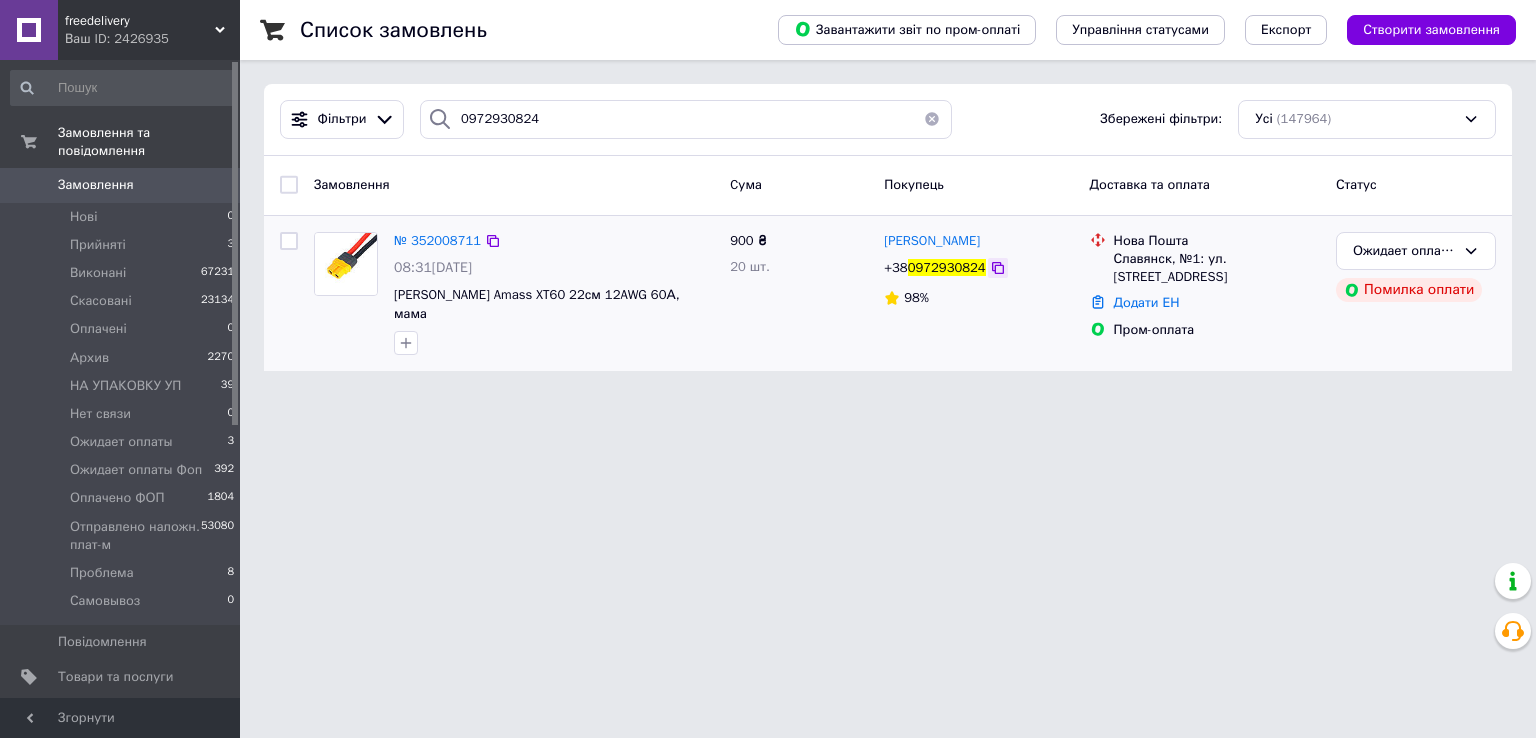 click on "+38 0972930824" at bounding box center (978, 268) 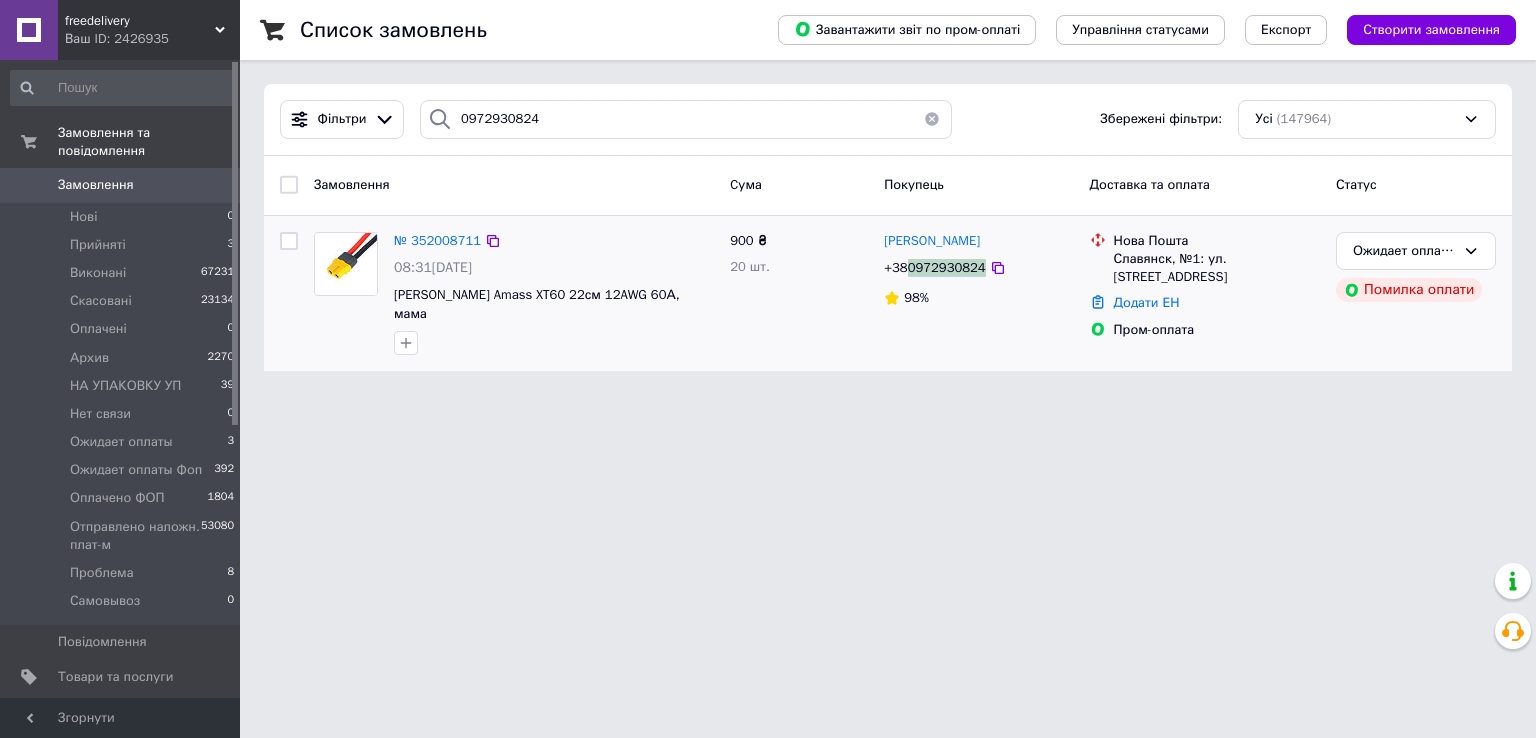 drag, startPoint x: 908, startPoint y: 266, endPoint x: 844, endPoint y: 301, distance: 72.94518 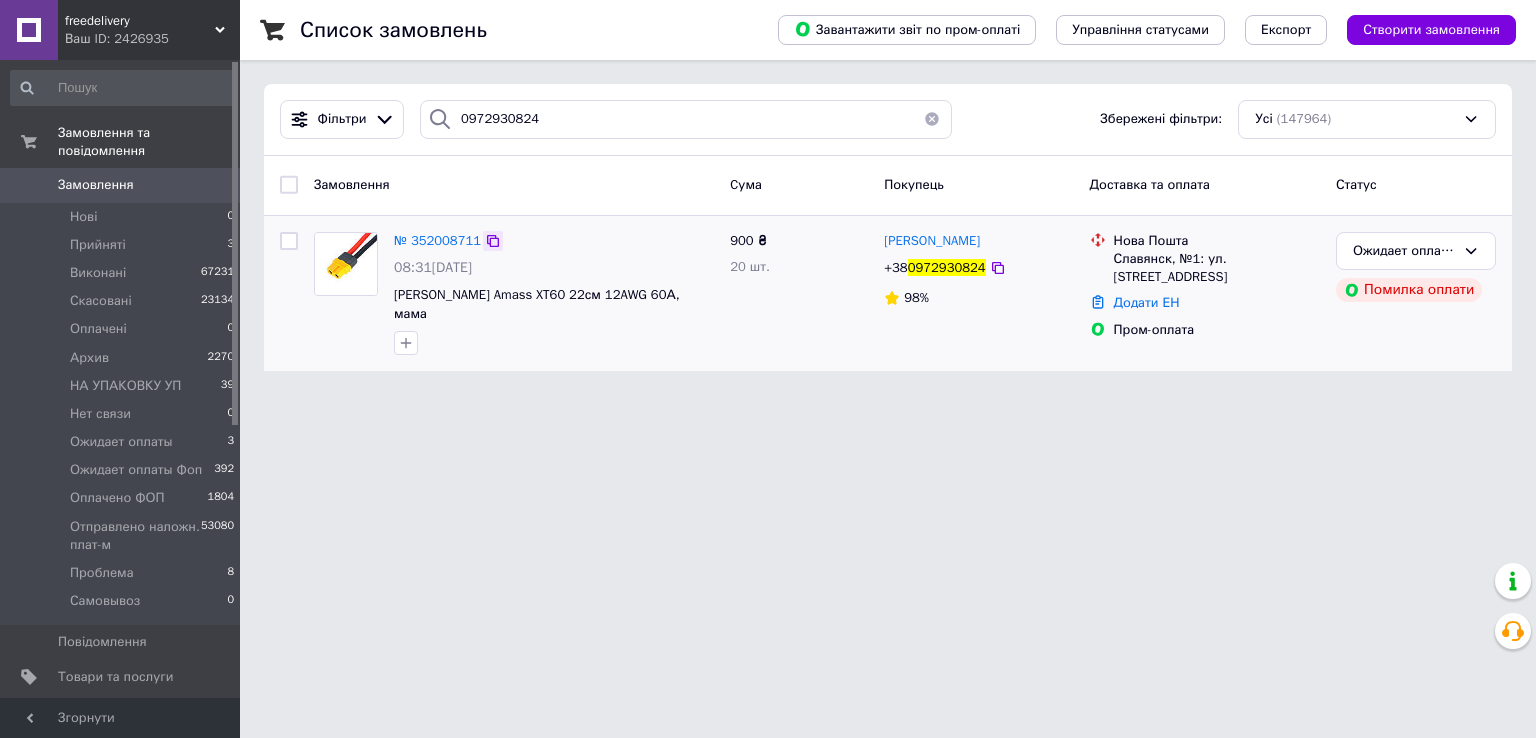 click 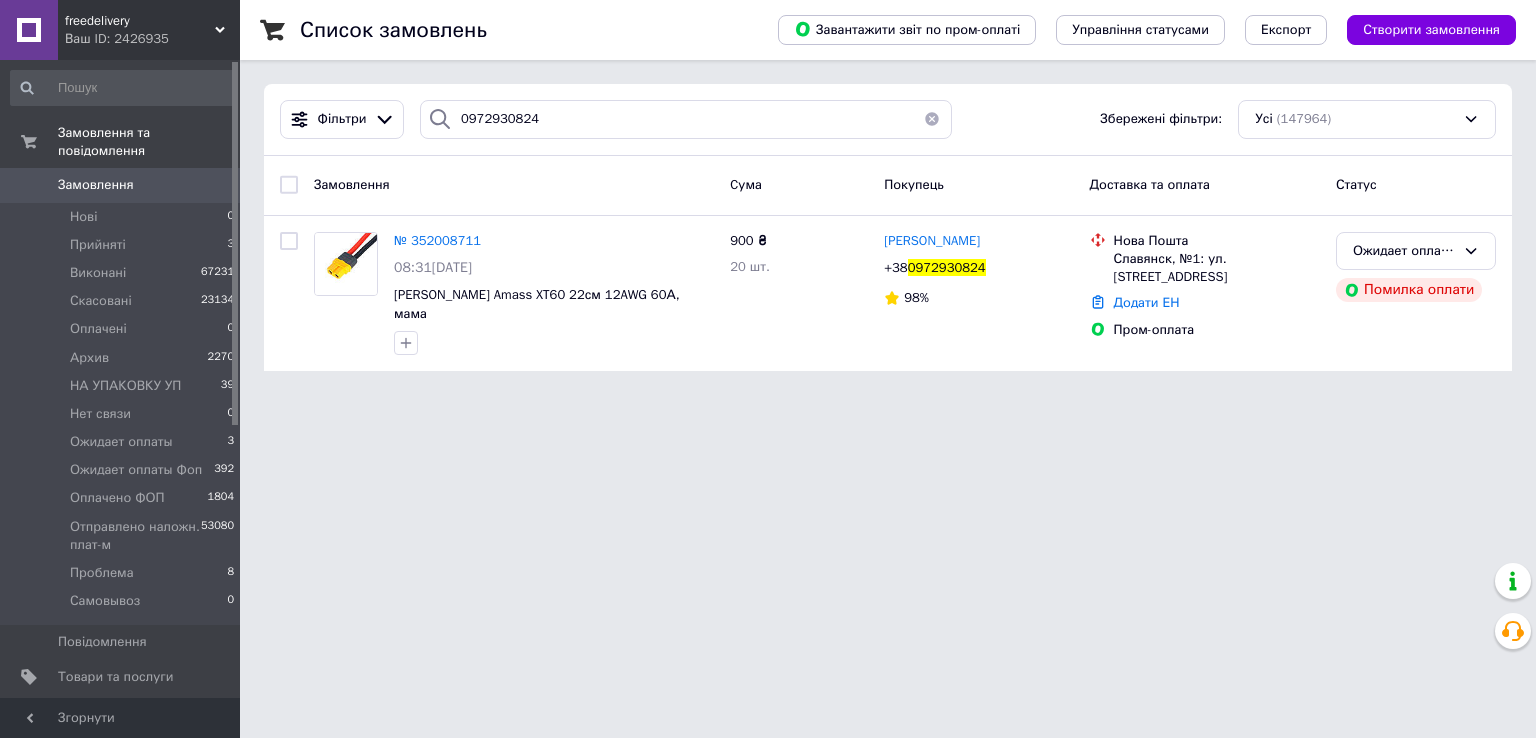 click on "freedelivery Ваш ID: 2426935 Сайт freedelivery Кабінет покупця Перевірити стан системи Сторінка на порталі Довідка Вийти Замовлення та повідомлення Замовлення 0 Нові 0 Прийняті 3 Виконані 67231 Скасовані 23134 Оплачені 0 Архив 2270 НА УПАКОВКУ УП 39 Нет связи 0 Ожидает оплаты 3 Ожидает оплаты Фоп 392 Оплачено ФОП 1804 Отправлено наложн. плат-м 53080 Проблема 8 Самовывоз 0 Повідомлення 0 Товари та послуги Сповіщення 6 21 Показники роботи компанії Панель управління Відгуки Клієнти Каталог ProSale Аналітика Інструменти веб-майстра та SEO Маркет" at bounding box center [768, 197] 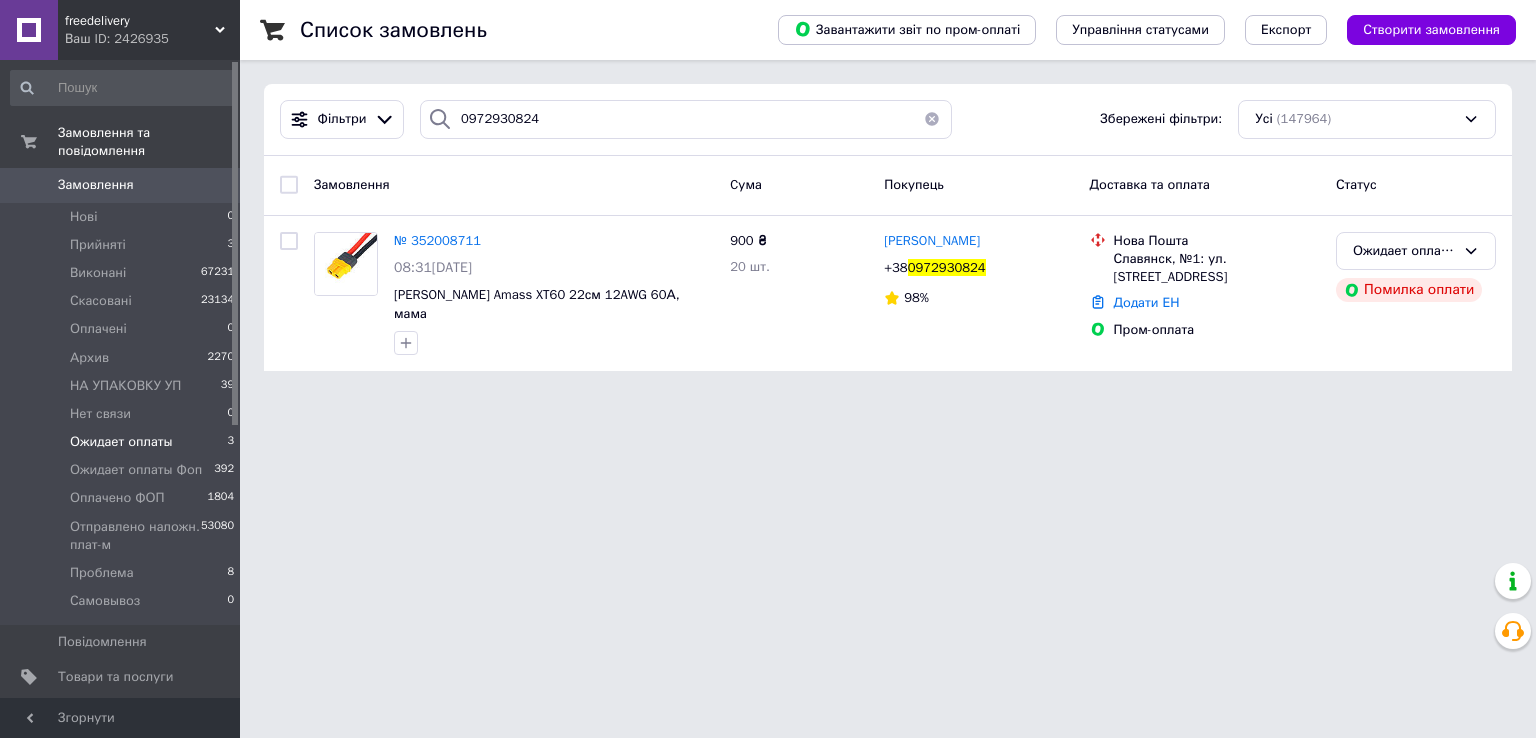 click on "Ожидает оплаты 3" at bounding box center (123, 442) 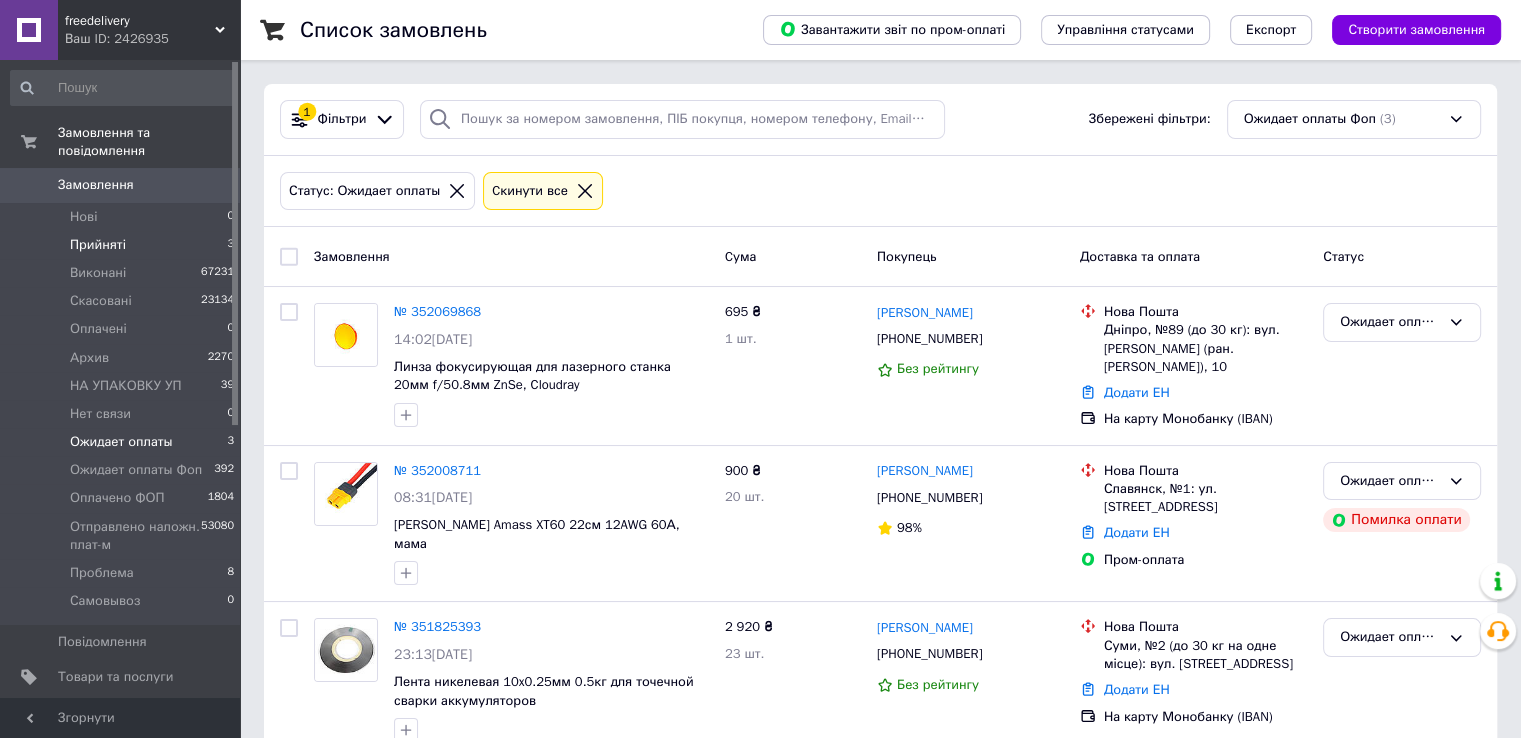 click on "Прийняті 3" at bounding box center [123, 245] 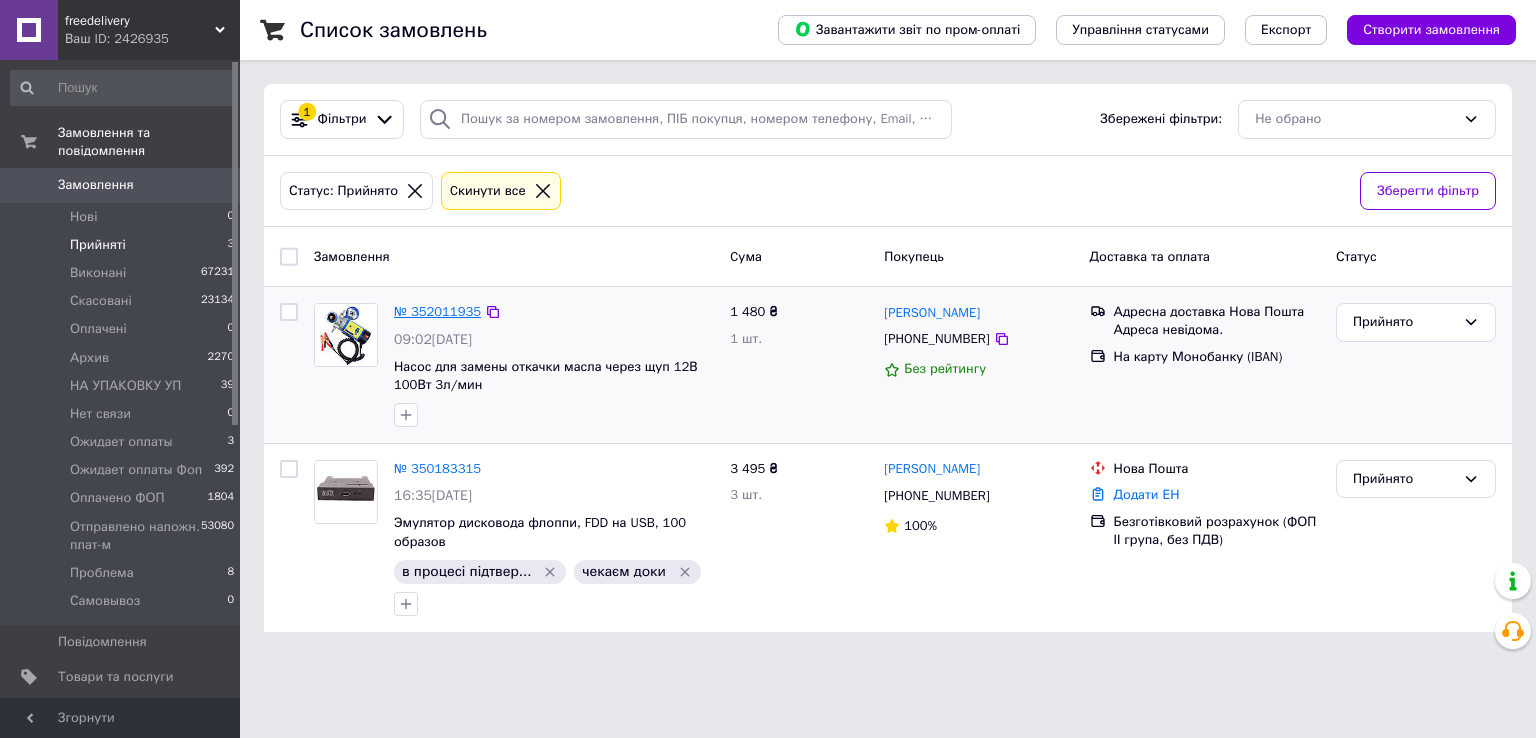 click on "№ 352011935" at bounding box center (437, 311) 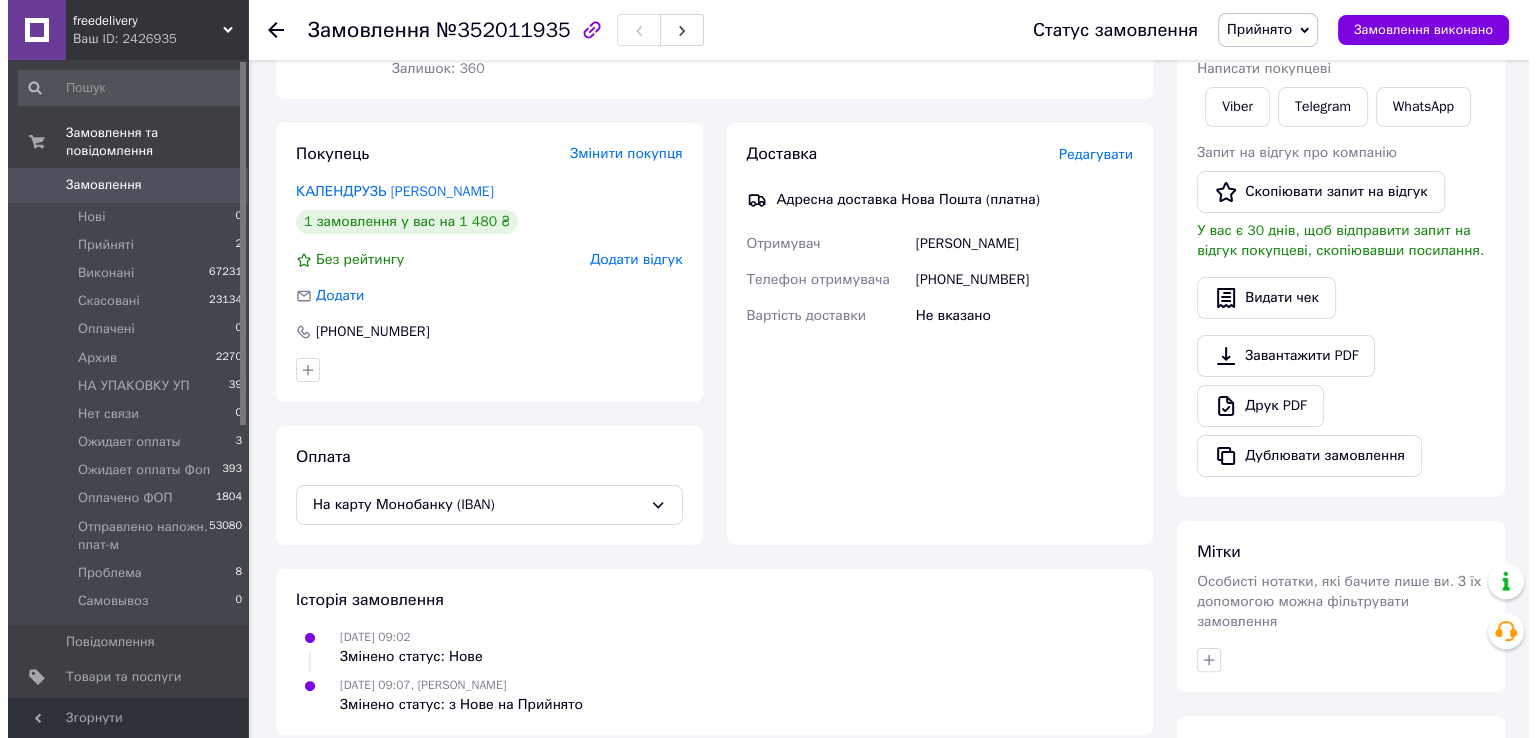 scroll, scrollTop: 300, scrollLeft: 0, axis: vertical 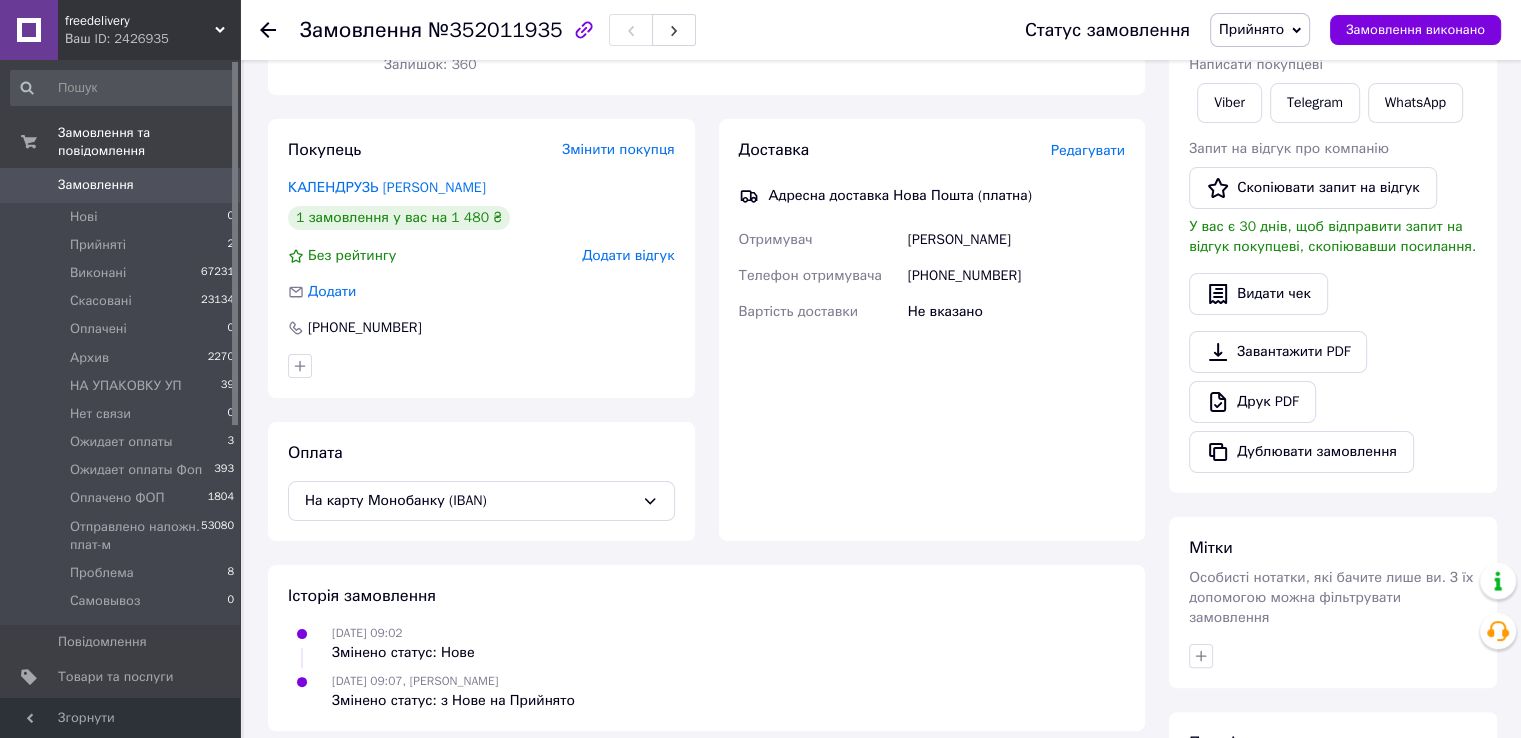 click on "Доставка Редагувати Адресна доставка Нова Пошта (платна) Отримувач Юрій КАЛЕНДРУЗЬ Телефон отримувача +380931449980 Вартість доставки Не вказано Прізвище отримувача   * КАЛЕНДРУЗЬ Ім'я отримувача   * Юрій По батькові отримувача   * Телефон отримувача   * +380931449980 Регіон Оберіть регіон Місто Вулиця   * Номер будинку Квартира Поштовий індекс Номер накладної" at bounding box center [932, 330] 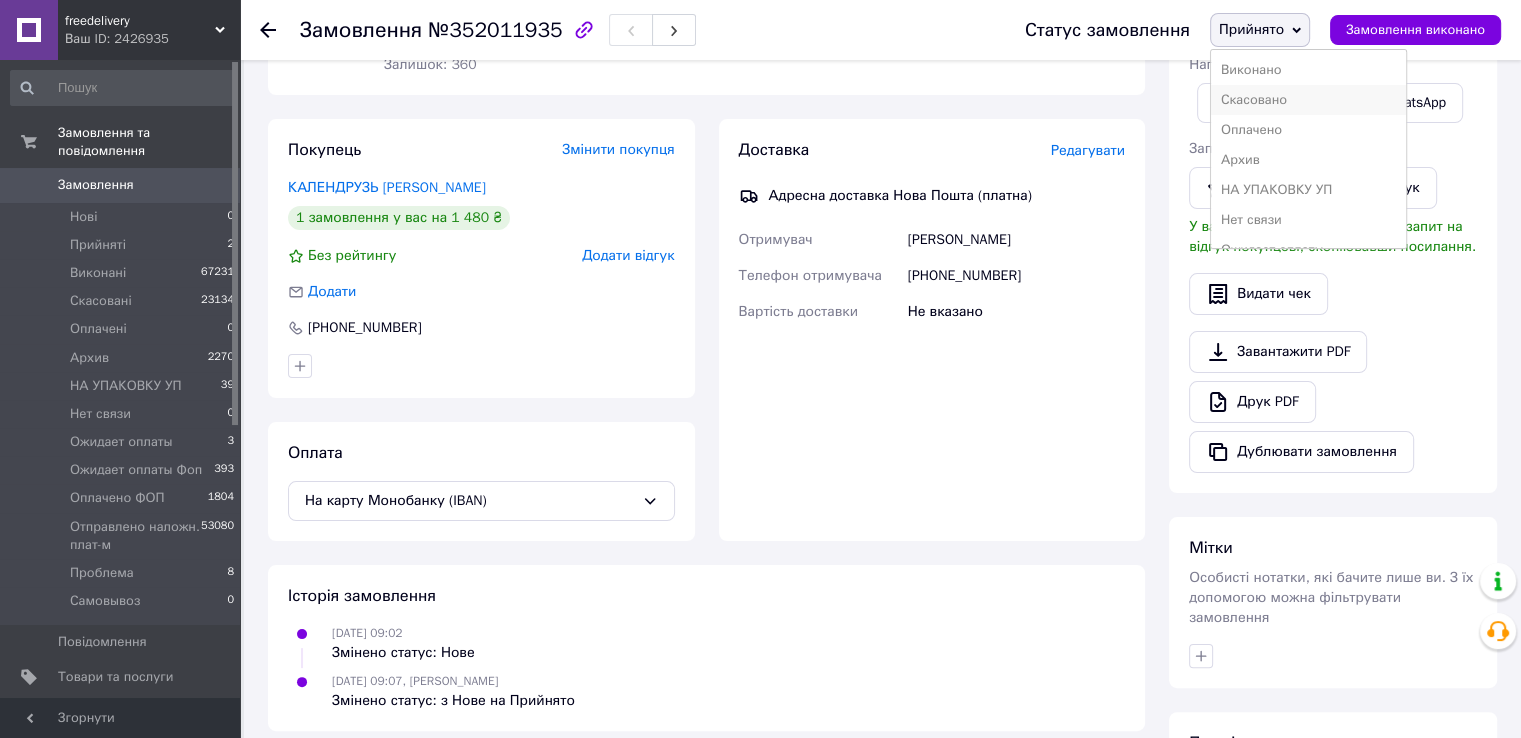 click on "Скасовано" at bounding box center [1308, 100] 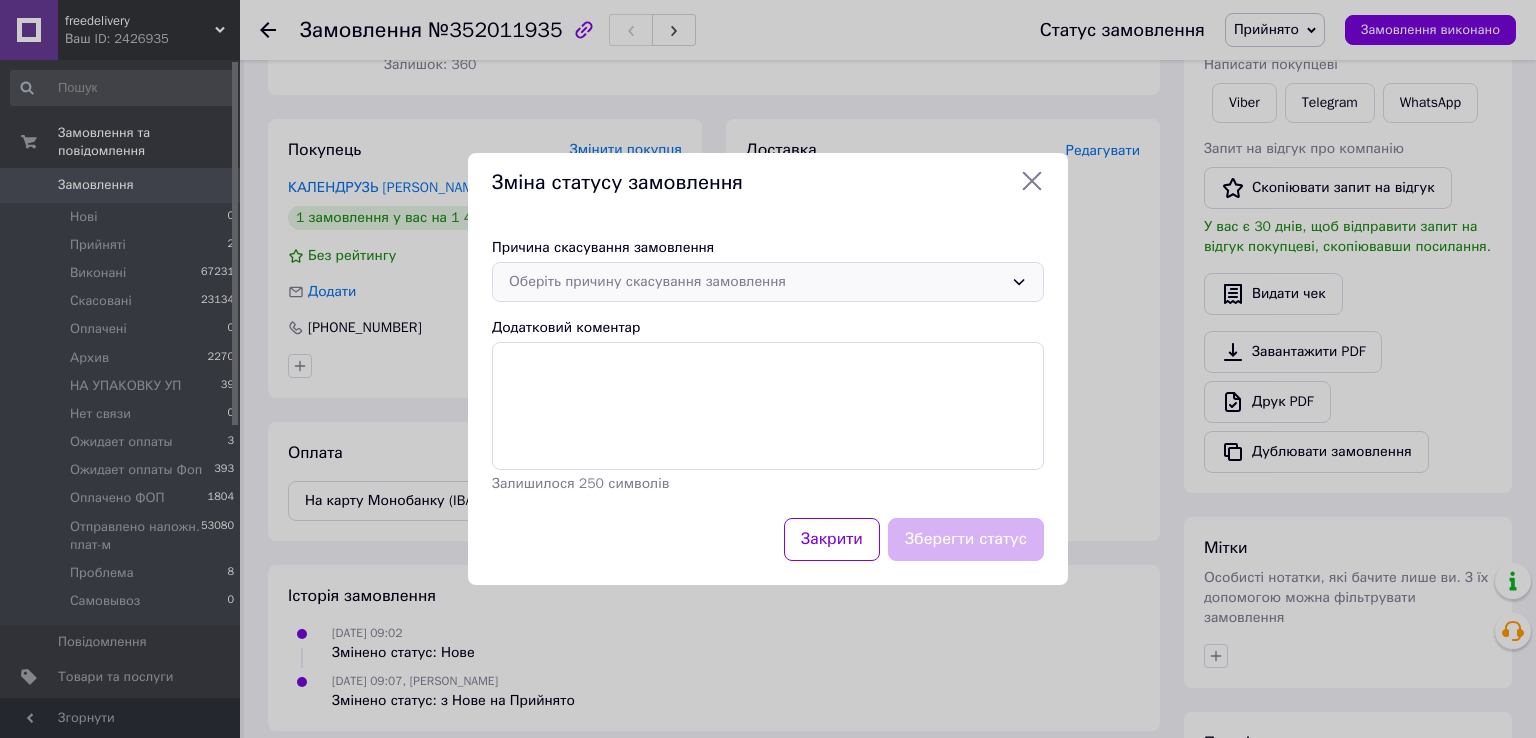 click on "Оберіть причину скасування замовлення" at bounding box center [756, 282] 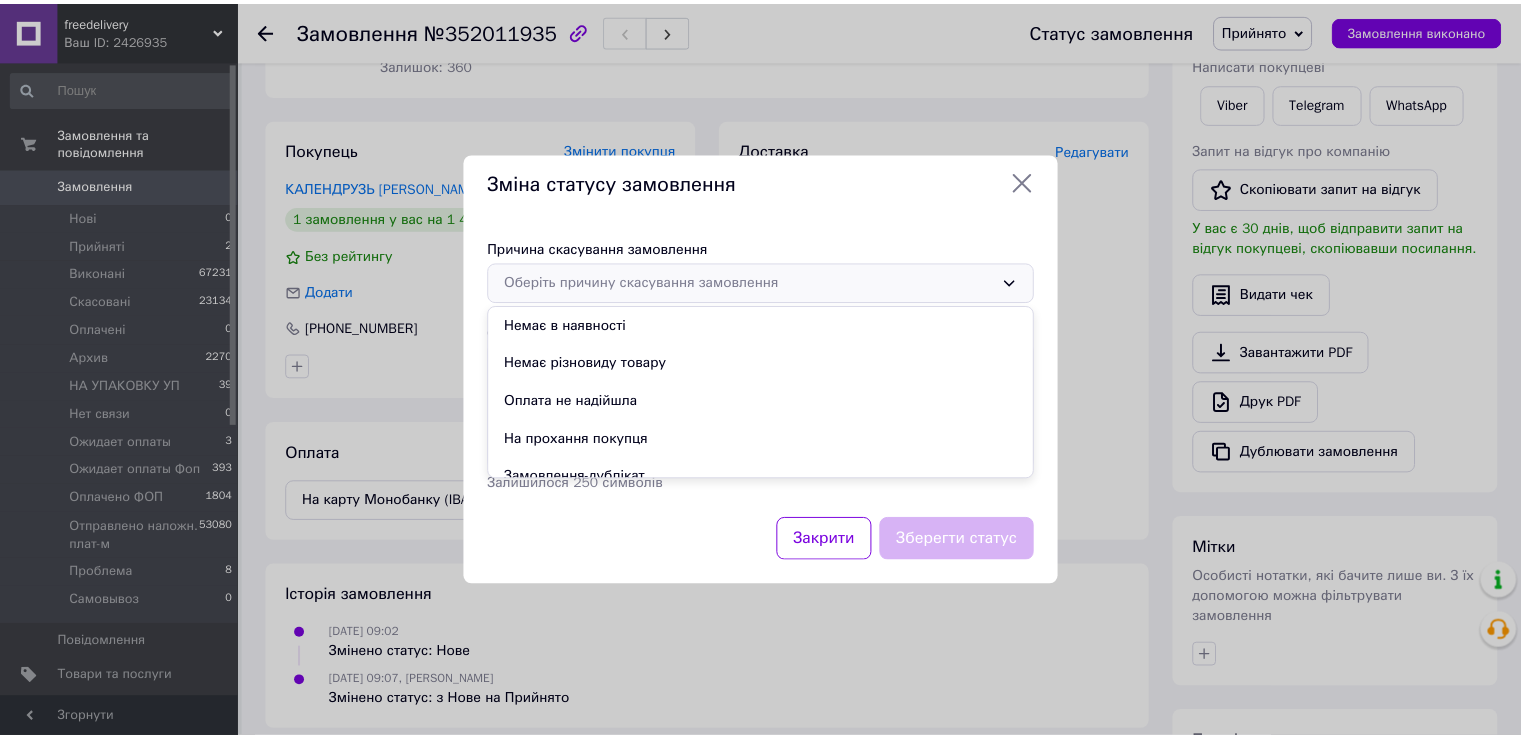 scroll, scrollTop: 93, scrollLeft: 0, axis: vertical 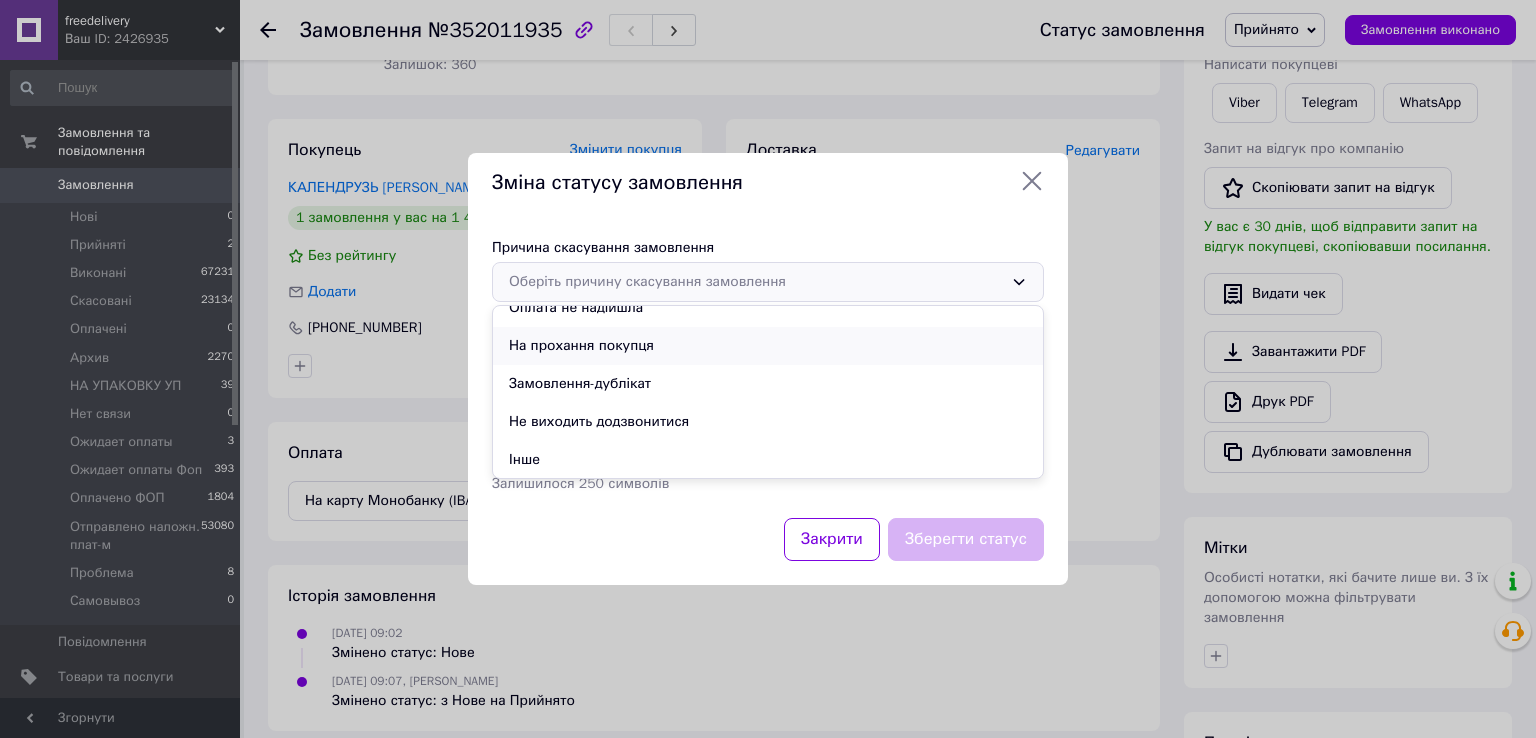 click on "На прохання покупця" at bounding box center [768, 346] 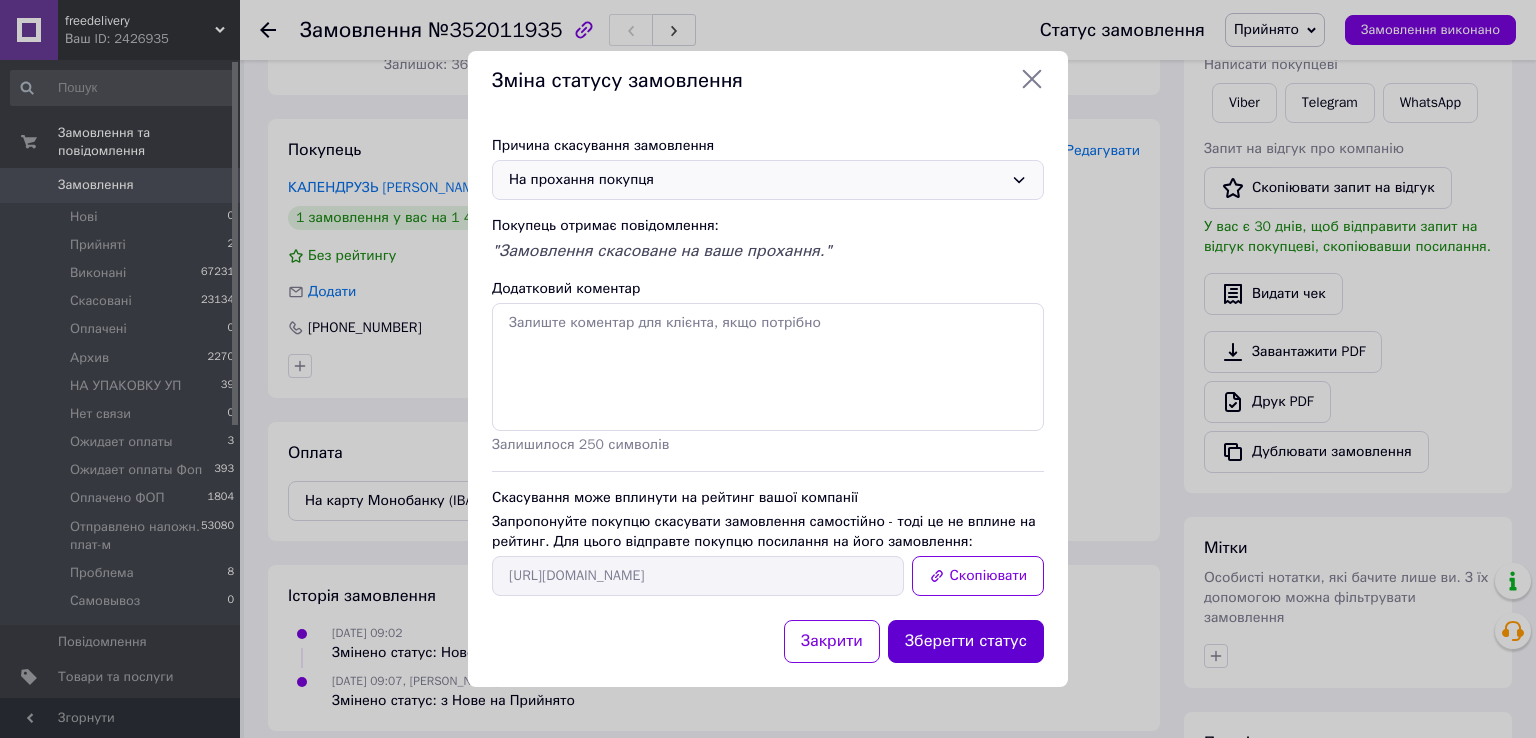 click on "Зберегти статус" at bounding box center [966, 641] 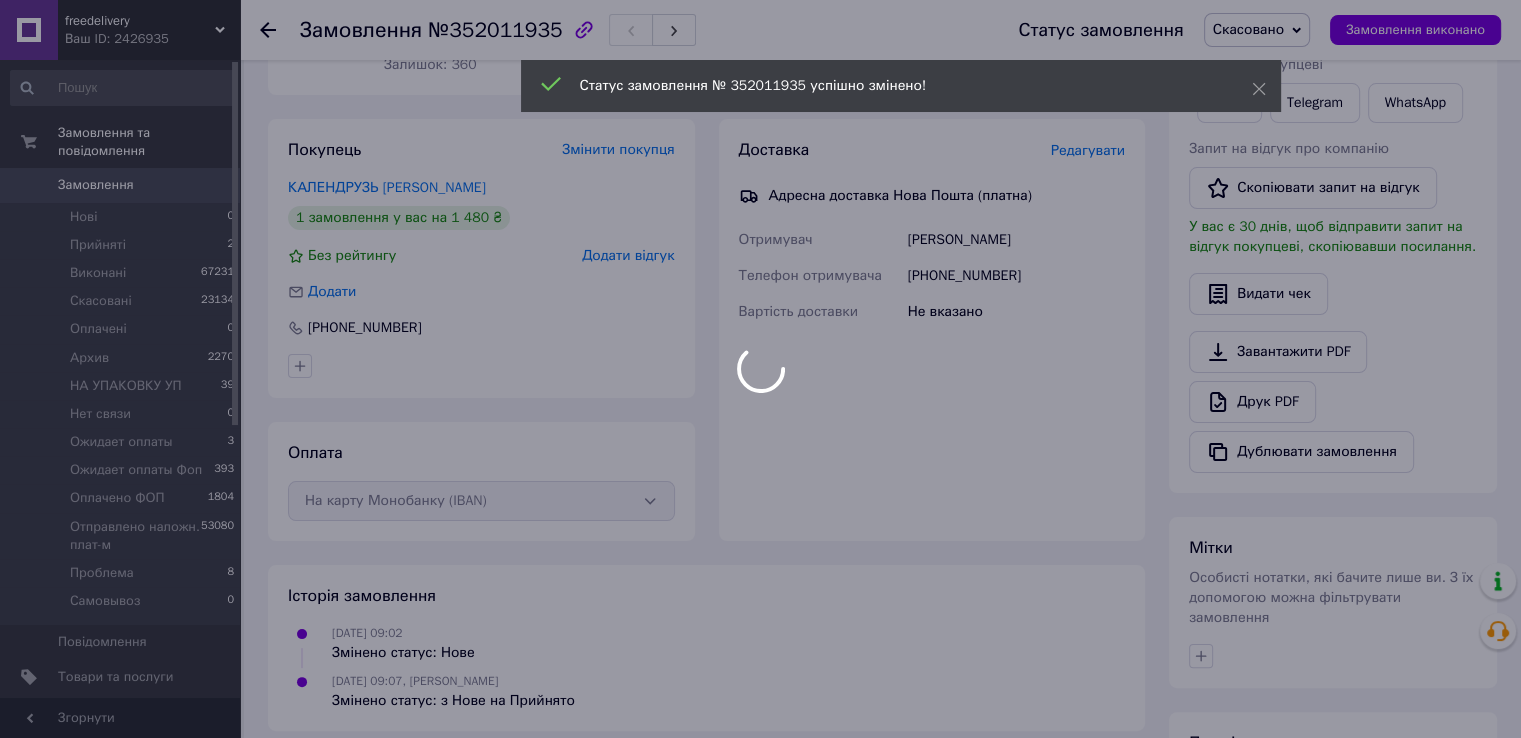 click at bounding box center (760, 369) 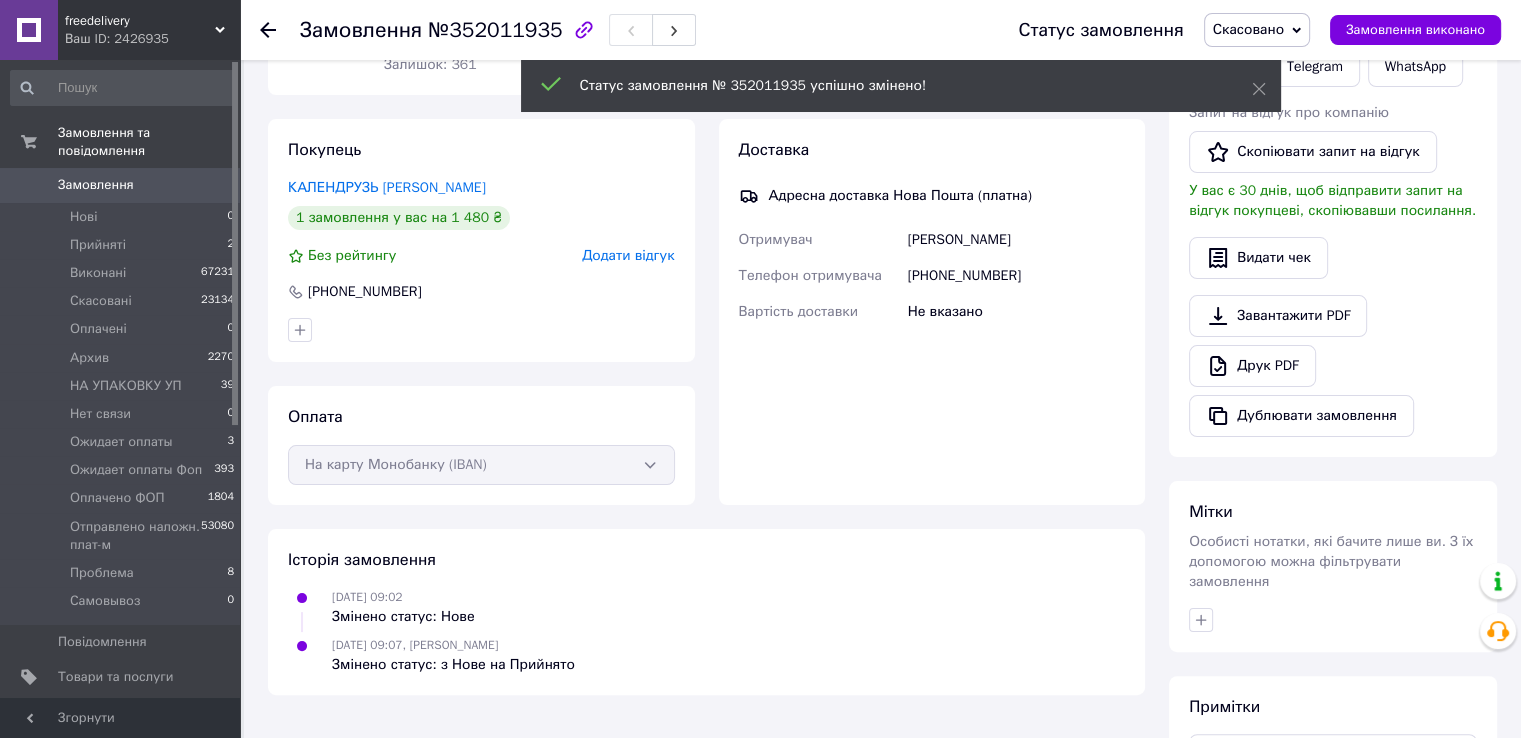 click on "№352011935" at bounding box center (495, 30) 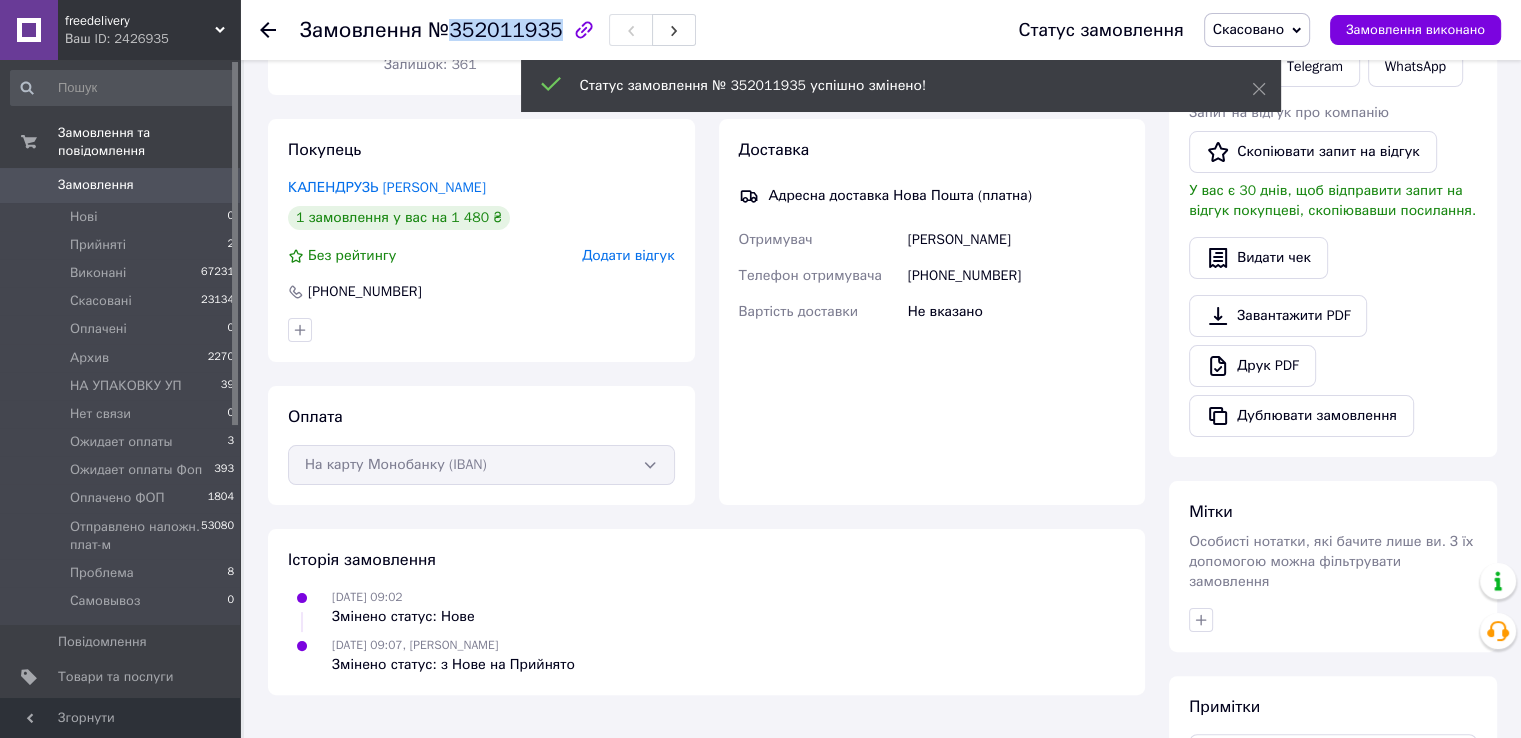 click on "№352011935" at bounding box center (495, 30) 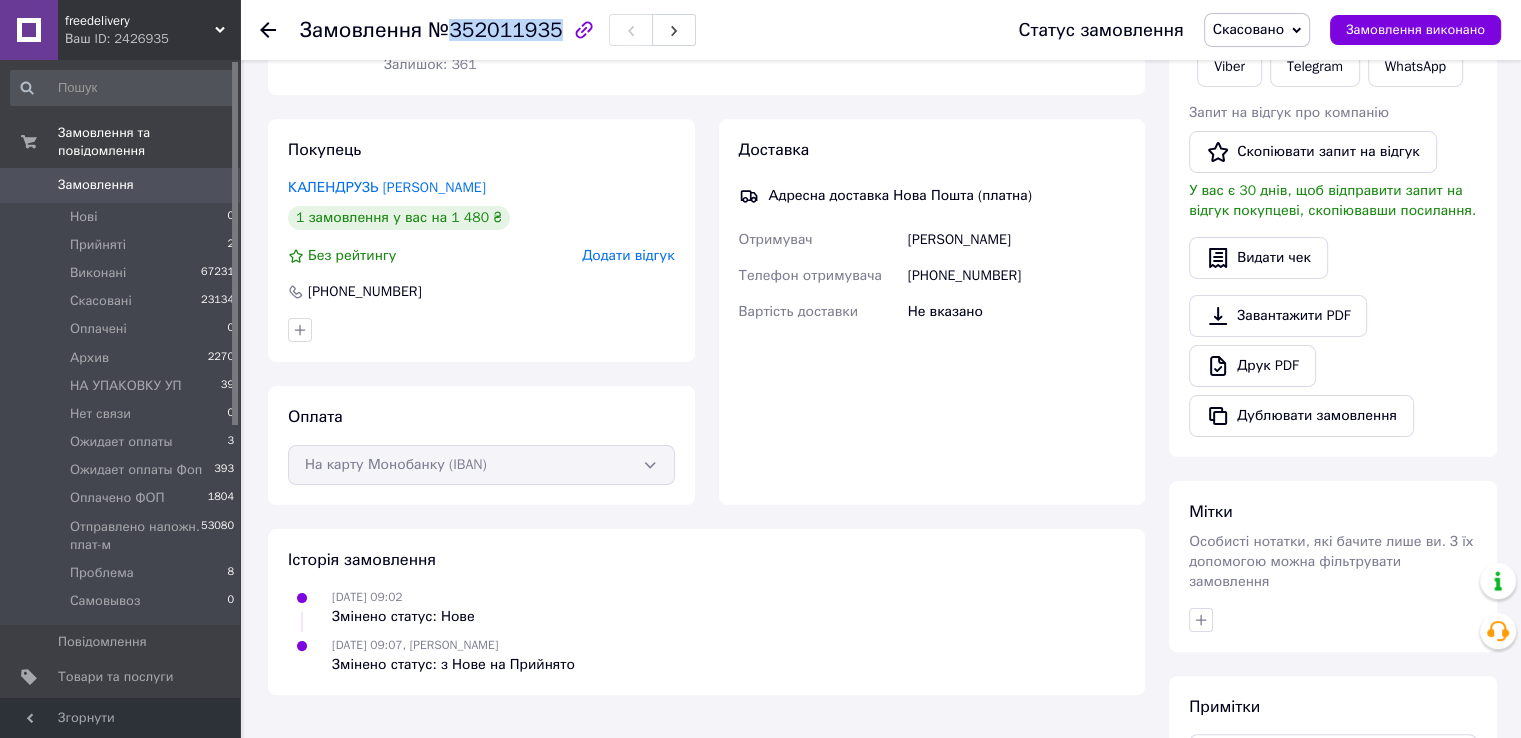 click on "Історія замовлення 10.07.2025 09:02 Змінено статус: Нове 10.07.2025 09:07, Наталія Потер Змінено статус: з Нове на Прийнято" at bounding box center [706, 612] 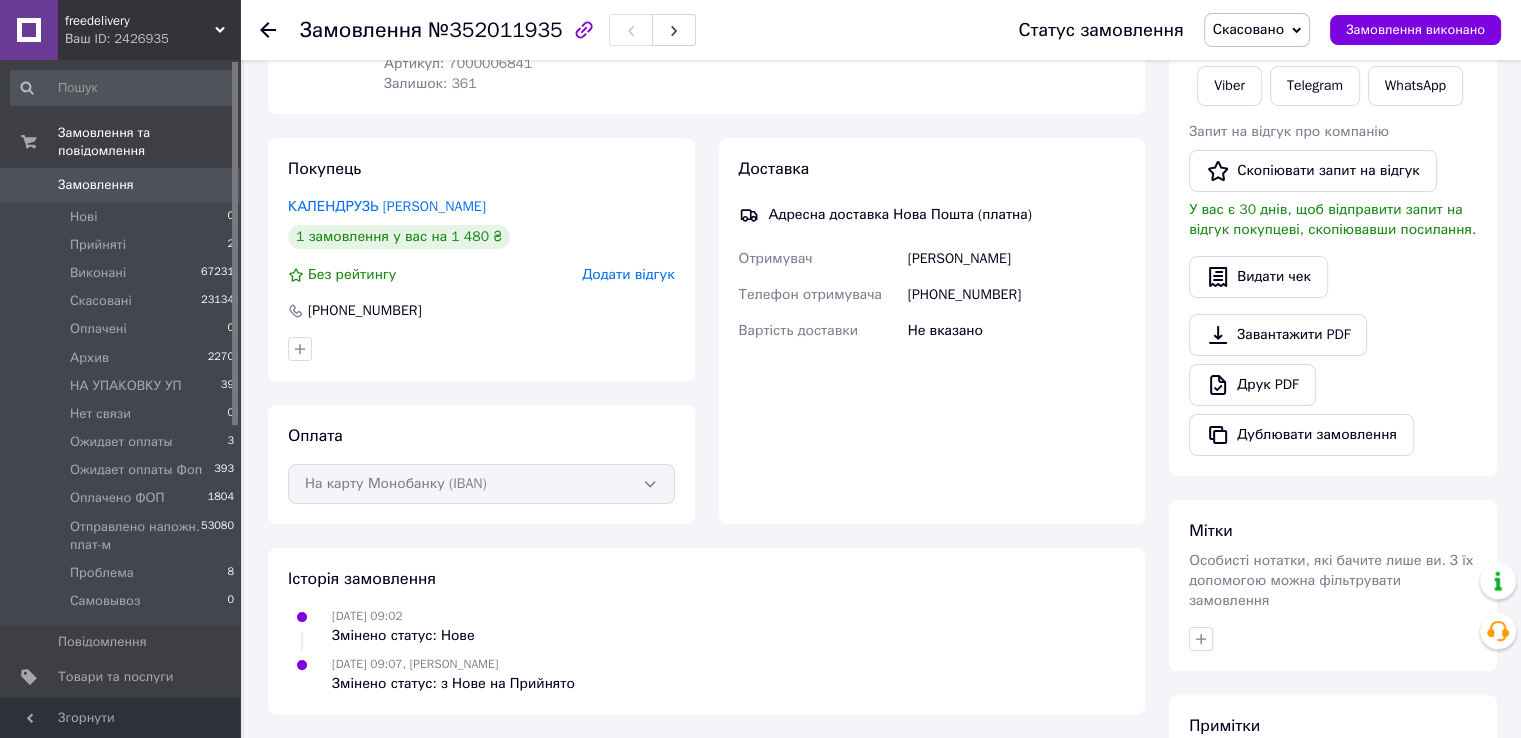 scroll, scrollTop: 0, scrollLeft: 0, axis: both 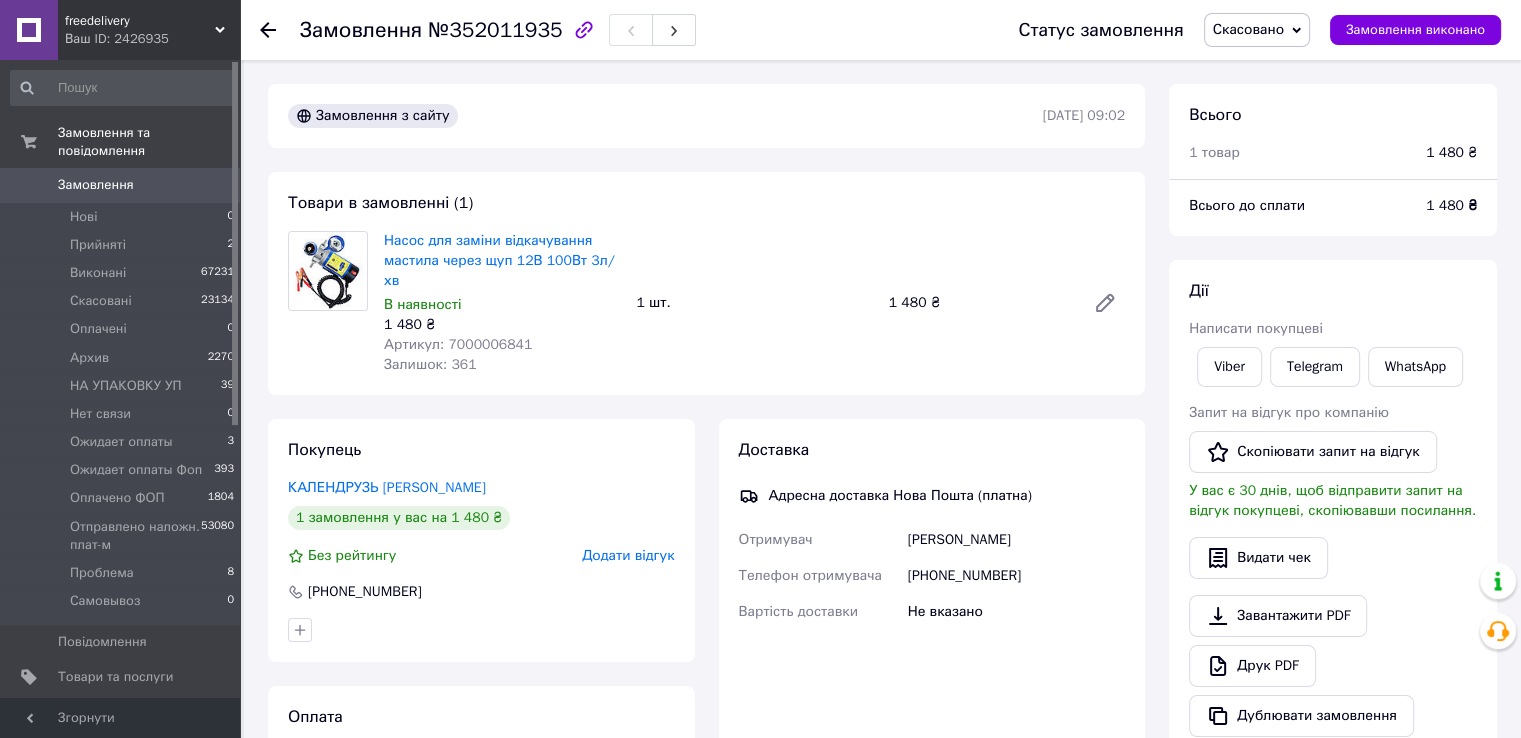 click on "Замовлення" at bounding box center (121, 185) 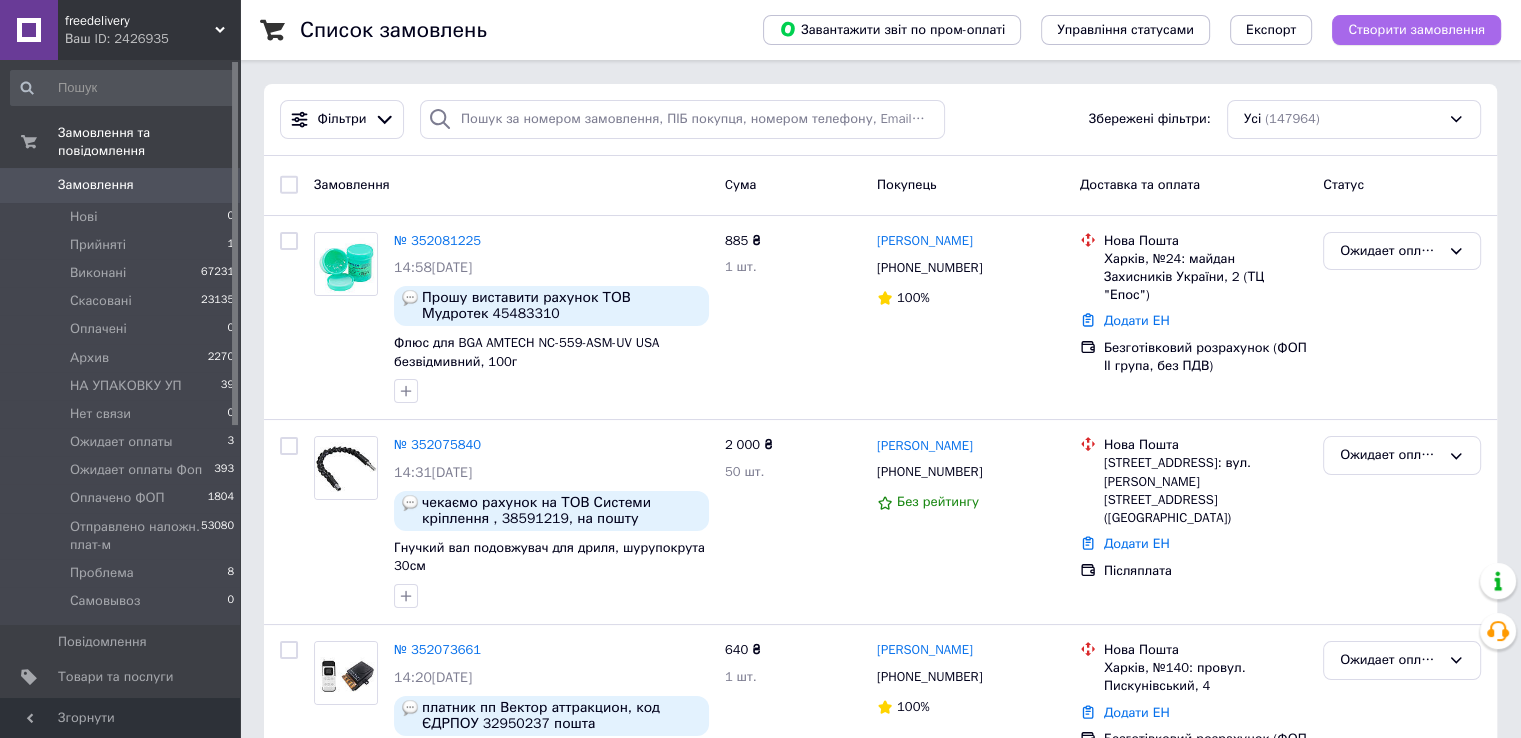 click on "Створити замовлення" at bounding box center (1416, 30) 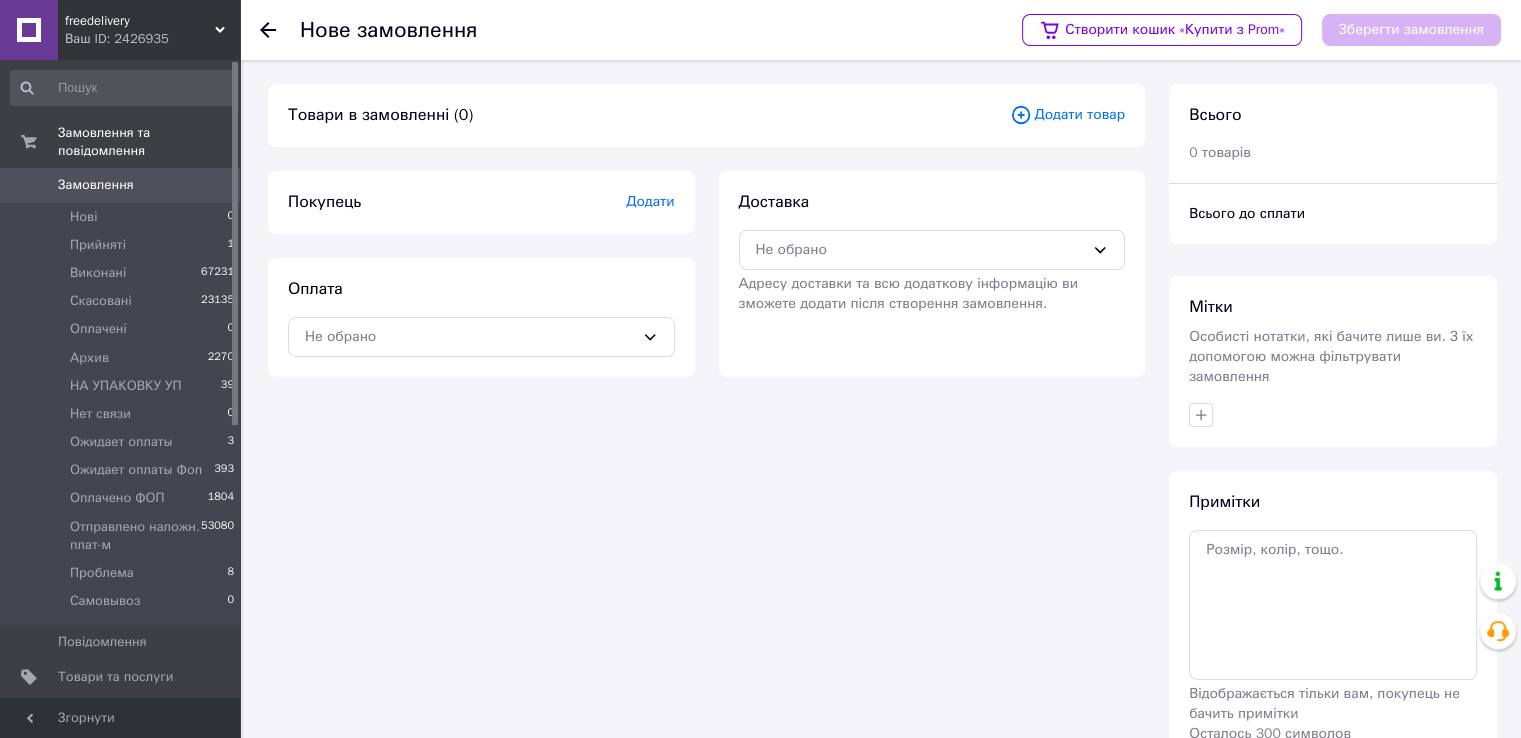 click on "Додати товар" at bounding box center [1067, 115] 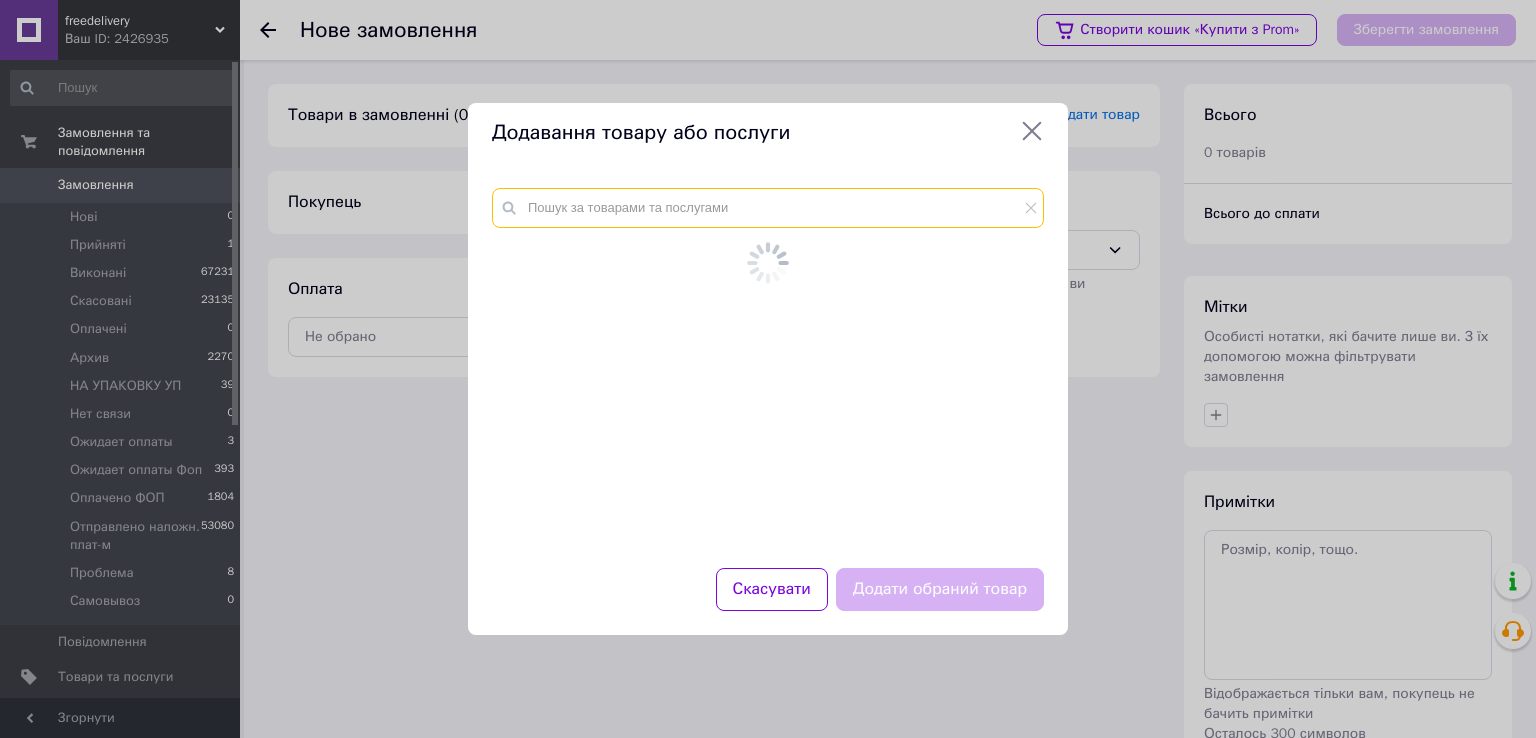 click at bounding box center [768, 208] 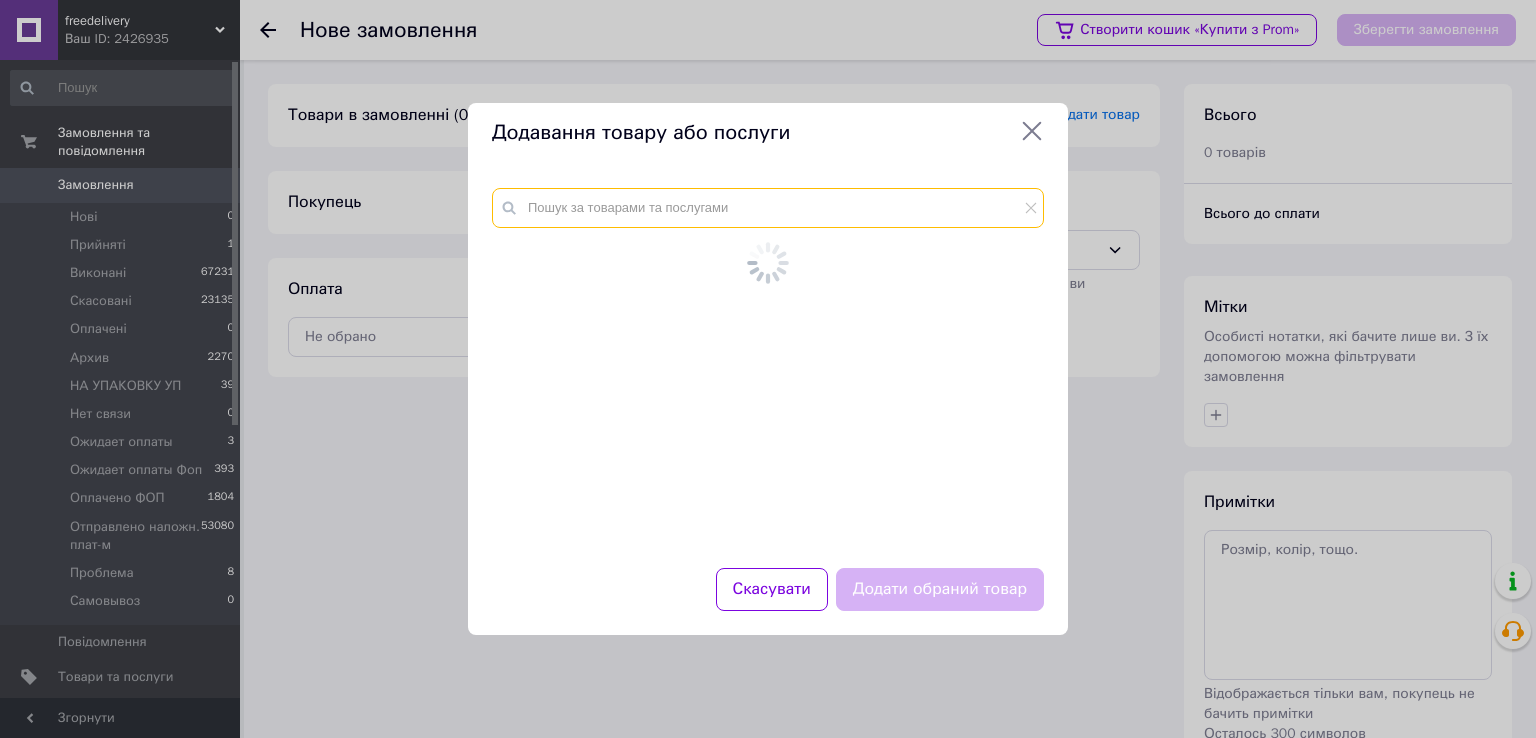 paste on "Магніт неодимовий великий сильний 50х30мм N35" 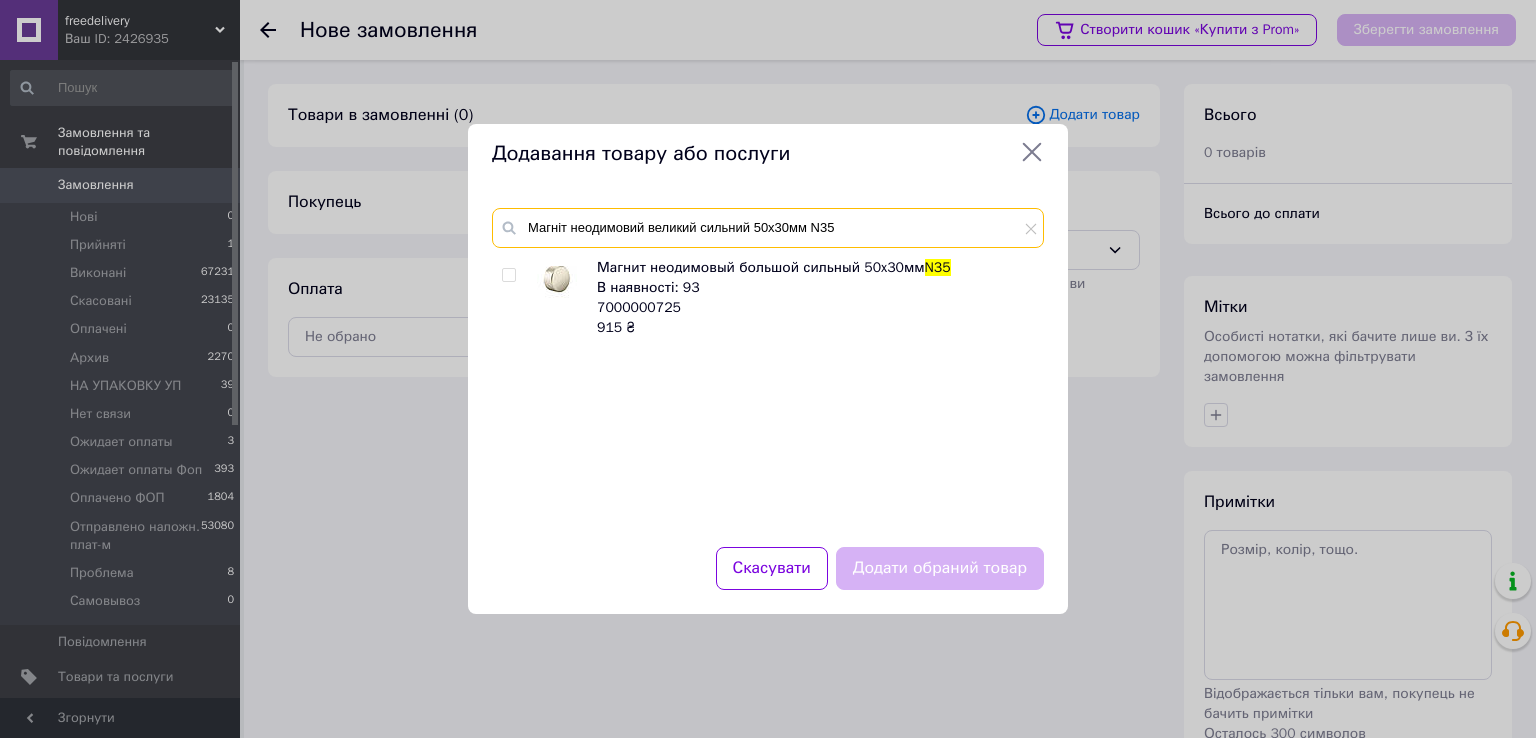 type on "Магніт неодимовий великий сильний 50х30мм N35" 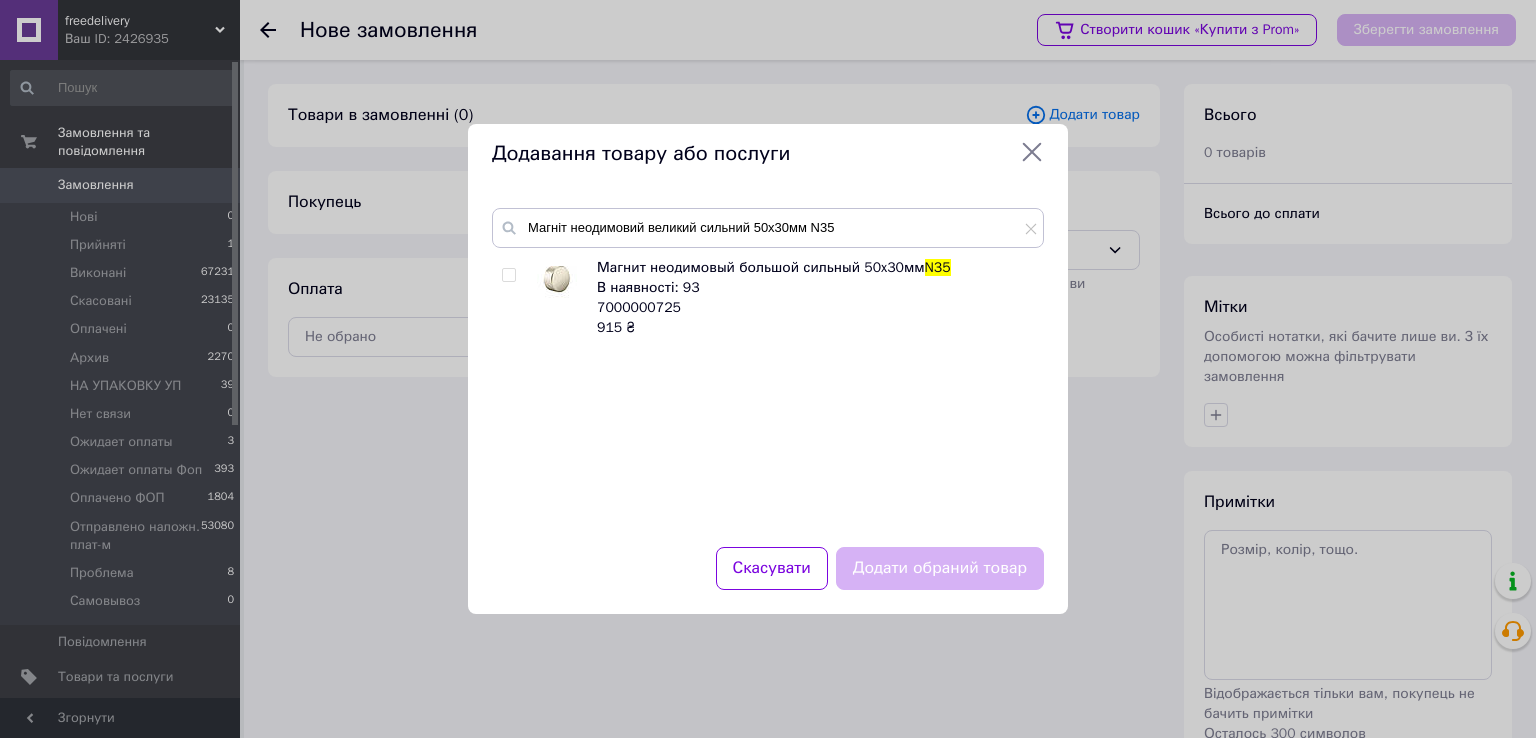 click at bounding box center [508, 275] 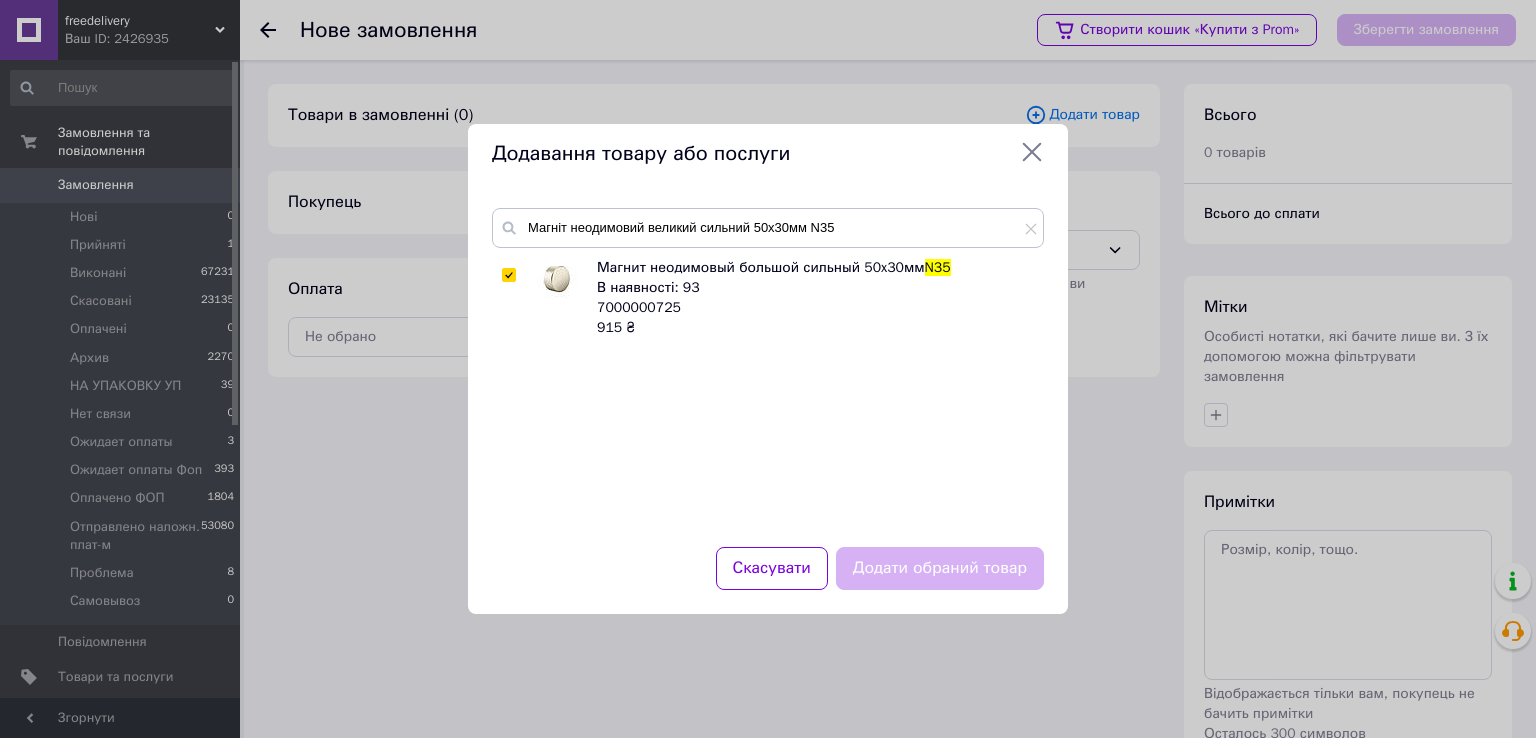 checkbox on "true" 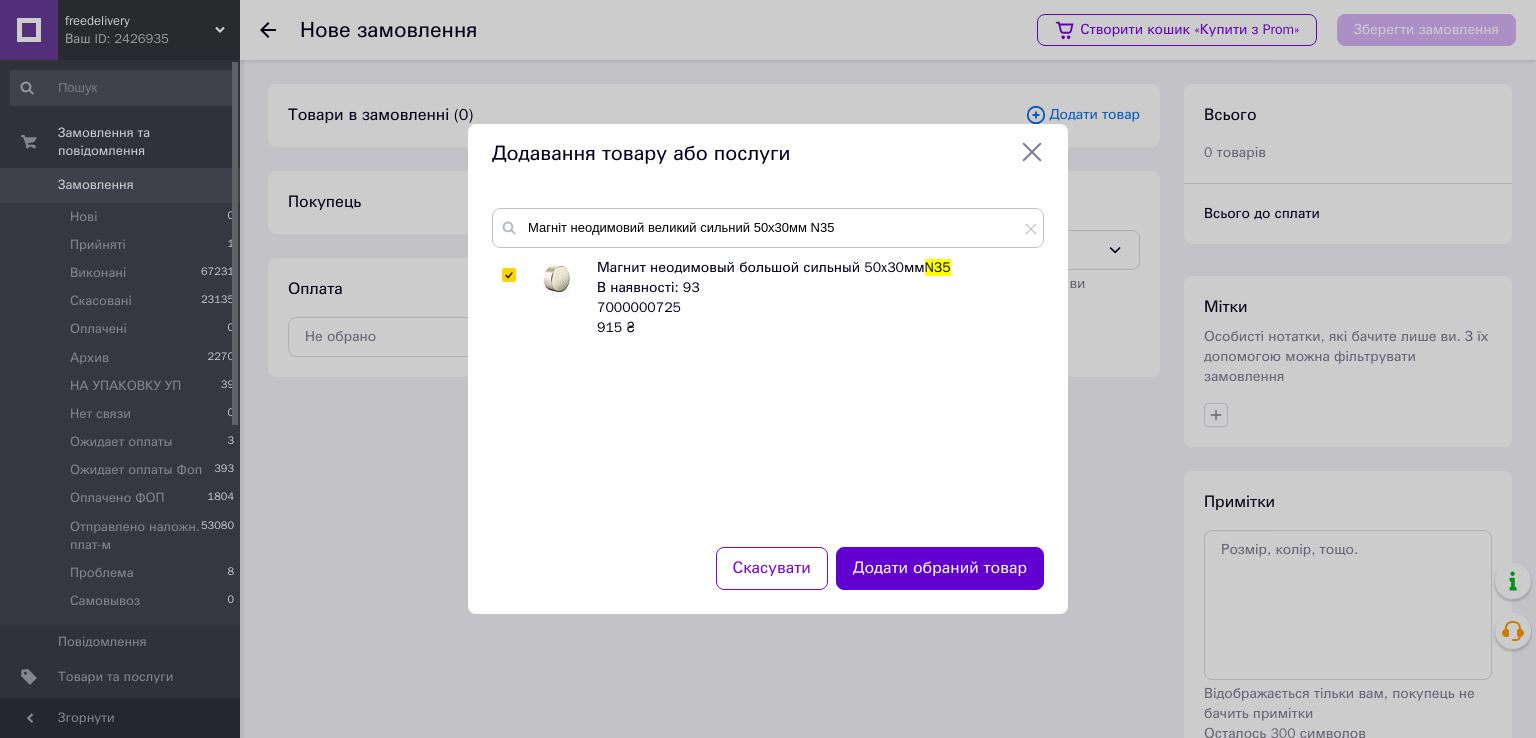 click on "Додати обраний товар" at bounding box center (940, 568) 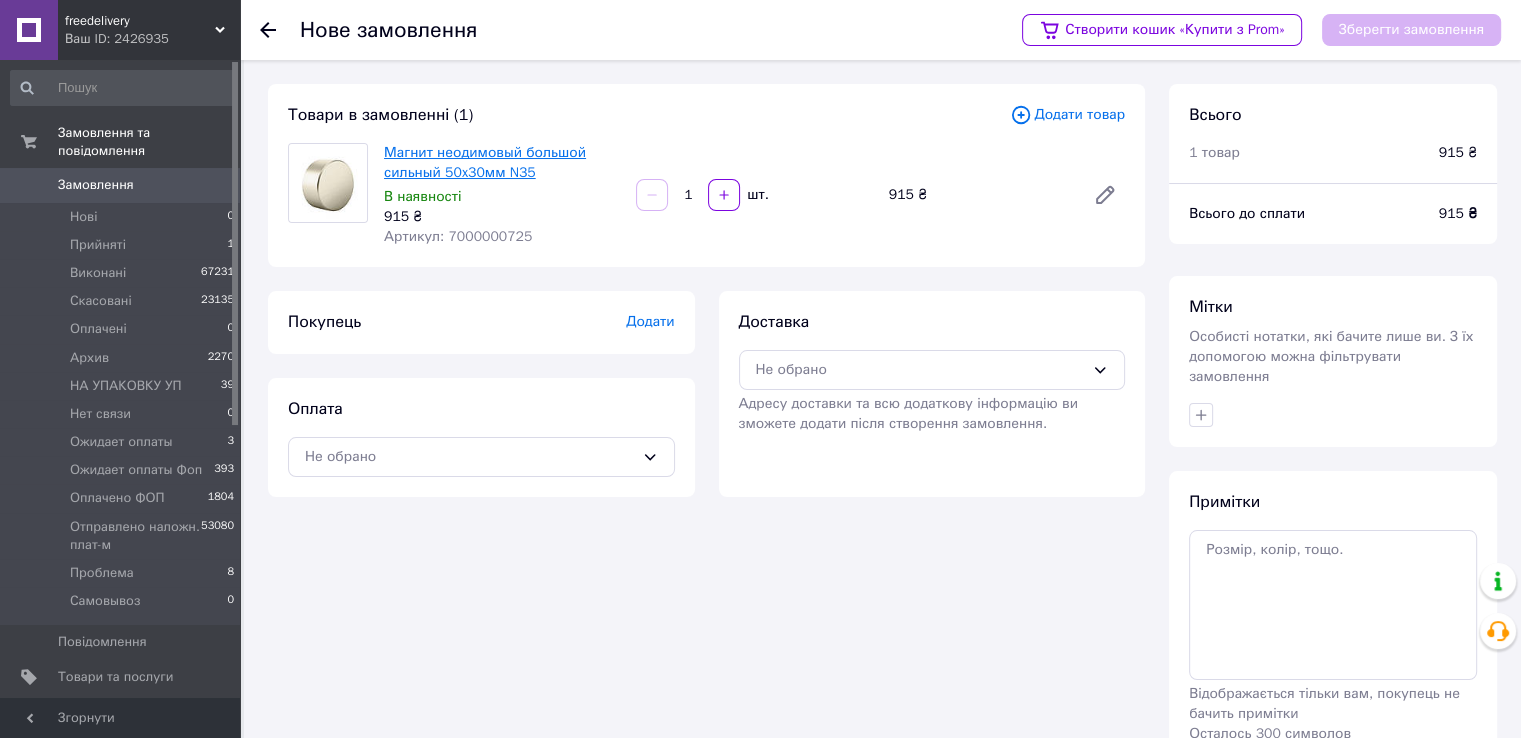 click on "Магнит неодимовый большой сильный 50x30мм N35" at bounding box center (485, 162) 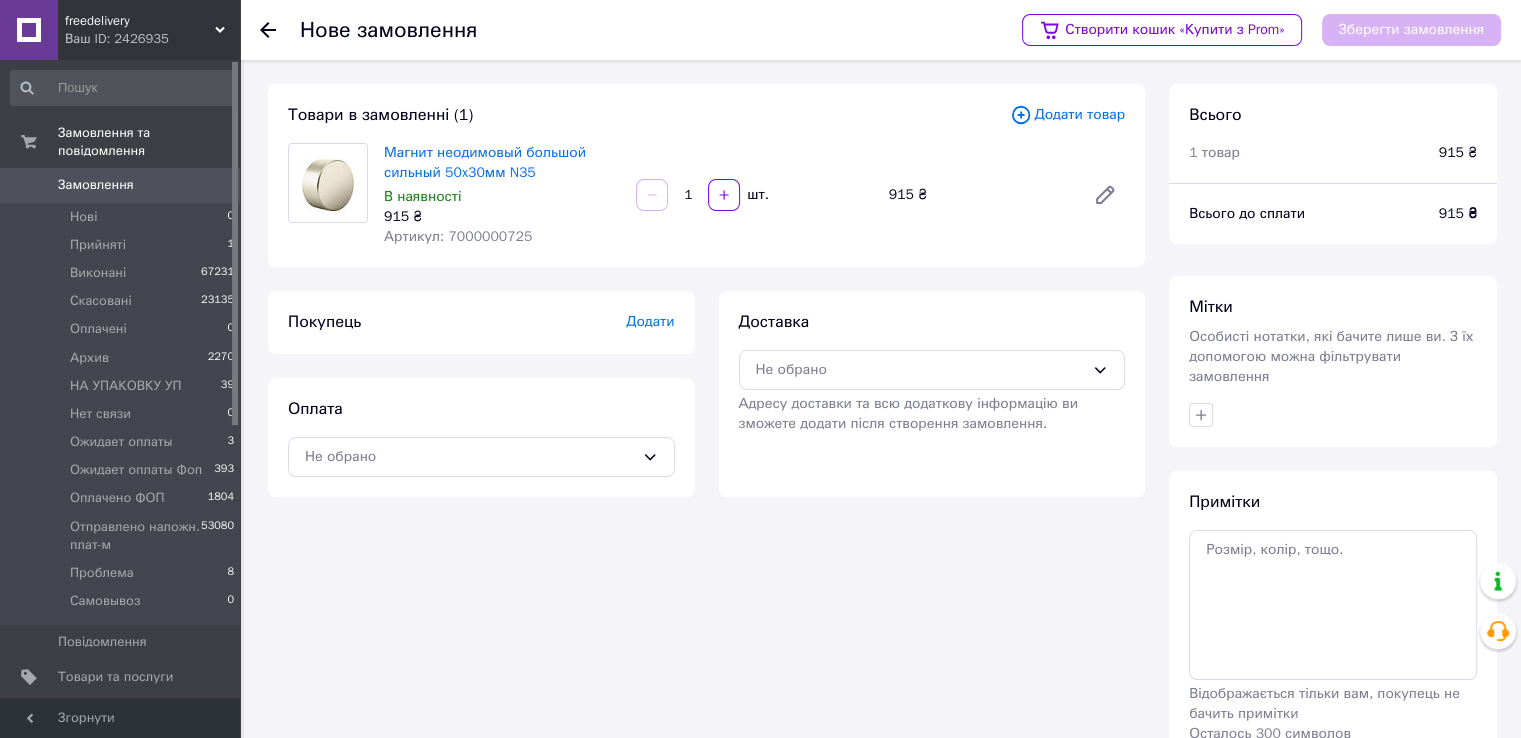 click on "Додати" at bounding box center (650, 321) 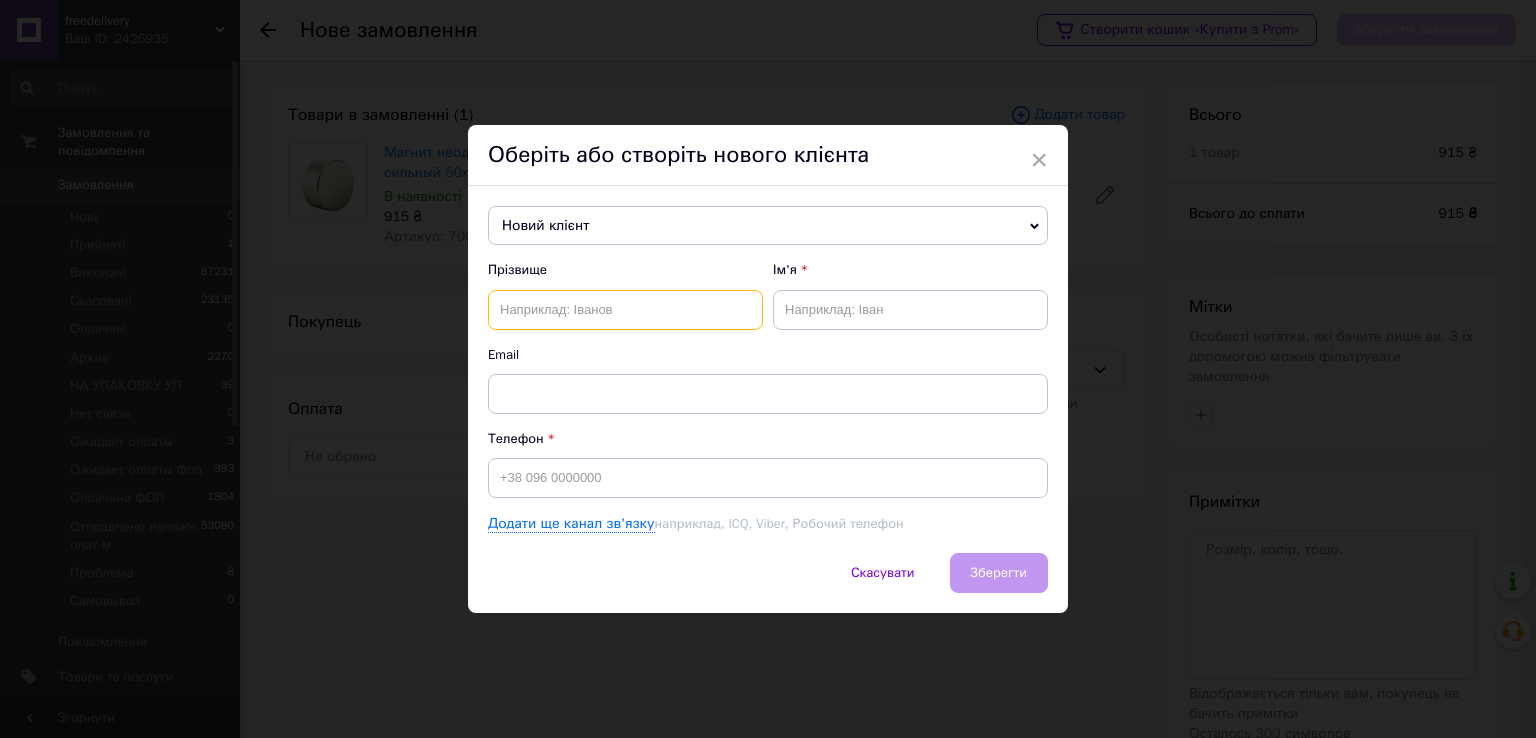 click at bounding box center [625, 310] 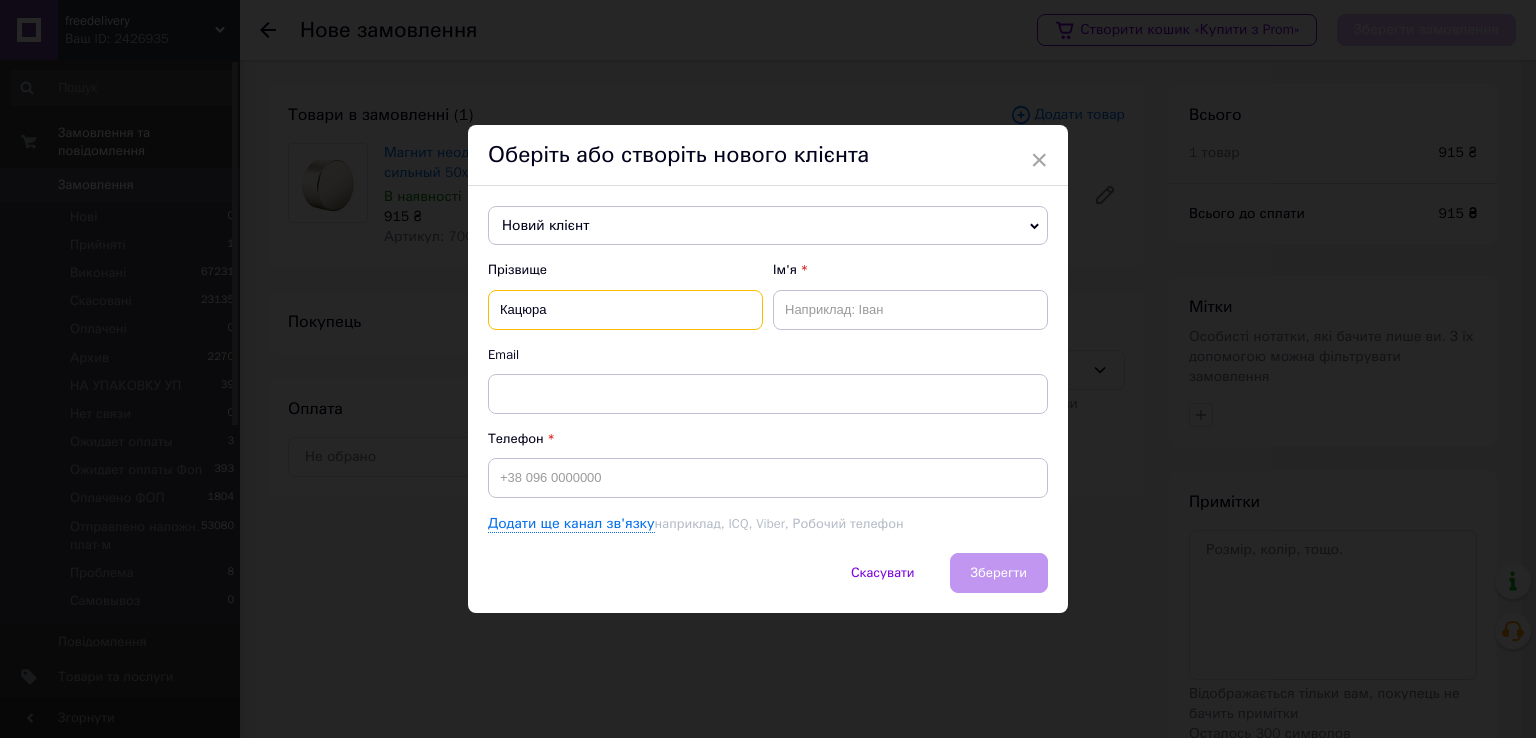 type on "Кацюра" 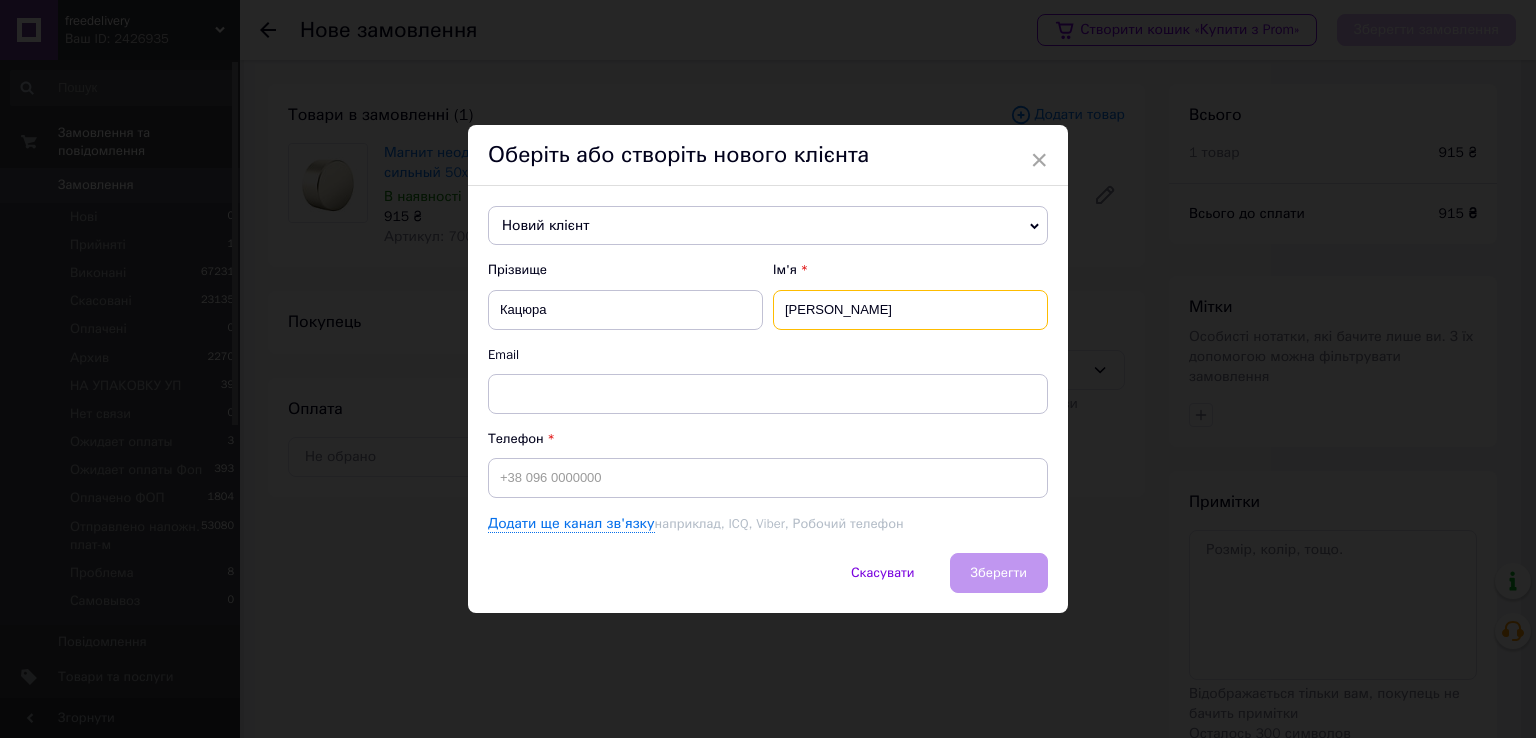 type on "Вячеслав" 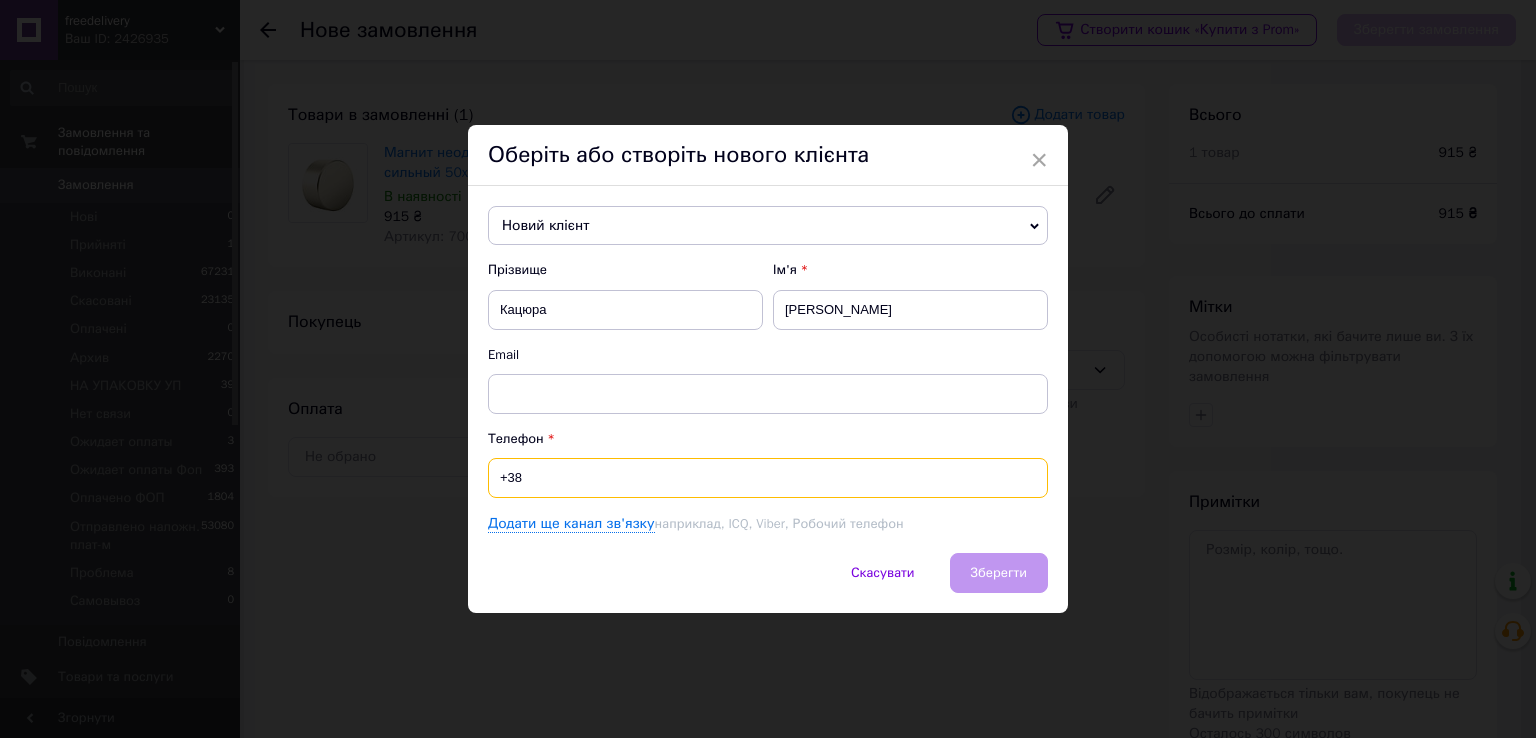 click on "+38" at bounding box center (768, 478) 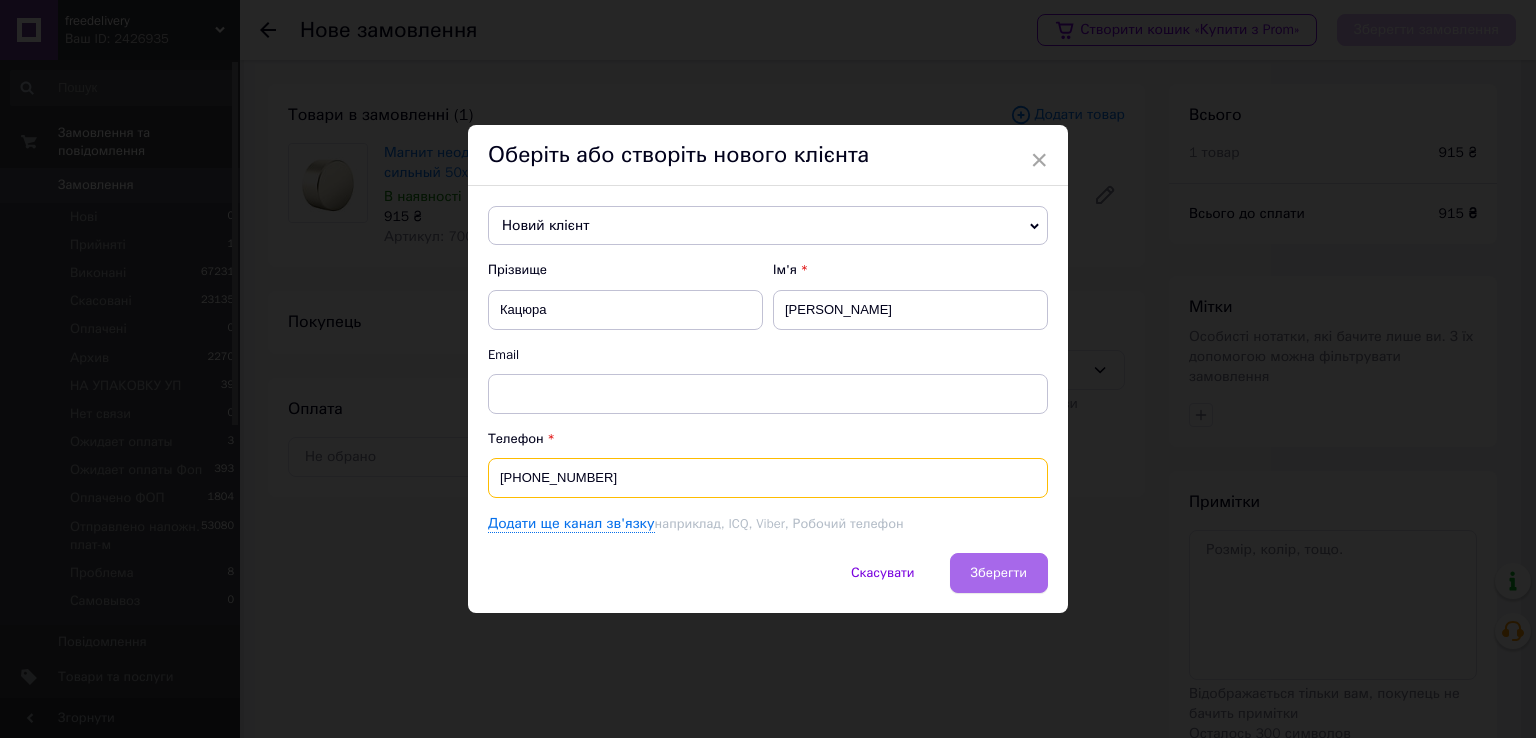type on "[PHONE_NUMBER]" 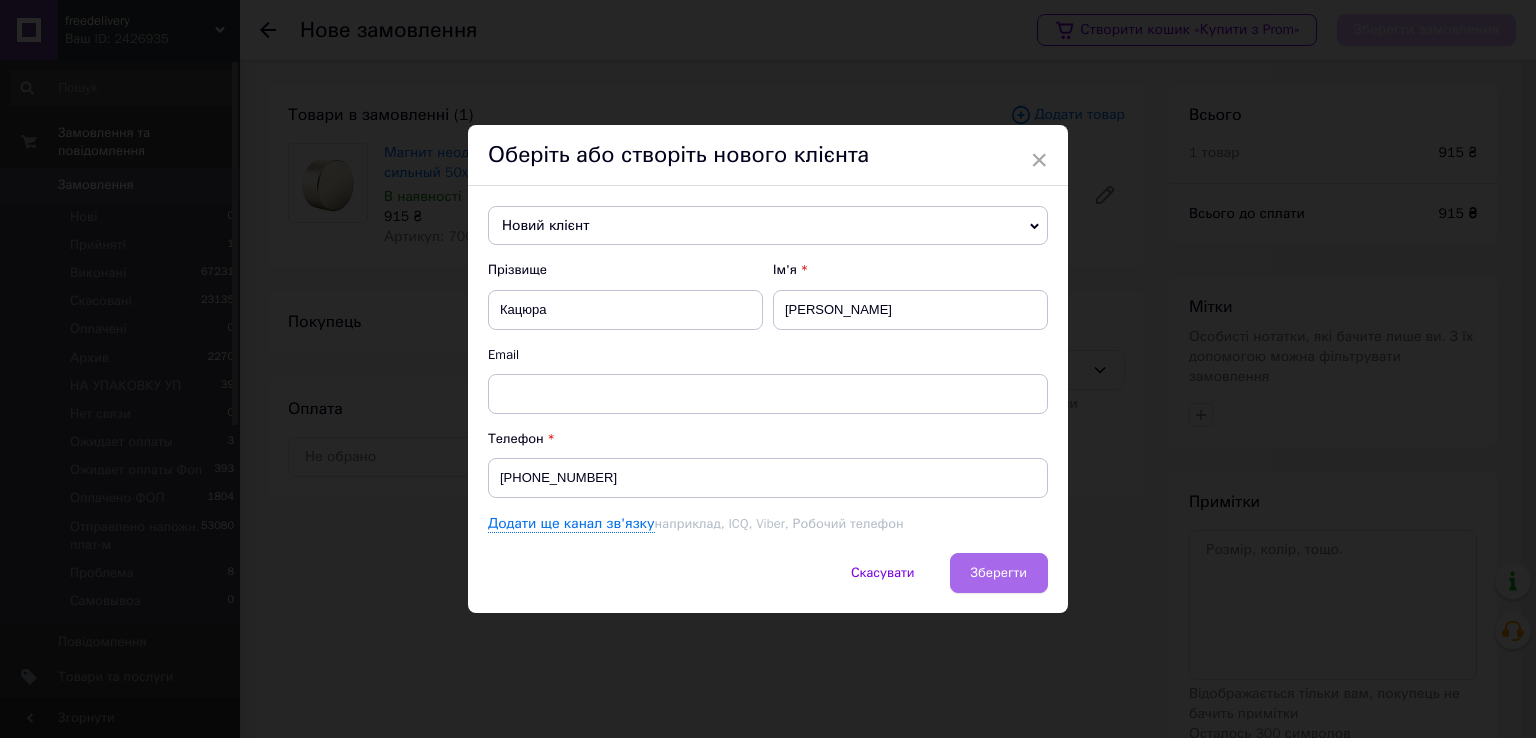 click on "Зберегти" at bounding box center [999, 573] 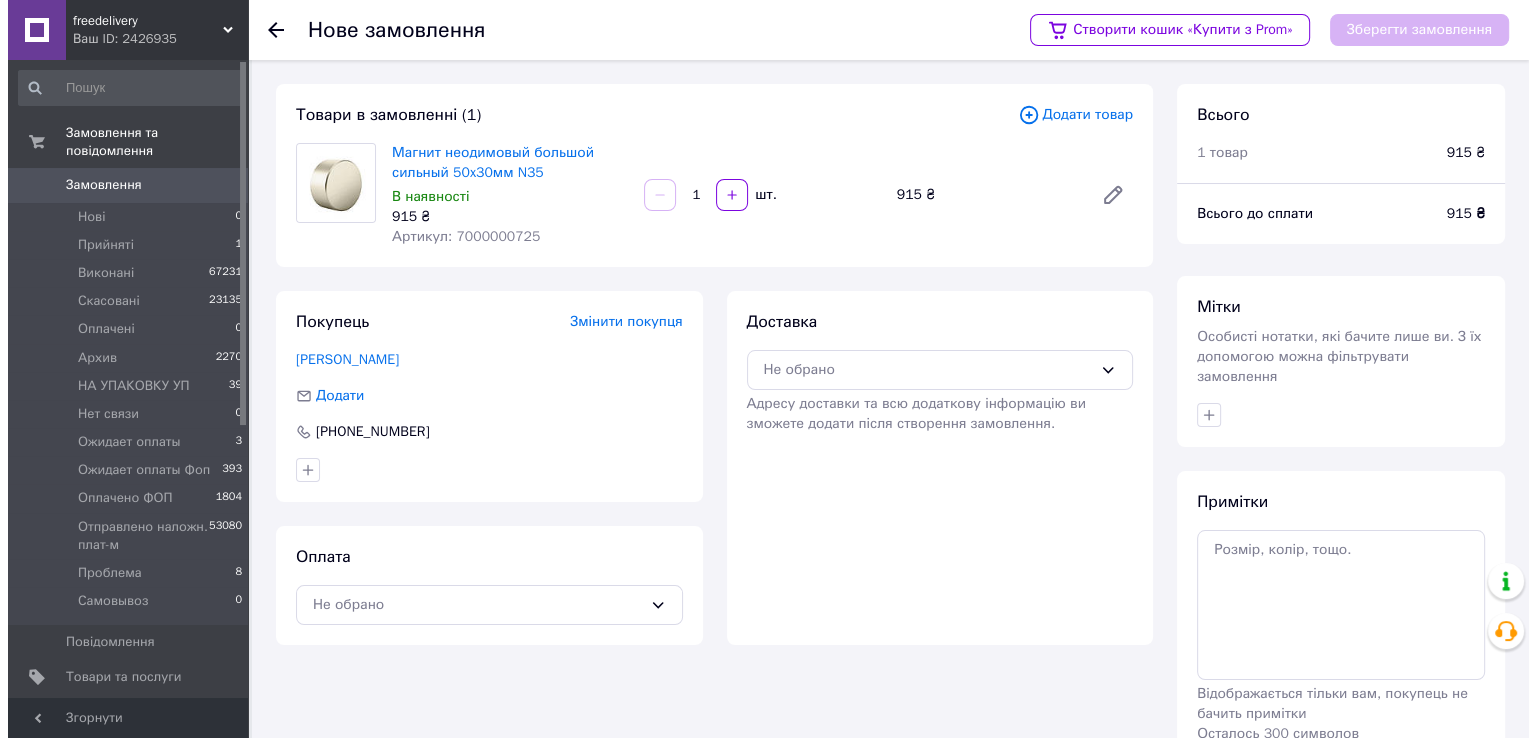 scroll, scrollTop: 85, scrollLeft: 0, axis: vertical 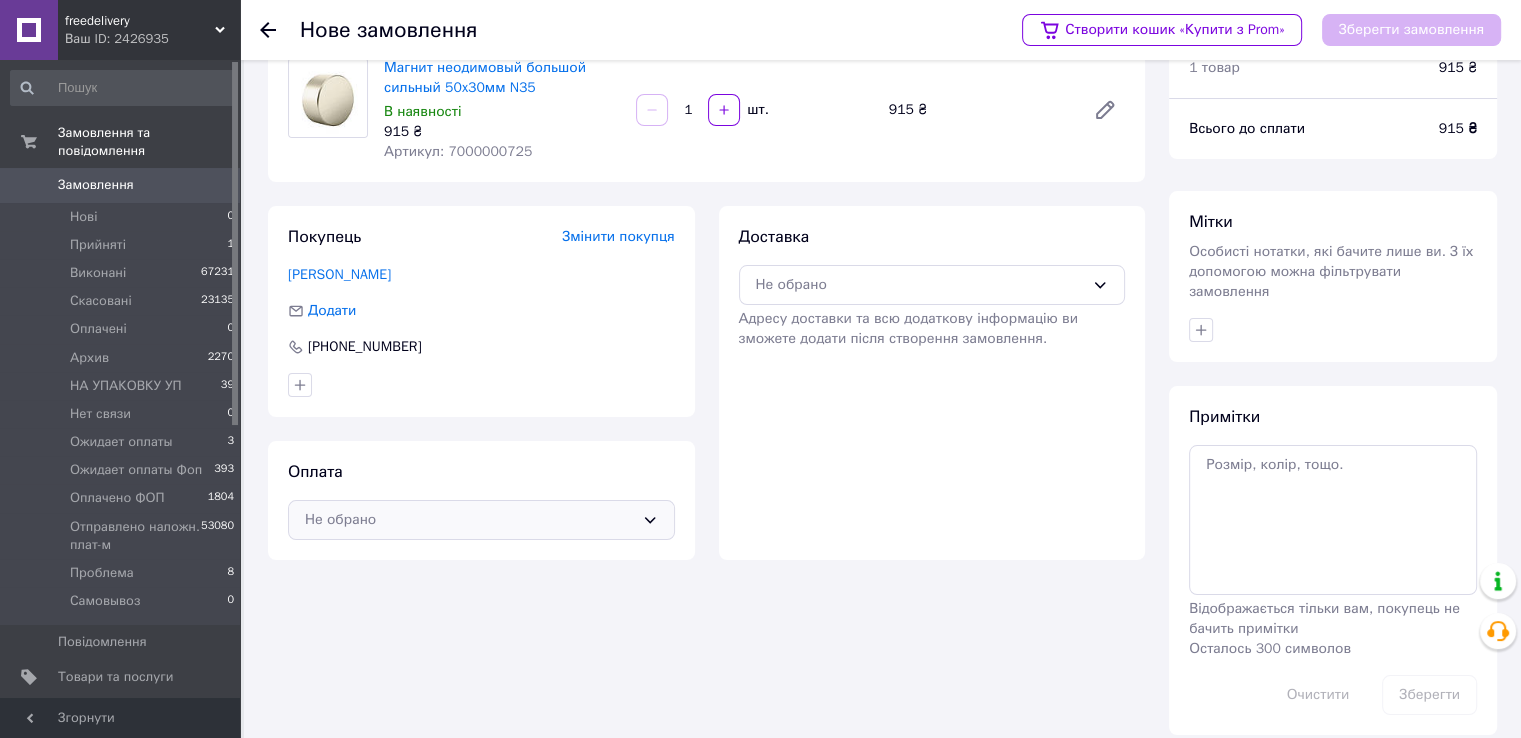 click on "Не обрано" at bounding box center [481, 520] 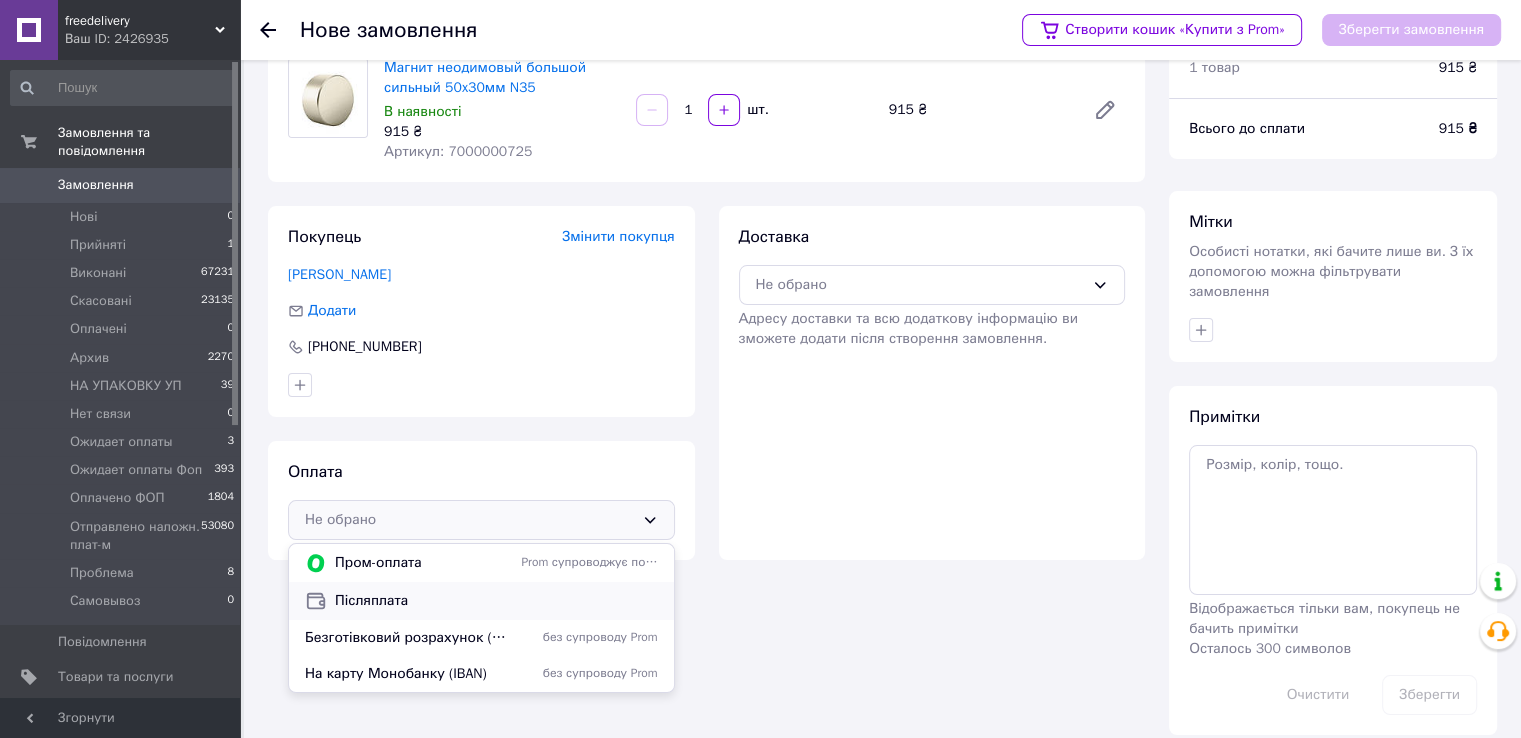 click on "Післяплата" at bounding box center [496, 601] 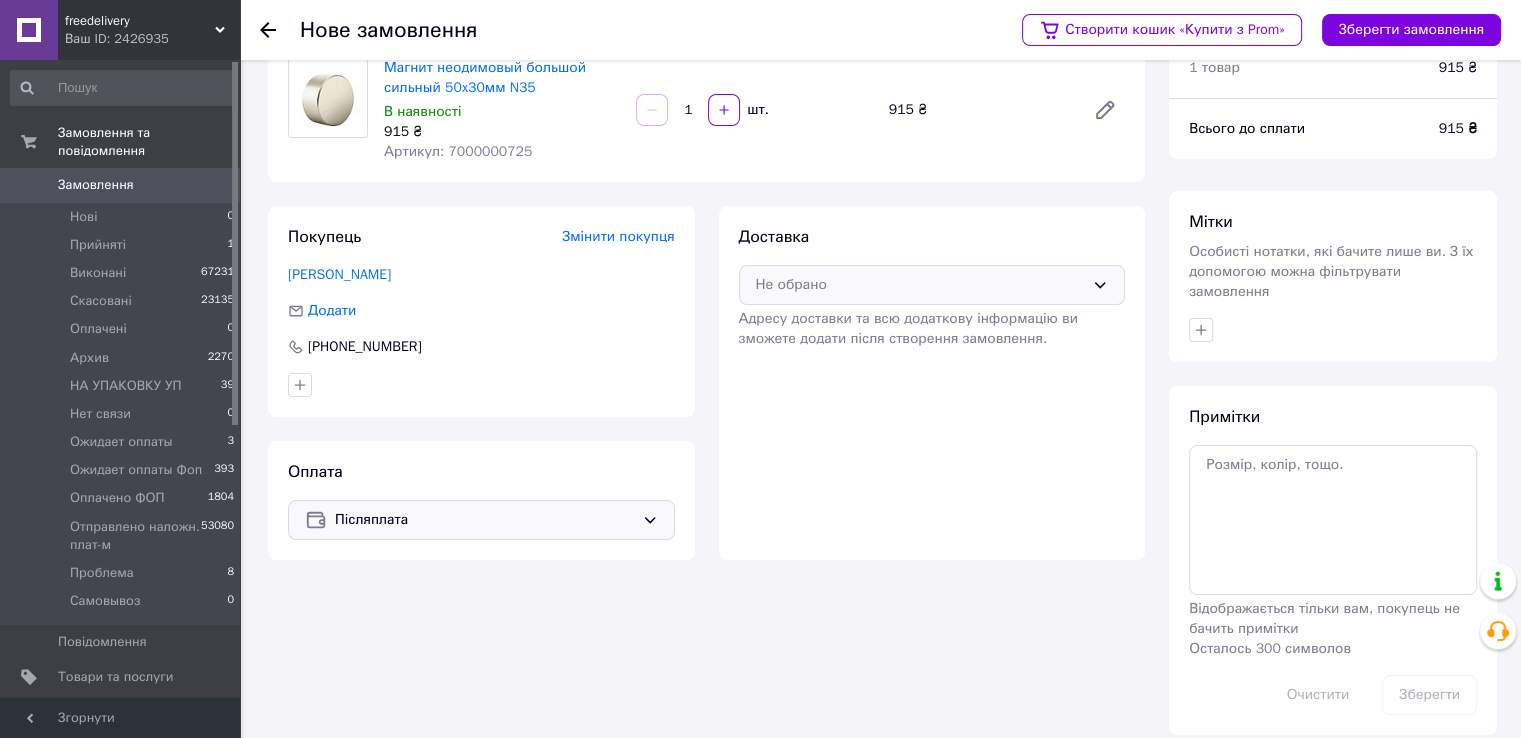 click on "Не обрано" at bounding box center (932, 285) 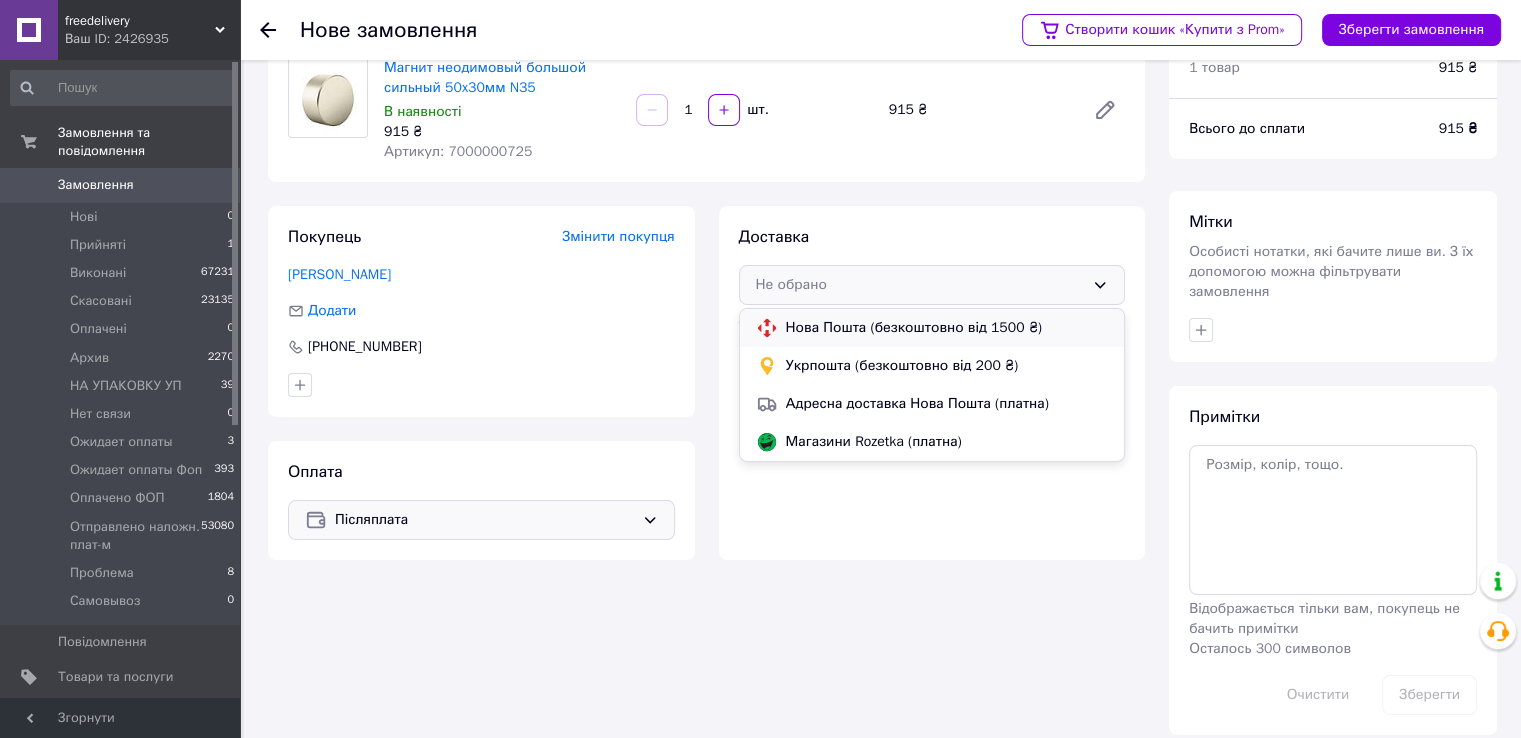 click on "Нова Пошта (безкоштовно від 1500 ₴)" at bounding box center (947, 328) 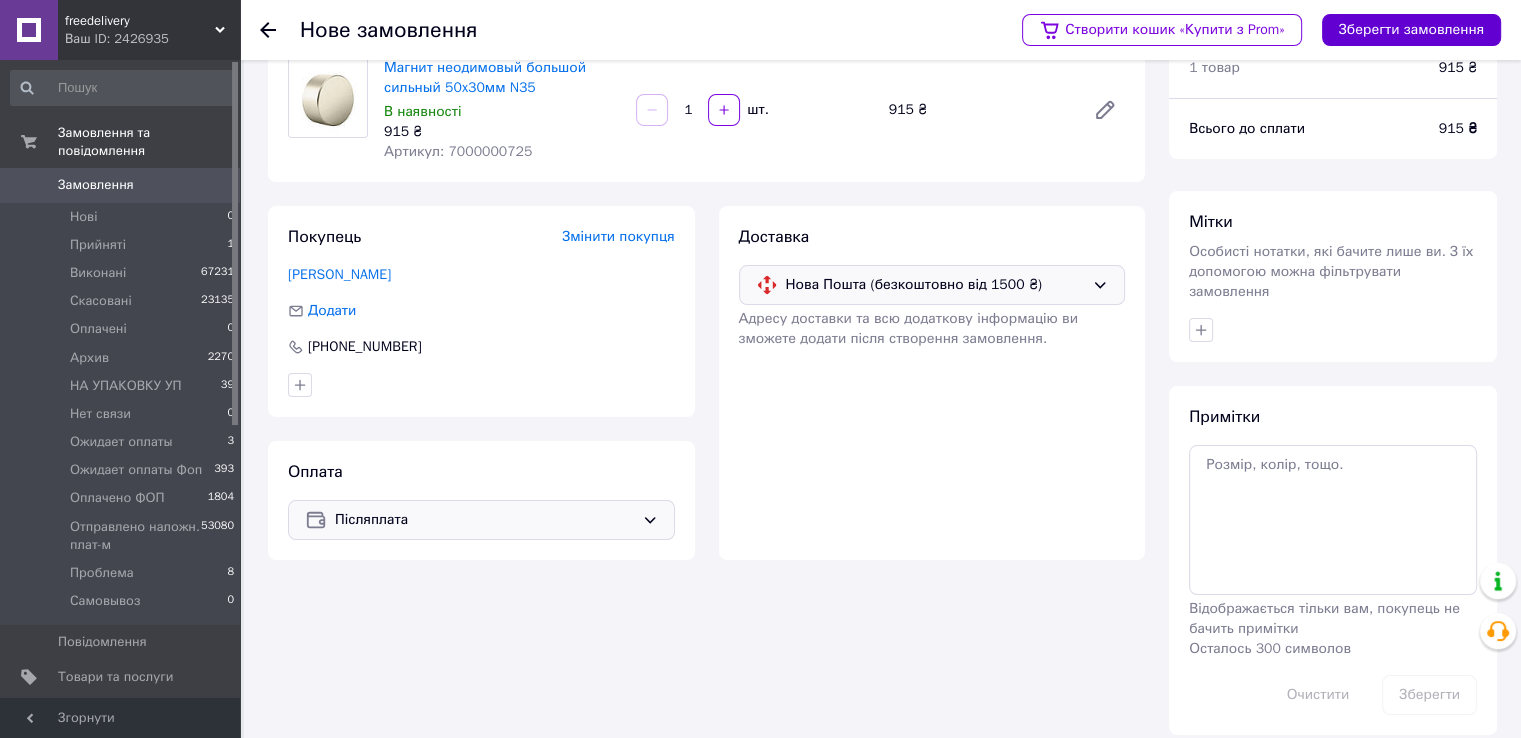 click on "Зберегти замовлення" at bounding box center (1411, 30) 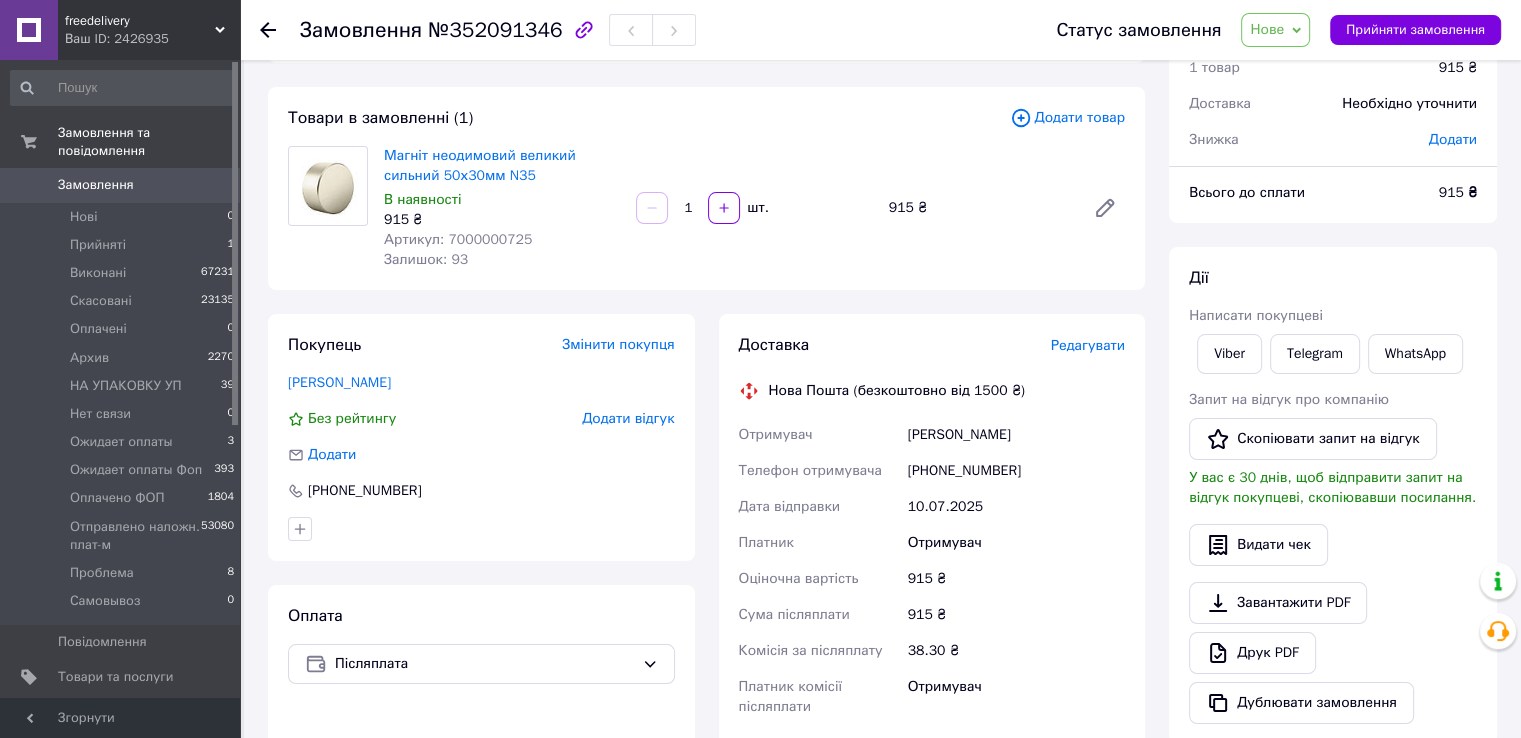 click on "Редагувати" at bounding box center (1088, 345) 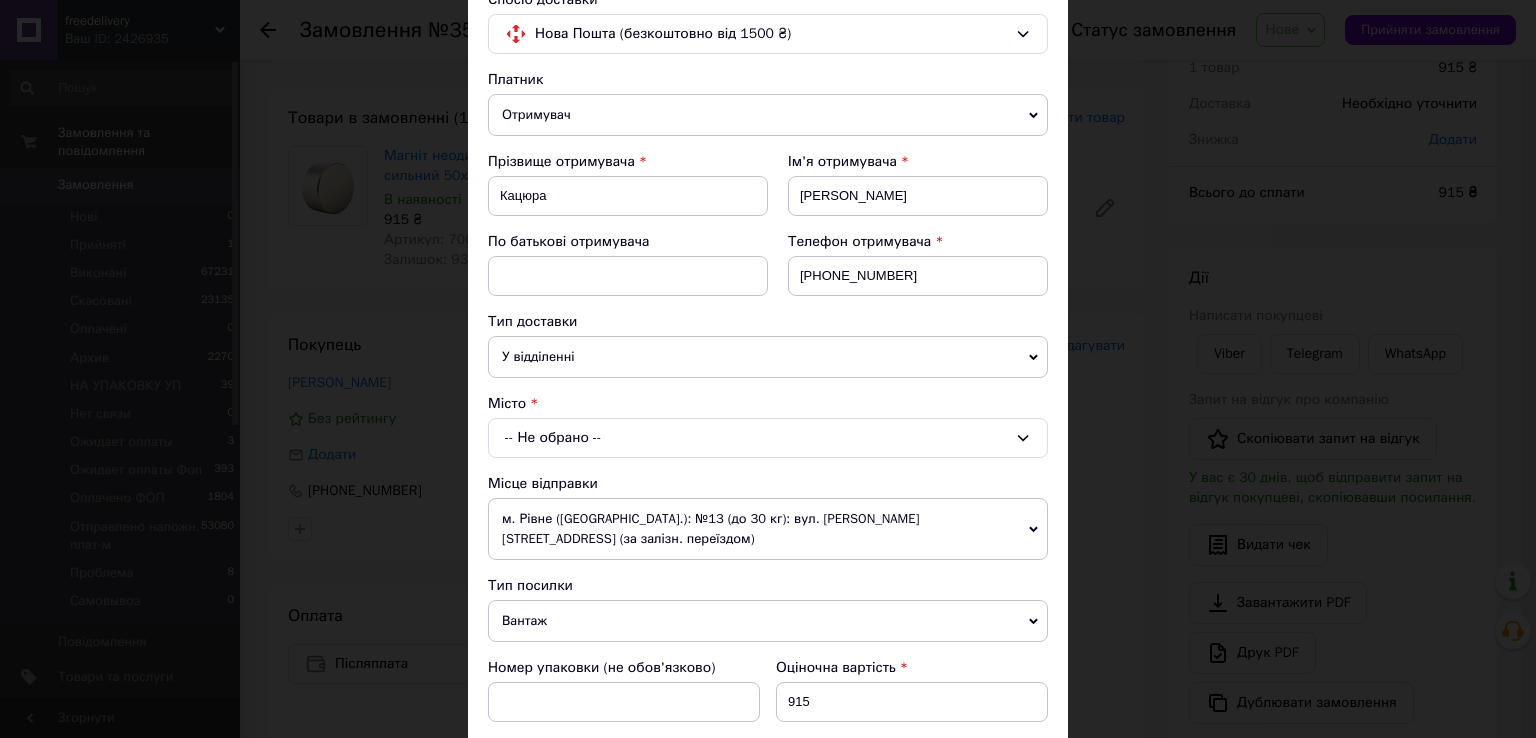 scroll, scrollTop: 400, scrollLeft: 0, axis: vertical 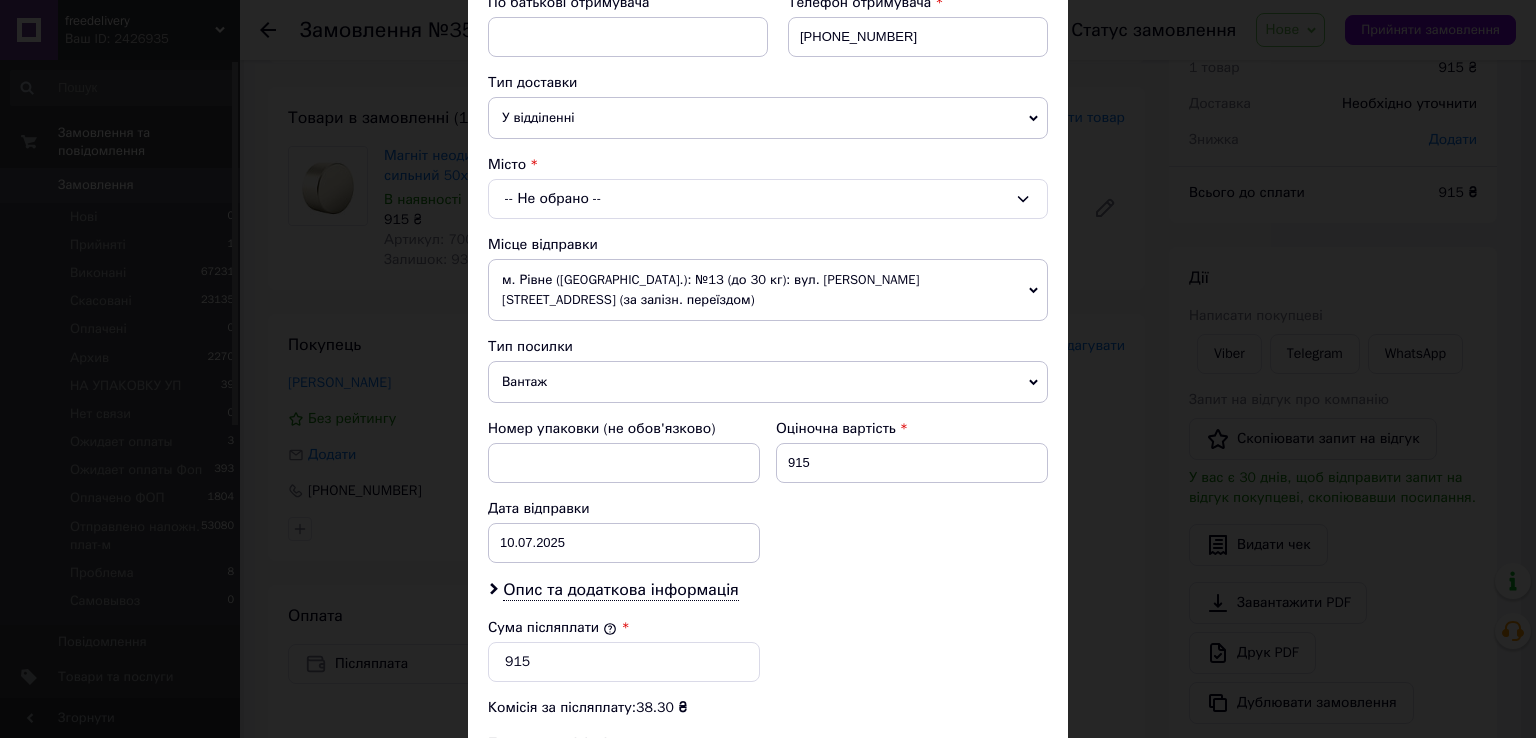 click on "-- Не обрано --" at bounding box center [768, 199] 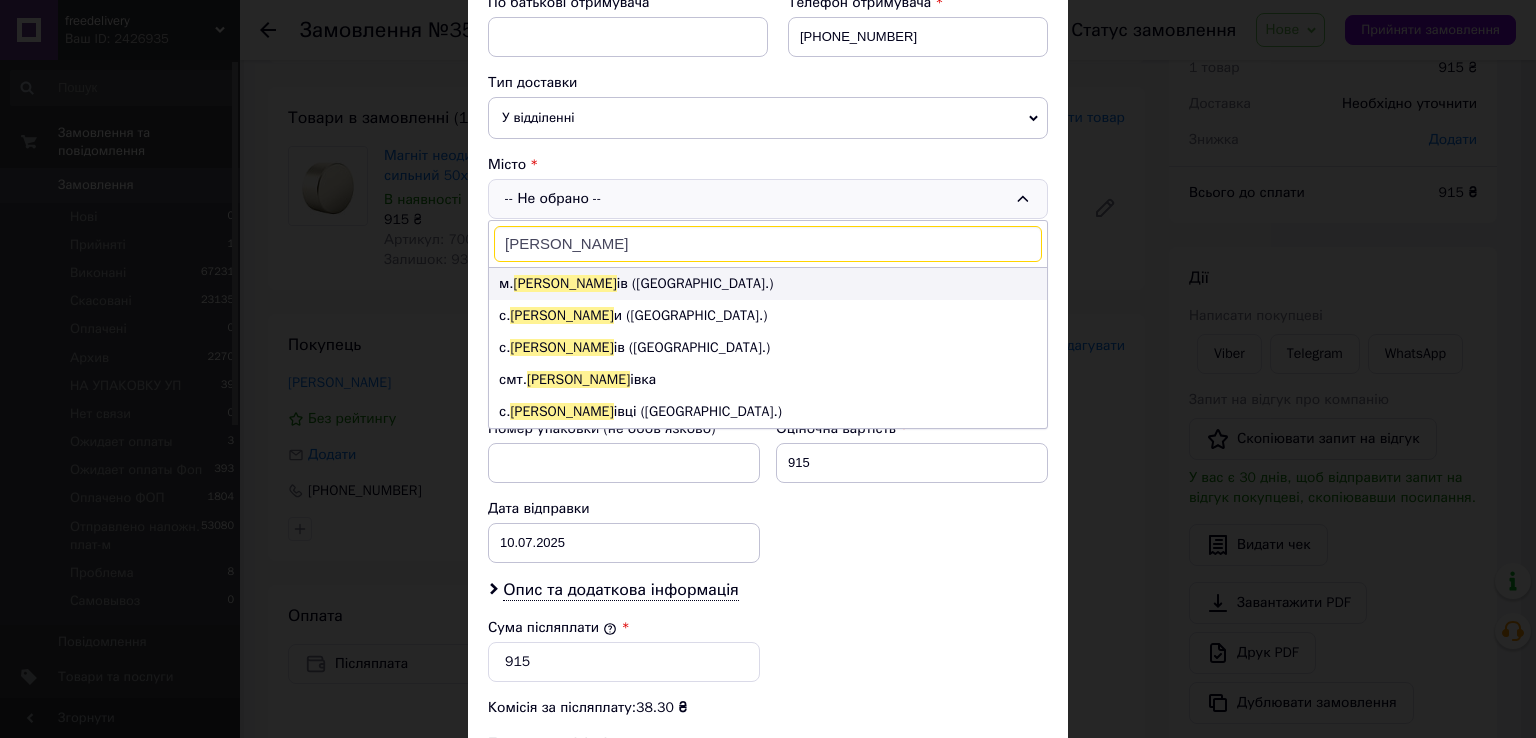 type on "Васильк" 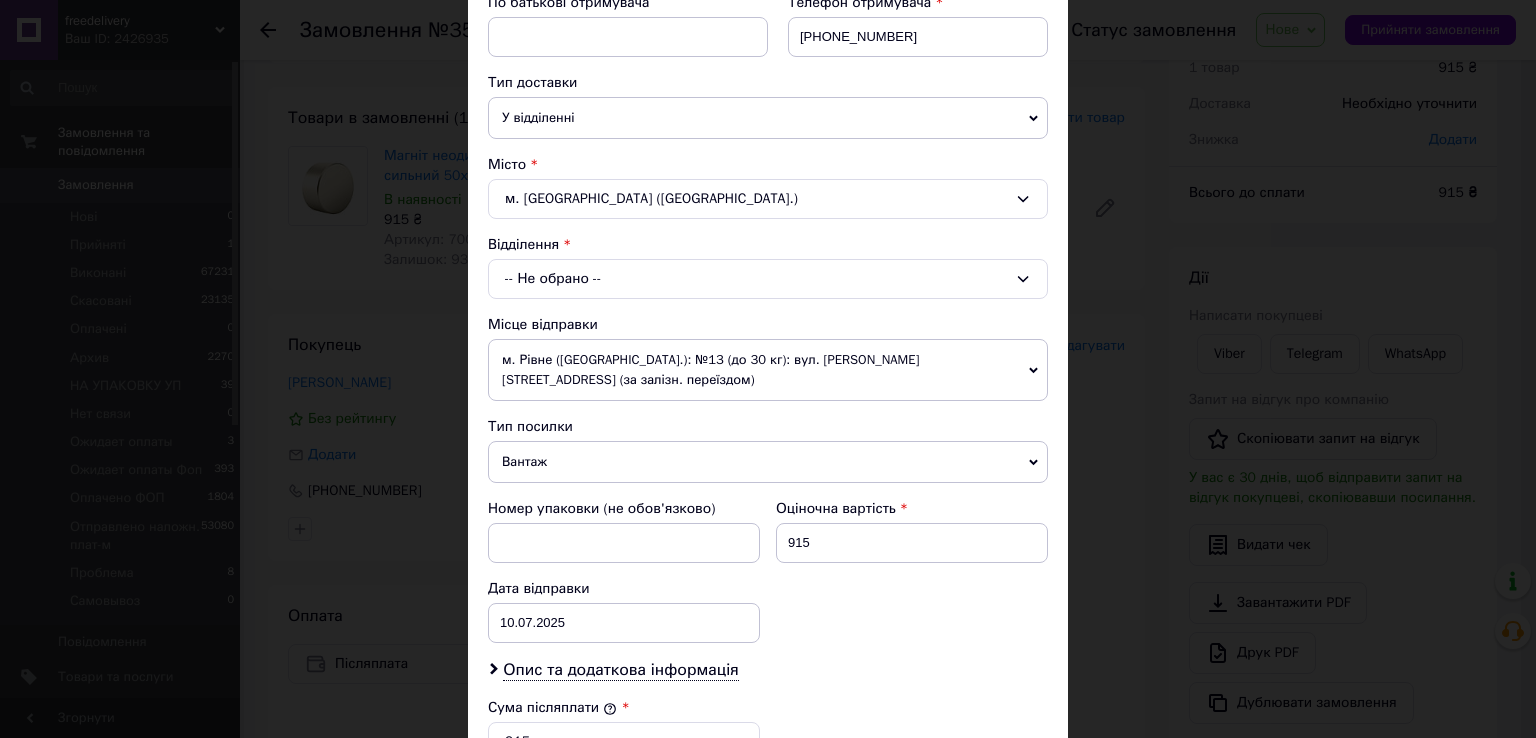 click on "-- Не обрано --" at bounding box center (768, 279) 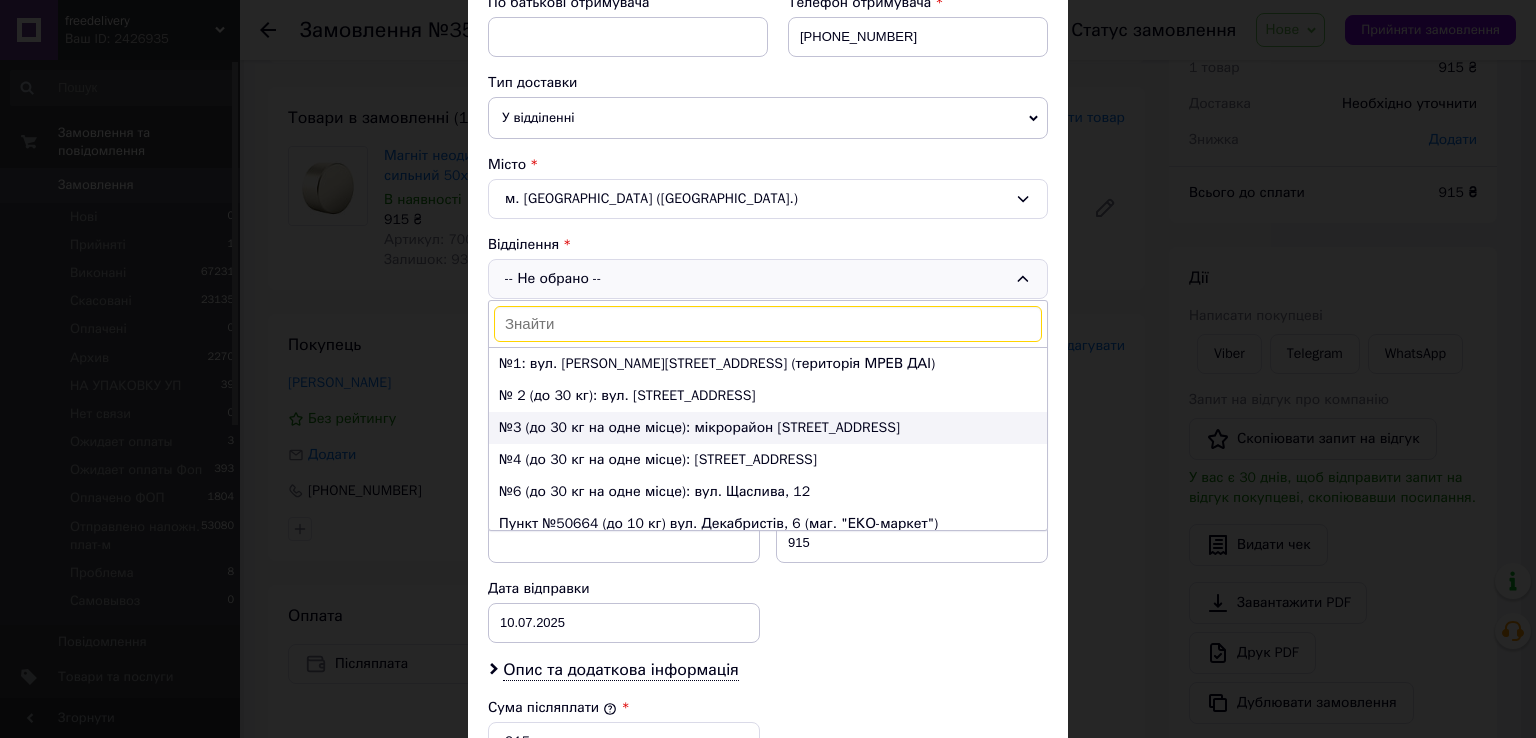 click on "№3 (до 30 кг на одне місце): мікрорайон Військове містечко, 11, буд. 5а" at bounding box center [768, 428] 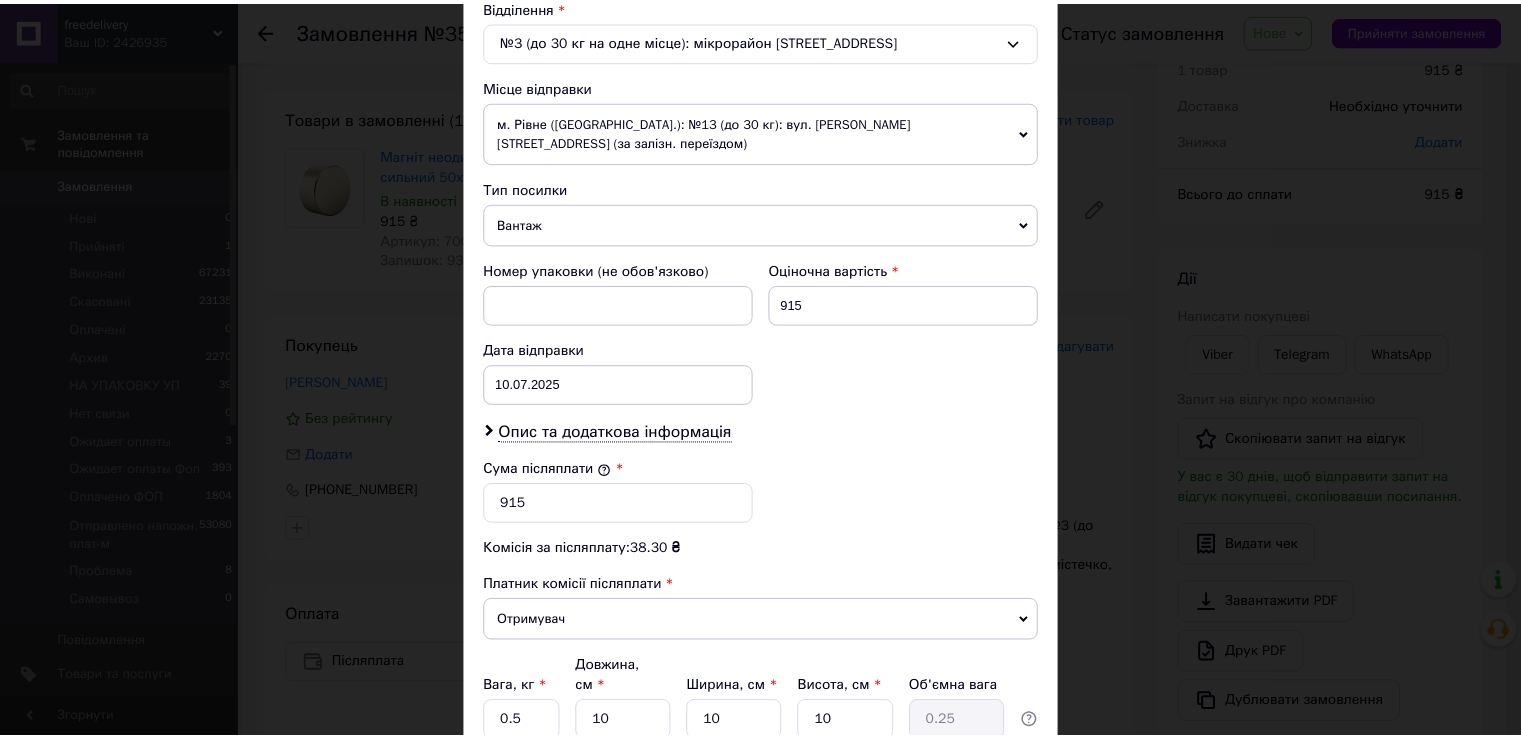 scroll, scrollTop: 782, scrollLeft: 0, axis: vertical 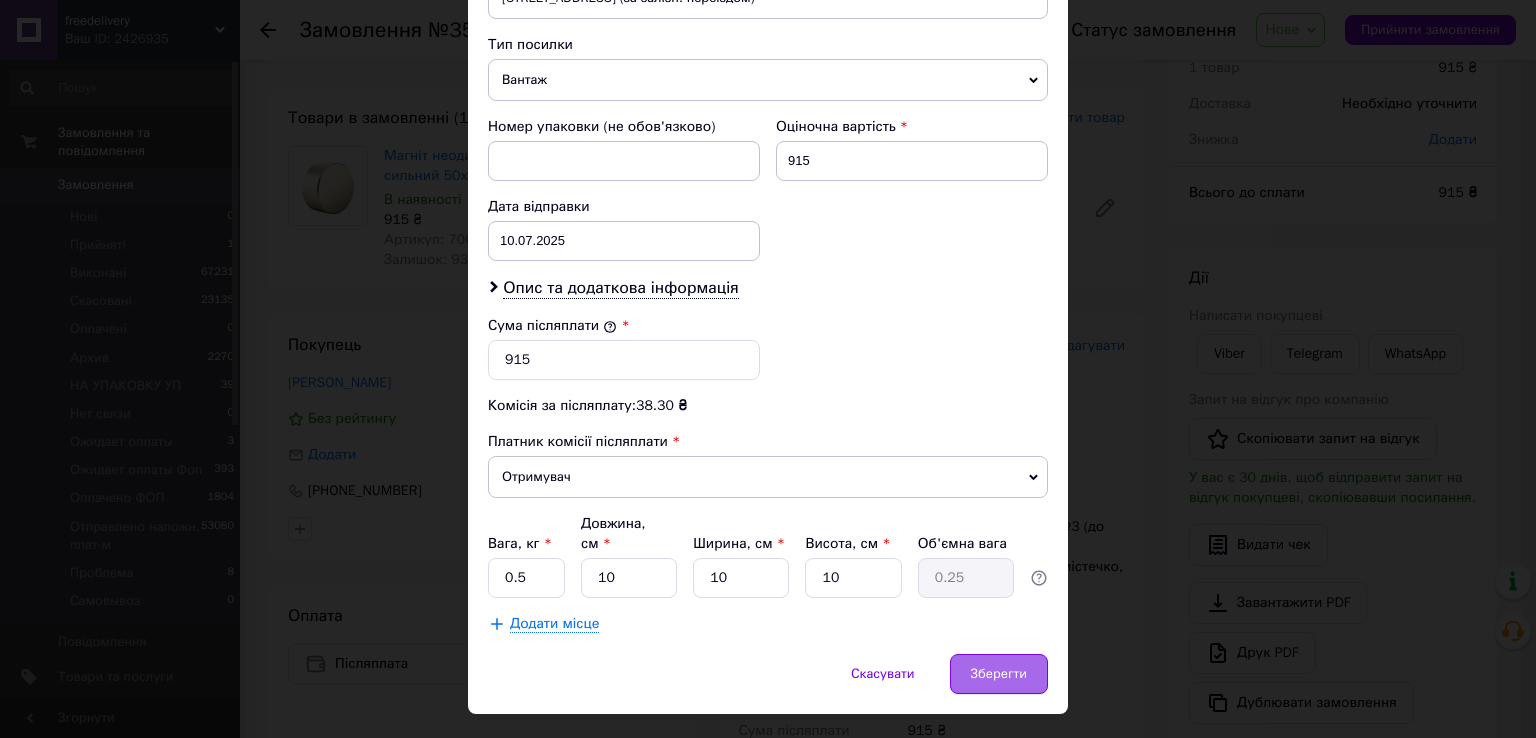 click on "Зберегти" at bounding box center [999, 674] 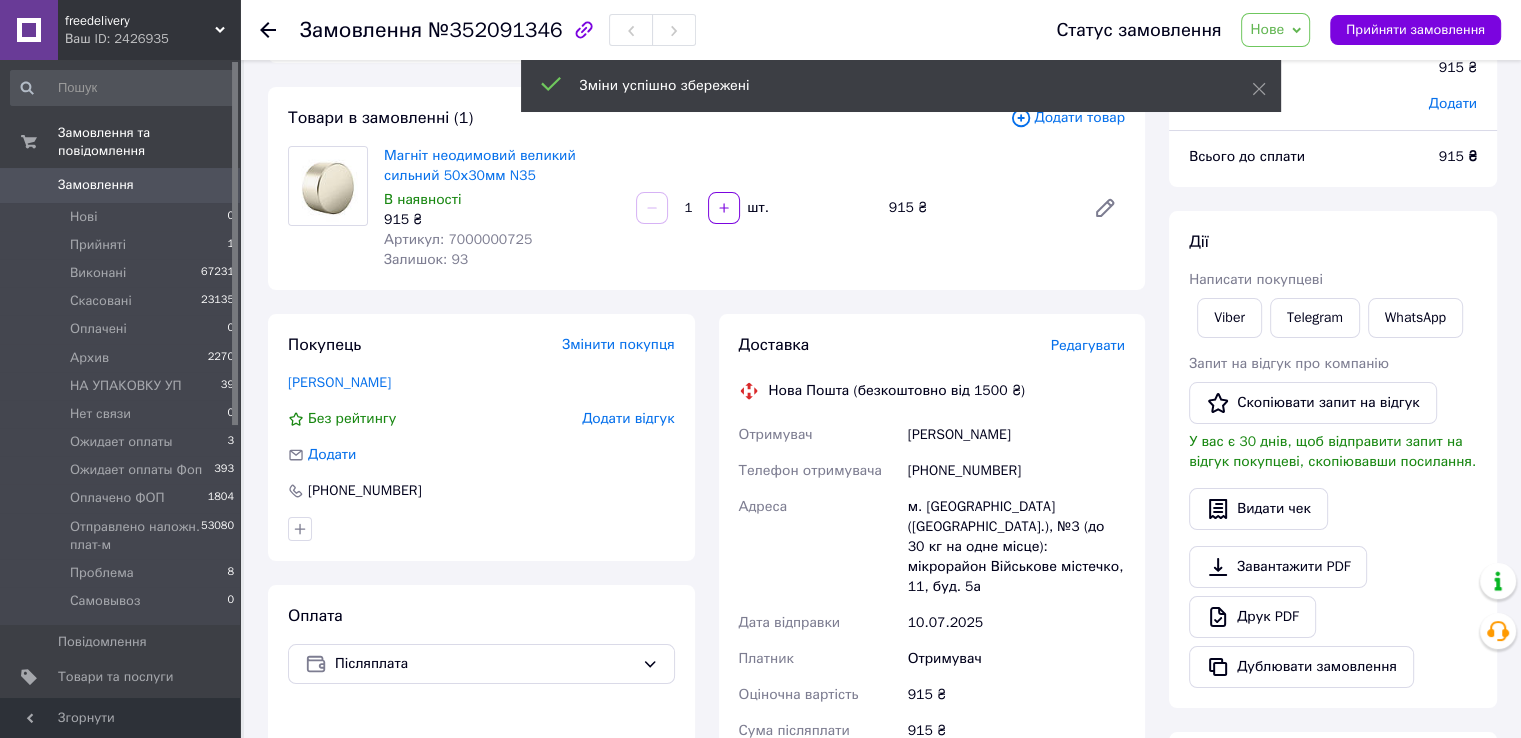 click on "Нове" at bounding box center (1275, 30) 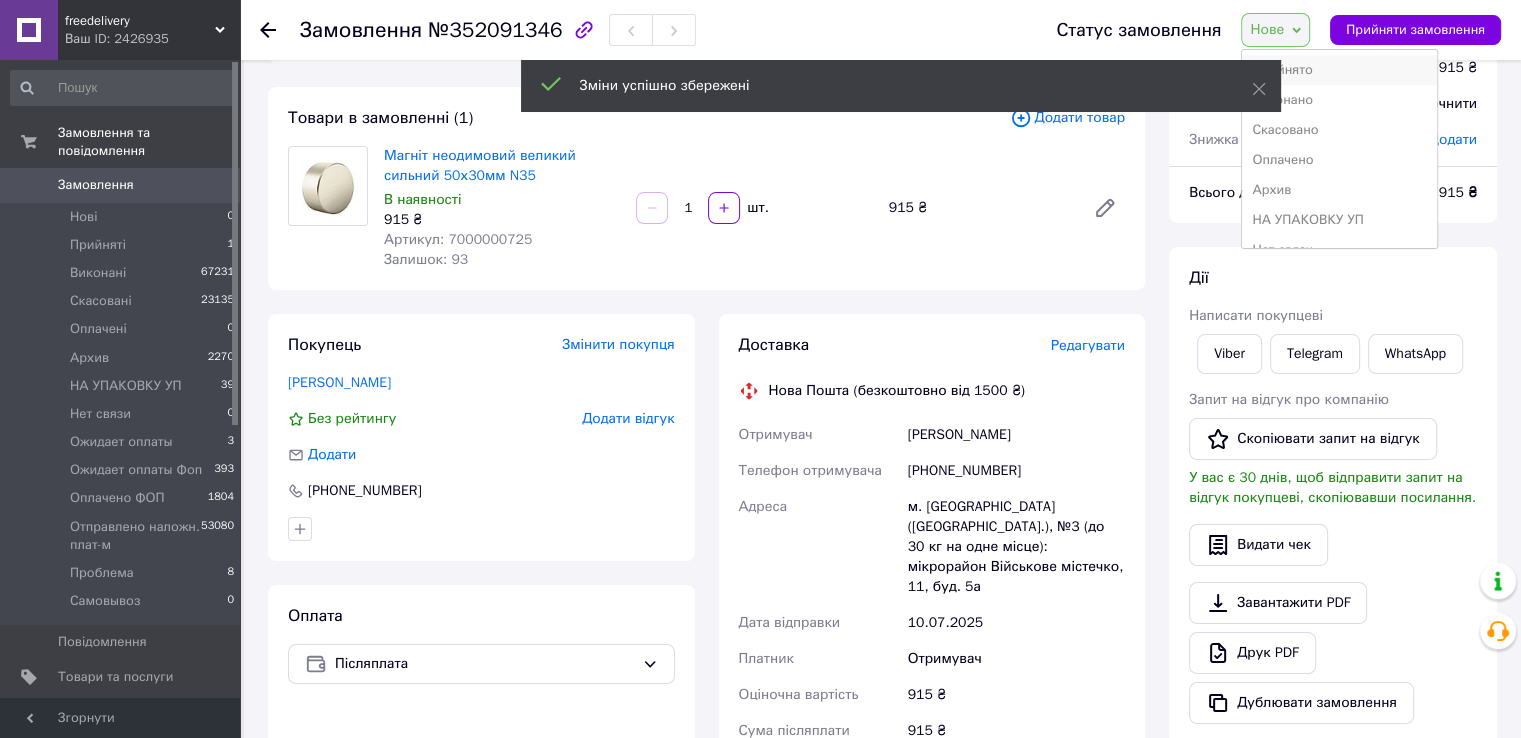 click on "Прийнято" at bounding box center (1339, 70) 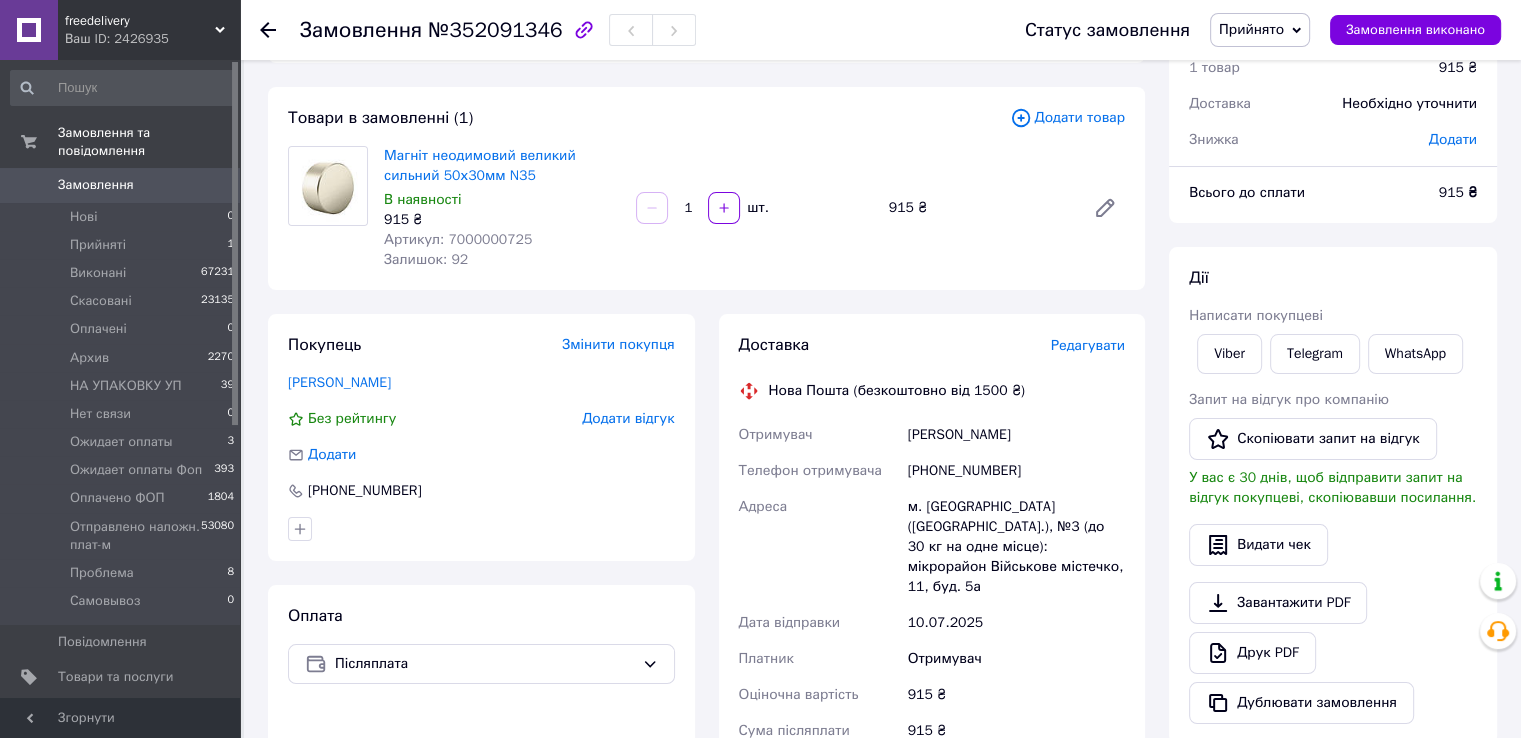 click on "Товари в замовленні (1) Додати товар Магніт неодимовий великий сильний 50х30мм N35 В наявності 915 ₴ Артикул: 7000000725 Залишок: 92 1   шт. 915 ₴" at bounding box center [706, 188] 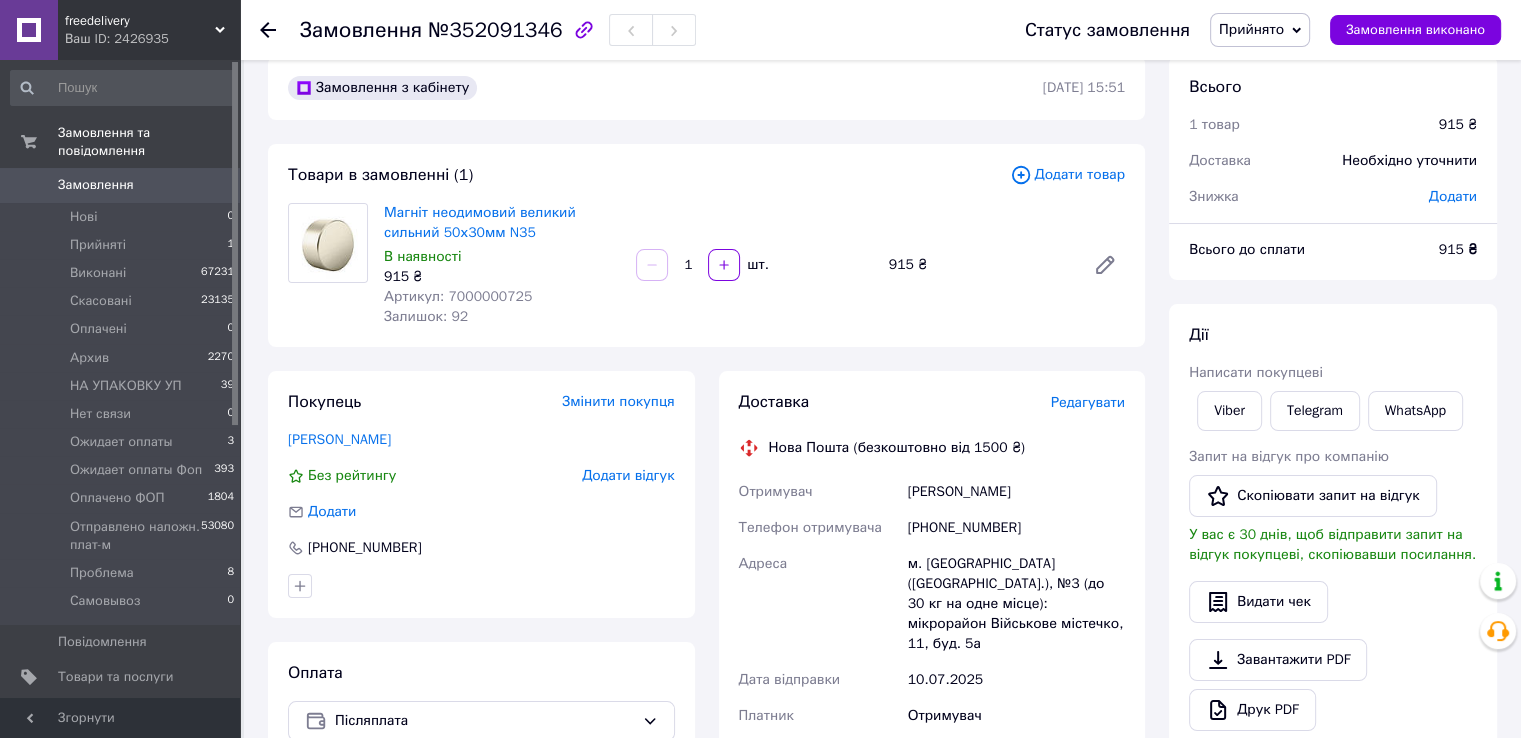 scroll, scrollTop: 0, scrollLeft: 0, axis: both 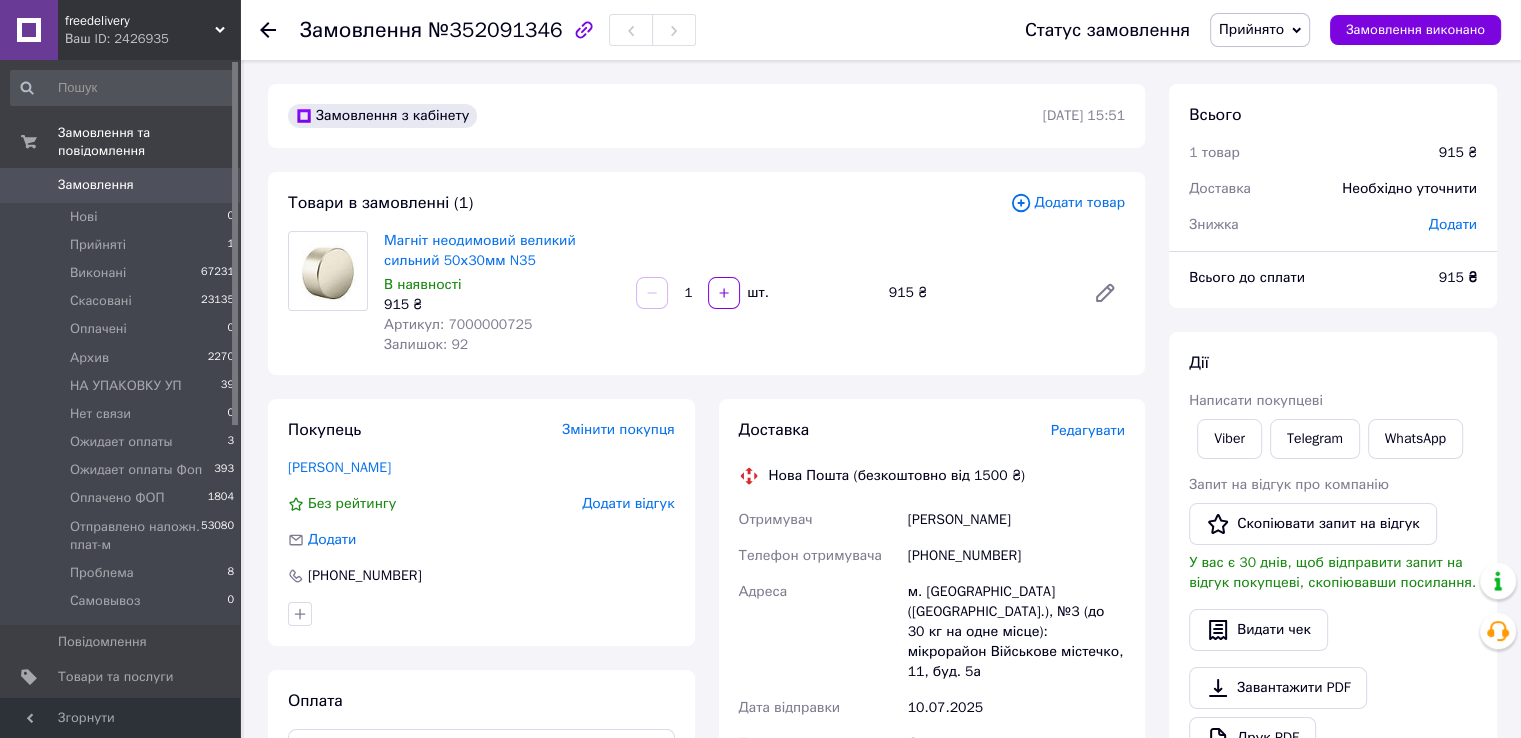 click on "№352091346" at bounding box center (495, 30) 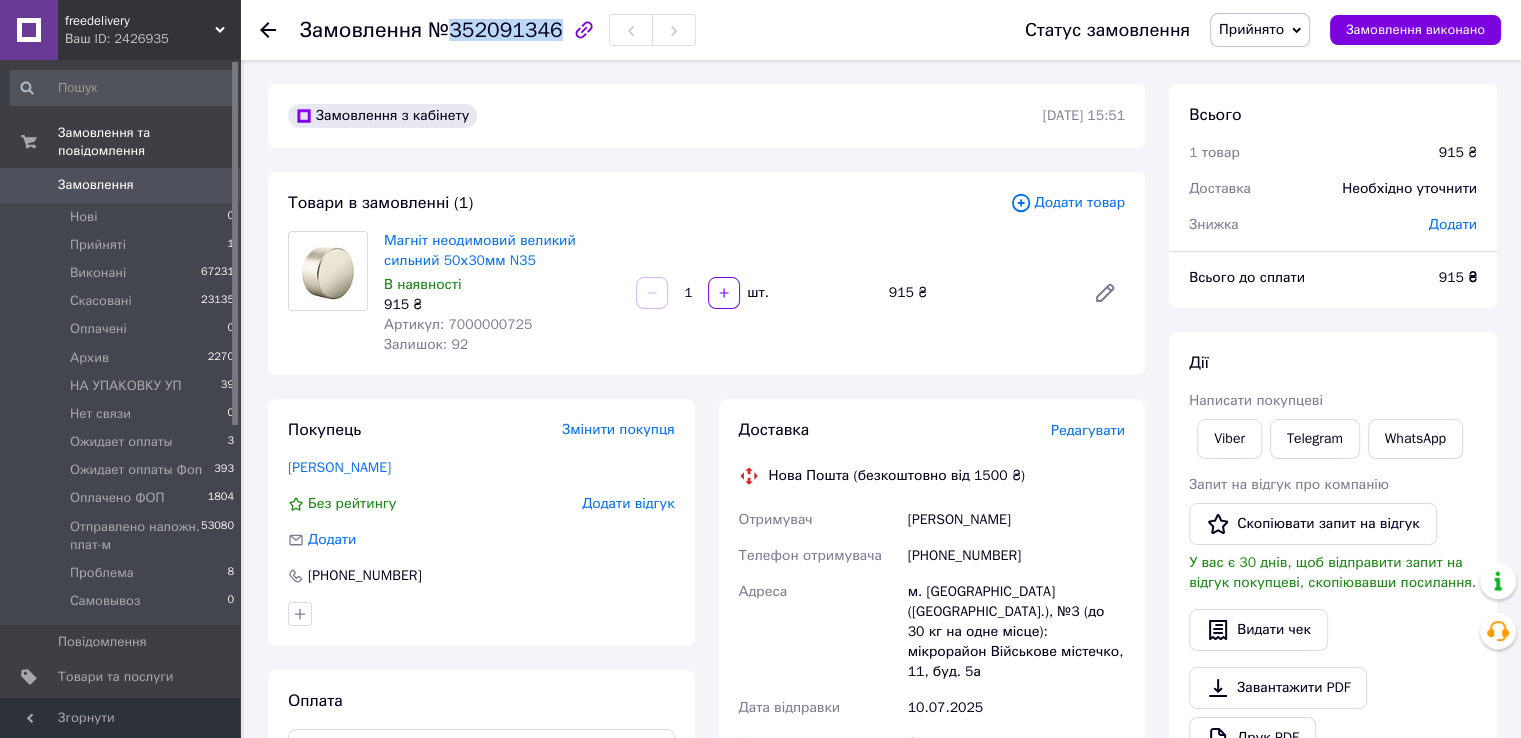 click on "№352091346" at bounding box center [495, 30] 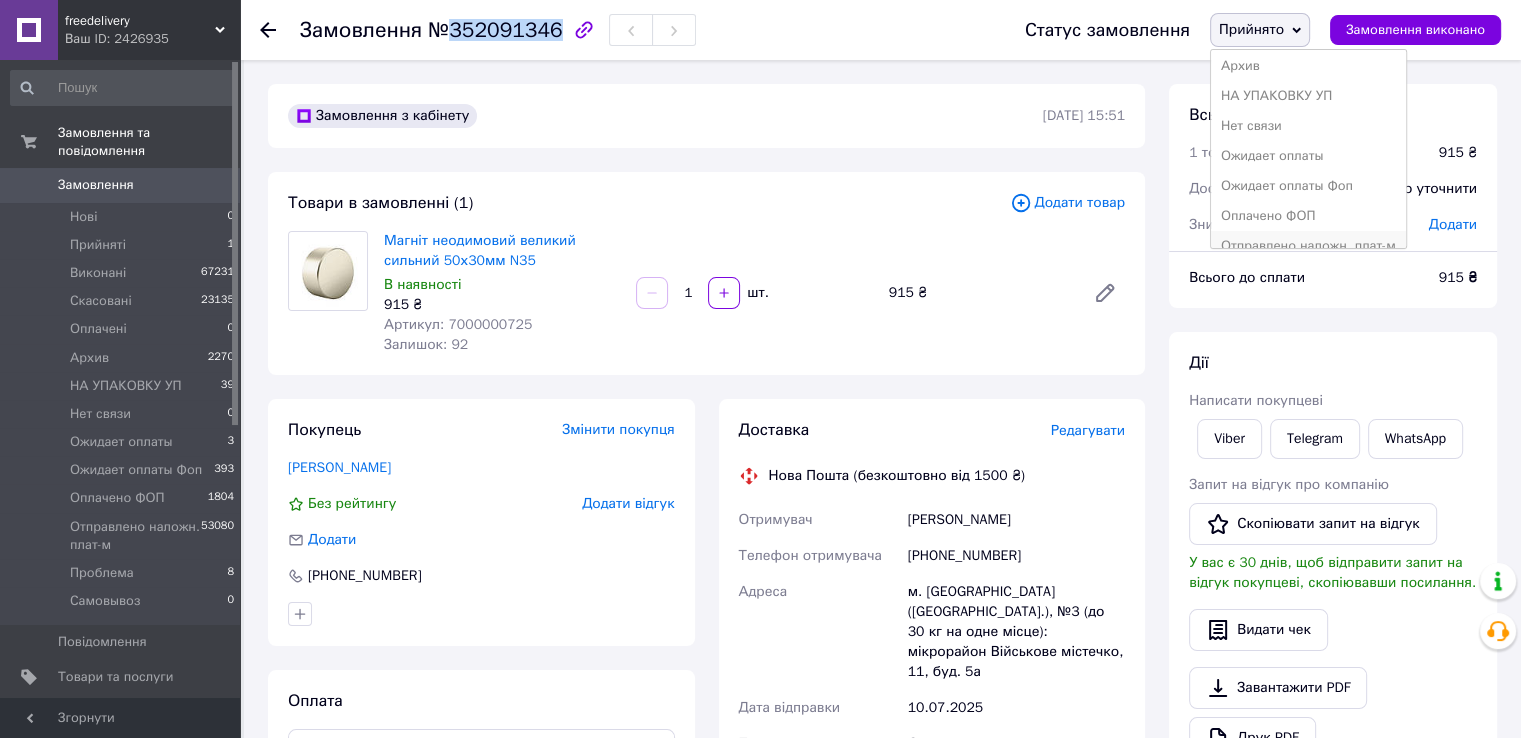 scroll, scrollTop: 172, scrollLeft: 0, axis: vertical 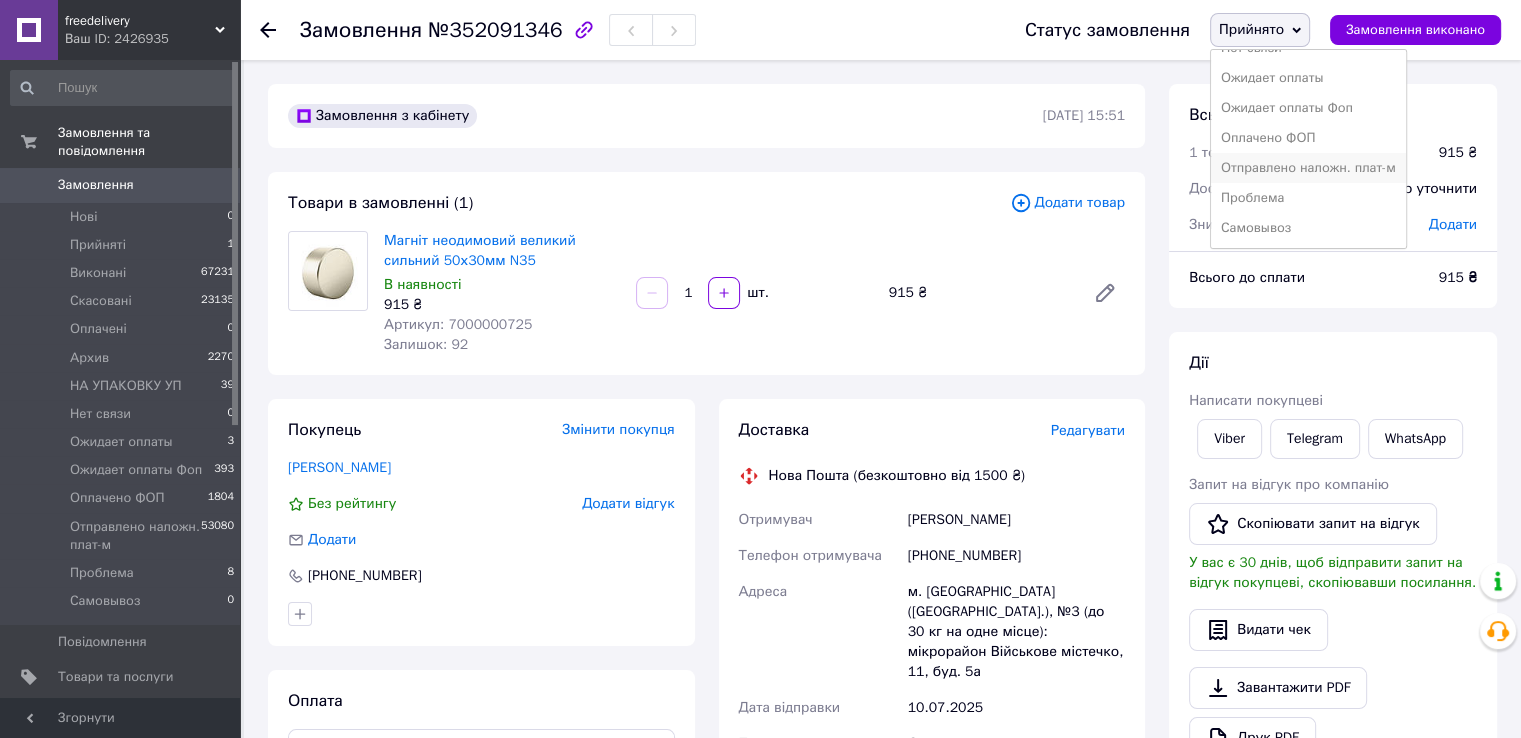 click on "Отправлено наложн. плат-м" at bounding box center [1308, 168] 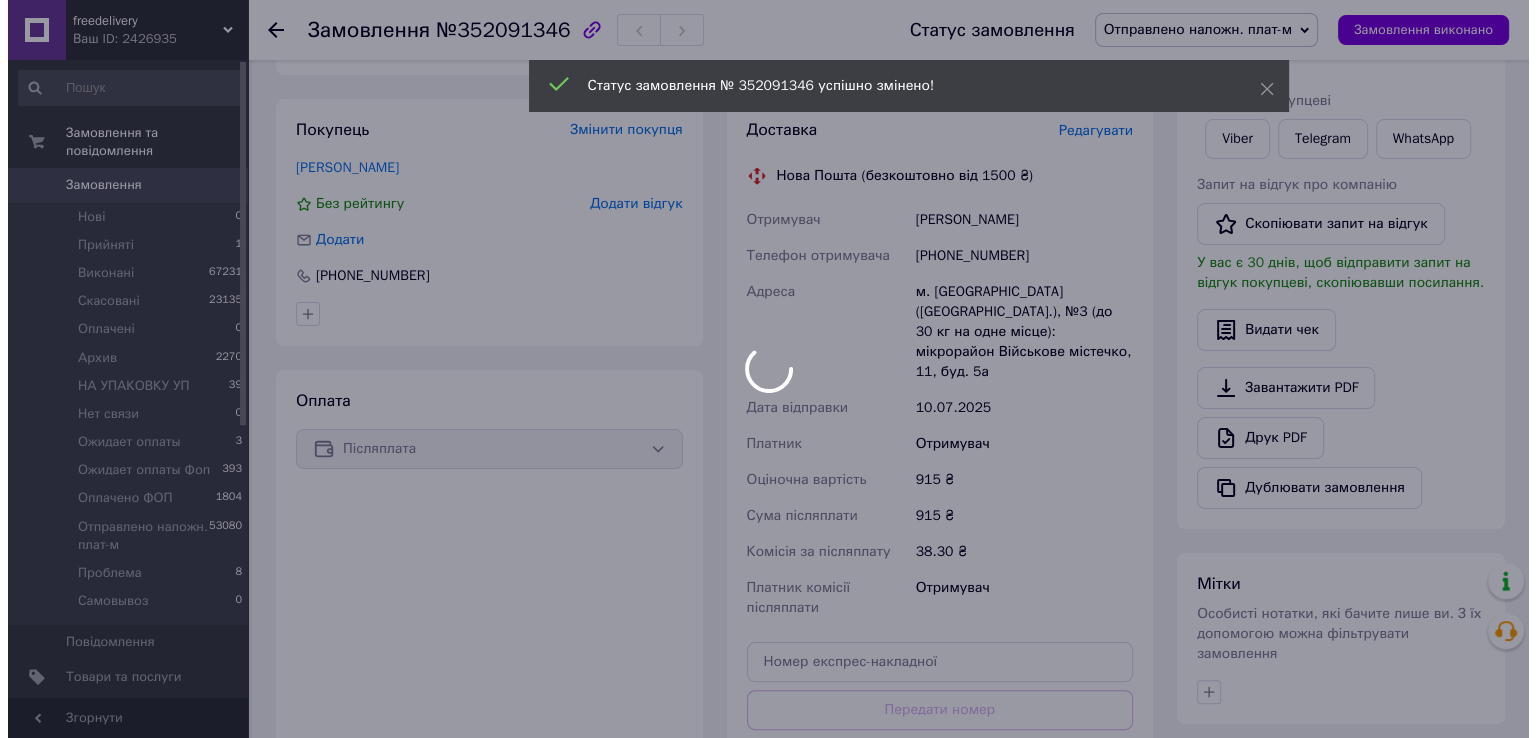 scroll, scrollTop: 0, scrollLeft: 0, axis: both 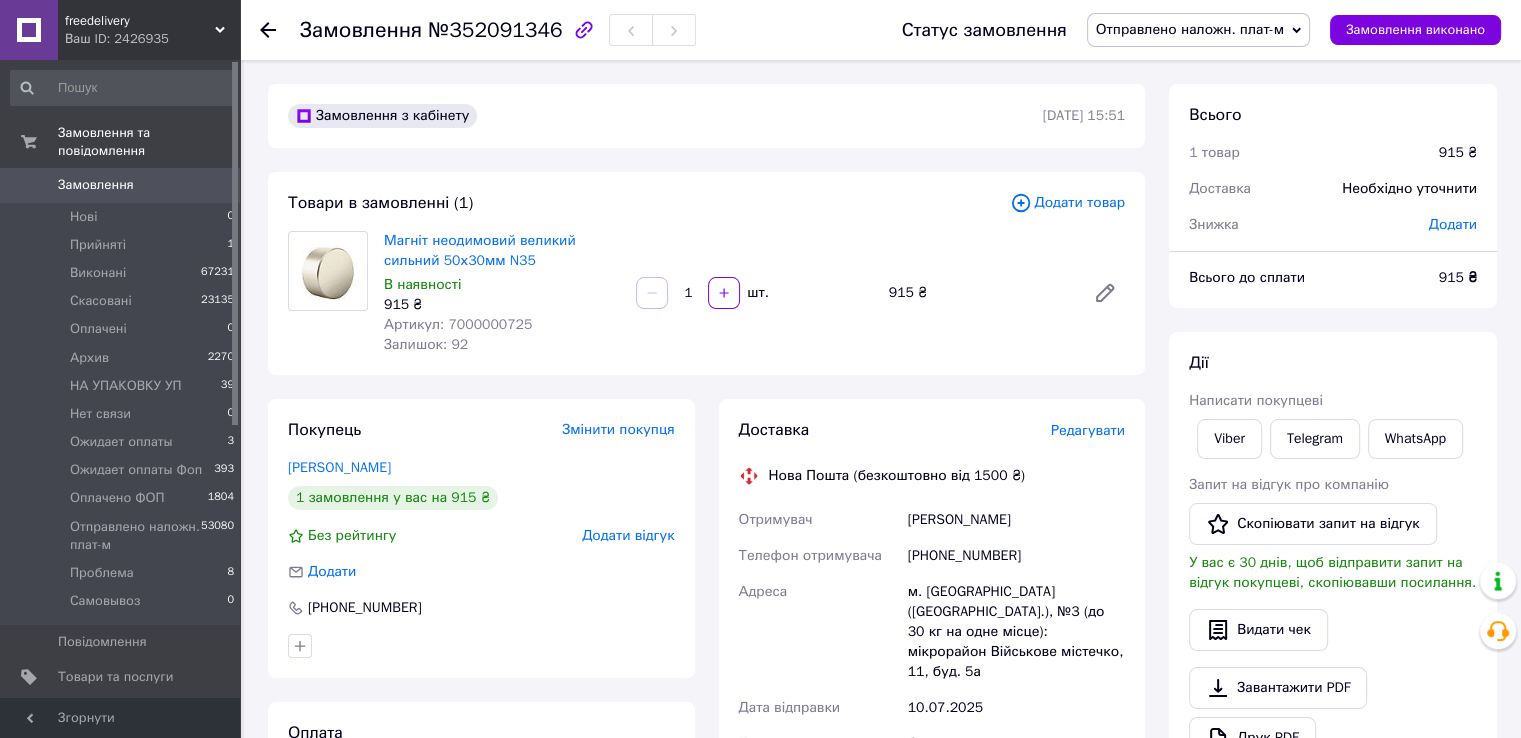 click on "Замовлення" at bounding box center (121, 185) 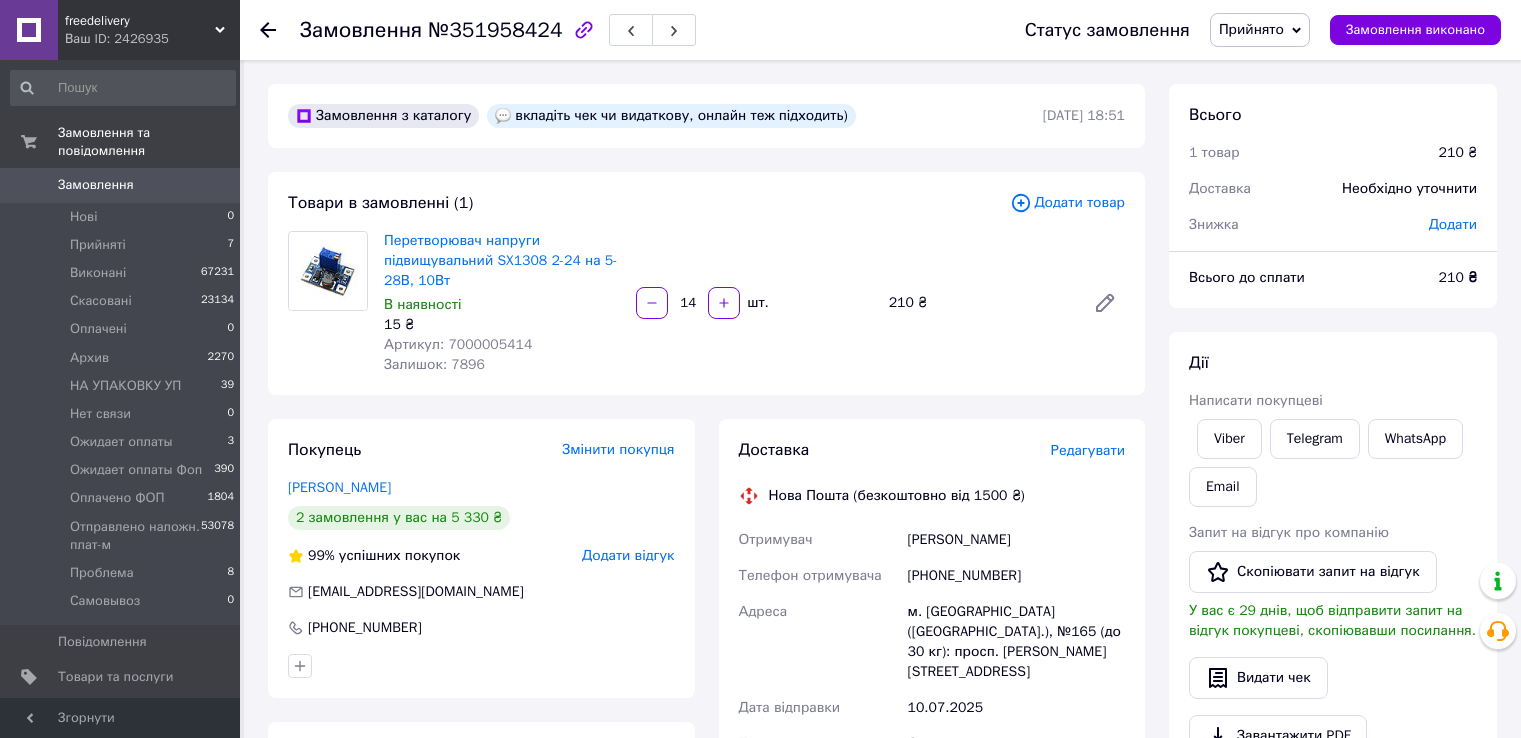 scroll, scrollTop: 0, scrollLeft: 0, axis: both 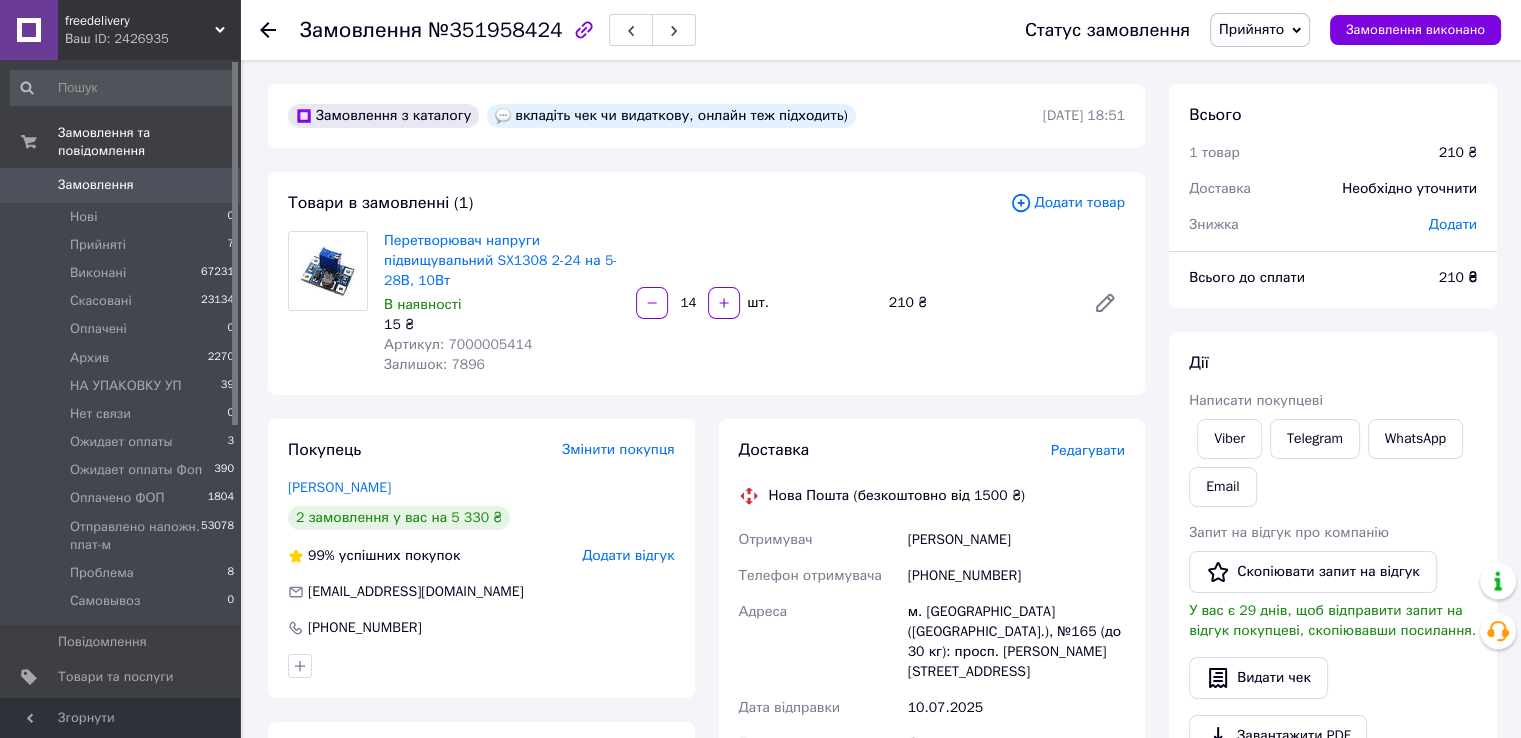 drag, startPoint x: 1222, startPoint y: 23, endPoint x: 1257, endPoint y: 40, distance: 38.910152 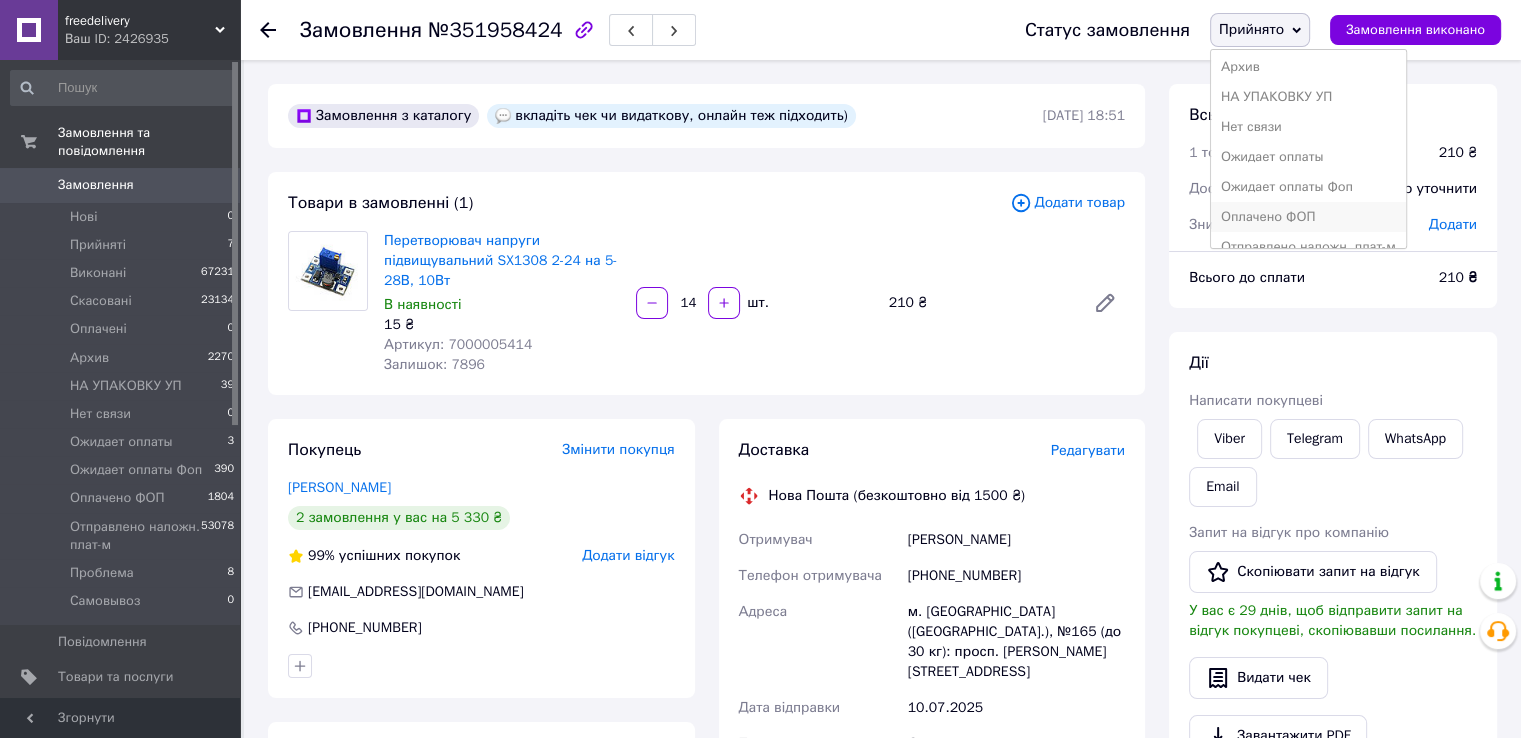 scroll, scrollTop: 172, scrollLeft: 0, axis: vertical 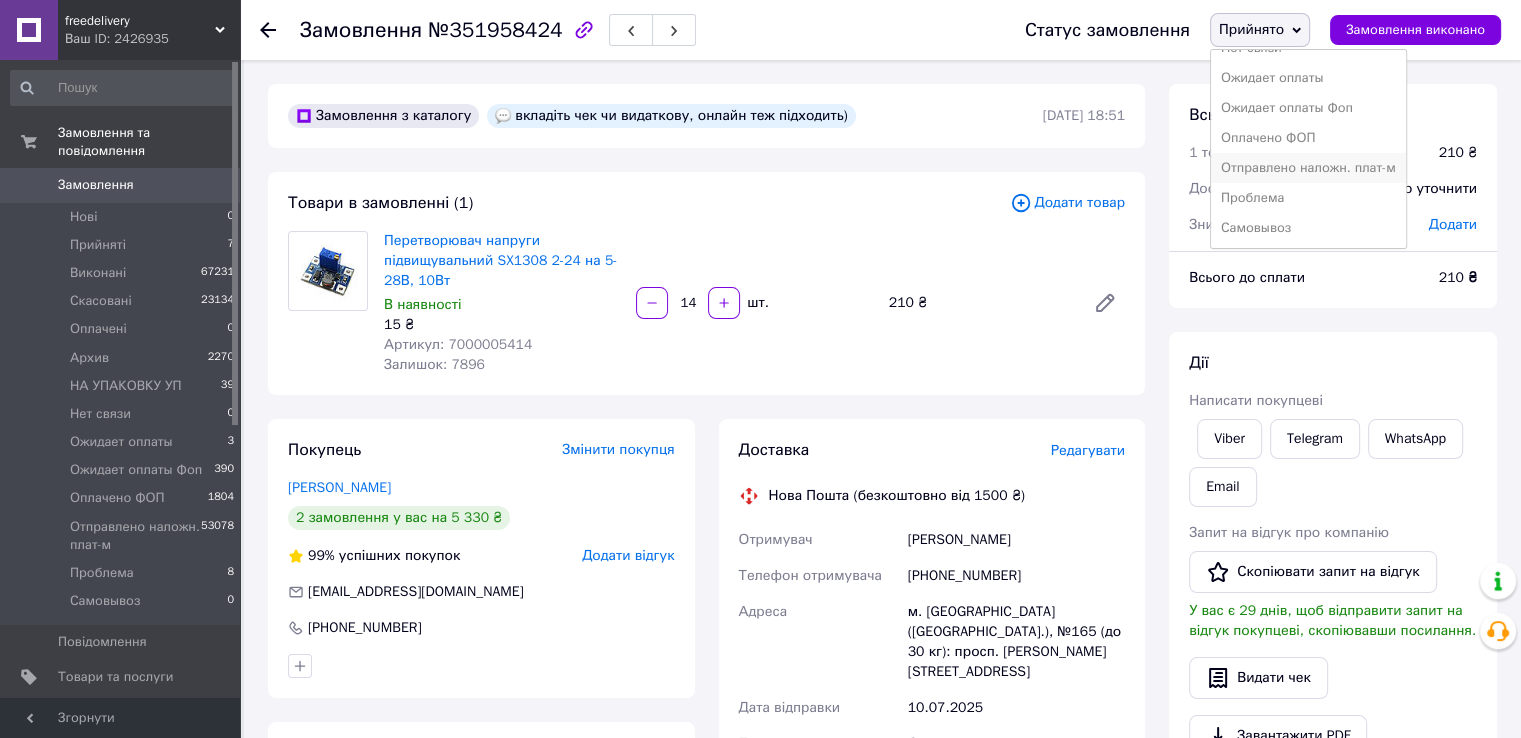 click on "Отправлено наложн. плат-м" at bounding box center [1308, 168] 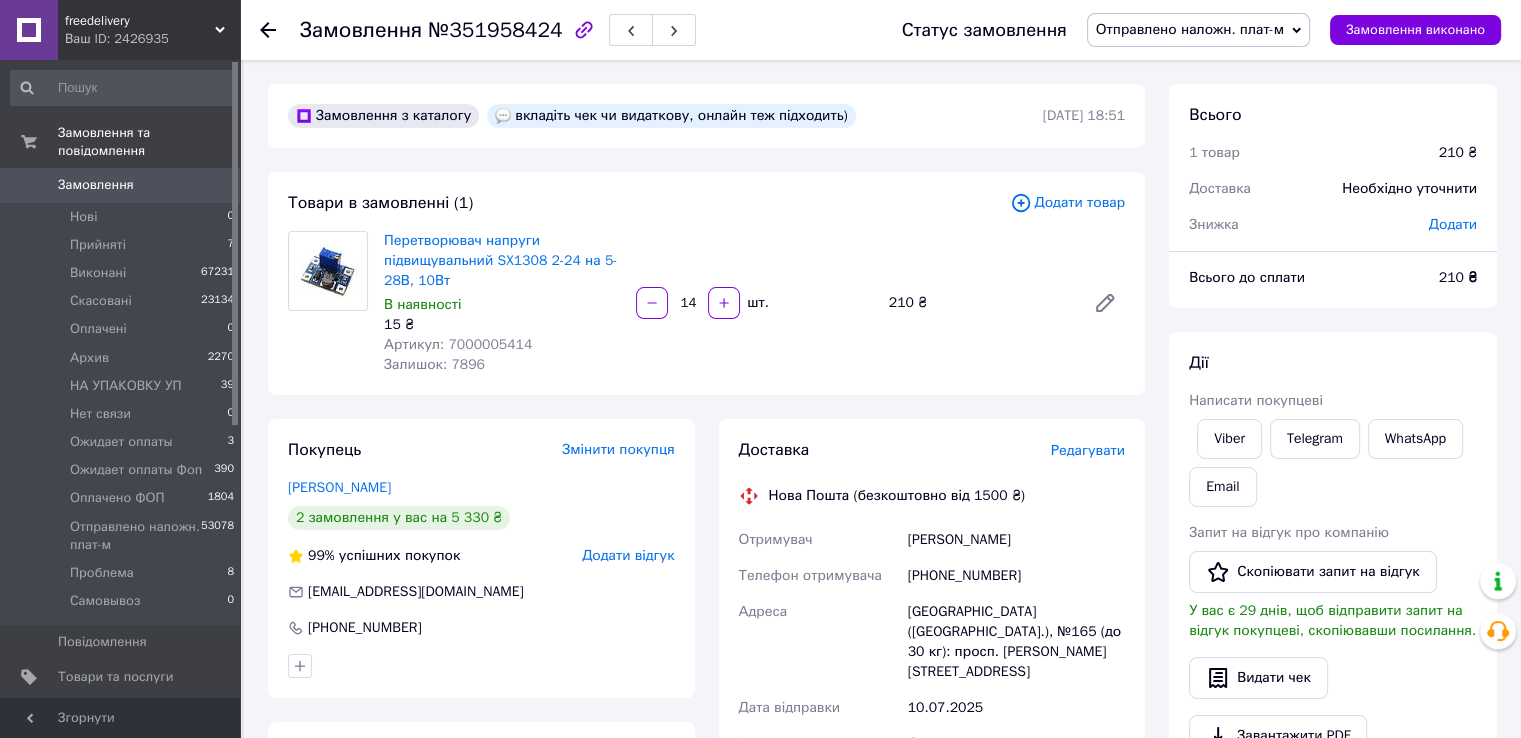 drag, startPoint x: 174, startPoint y: 174, endPoint x: 158, endPoint y: 93, distance: 82.565125 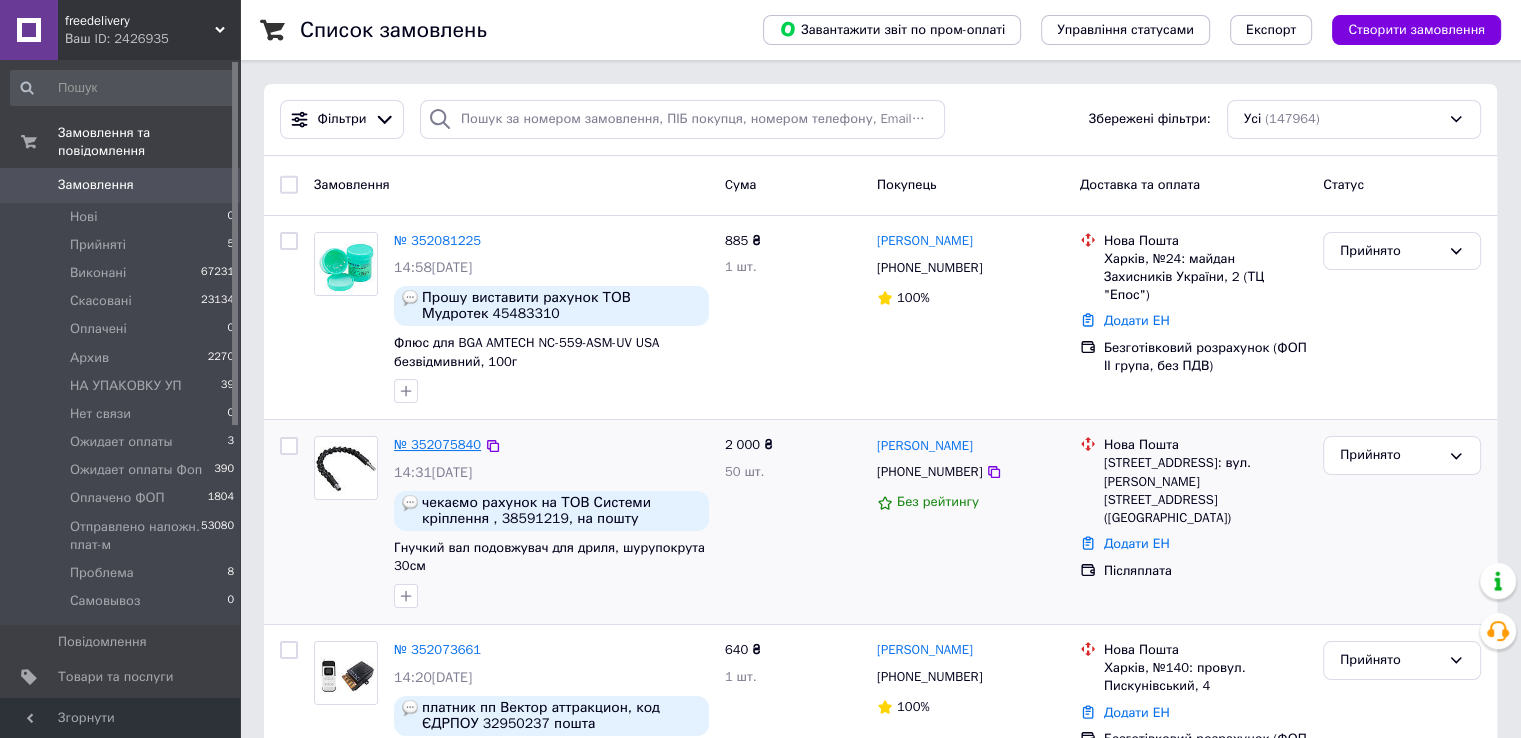 click on "№ 352075840" at bounding box center (437, 445) 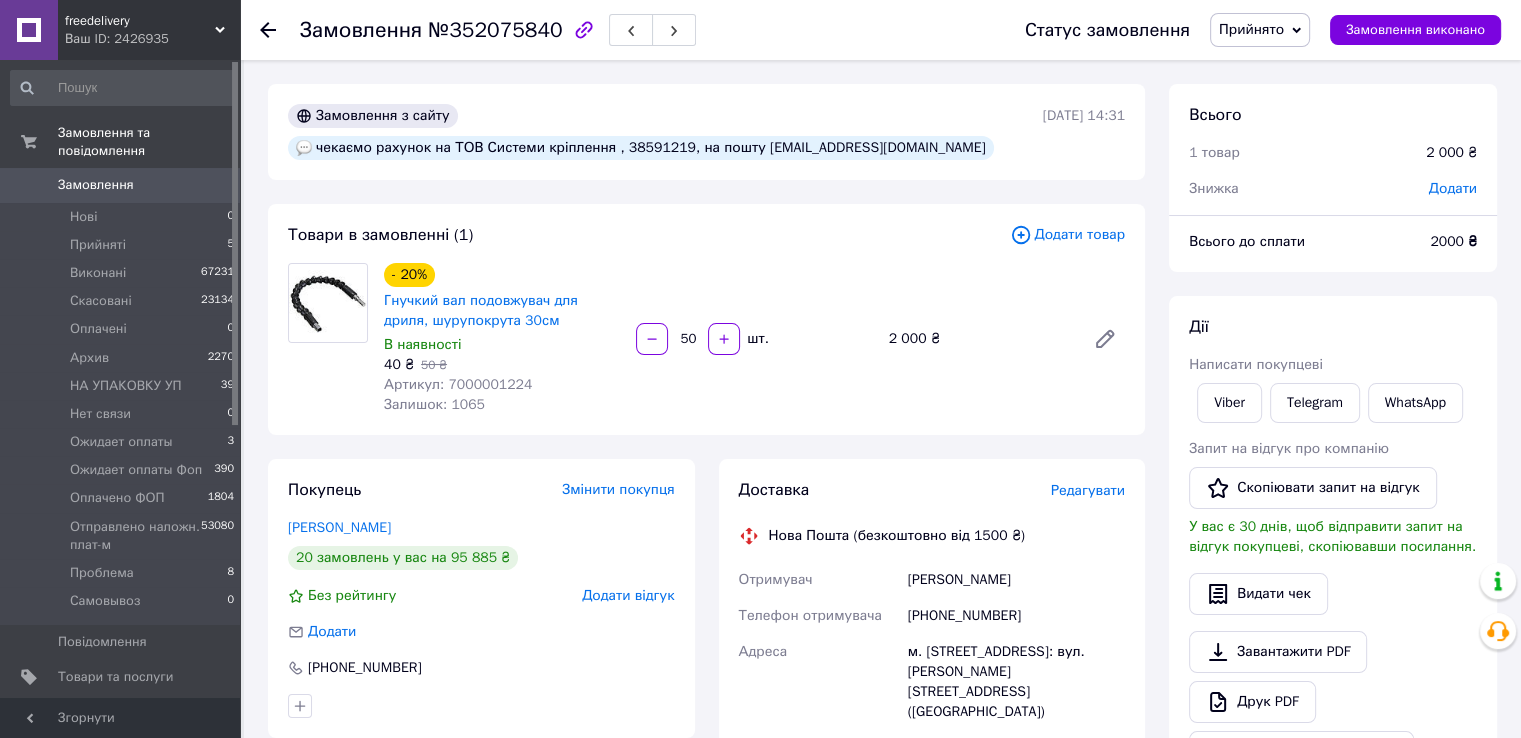 click on "№352075840" at bounding box center [495, 30] 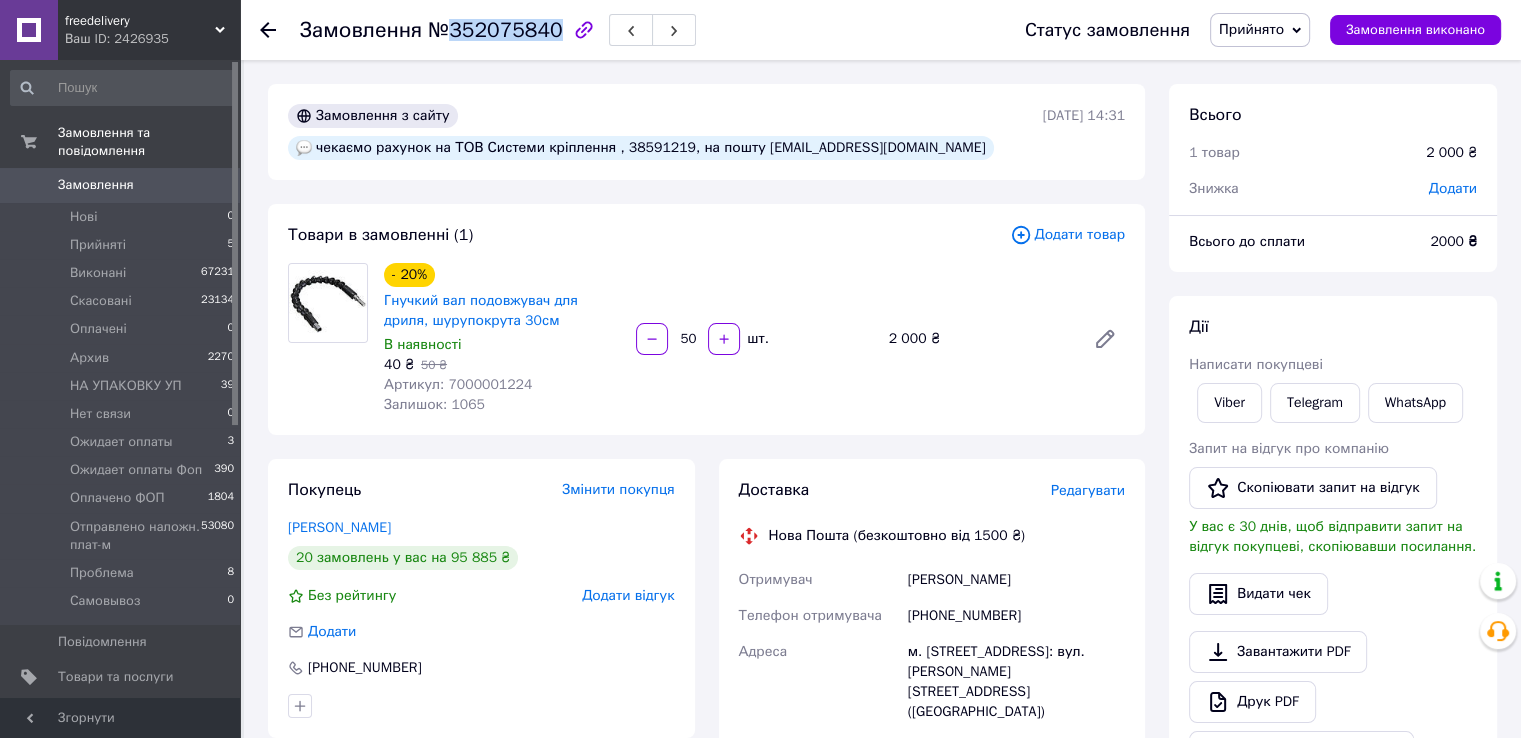 click on "№352075840" at bounding box center (495, 30) 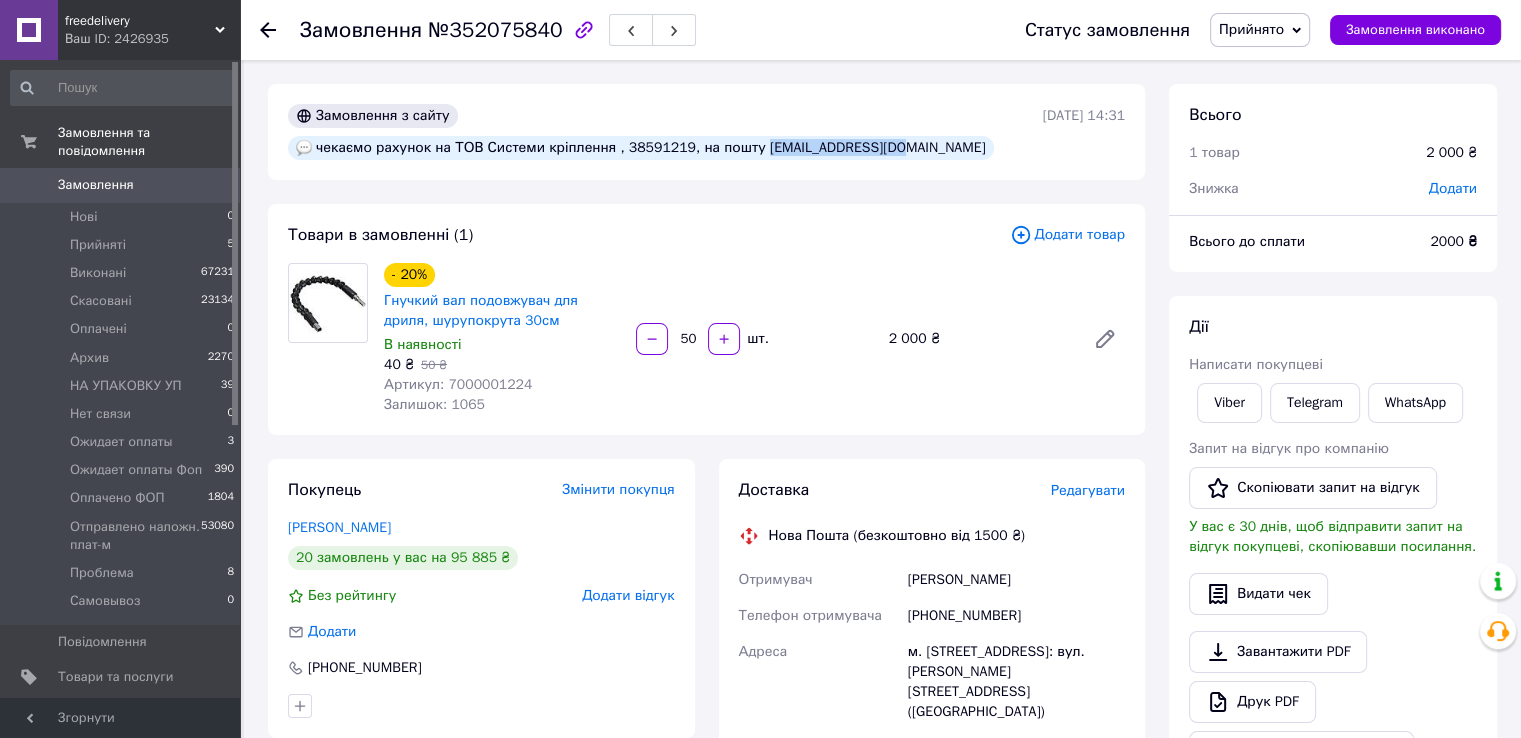 drag, startPoint x: 742, startPoint y: 150, endPoint x: 872, endPoint y: 151, distance: 130.00385 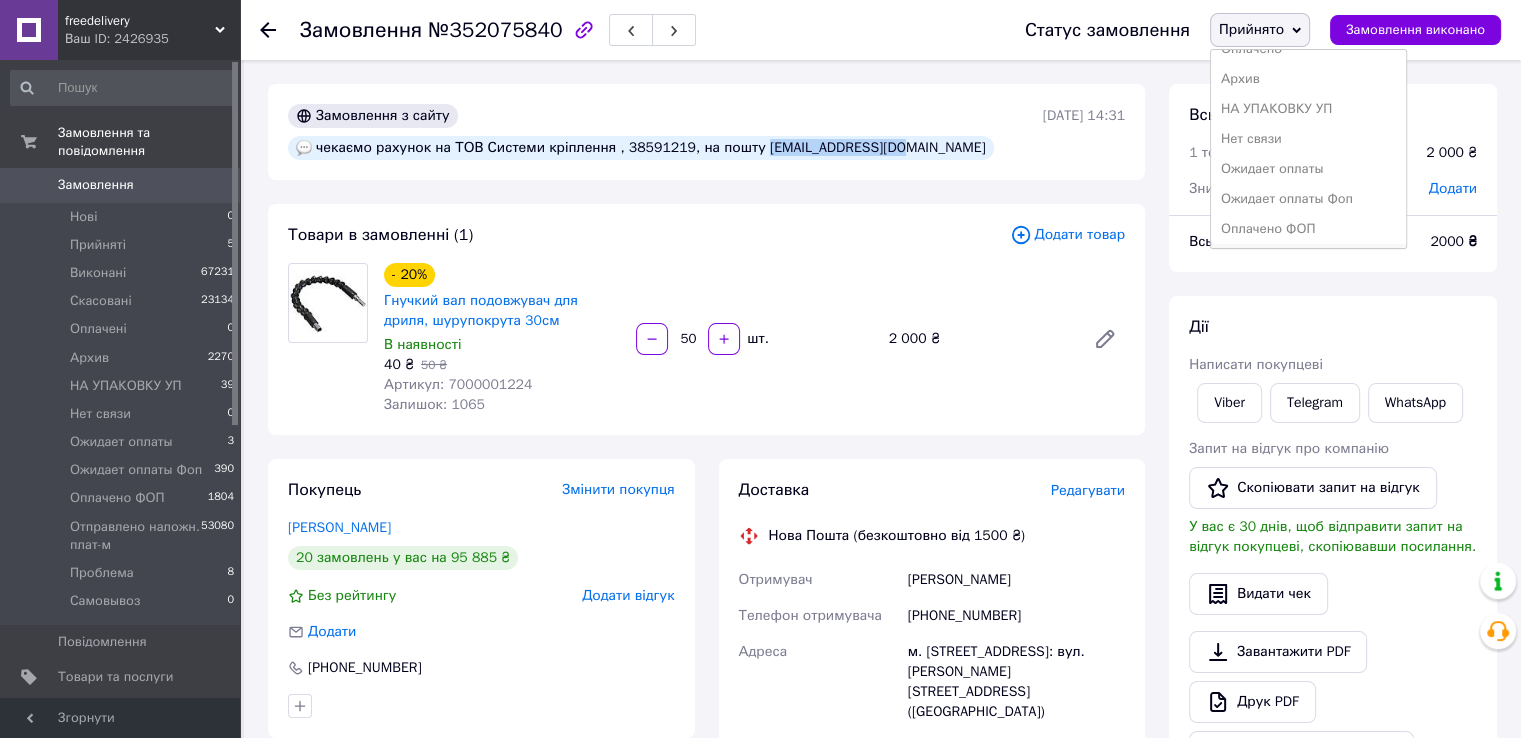 scroll, scrollTop: 172, scrollLeft: 0, axis: vertical 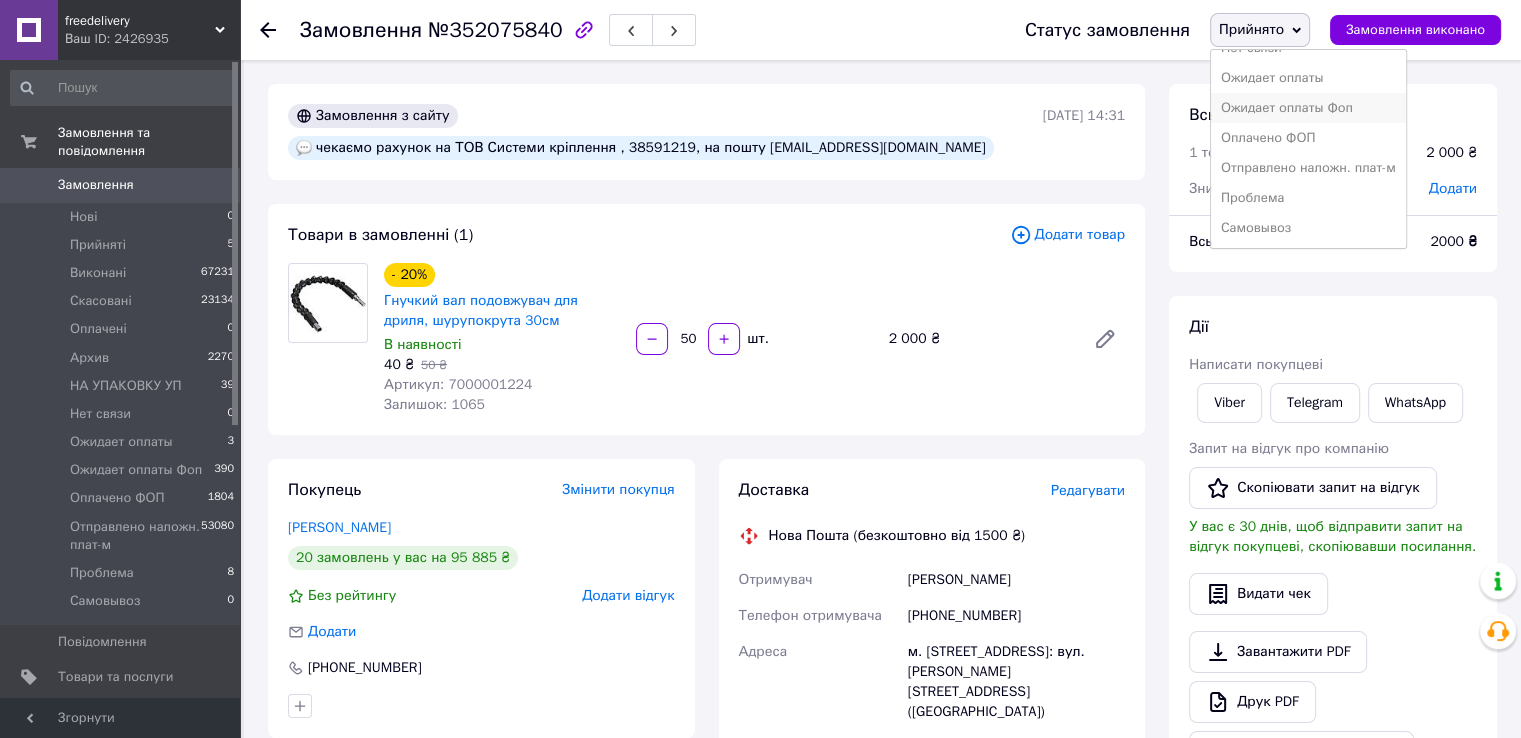 click on "Ожидает оплаты Фоп" at bounding box center [1308, 108] 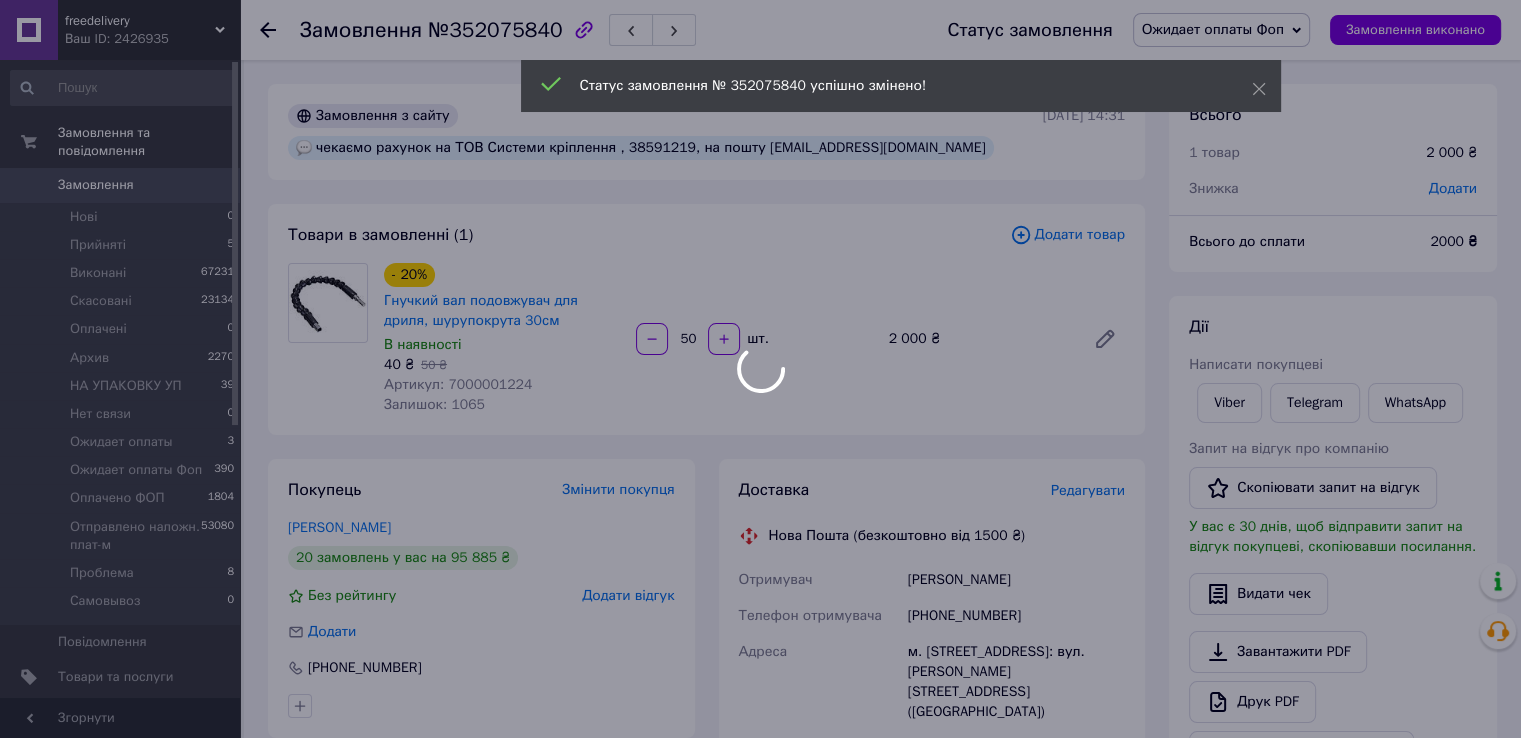 click on "freedelivery Ваш ID: 2426935 Сайт freedelivery Кабінет покупця Перевірити стан системи Сторінка на порталі Довідка Вийти Замовлення та повідомлення Замовлення 0 Нові 0 Прийняті 5 Виконані 67231 Скасовані 23134 Оплачені 0 Архив 2270 НА УПАКОВКУ УП 39 Нет связи 0 Ожидает оплаты 3 Ожидает оплаты Фоп 390 Оплачено ФОП 1804 Отправлено наложн. плат-м 53080 Проблема 8 Самовывоз 0 Повідомлення 0 Товари та послуги Сповіщення 6 21 Показники роботи компанії Панель управління Відгуки Клієнти Каталог ProSale Аналітика Інструменти веб-майстра та SEO Маркет - 20% <" at bounding box center (760, 697) 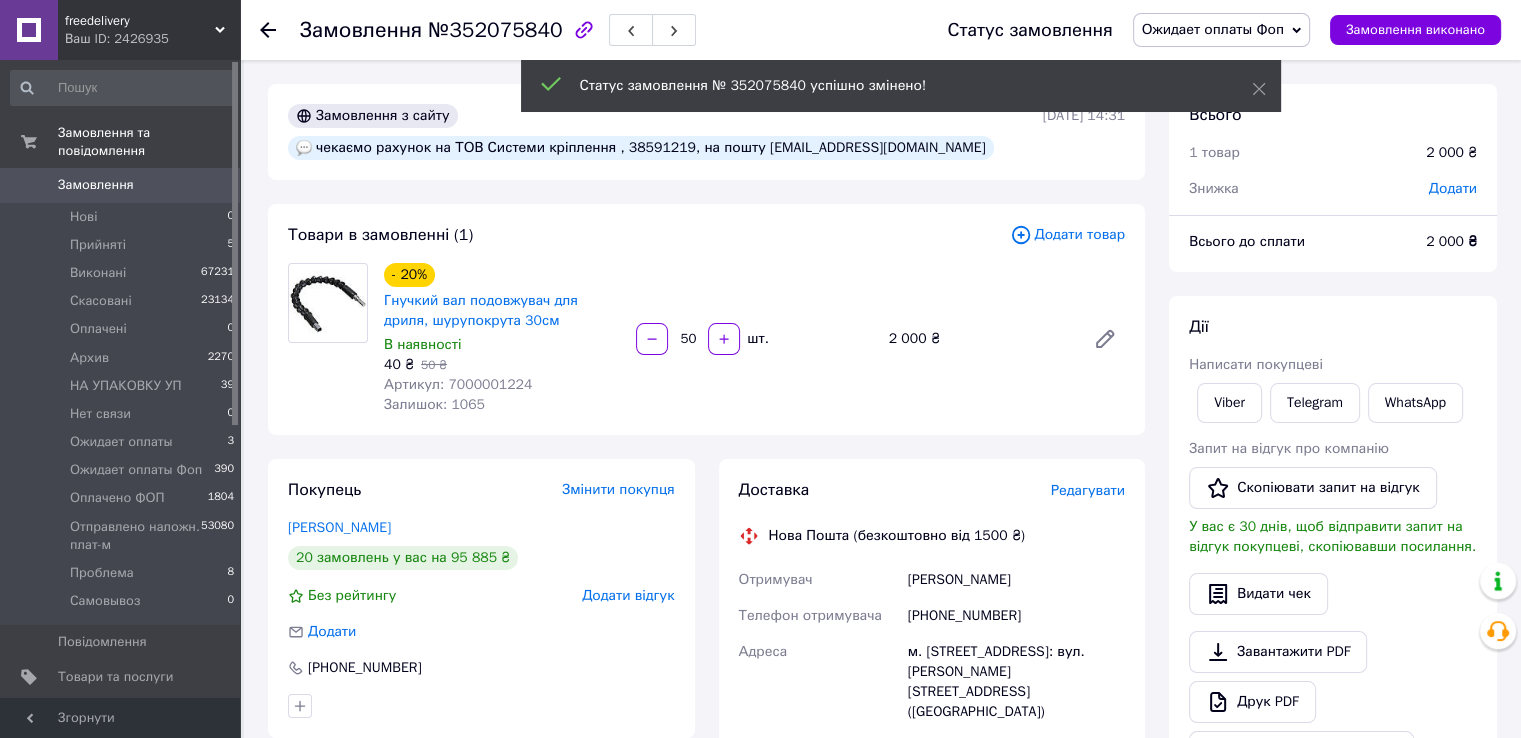 click on "№352075840" at bounding box center [495, 30] 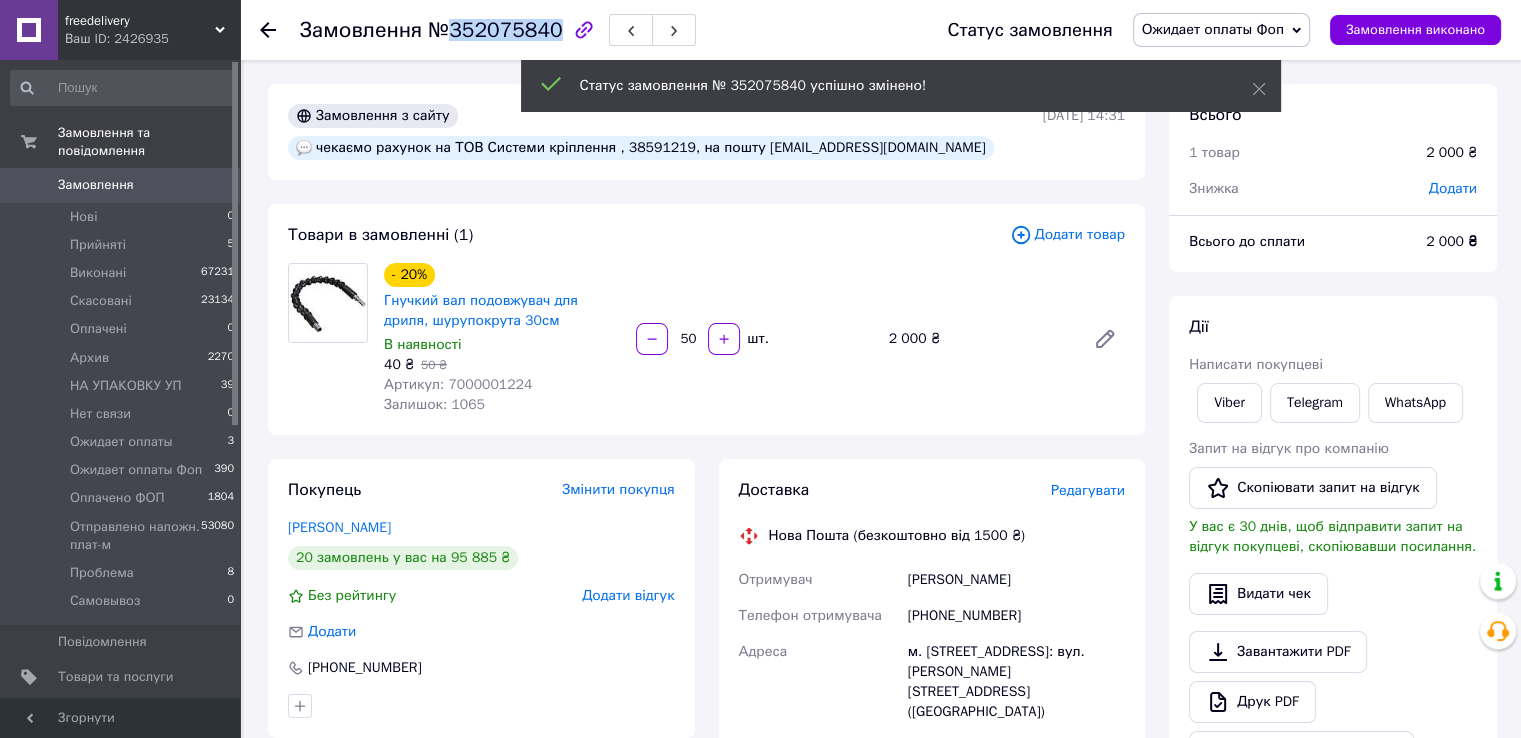 click on "№352075840" at bounding box center (495, 30) 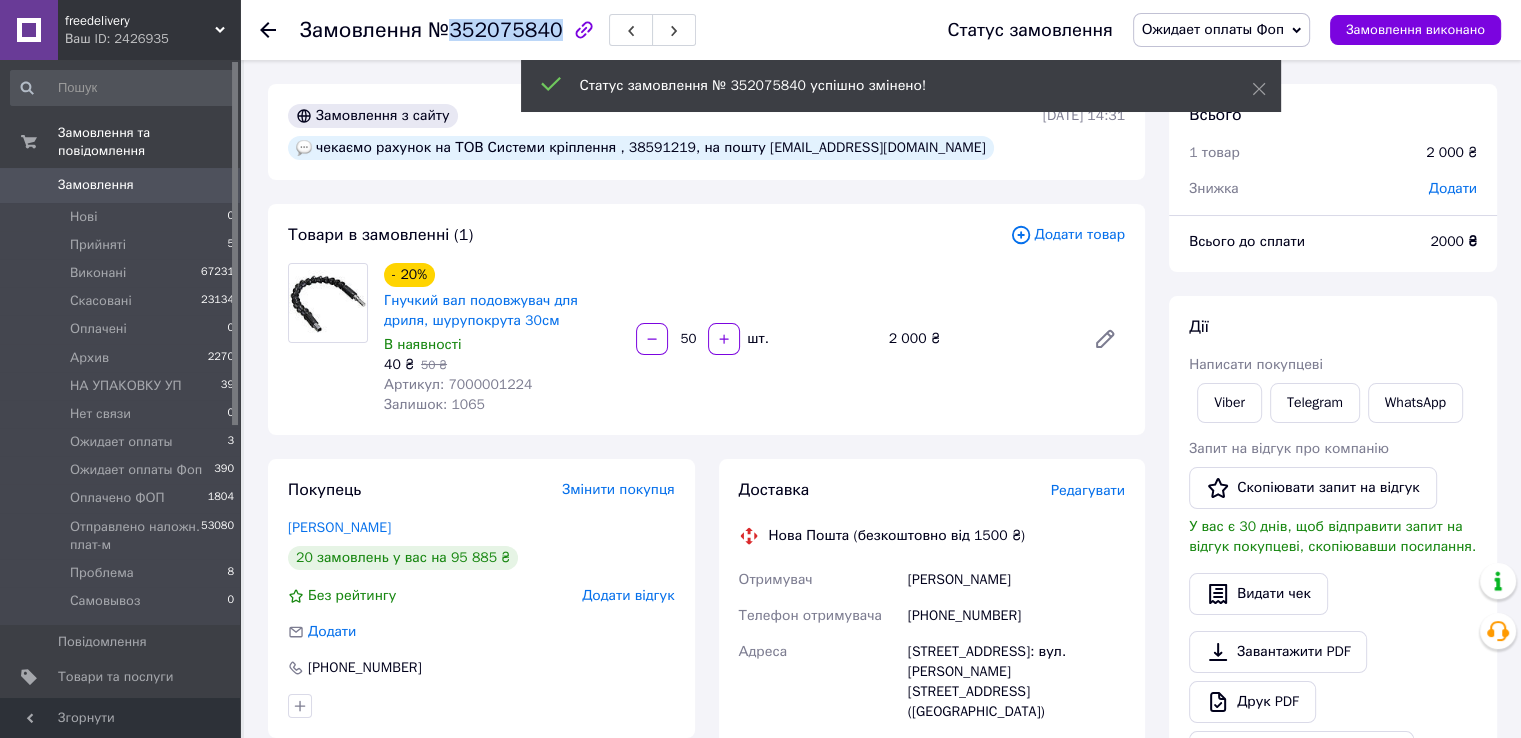 copy on "352075840" 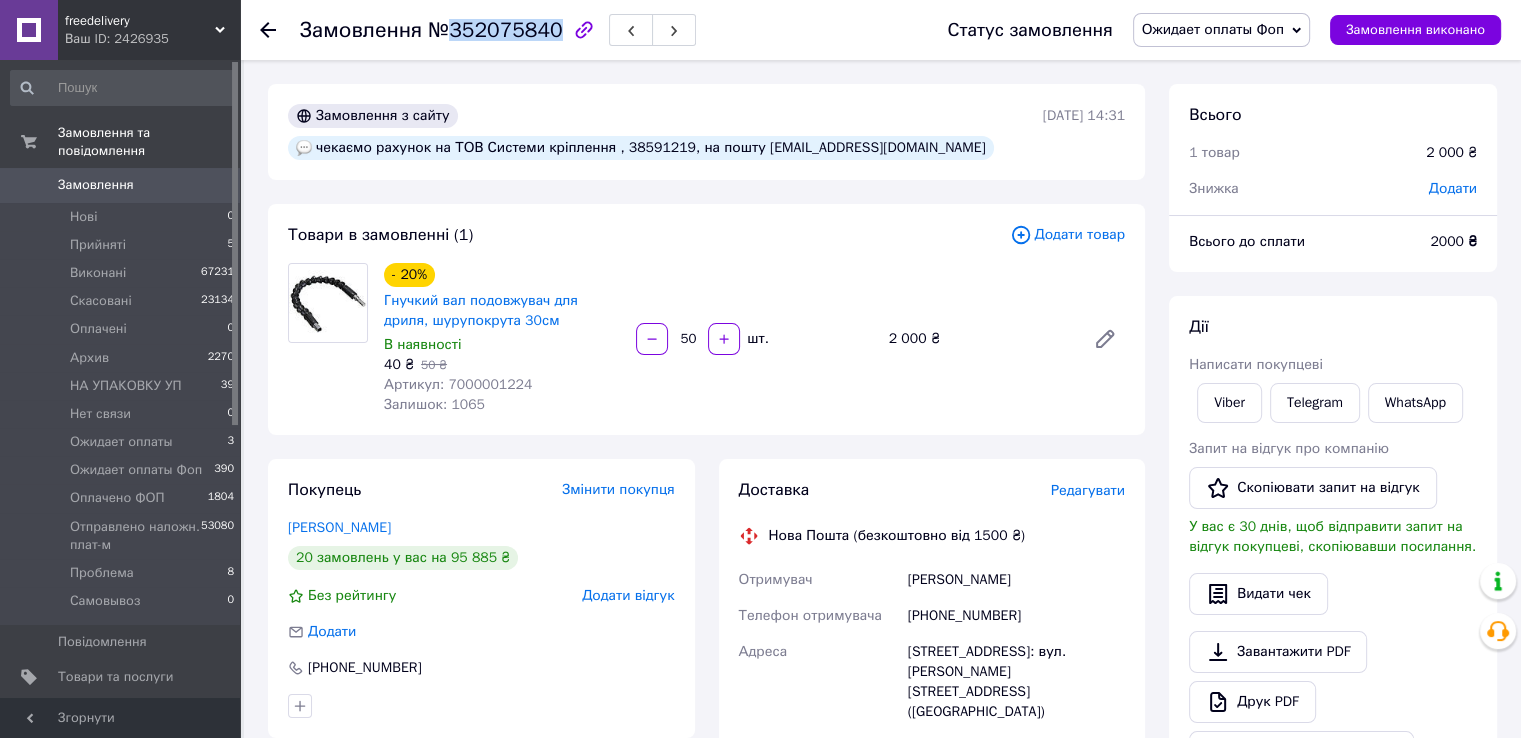 click on "Замовлення 0" at bounding box center (123, 185) 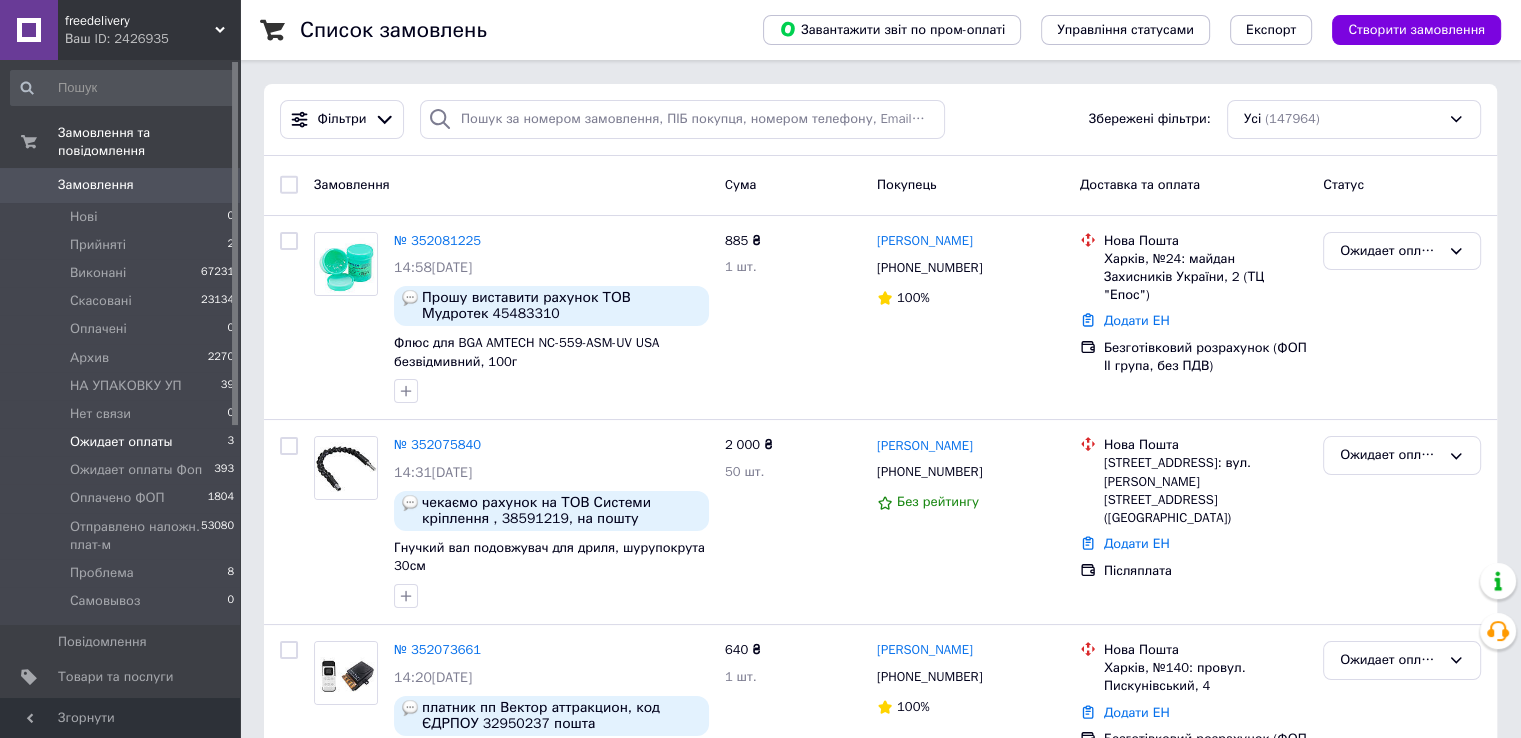 click on "Ожидает оплаты" at bounding box center [121, 442] 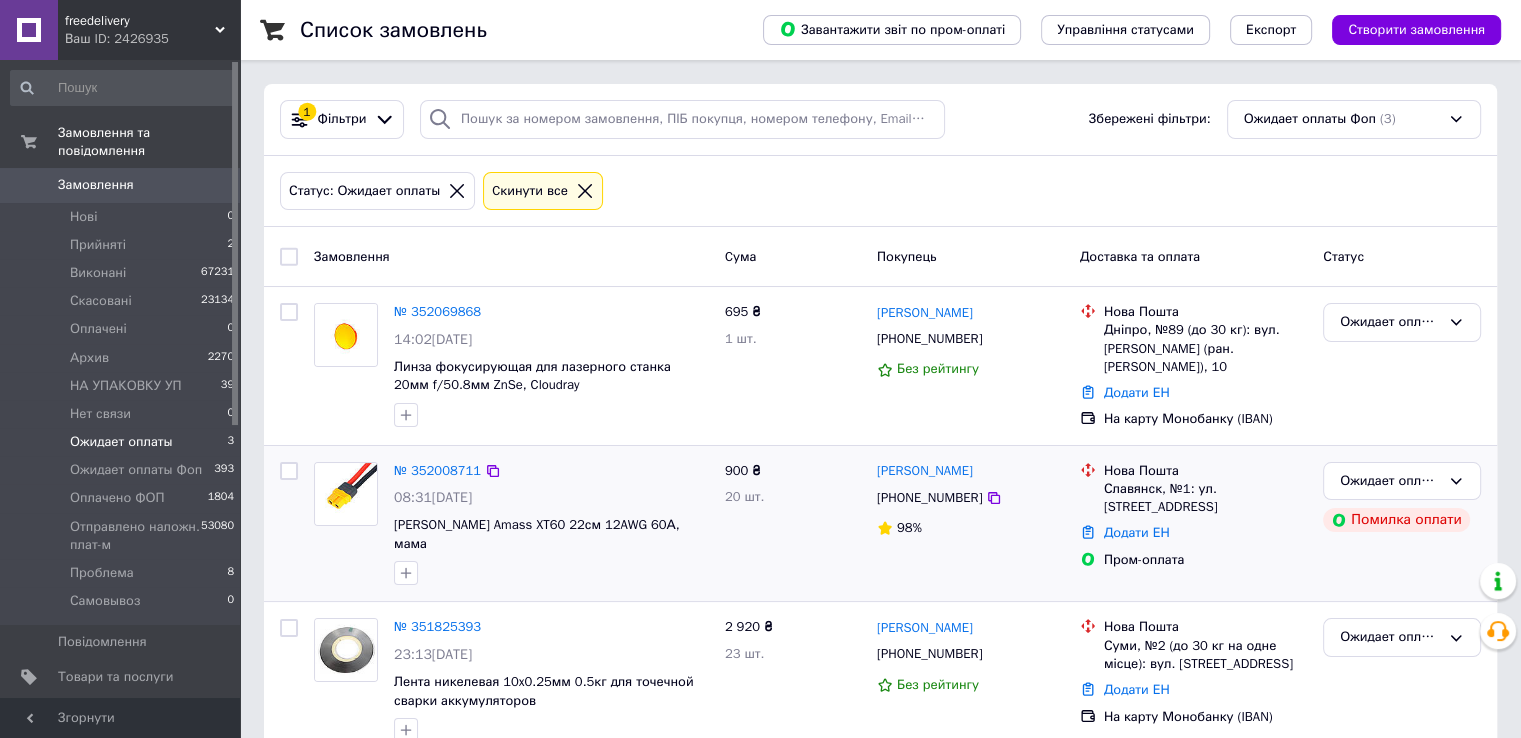 scroll, scrollTop: 58, scrollLeft: 0, axis: vertical 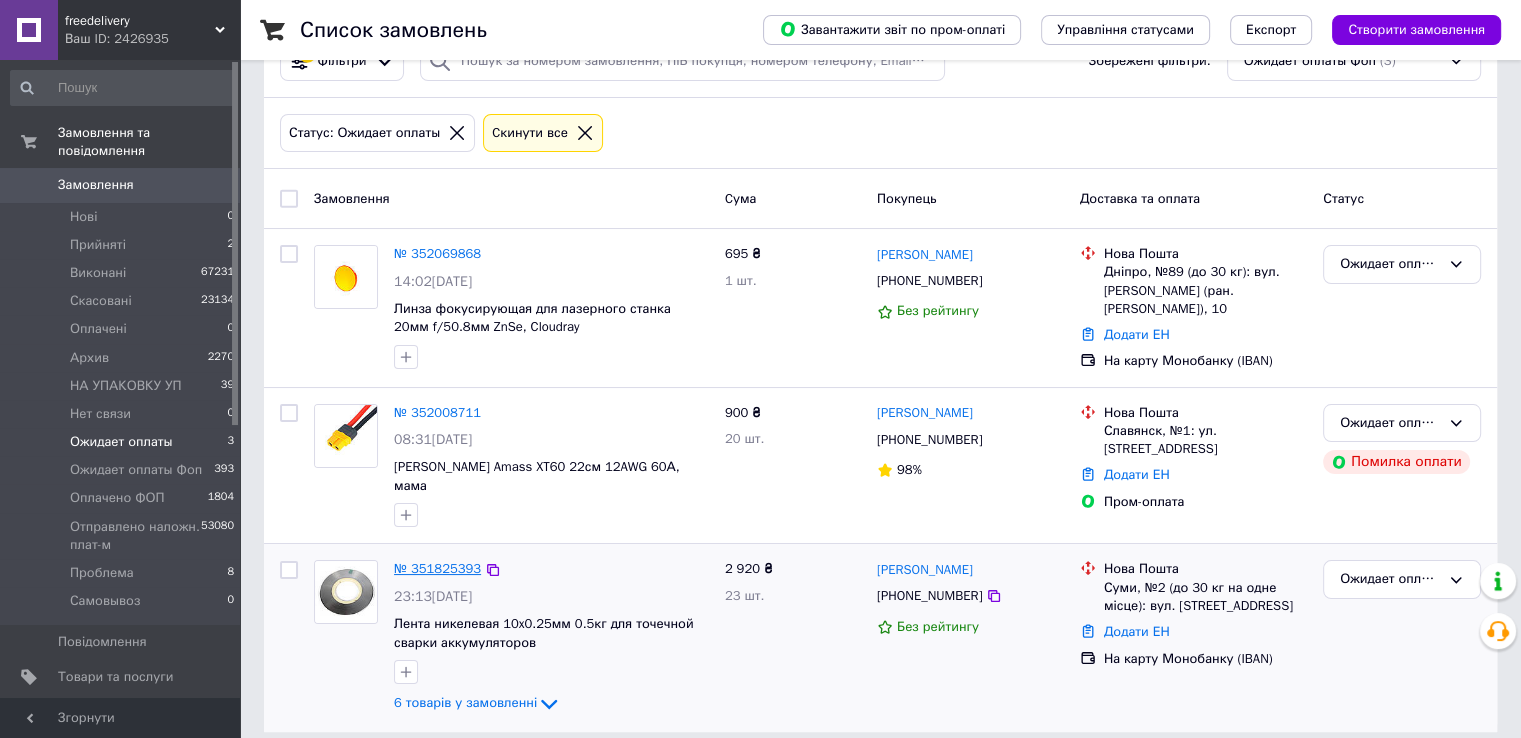 click on "№ 351825393" at bounding box center (437, 568) 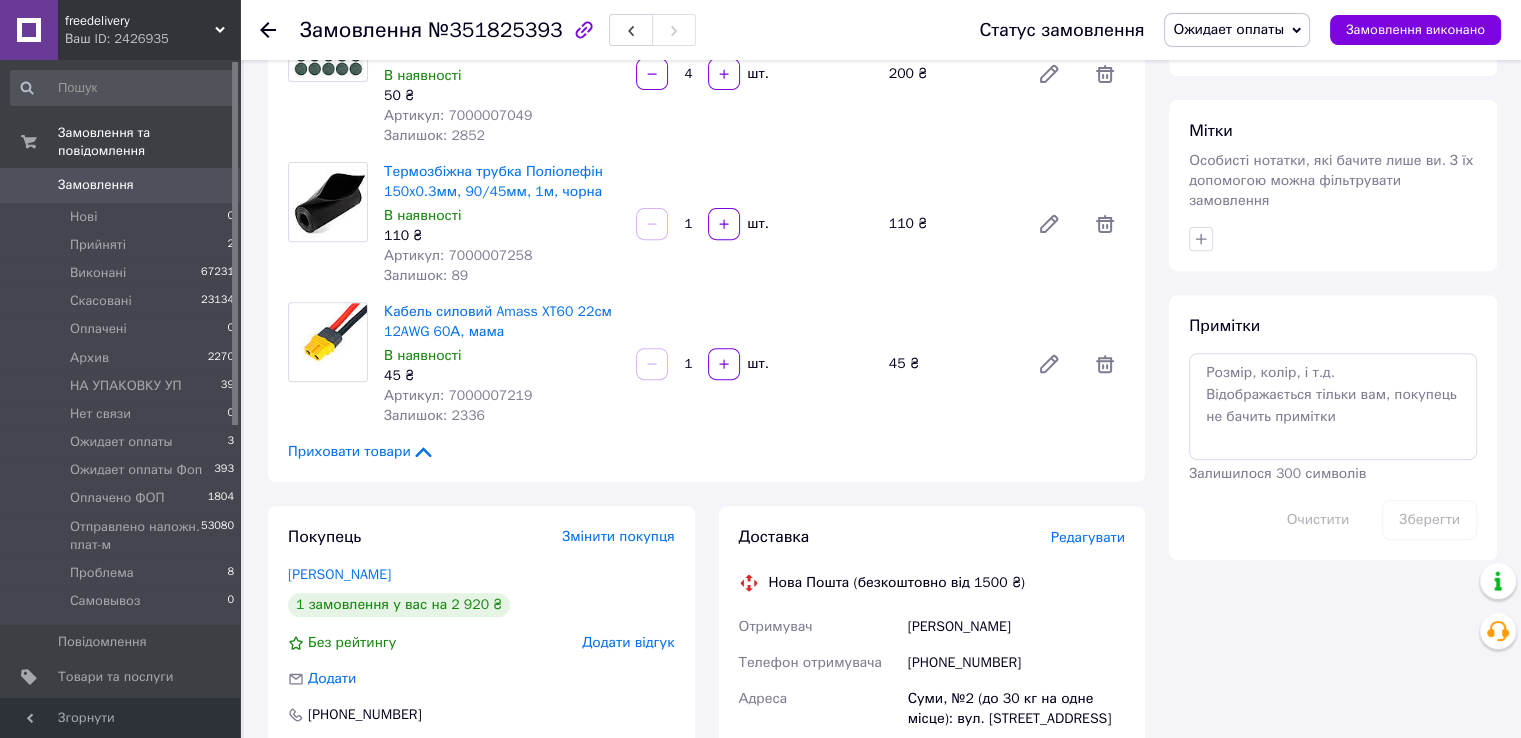 scroll, scrollTop: 300, scrollLeft: 0, axis: vertical 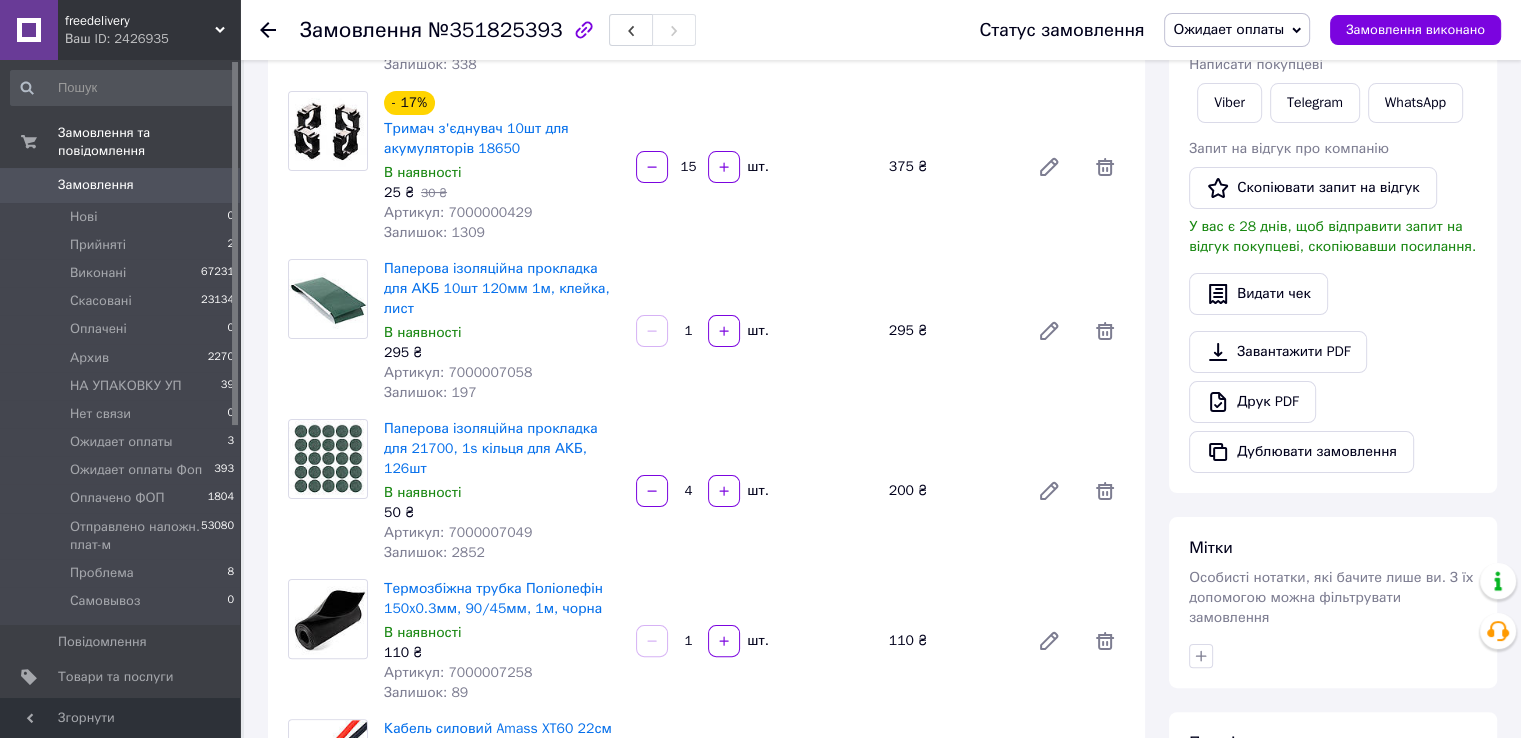 click on "№351825393" at bounding box center (495, 30) 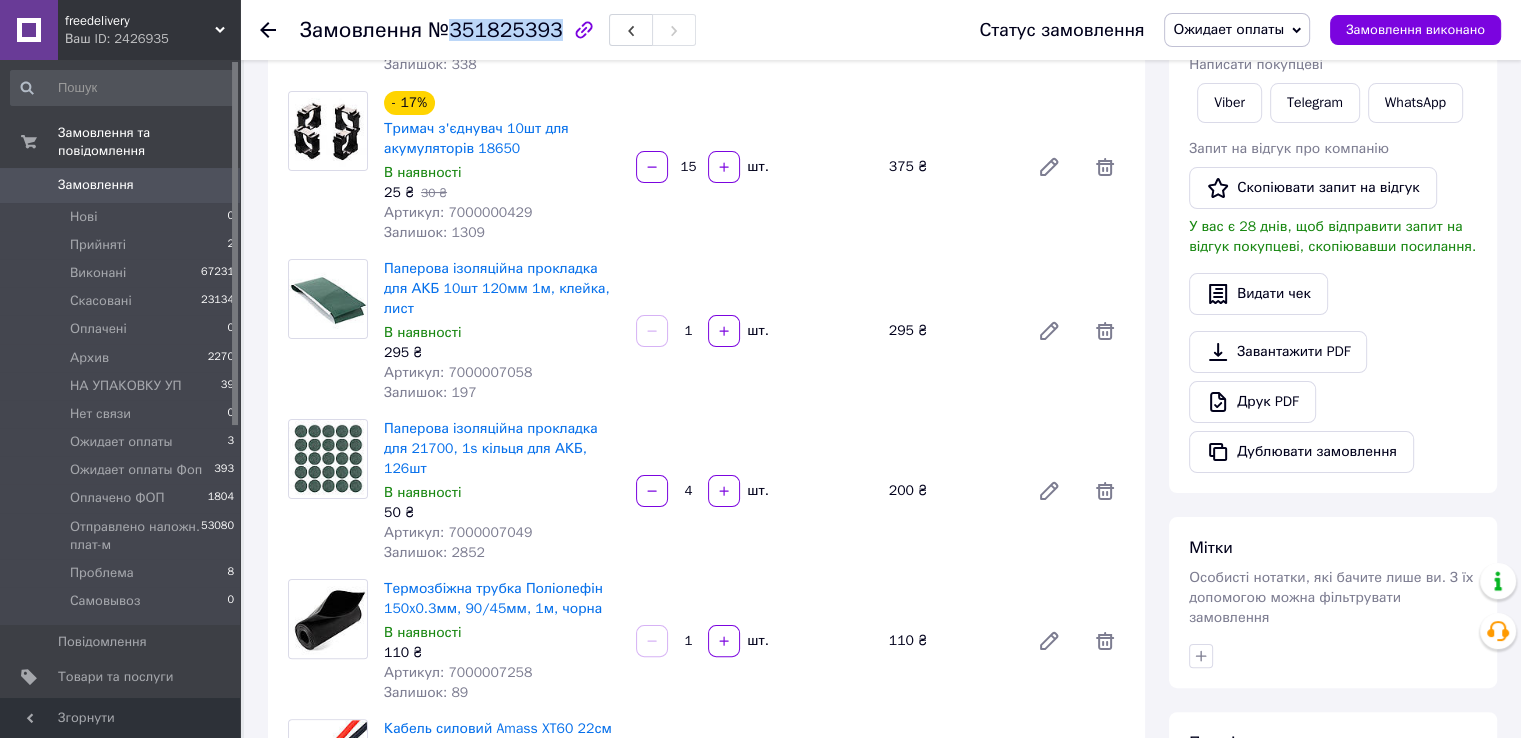 click on "№351825393" at bounding box center (495, 30) 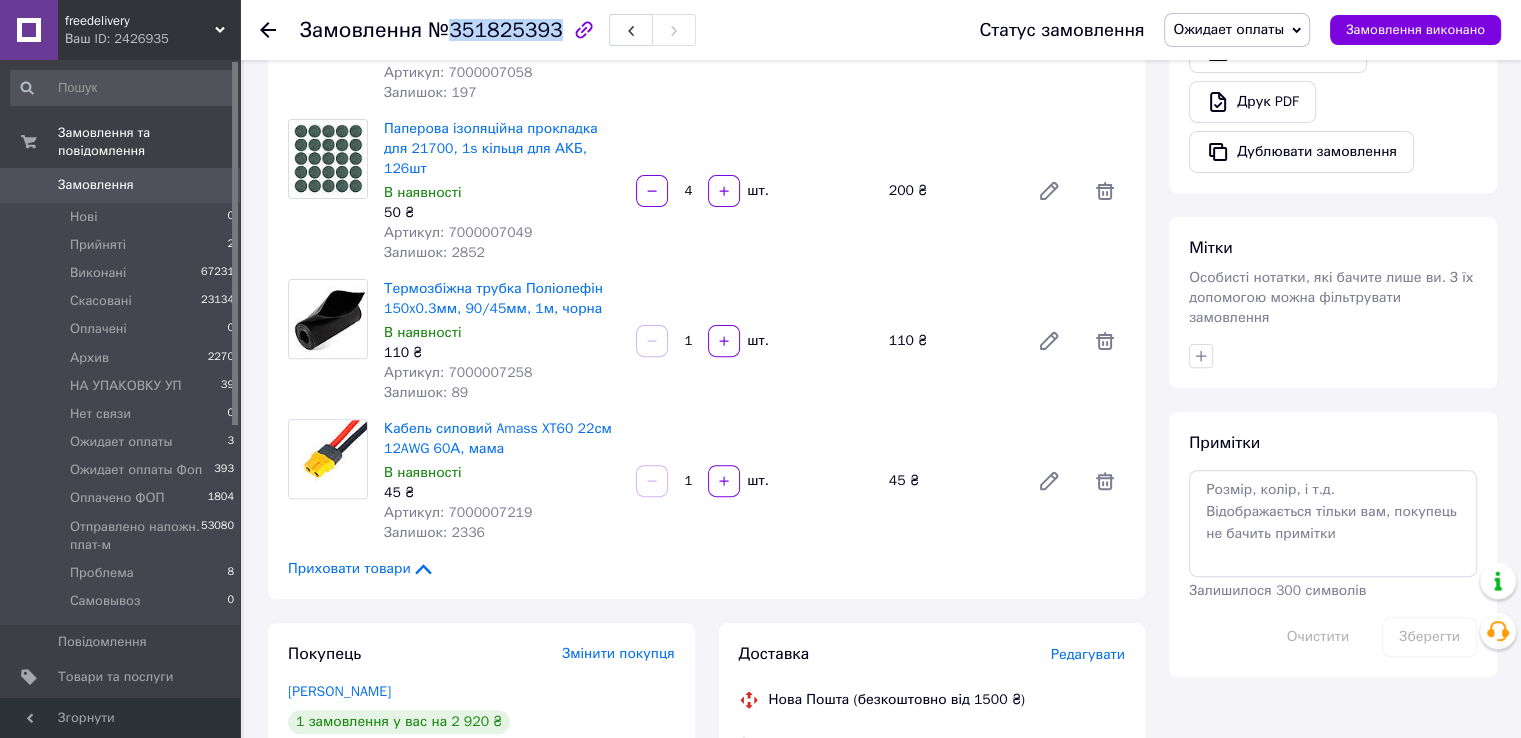 scroll, scrollTop: 900, scrollLeft: 0, axis: vertical 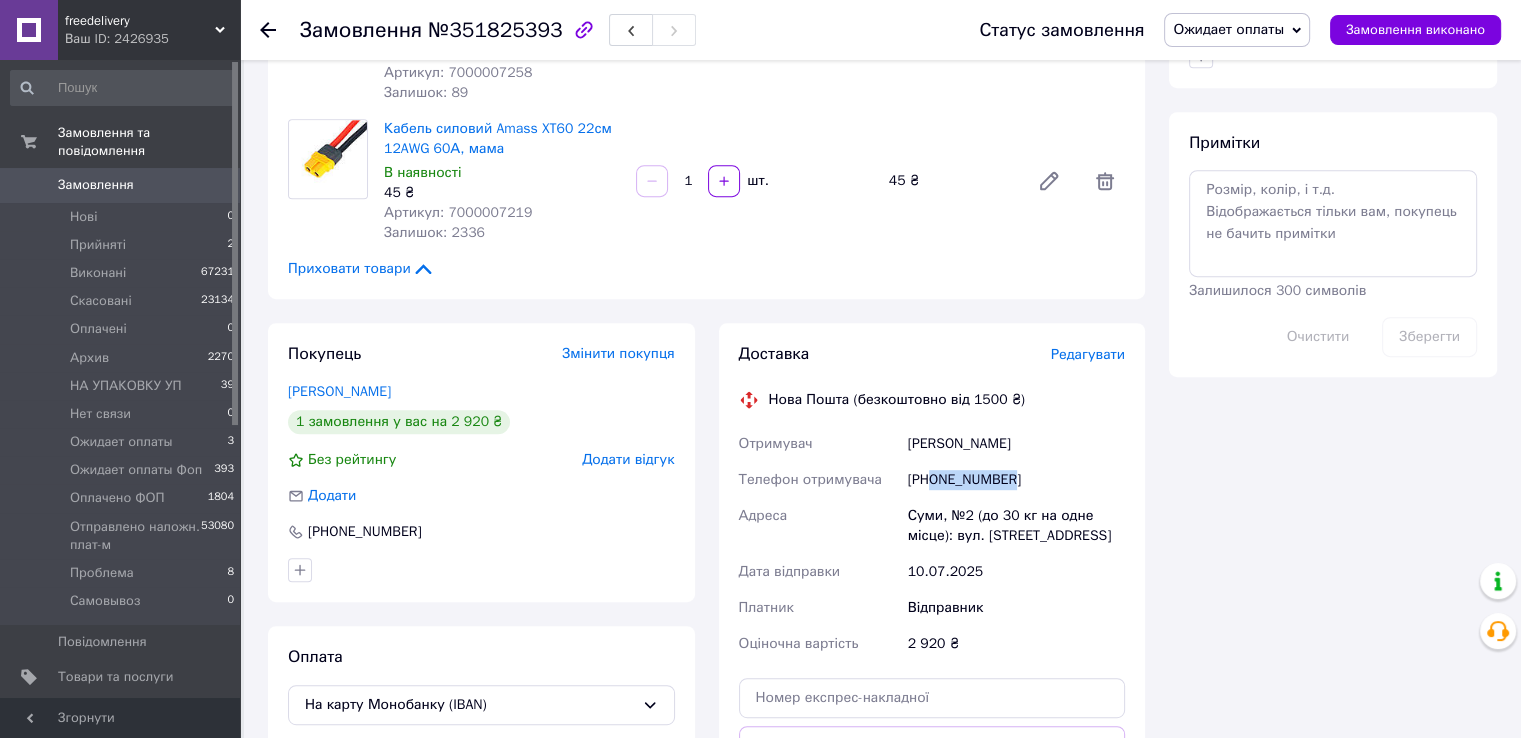 drag, startPoint x: 932, startPoint y: 437, endPoint x: 1011, endPoint y: 446, distance: 79.51101 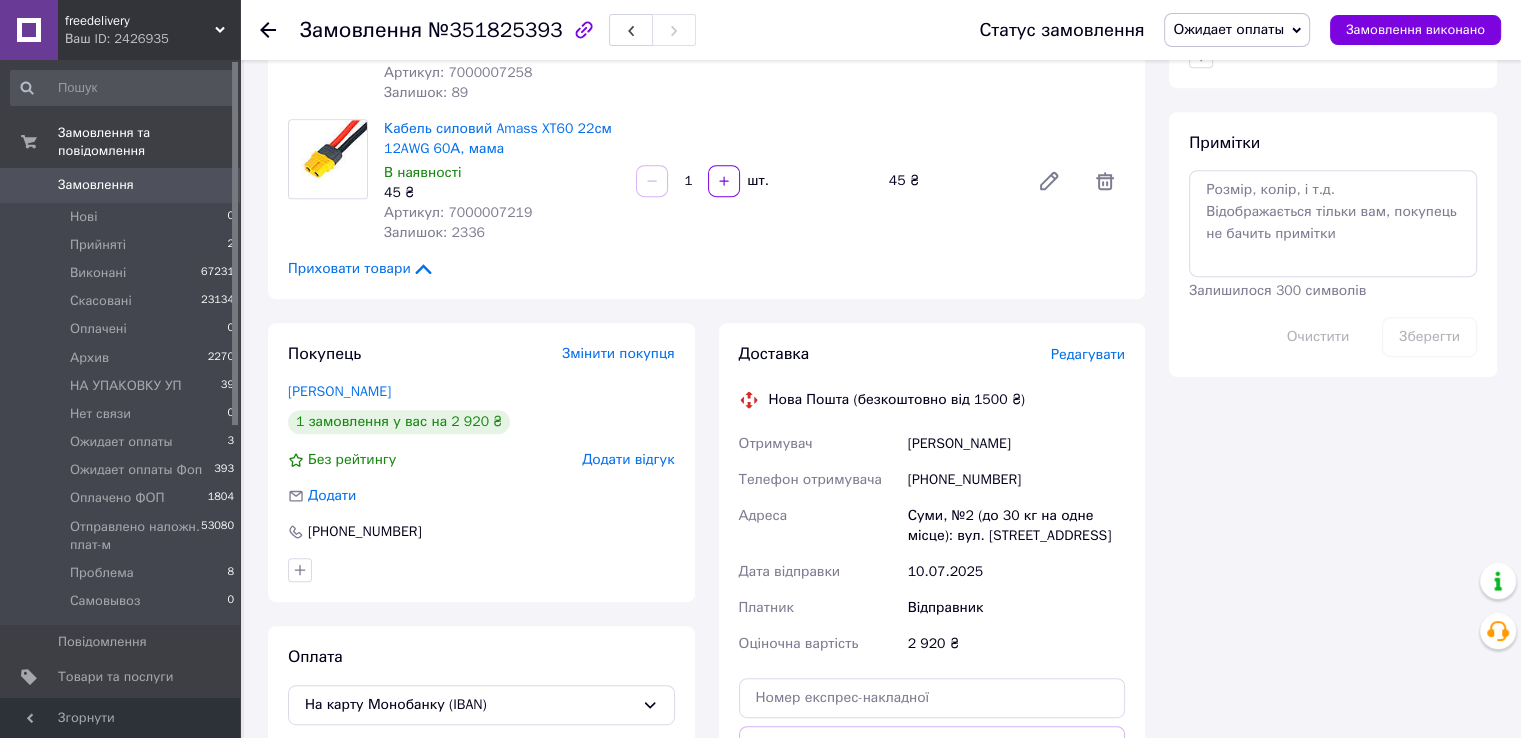 click on "№351825393" at bounding box center [495, 30] 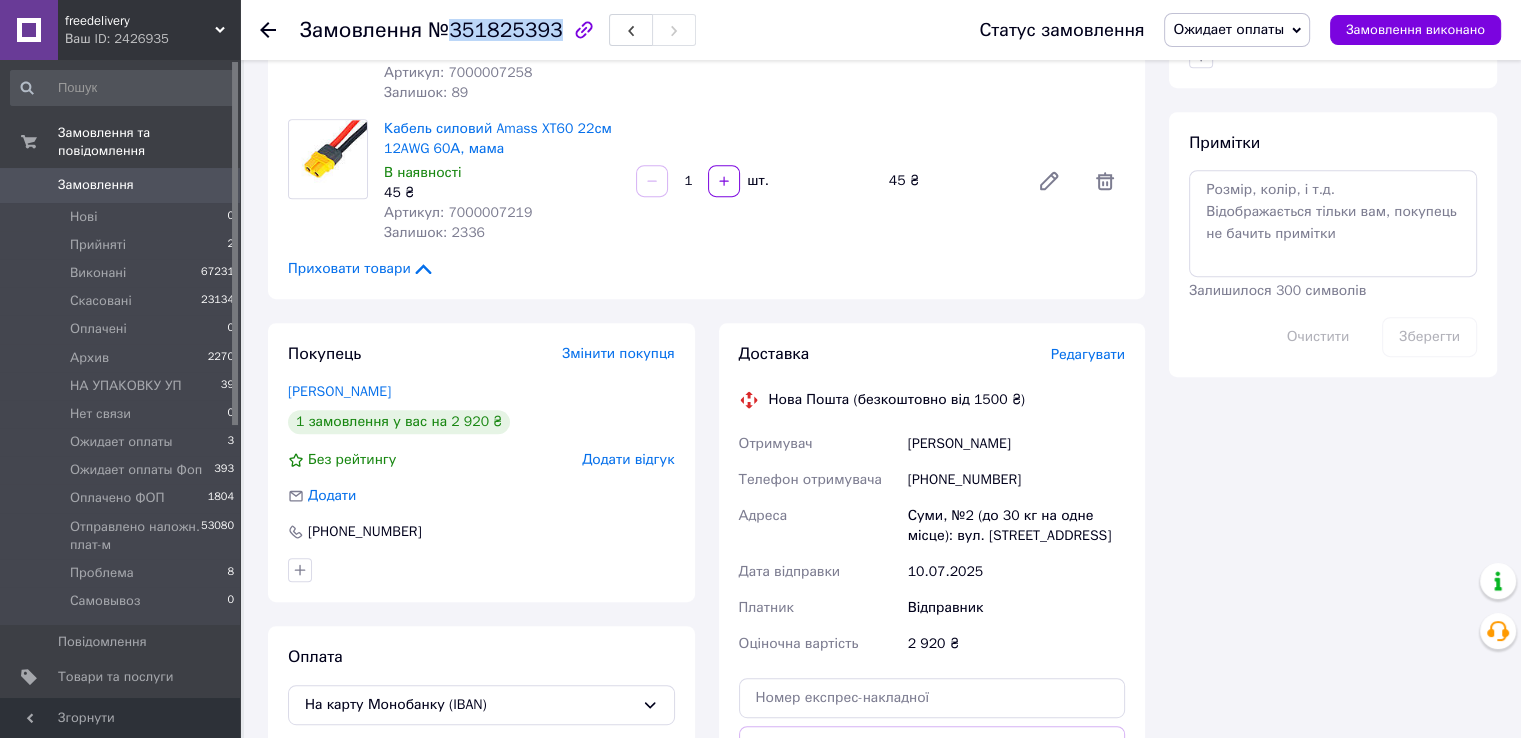 click on "№351825393" at bounding box center [495, 30] 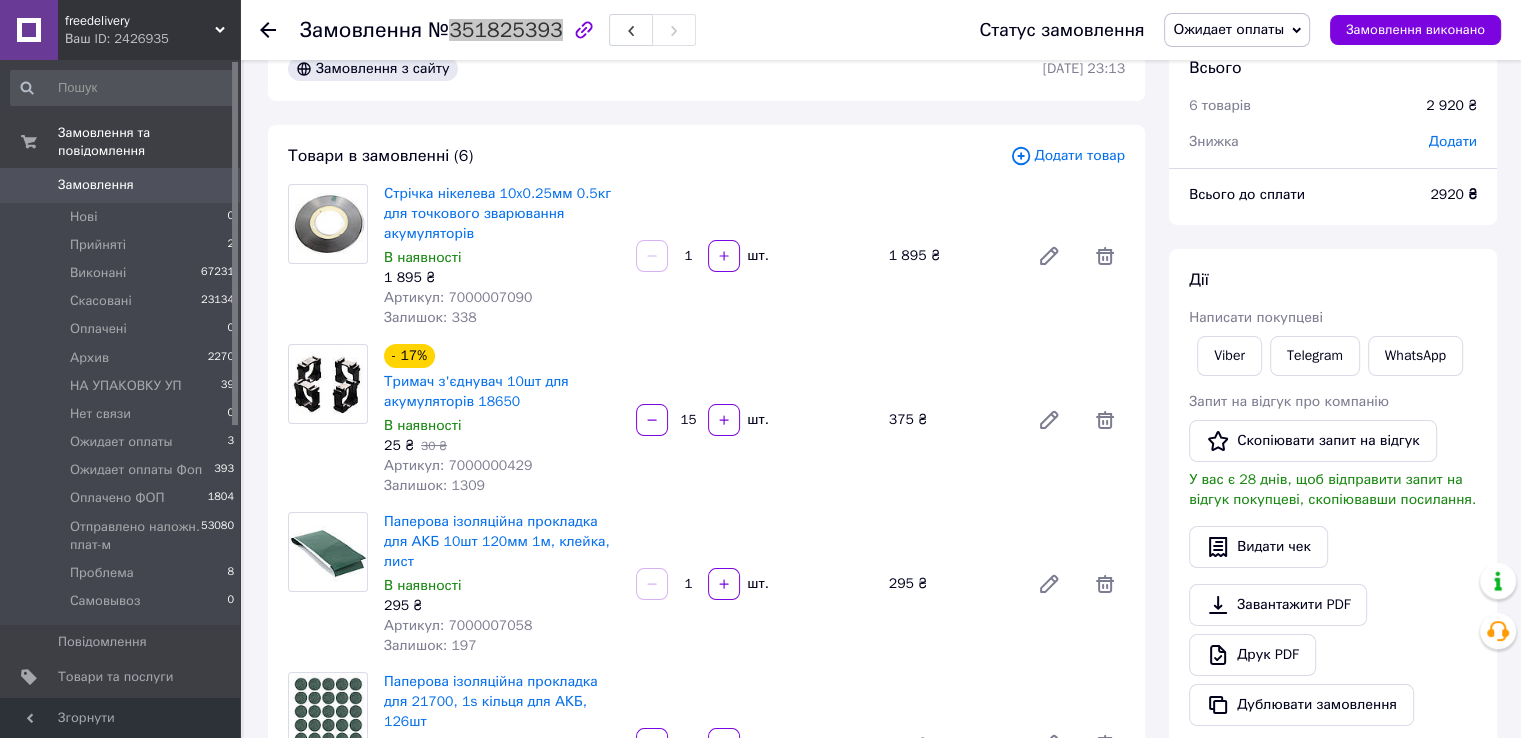 scroll, scrollTop: 0, scrollLeft: 0, axis: both 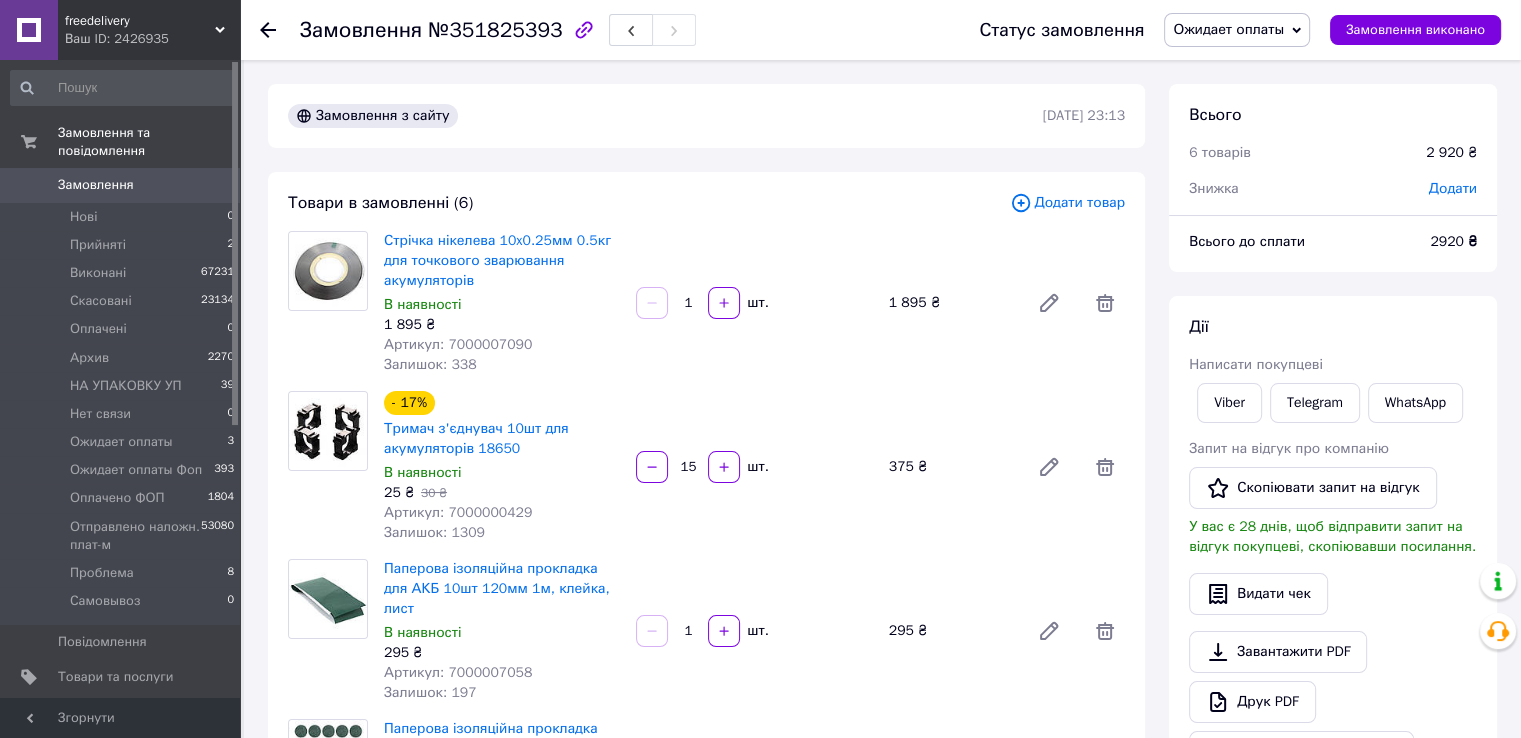 click on "Паперова ізоляційна прокладка для АКБ 10шт 120мм 1м, клейка, лист В наявності 295 ₴ Артикул: 7000007058 Залишок: 197 1   шт. 295 ₴" at bounding box center (754, 631) 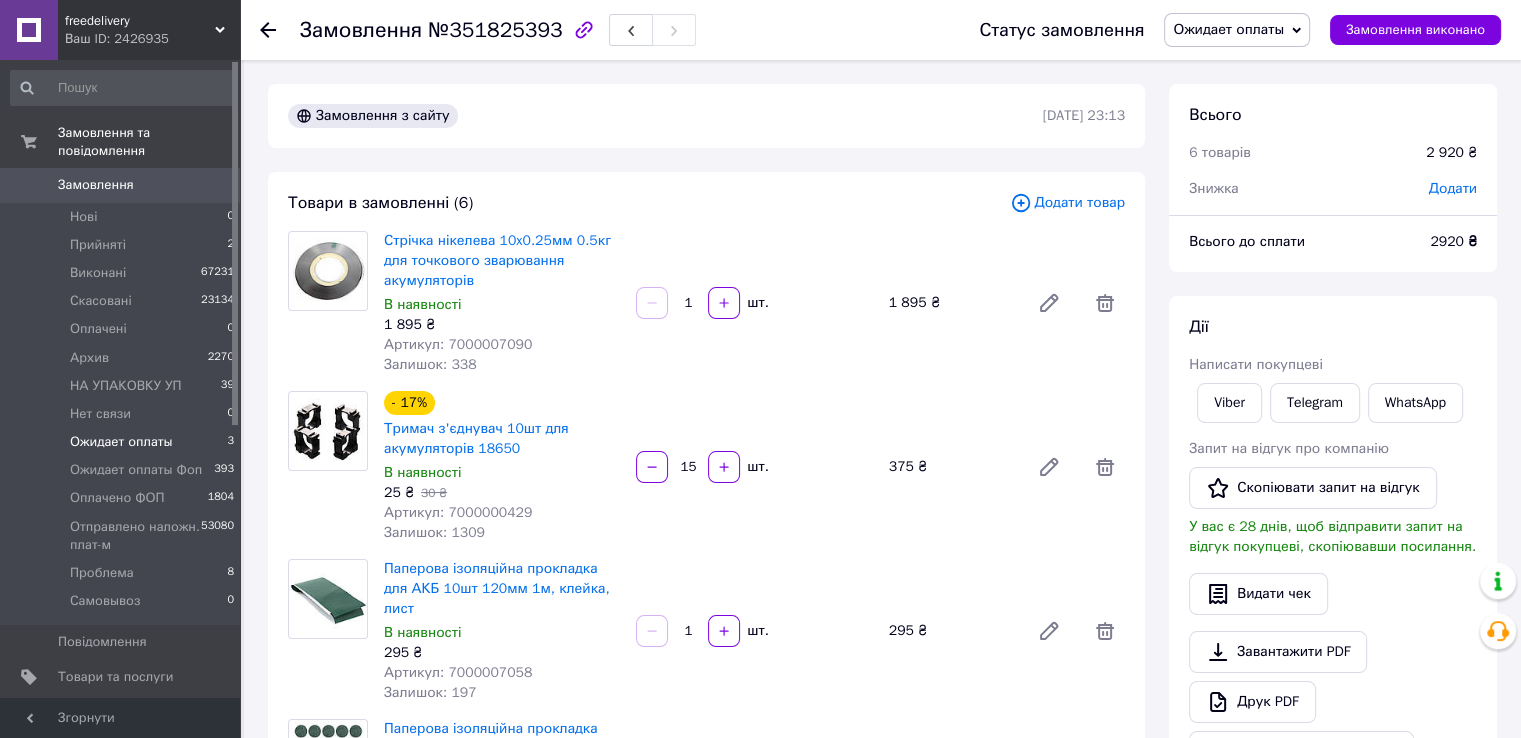 click on "Ожидает оплаты" at bounding box center (121, 442) 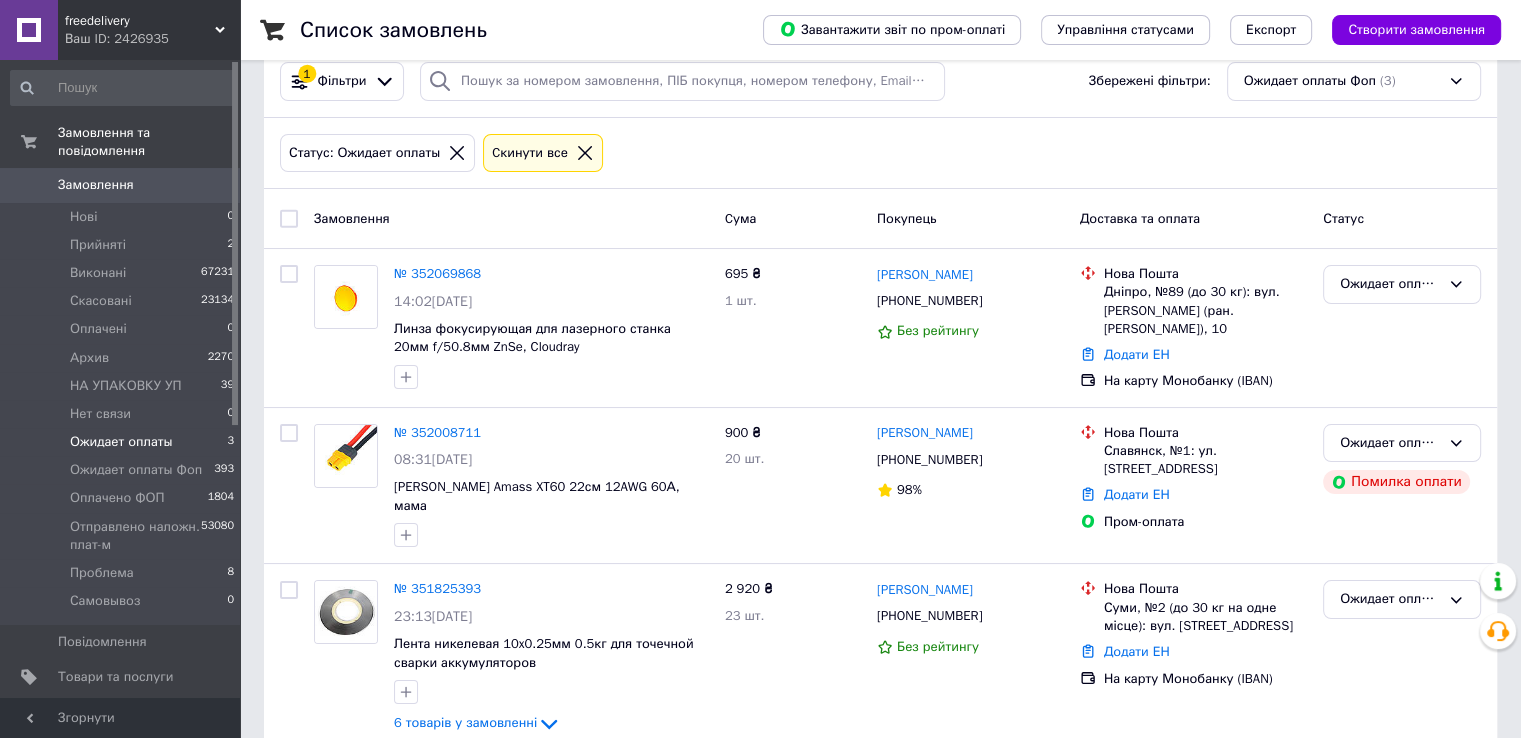 scroll, scrollTop: 58, scrollLeft: 0, axis: vertical 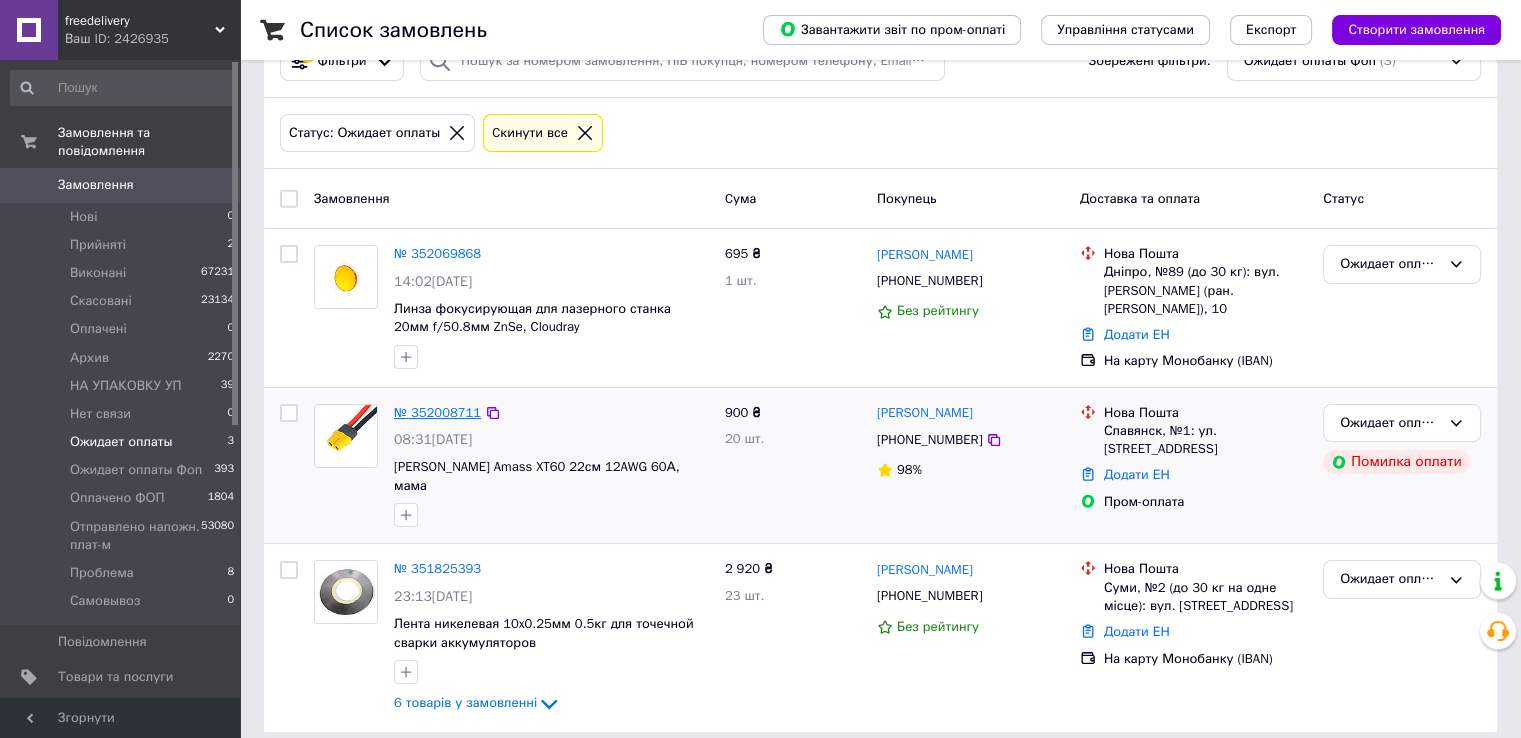 click on "№ 352008711" at bounding box center [437, 412] 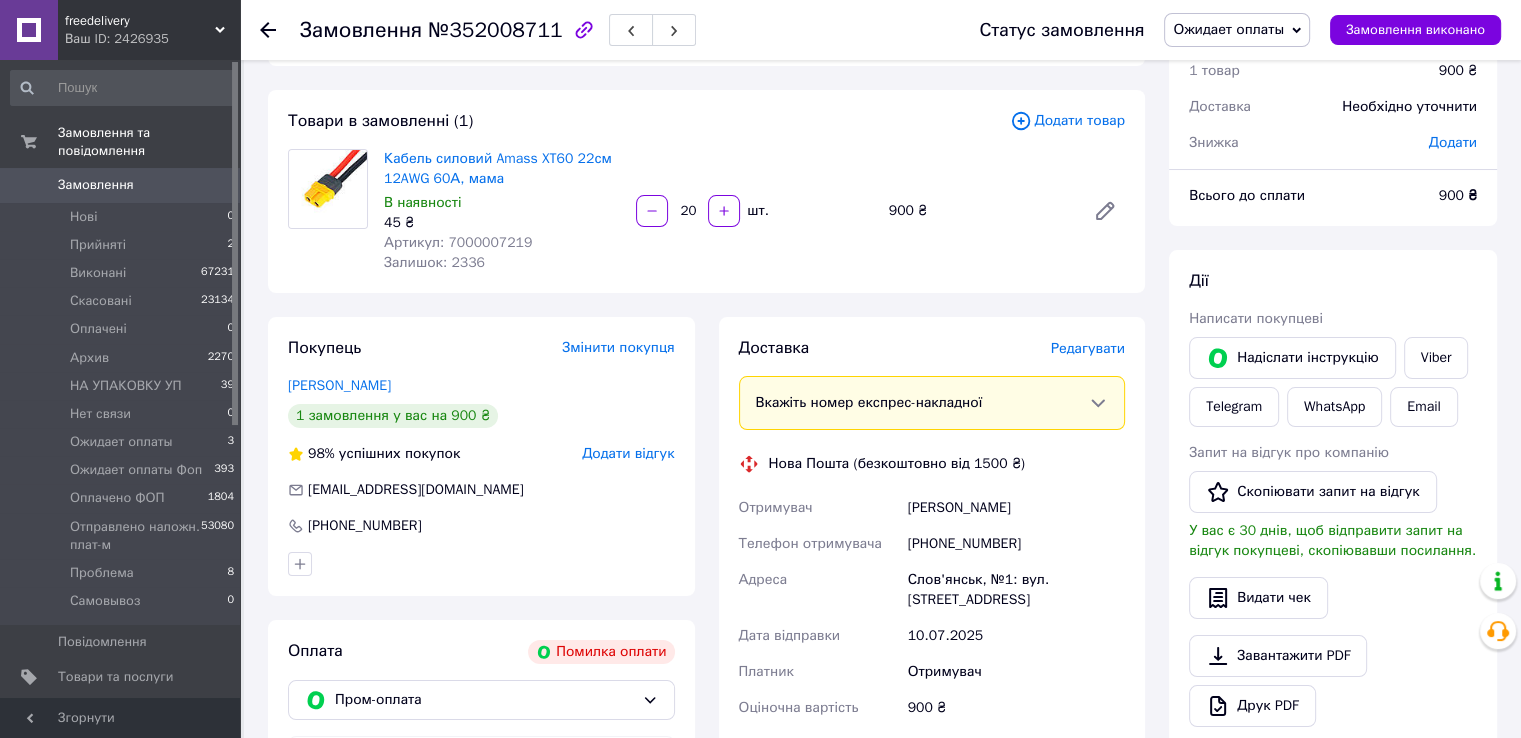 scroll, scrollTop: 0, scrollLeft: 0, axis: both 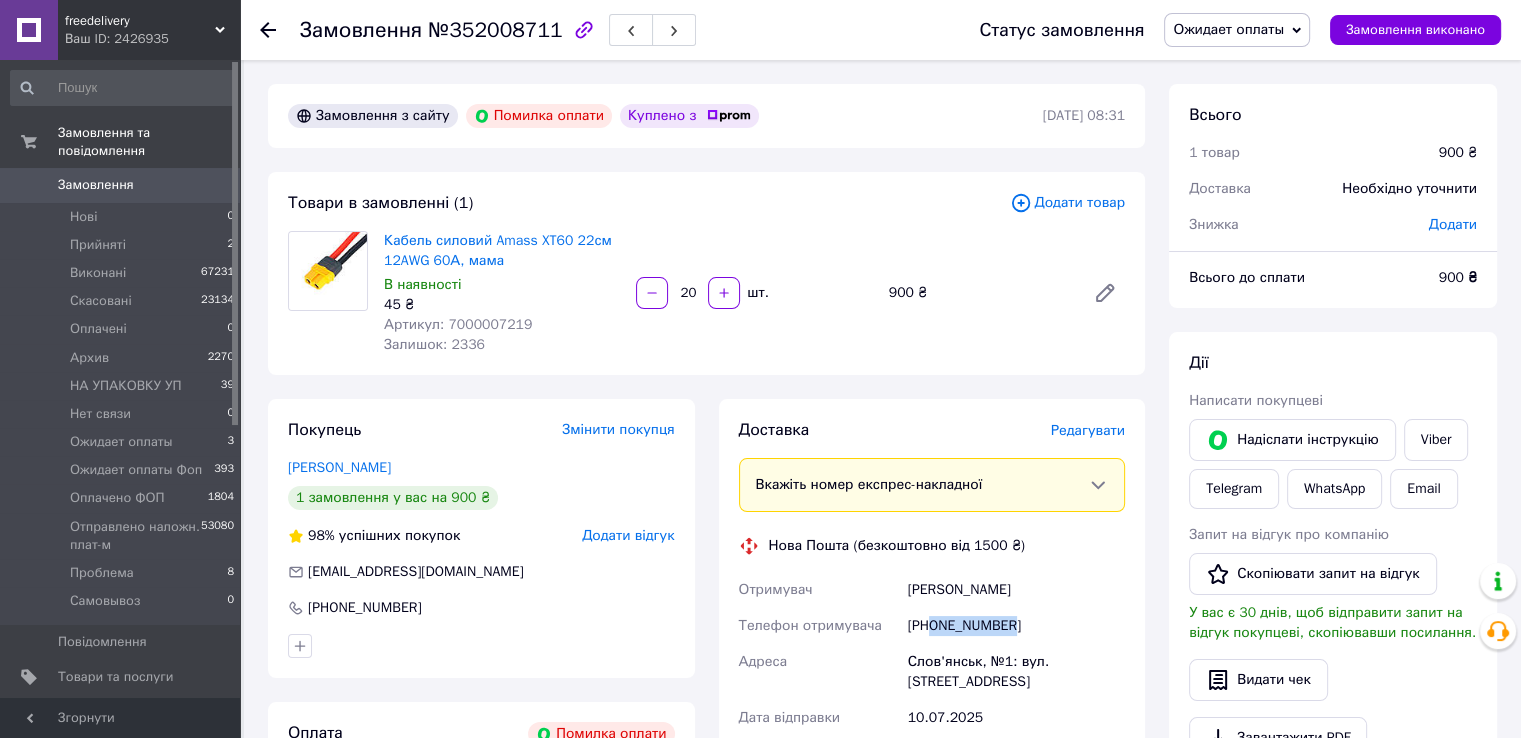 drag, startPoint x: 932, startPoint y: 627, endPoint x: 1012, endPoint y: 633, distance: 80.224686 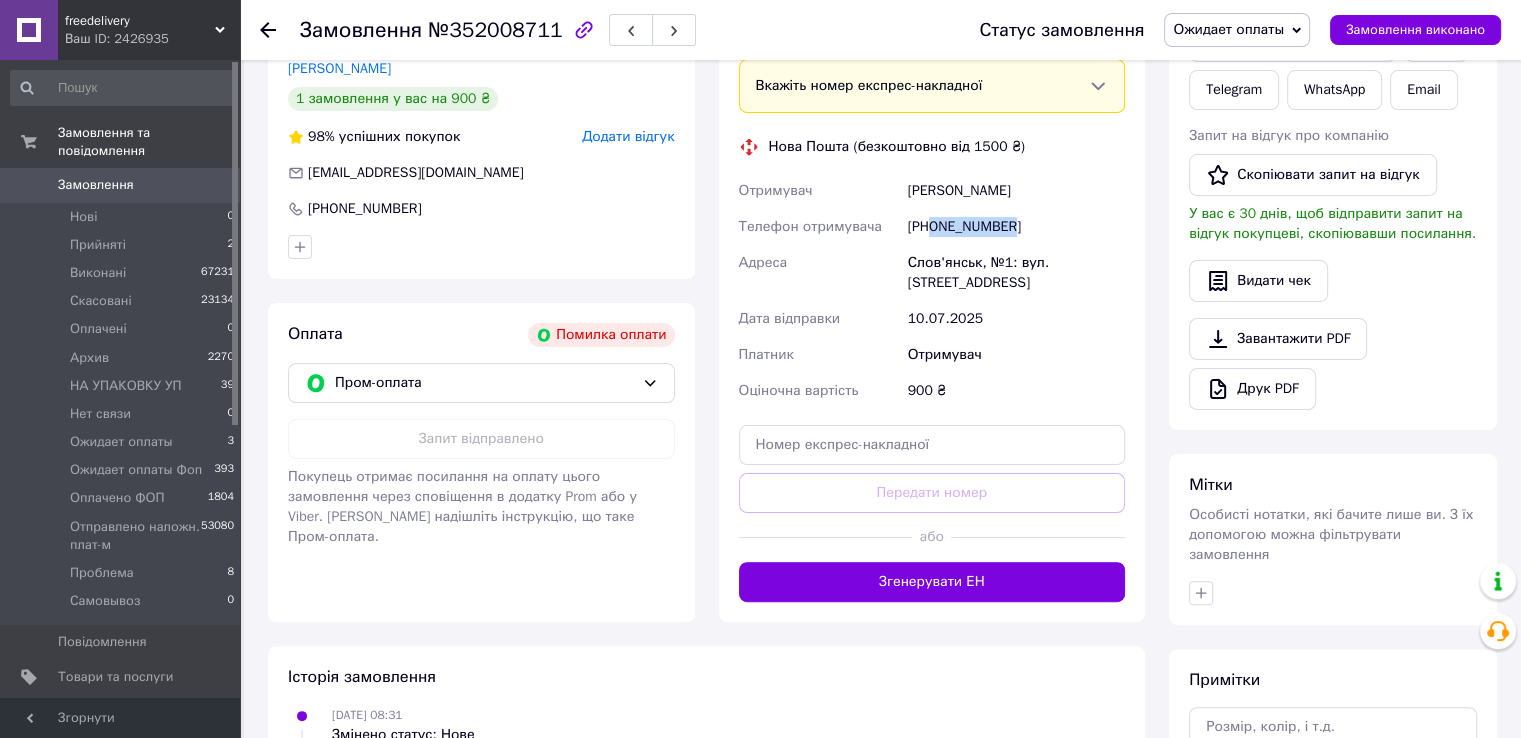 scroll, scrollTop: 176, scrollLeft: 0, axis: vertical 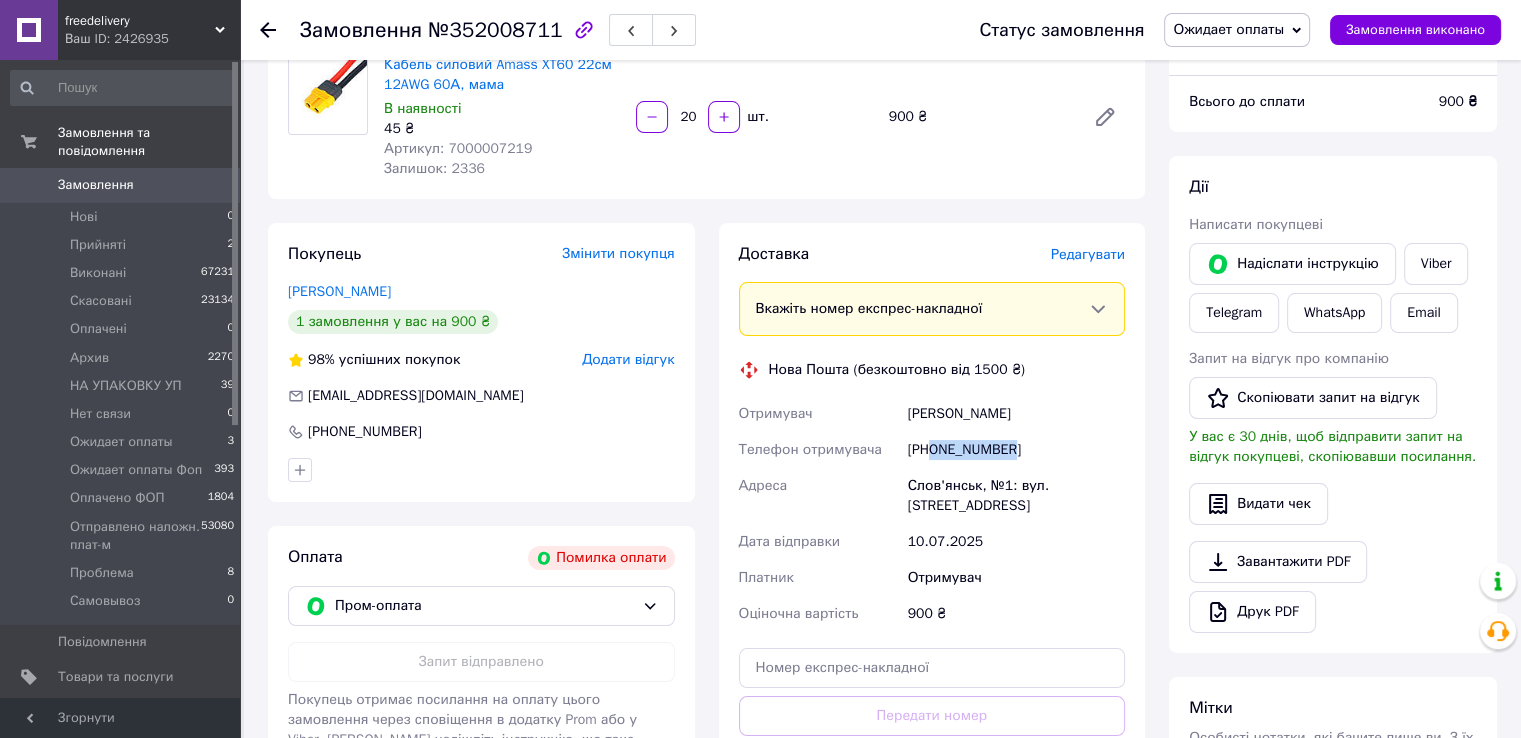 copy on "0972930824" 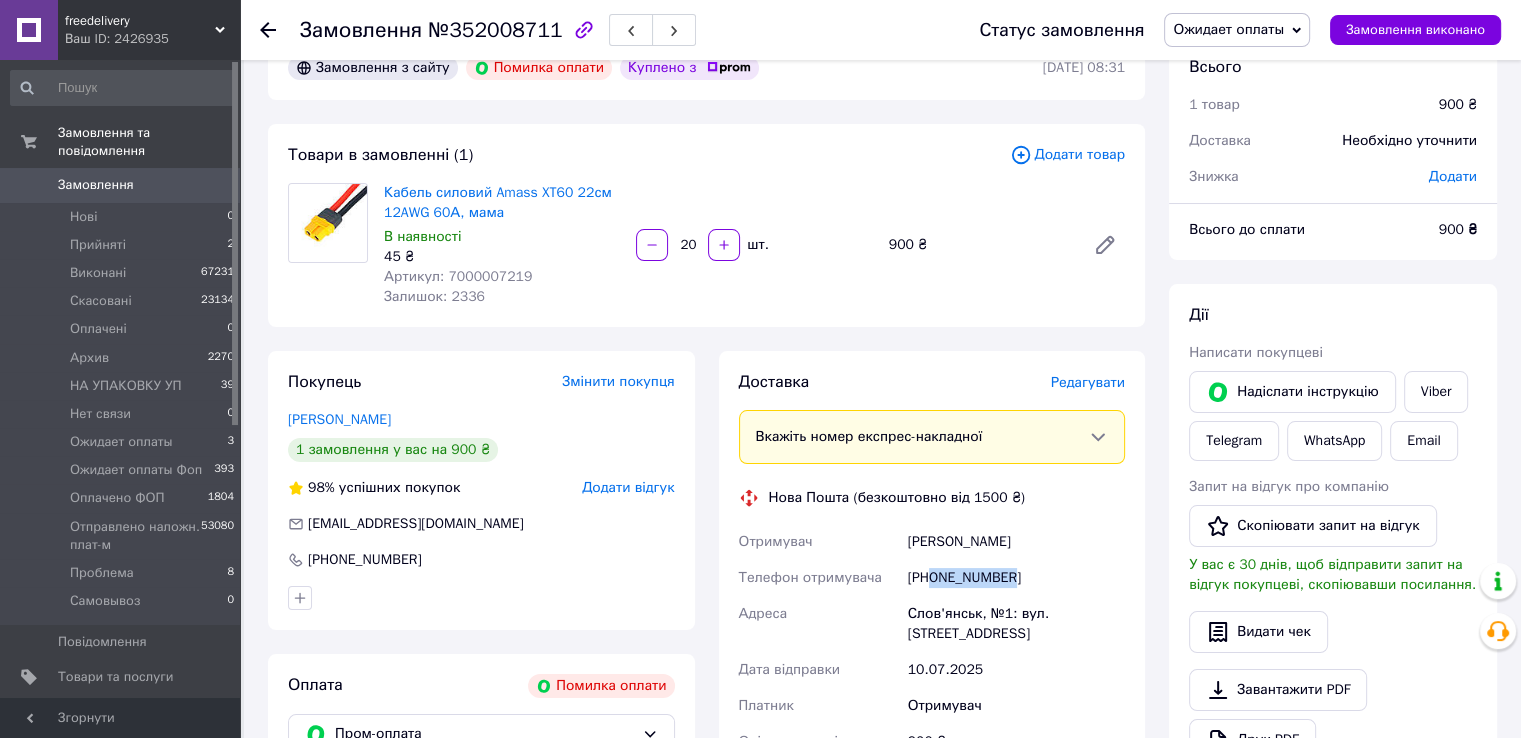 scroll, scrollTop: 0, scrollLeft: 0, axis: both 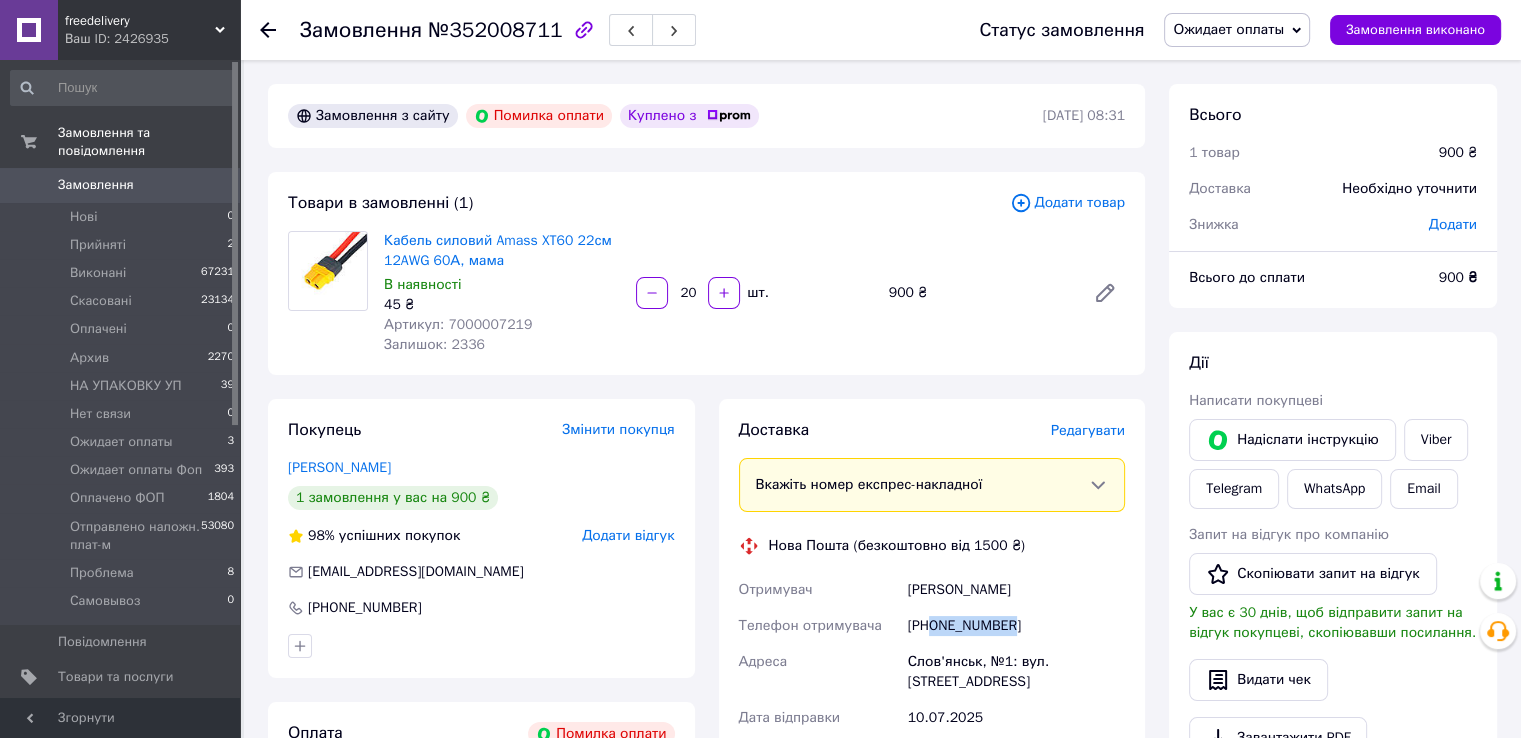 click on "Замовлення" at bounding box center (121, 185) 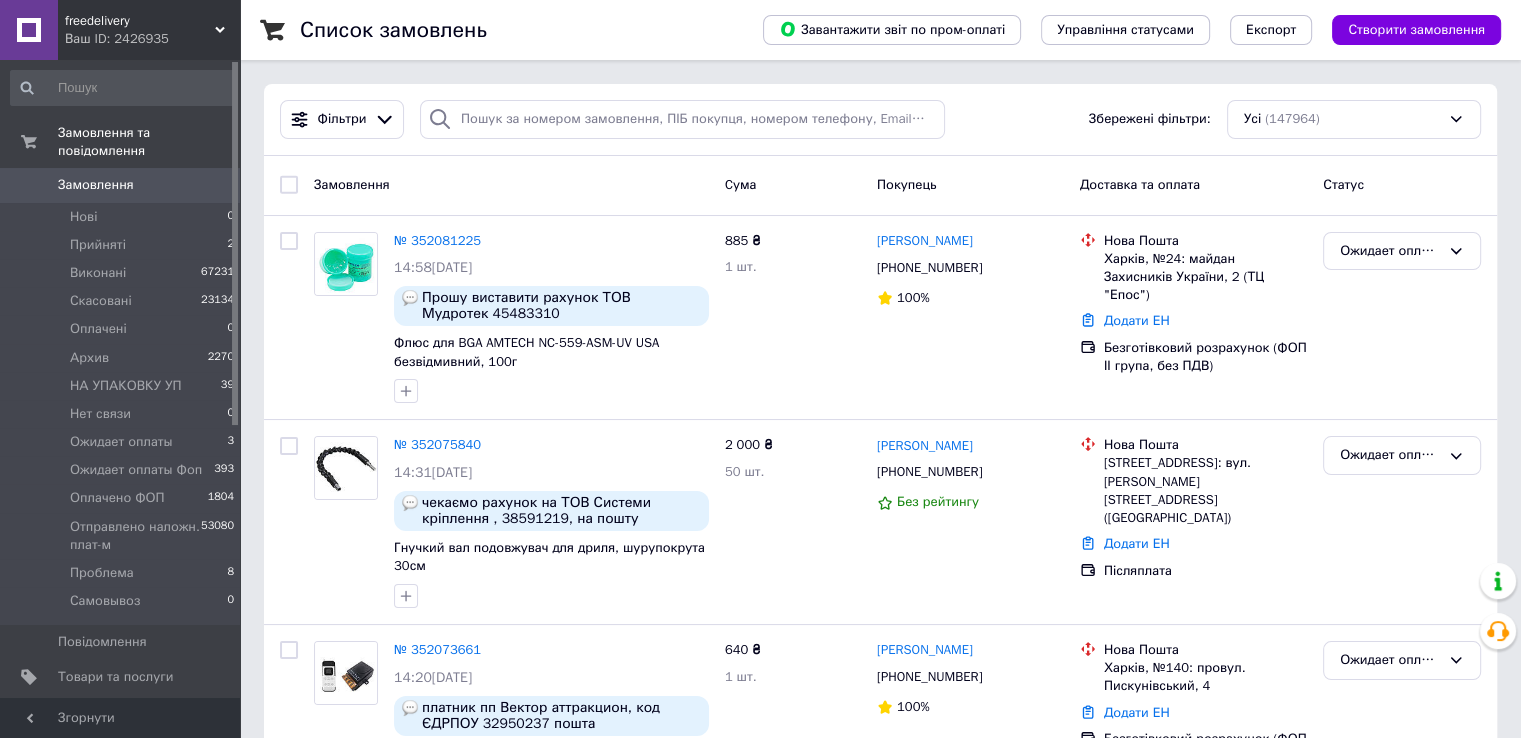 click on "Замовлення" at bounding box center (121, 185) 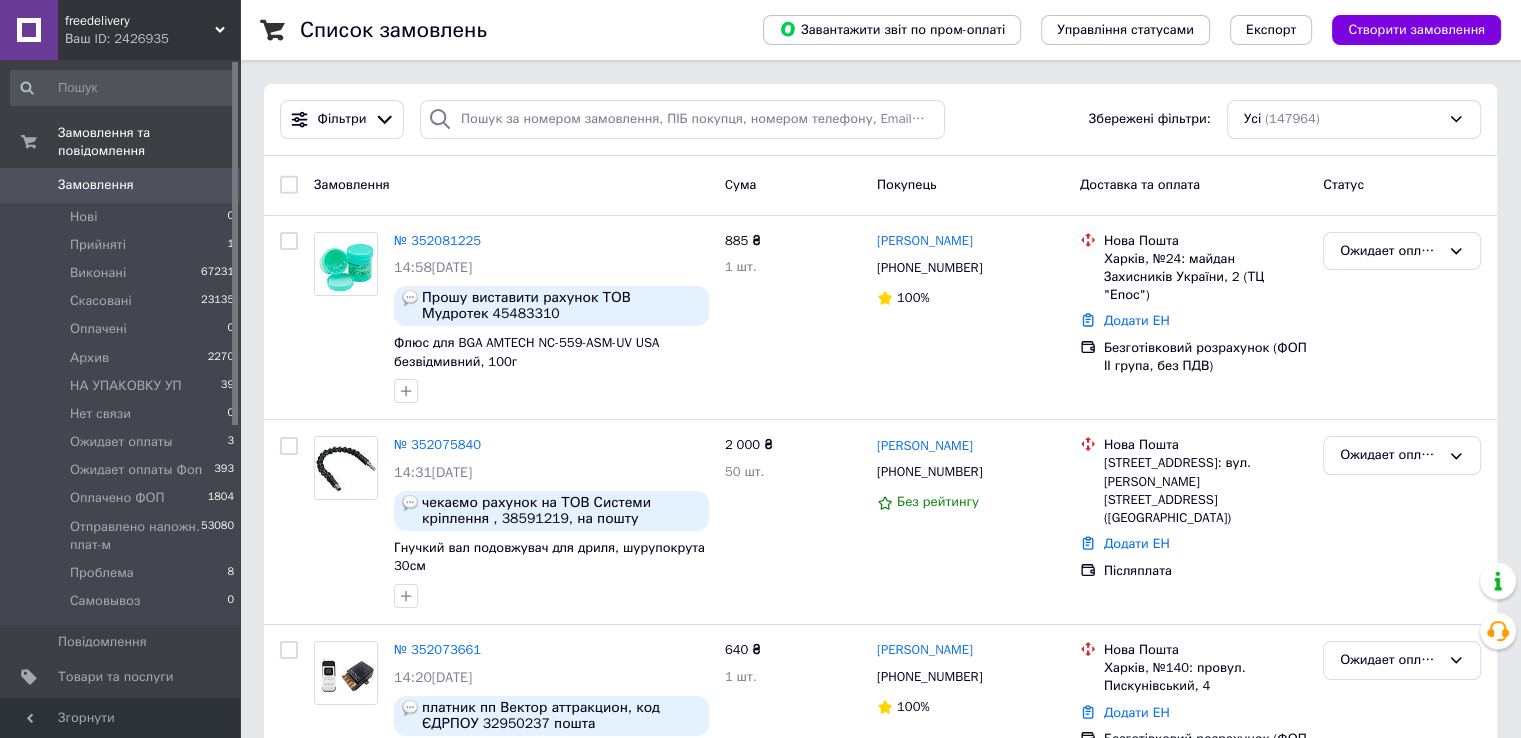 click on "Замовлення" at bounding box center [96, 185] 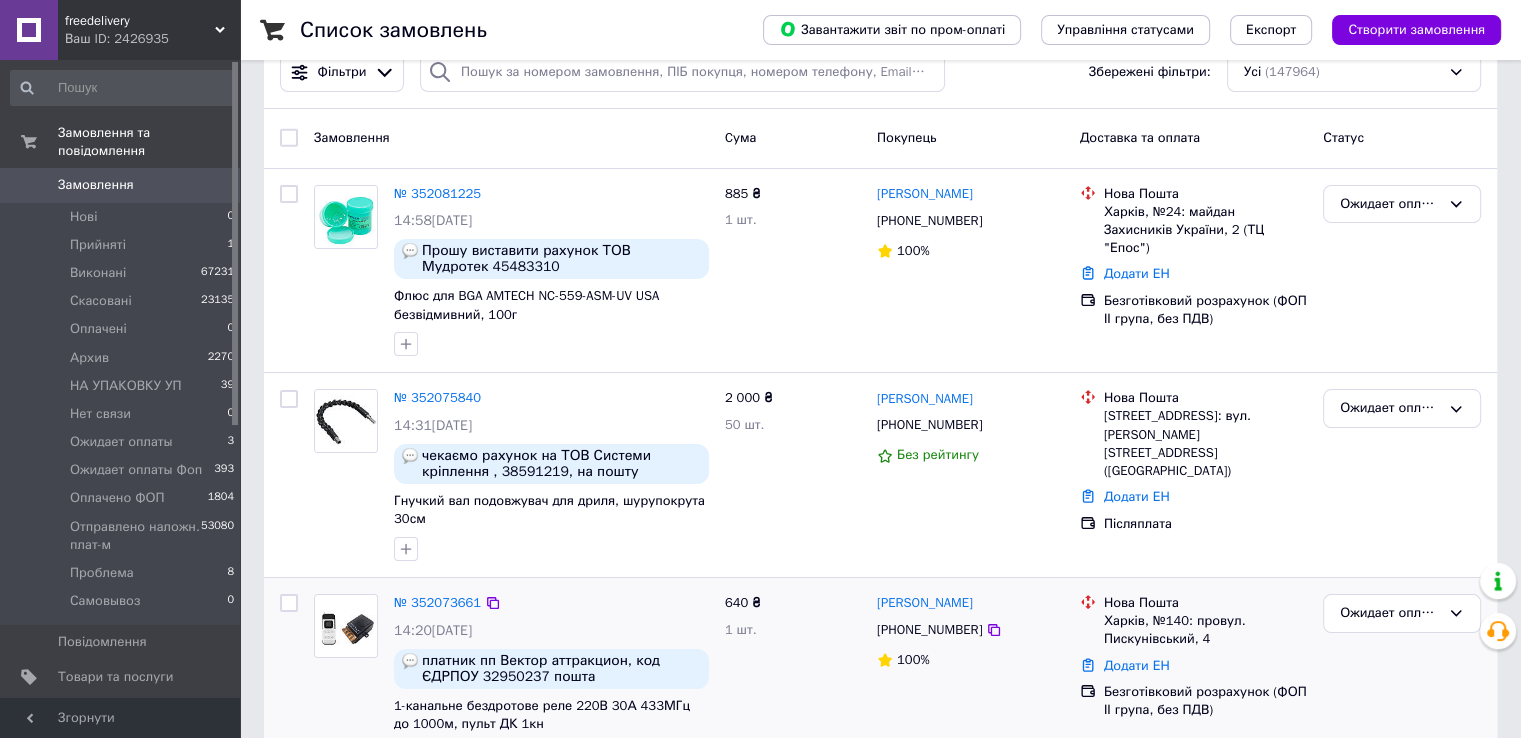 scroll, scrollTop: 0, scrollLeft: 0, axis: both 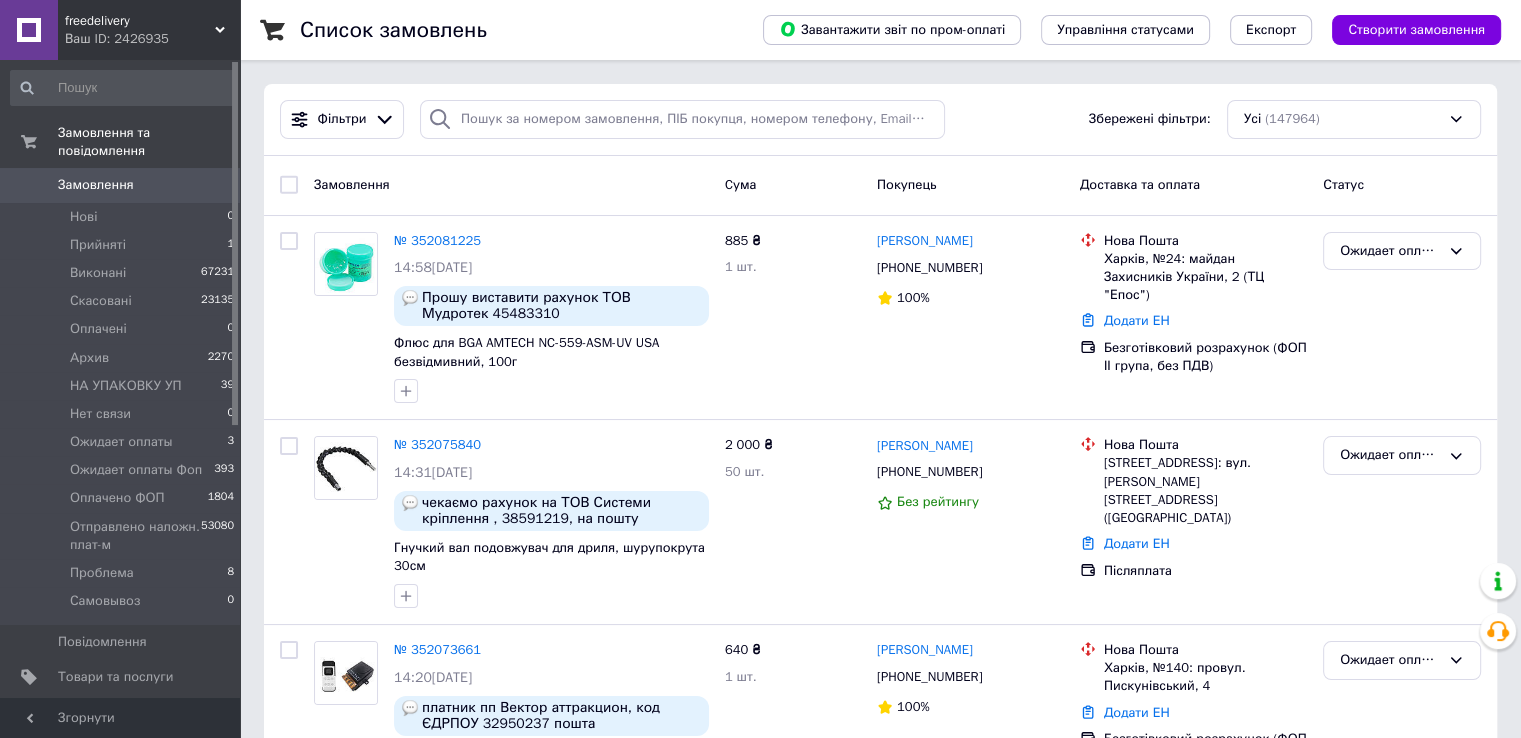 click on "Замовлення" at bounding box center [96, 185] 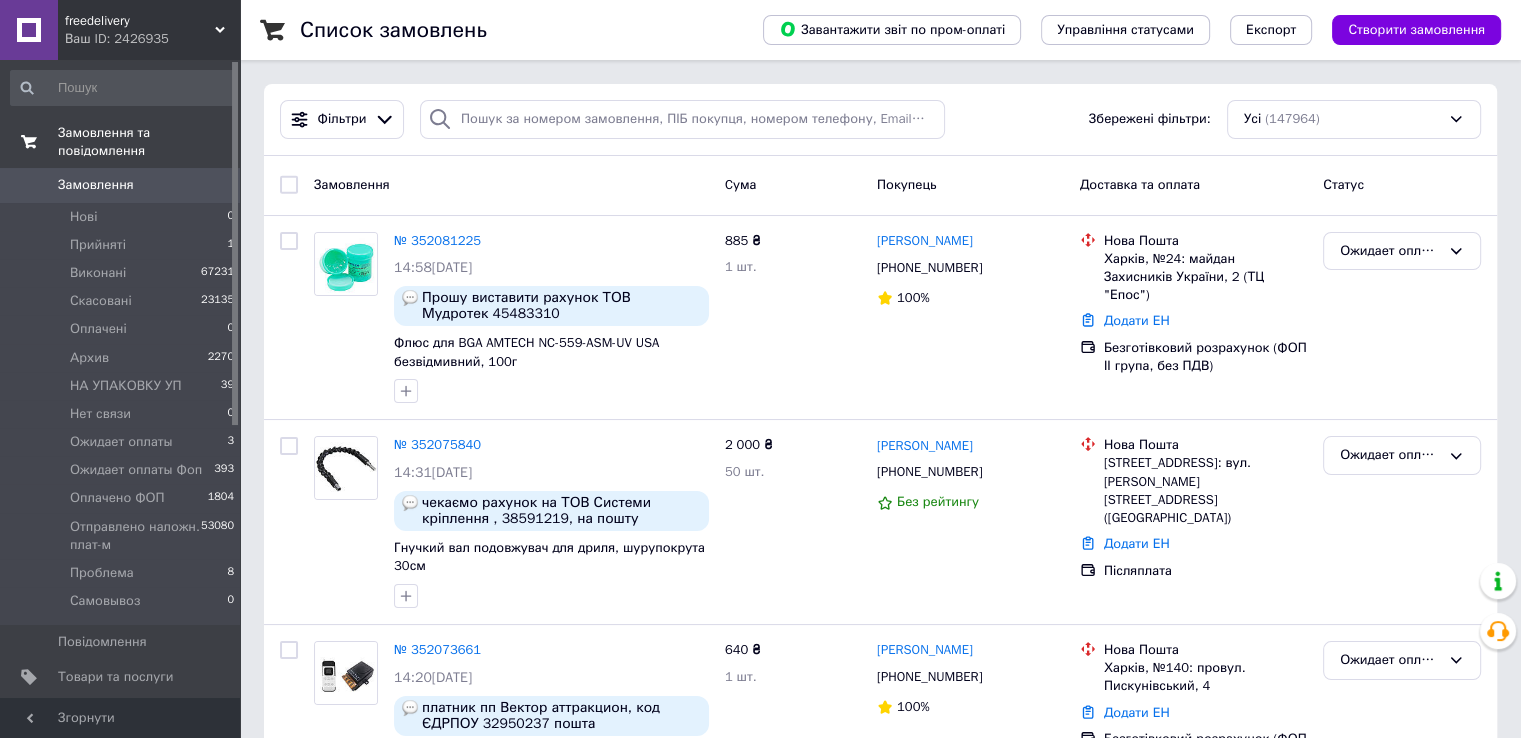 click on "Замовлення та повідомлення" at bounding box center [123, 142] 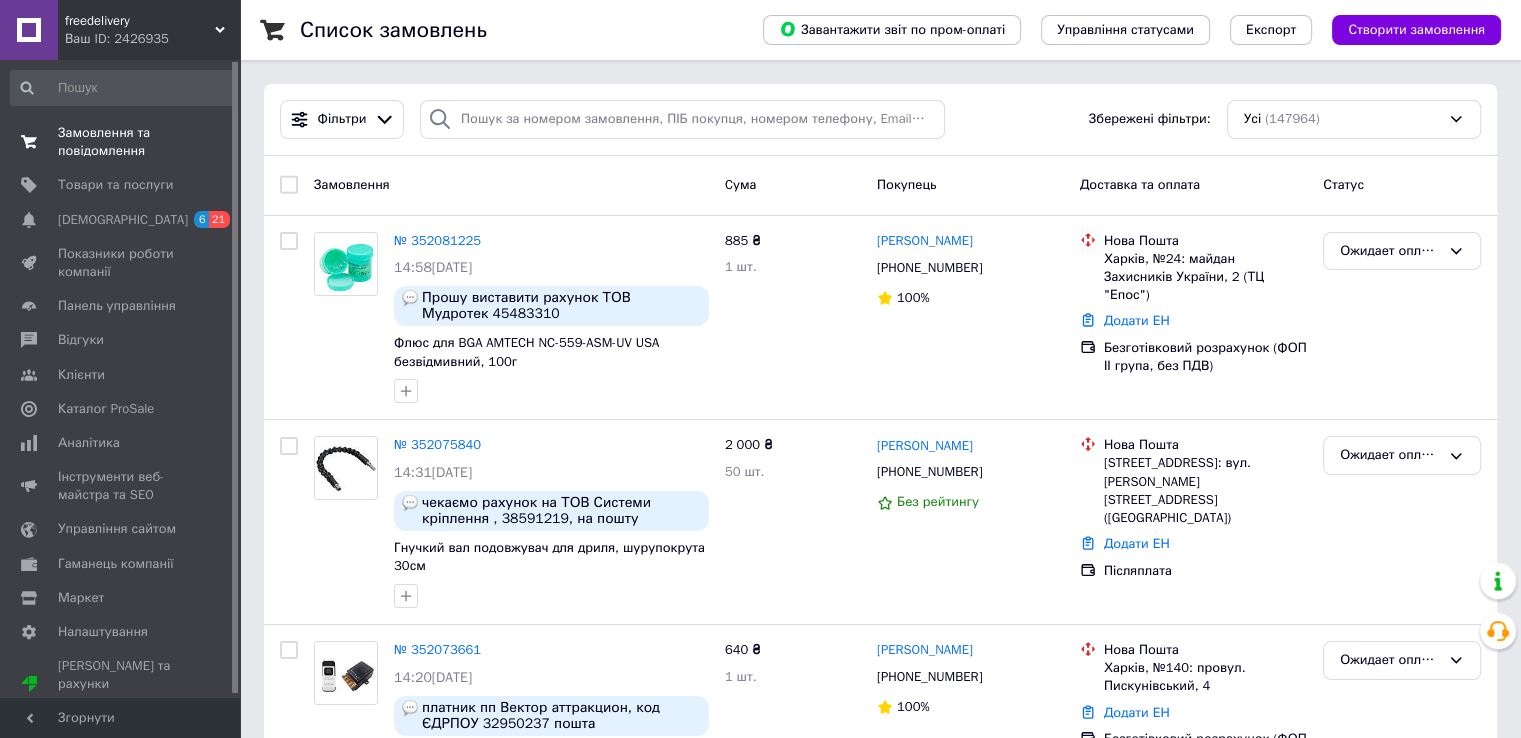click on "Замовлення та повідомлення" at bounding box center (121, 142) 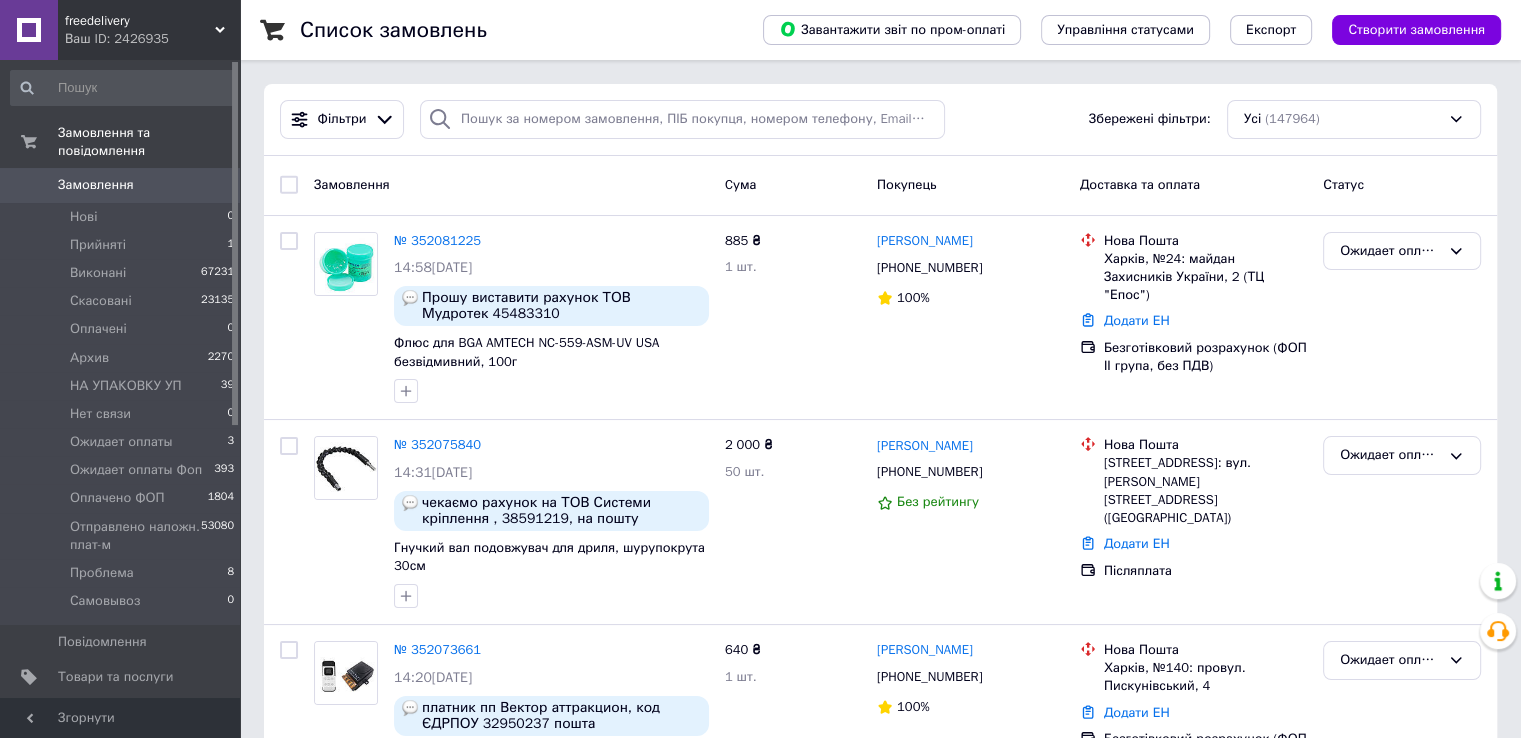 click on "Замовлення" at bounding box center [121, 185] 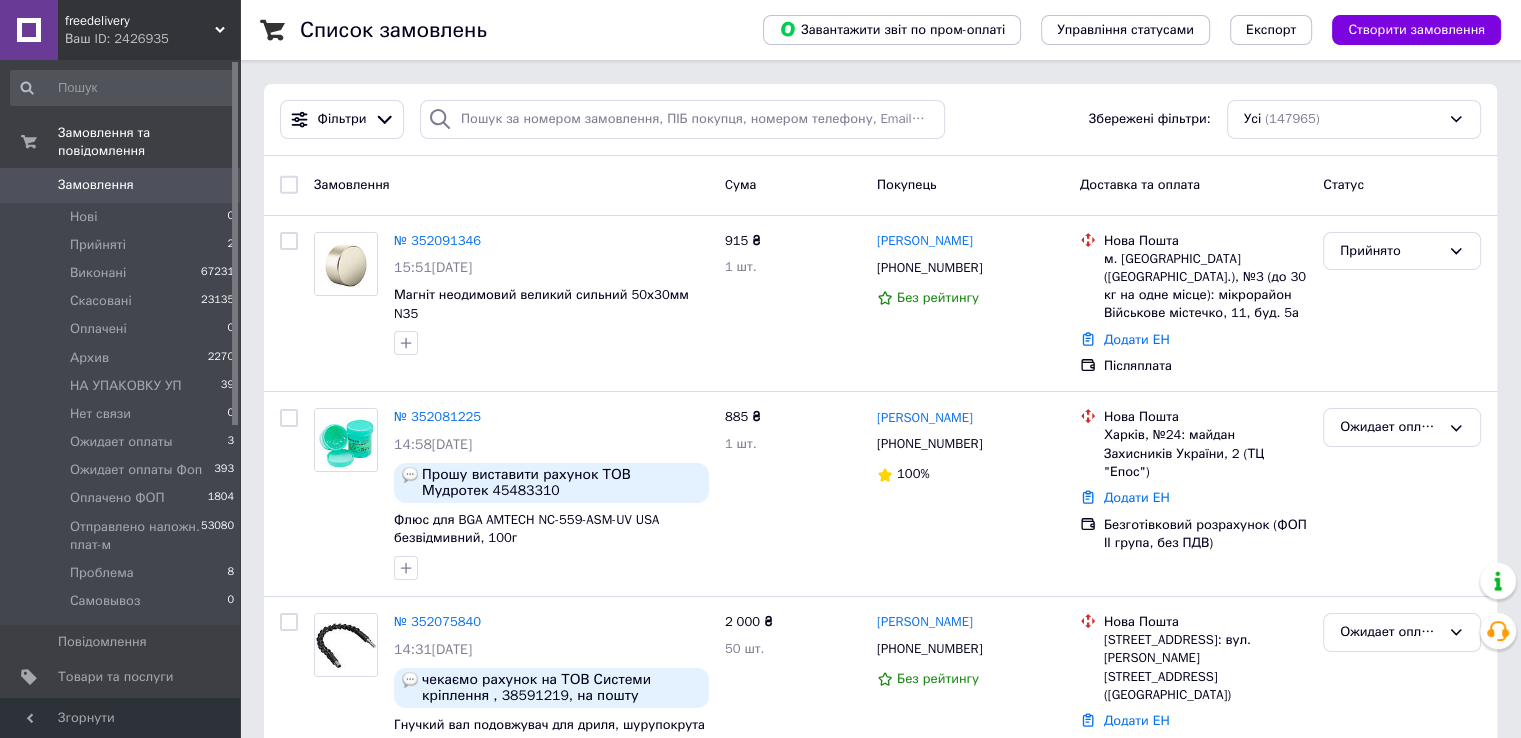 click on "Замовлення 0" at bounding box center [123, 185] 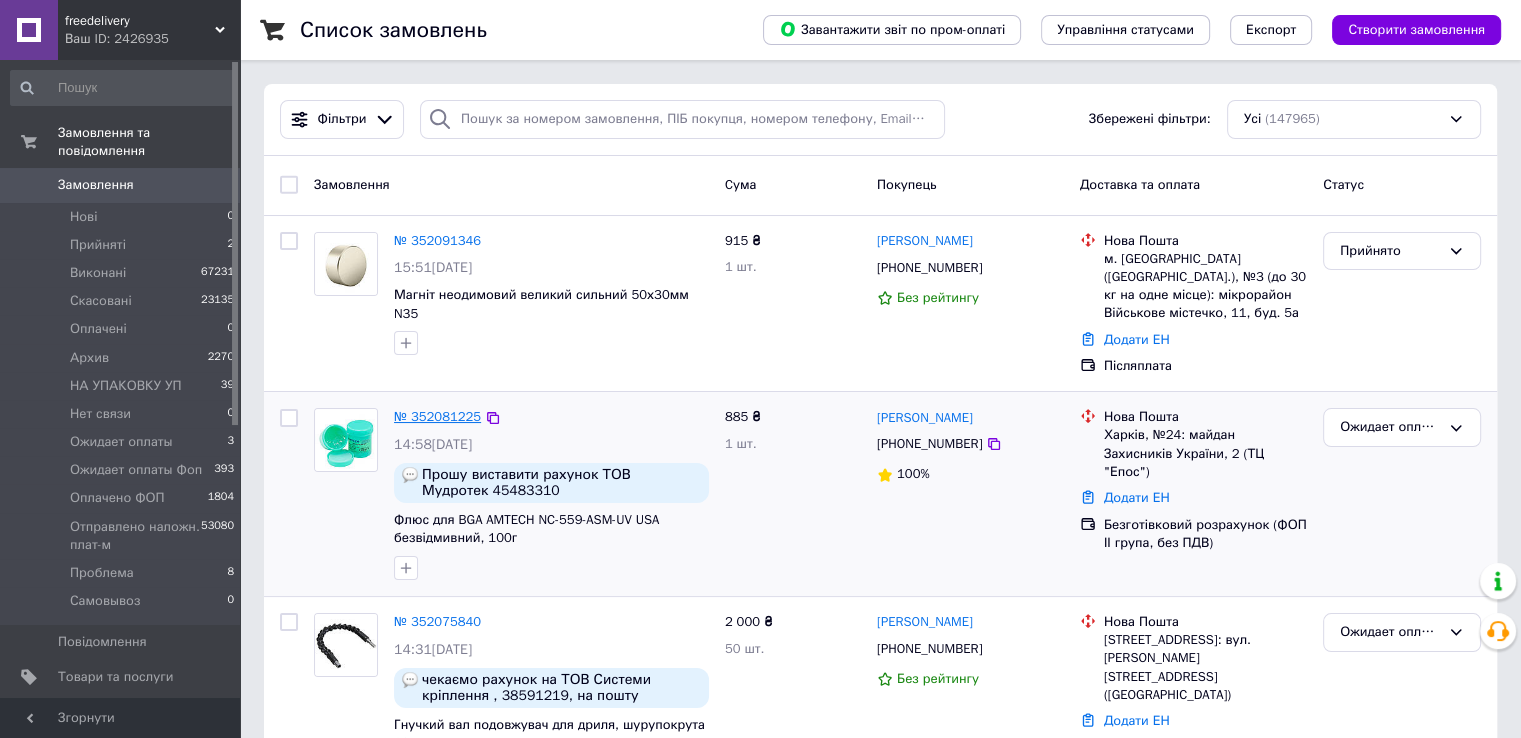 click on "№ 352081225" at bounding box center (437, 416) 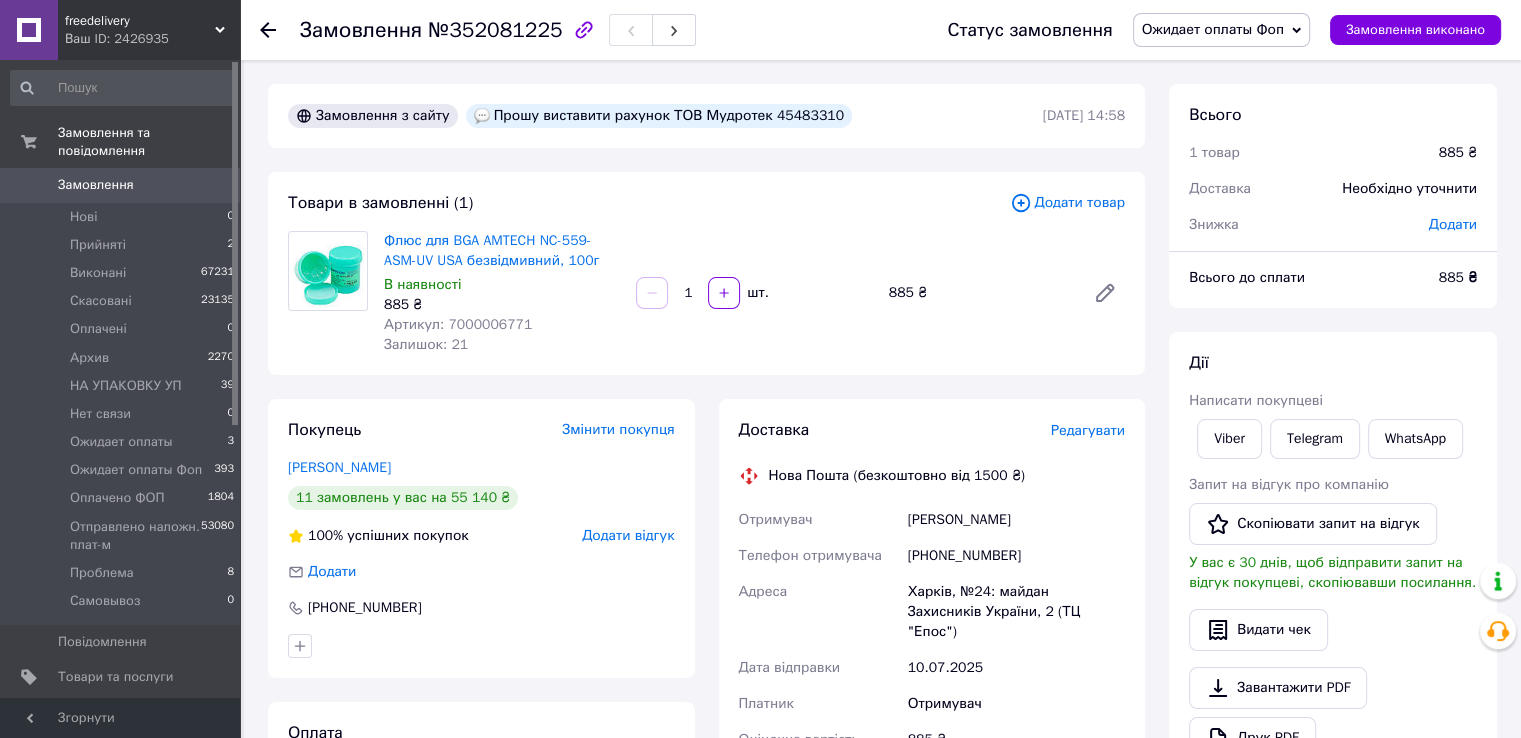 click on "№352081225" at bounding box center [495, 30] 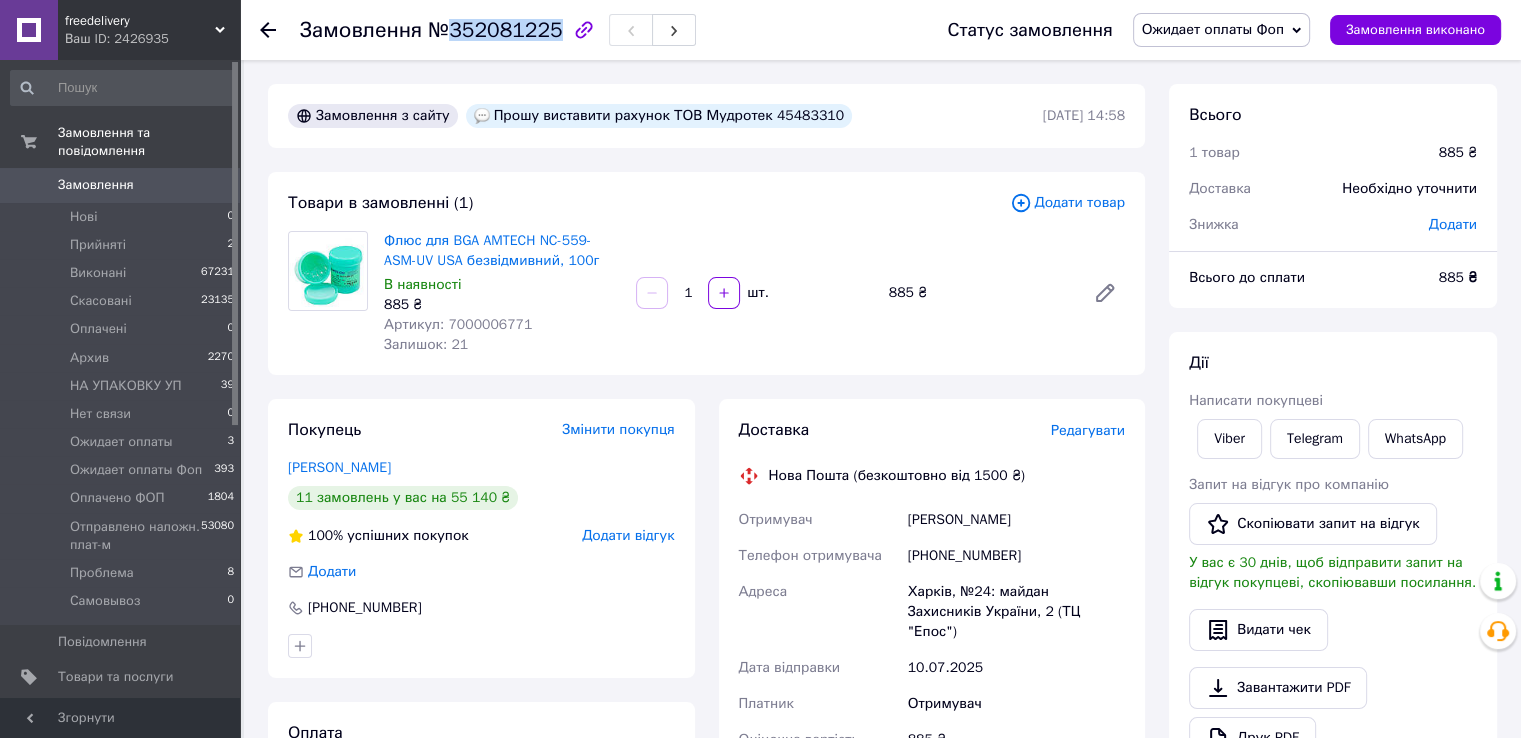 drag, startPoint x: 504, startPoint y: 23, endPoint x: 519, endPoint y: 29, distance: 16.155495 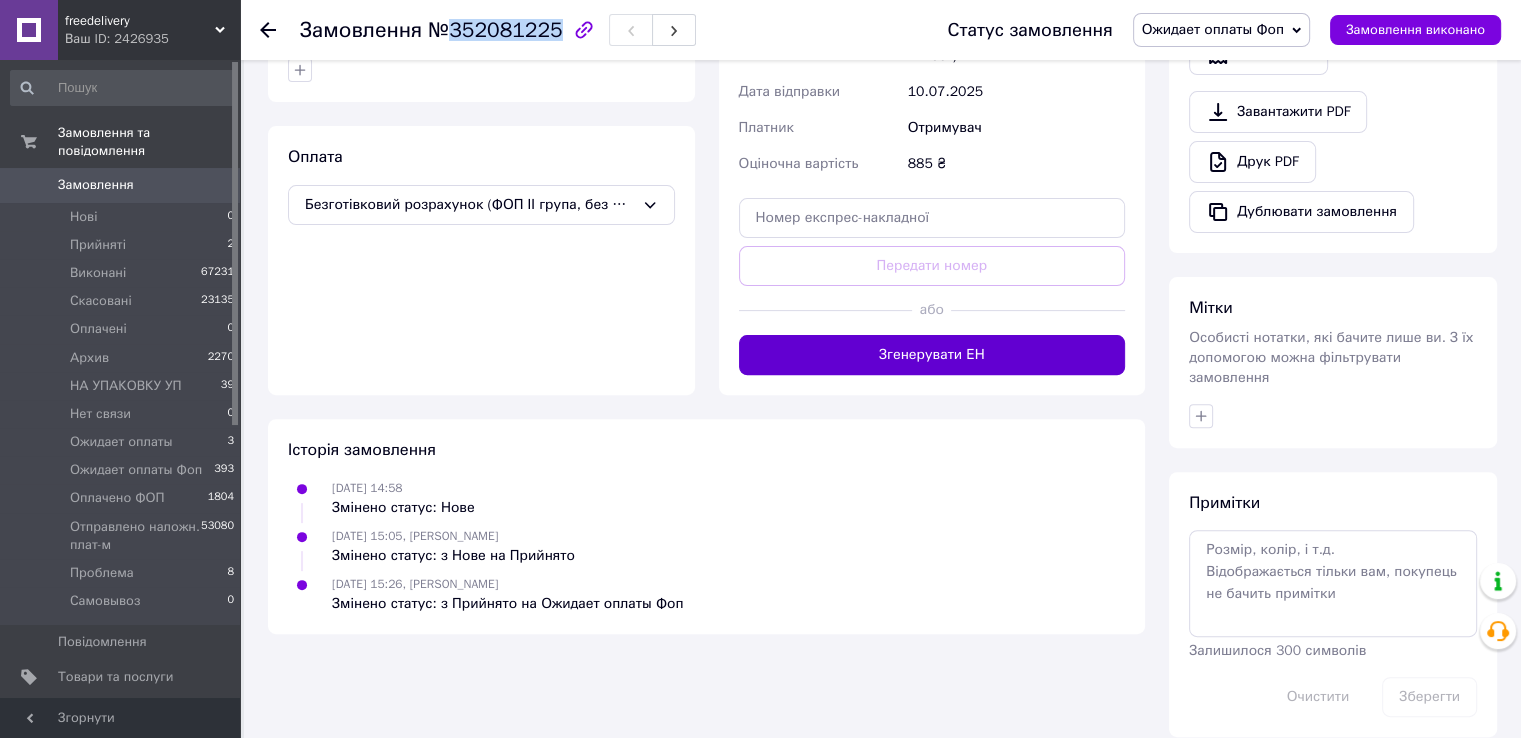scroll, scrollTop: 276, scrollLeft: 0, axis: vertical 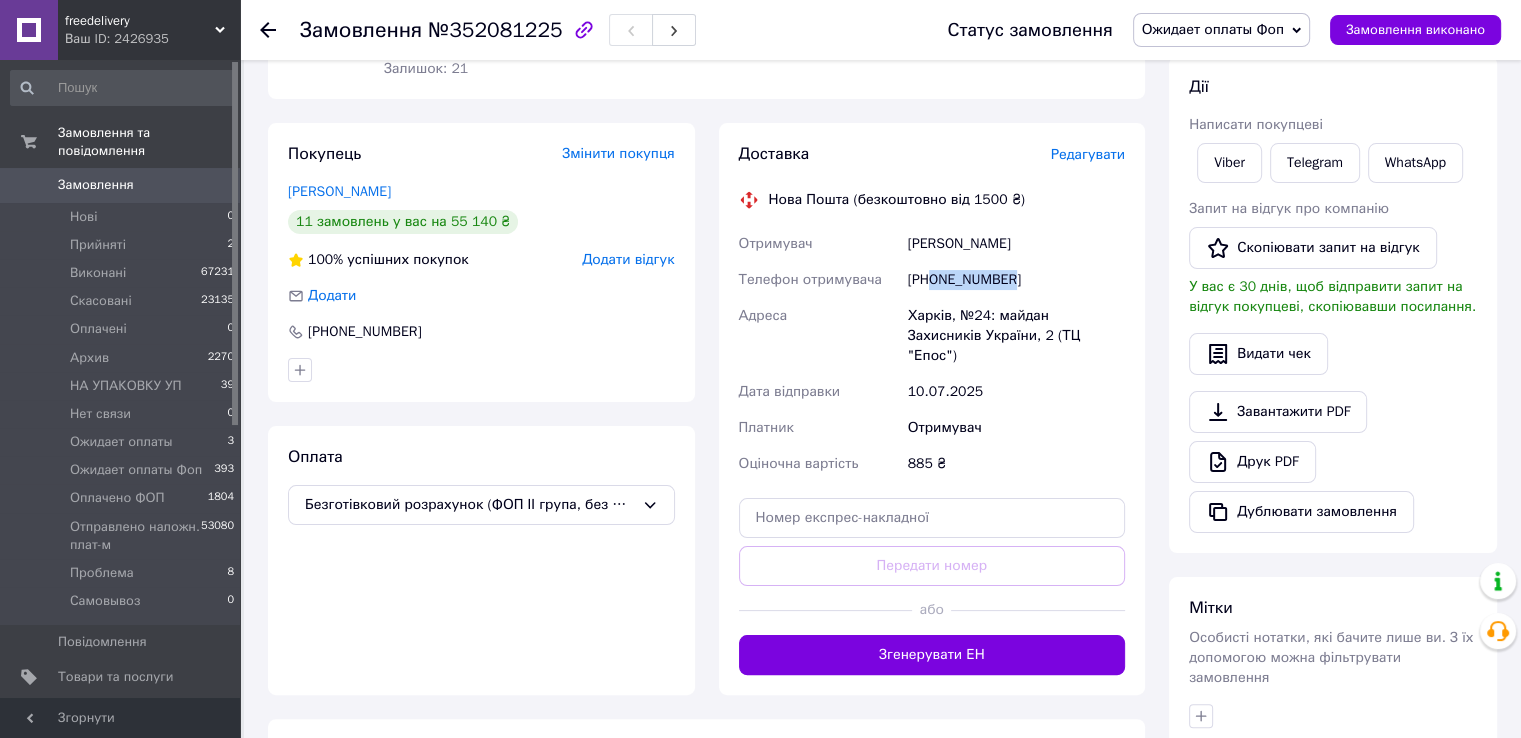 drag, startPoint x: 933, startPoint y: 279, endPoint x: 1009, endPoint y: 279, distance: 76 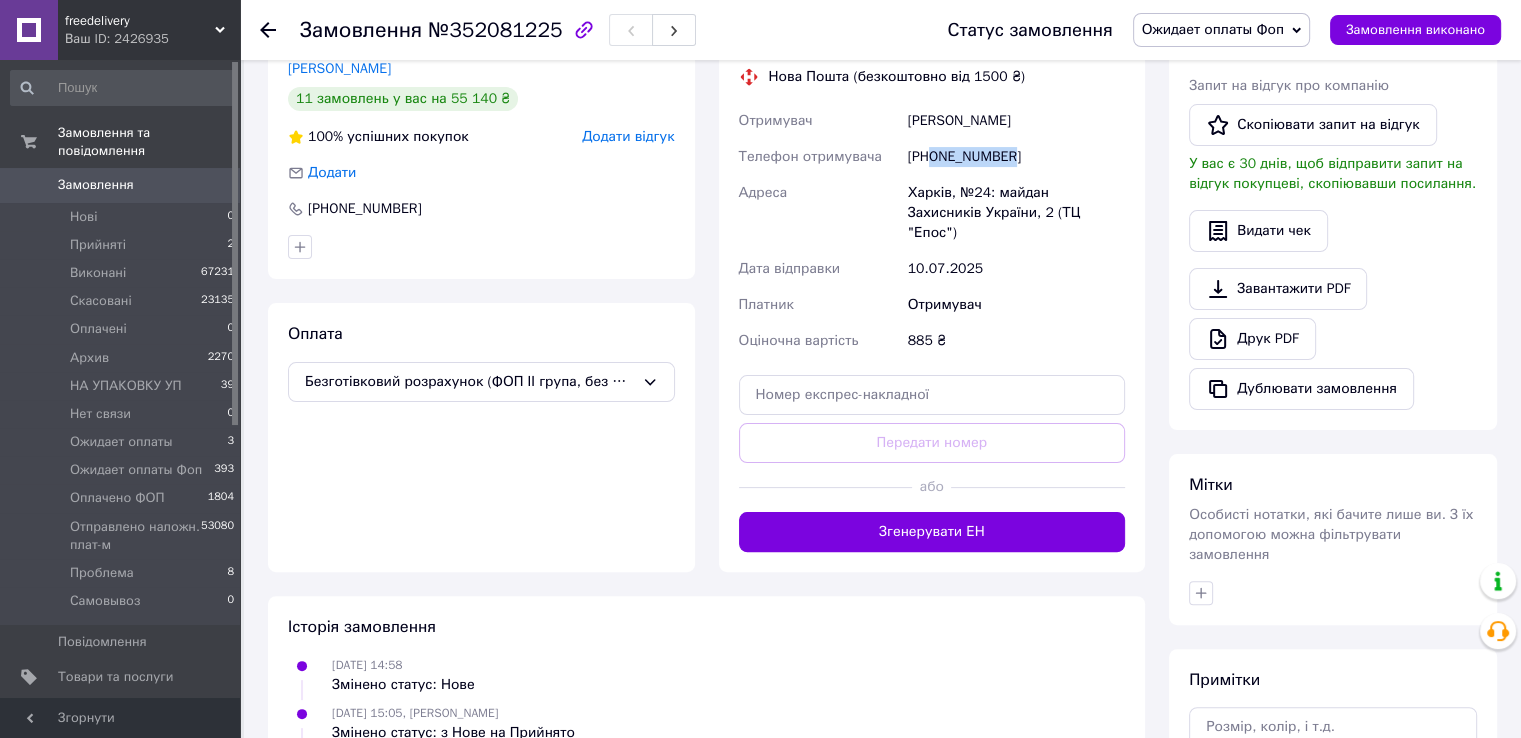 scroll, scrollTop: 400, scrollLeft: 0, axis: vertical 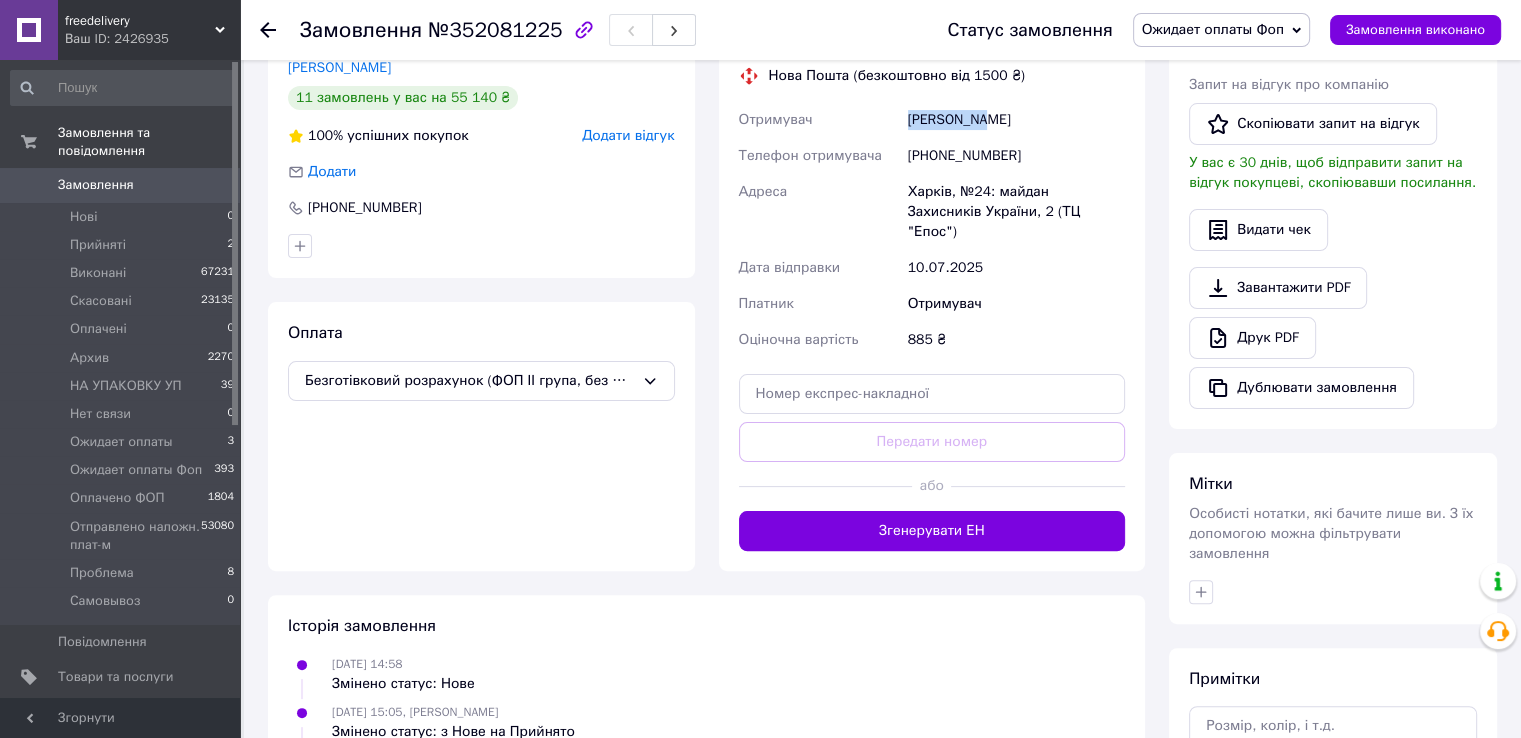 drag, startPoint x: 914, startPoint y: 123, endPoint x: 981, endPoint y: 133, distance: 67.74216 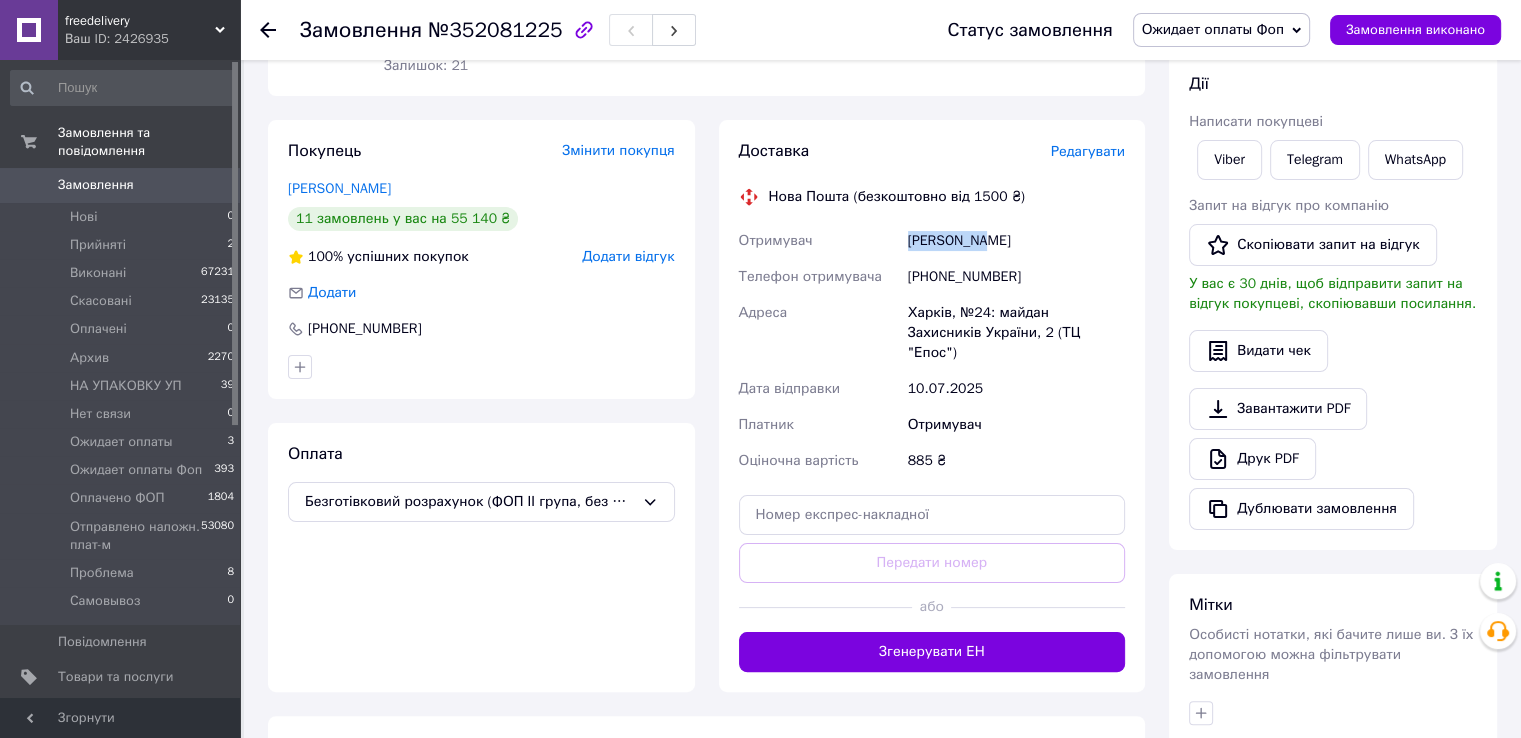 scroll, scrollTop: 100, scrollLeft: 0, axis: vertical 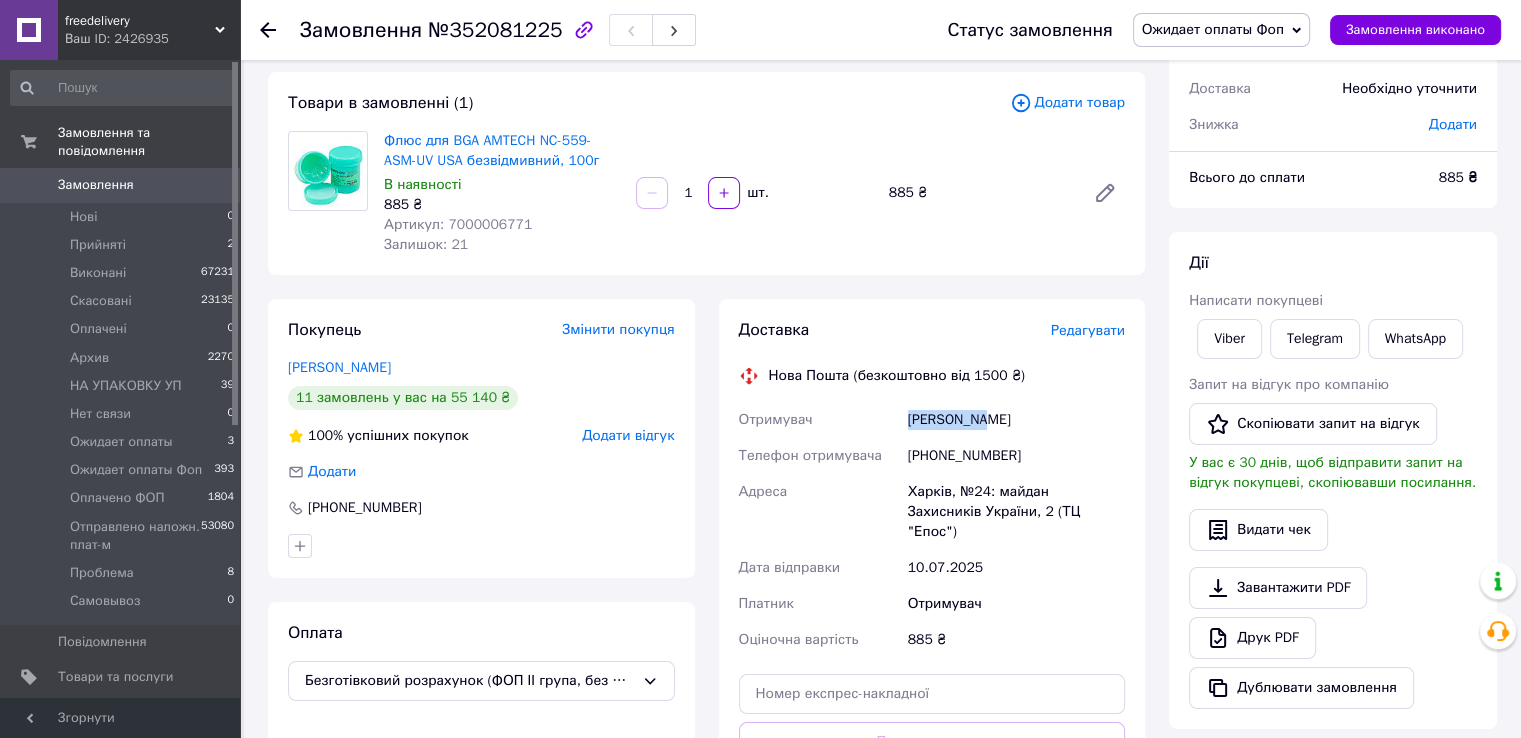 click on "Ожидает оплаты Фоп" at bounding box center (1221, 30) 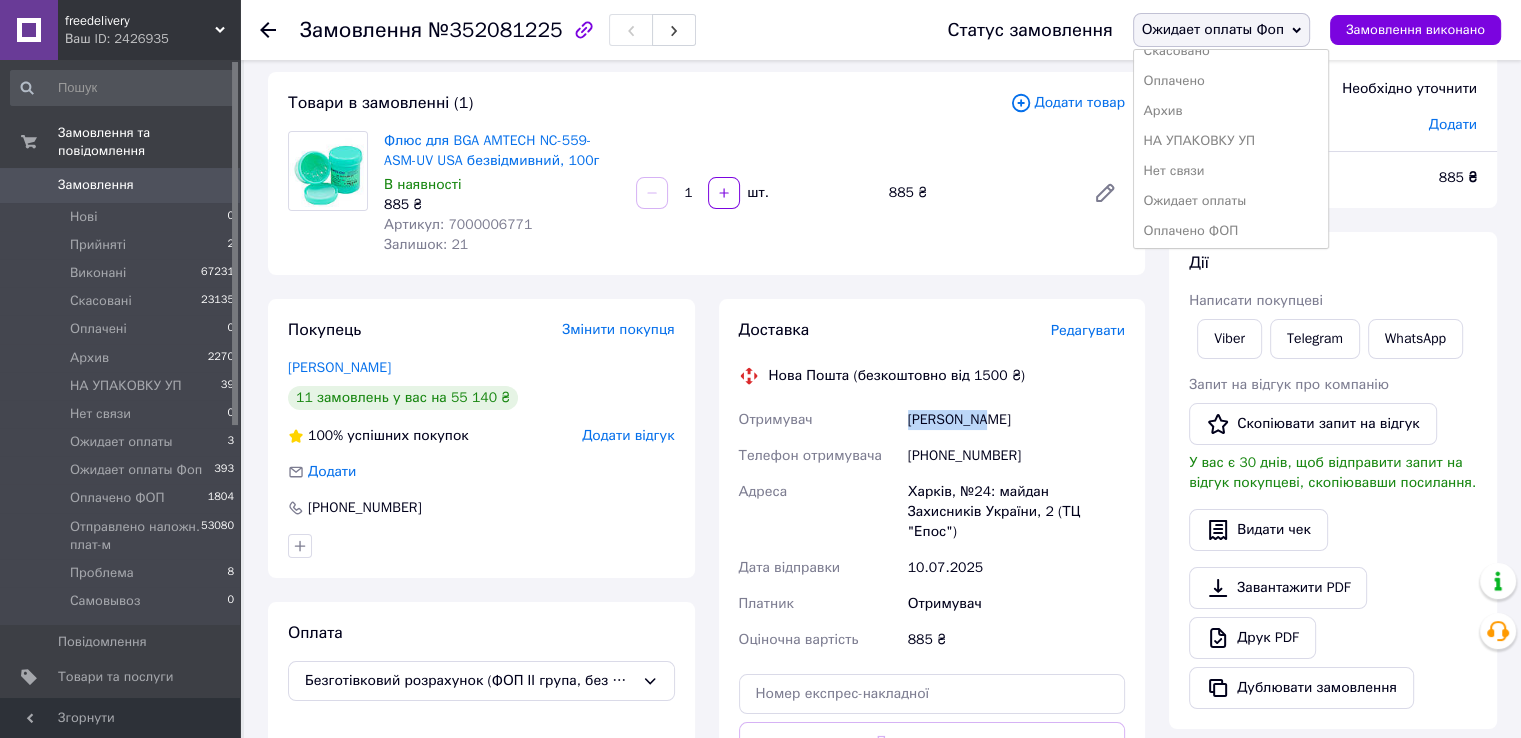 scroll, scrollTop: 172, scrollLeft: 0, axis: vertical 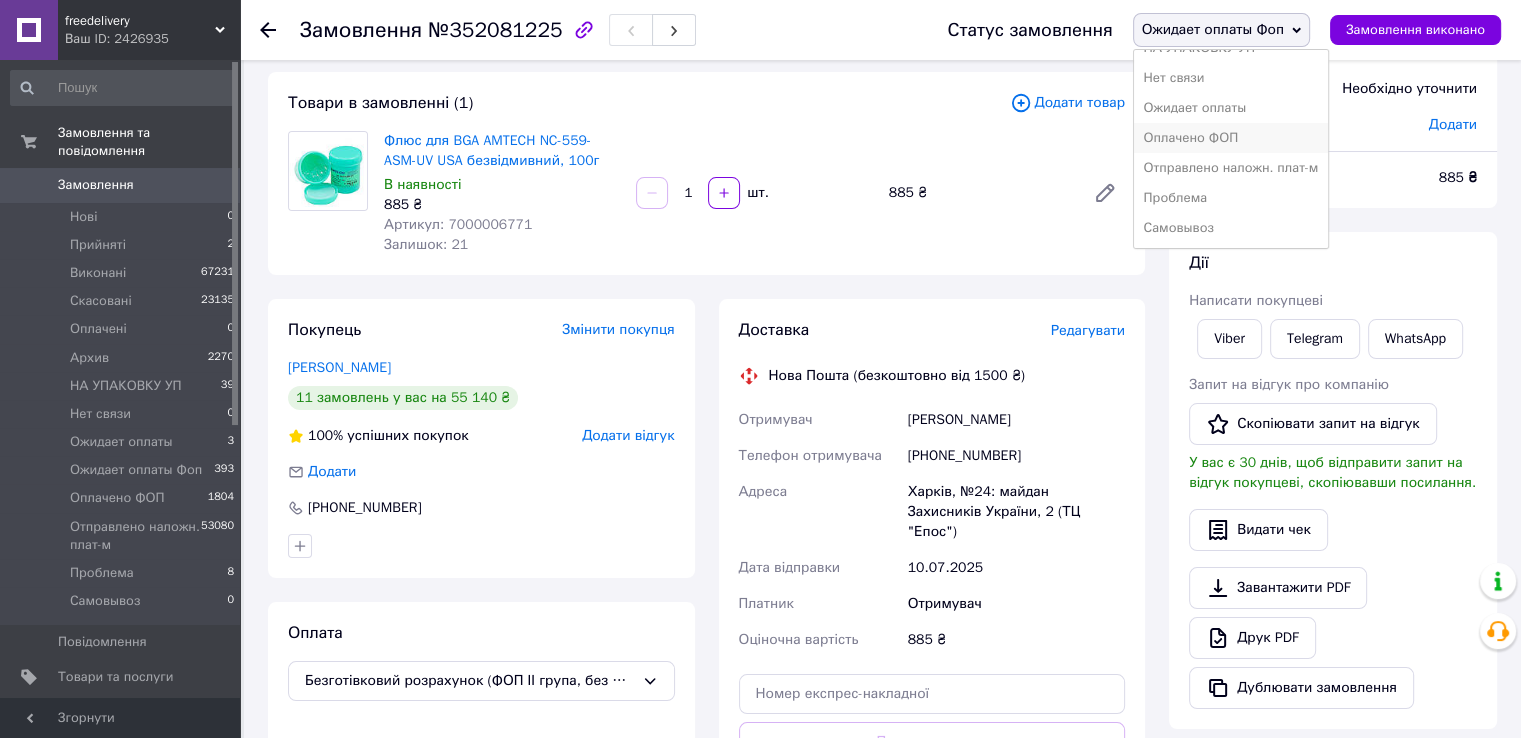 click on "Оплачено ФОП" at bounding box center [1231, 138] 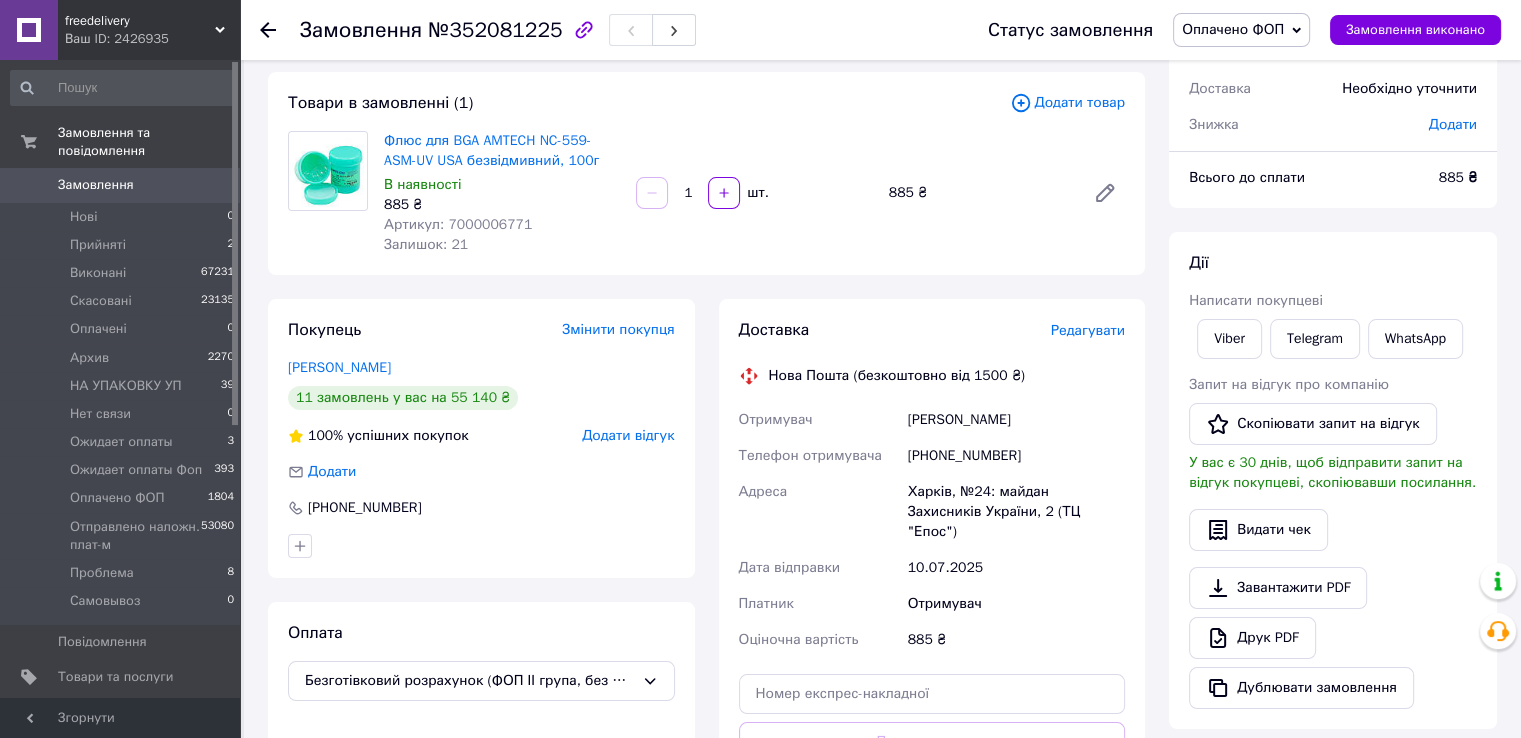 click on "Замовлення" at bounding box center [121, 185] 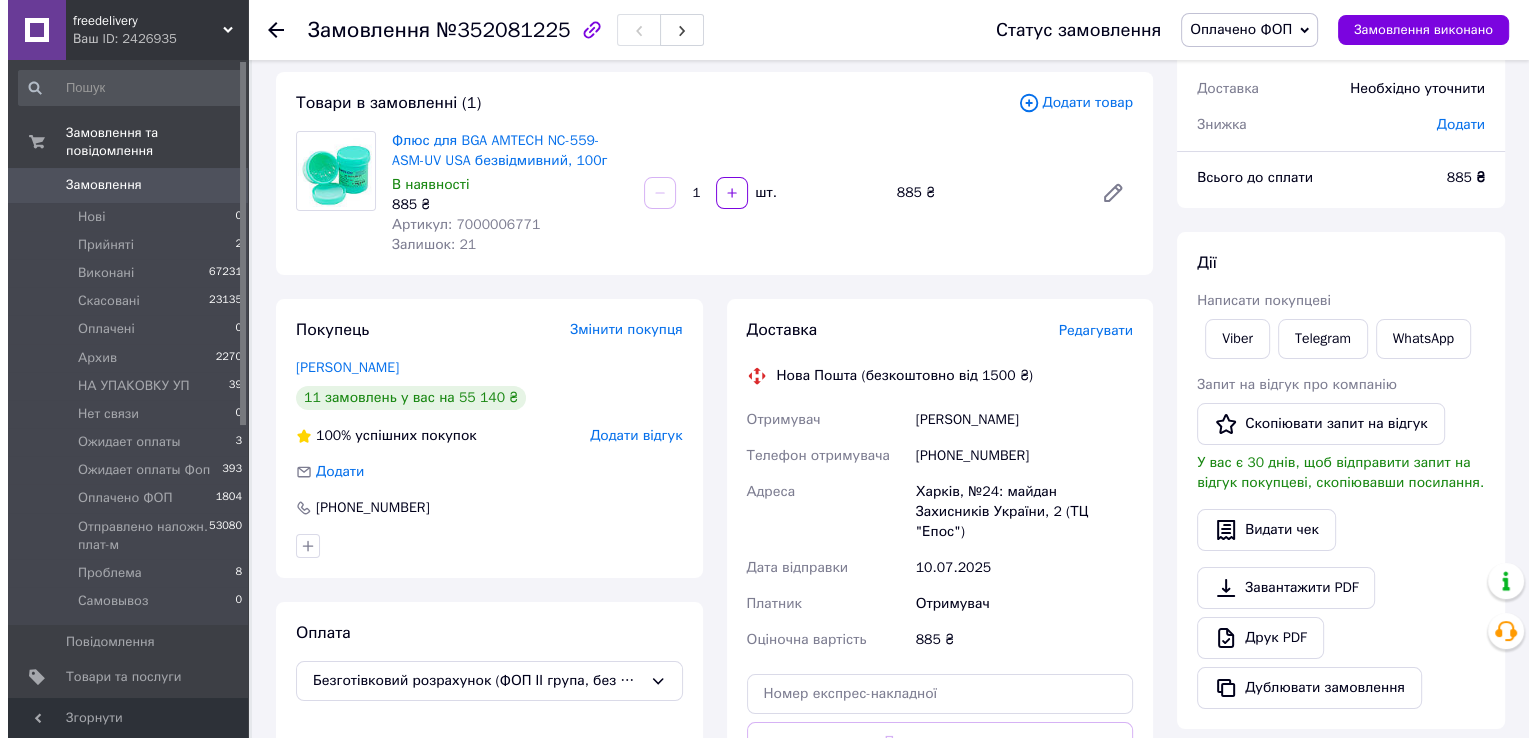 scroll, scrollTop: 0, scrollLeft: 0, axis: both 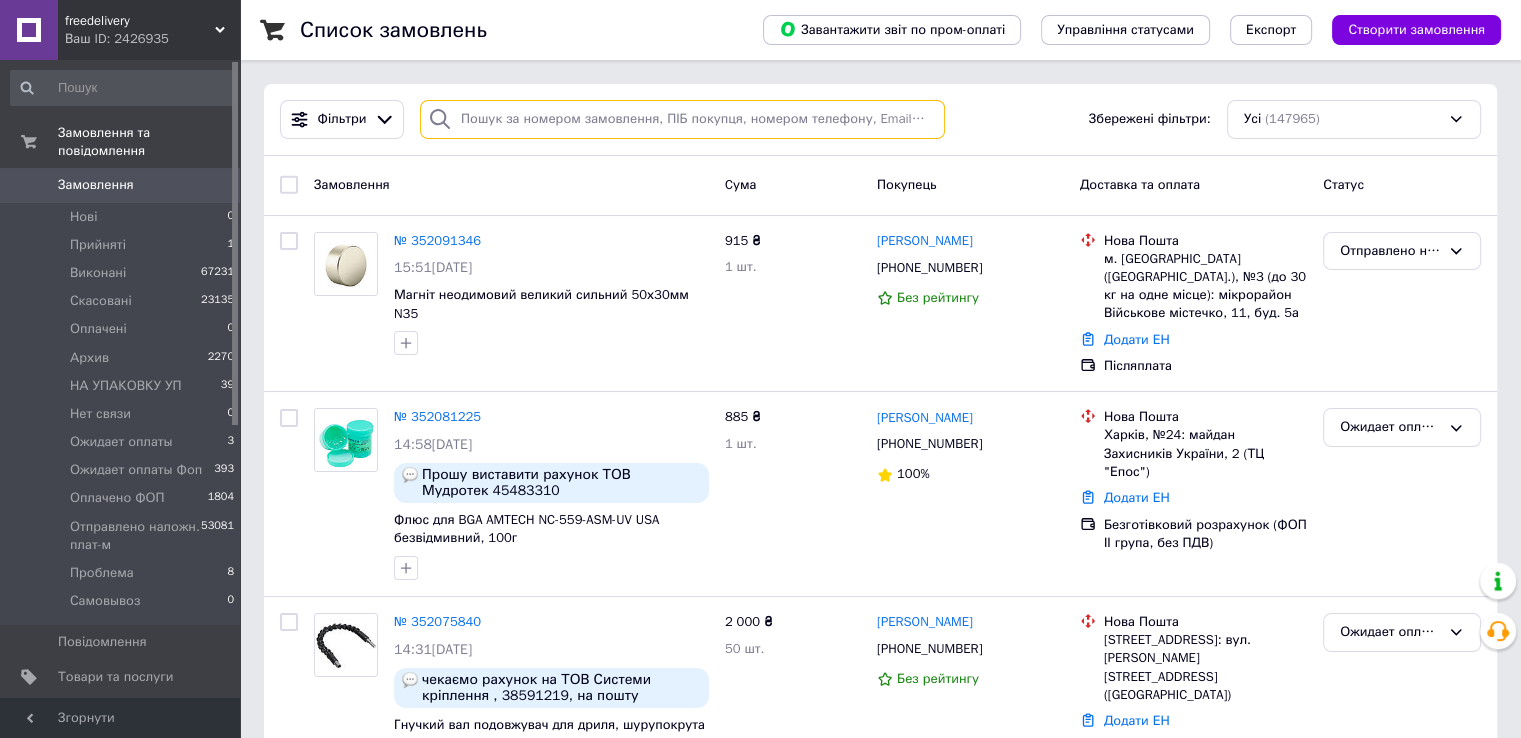 click at bounding box center [682, 119] 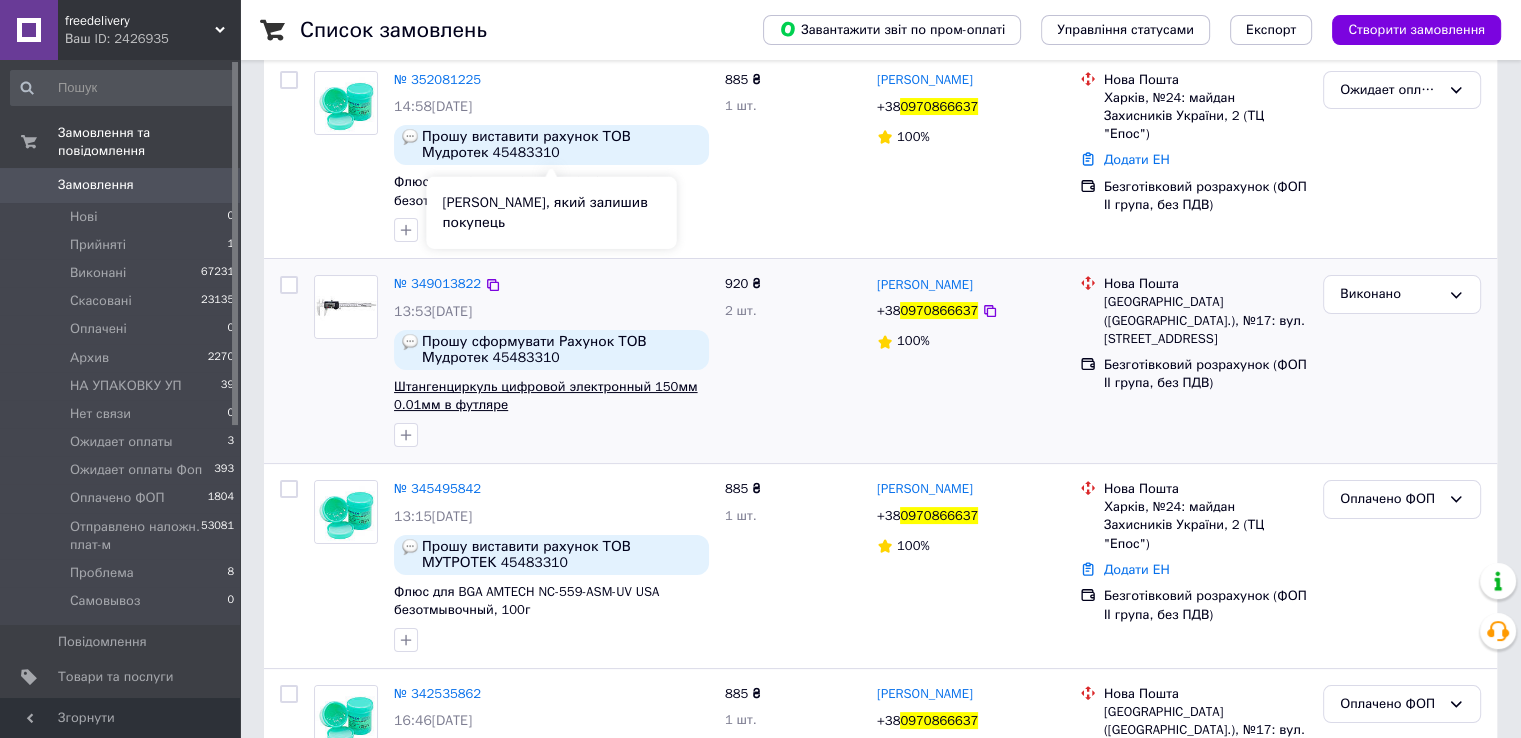 scroll, scrollTop: 200, scrollLeft: 0, axis: vertical 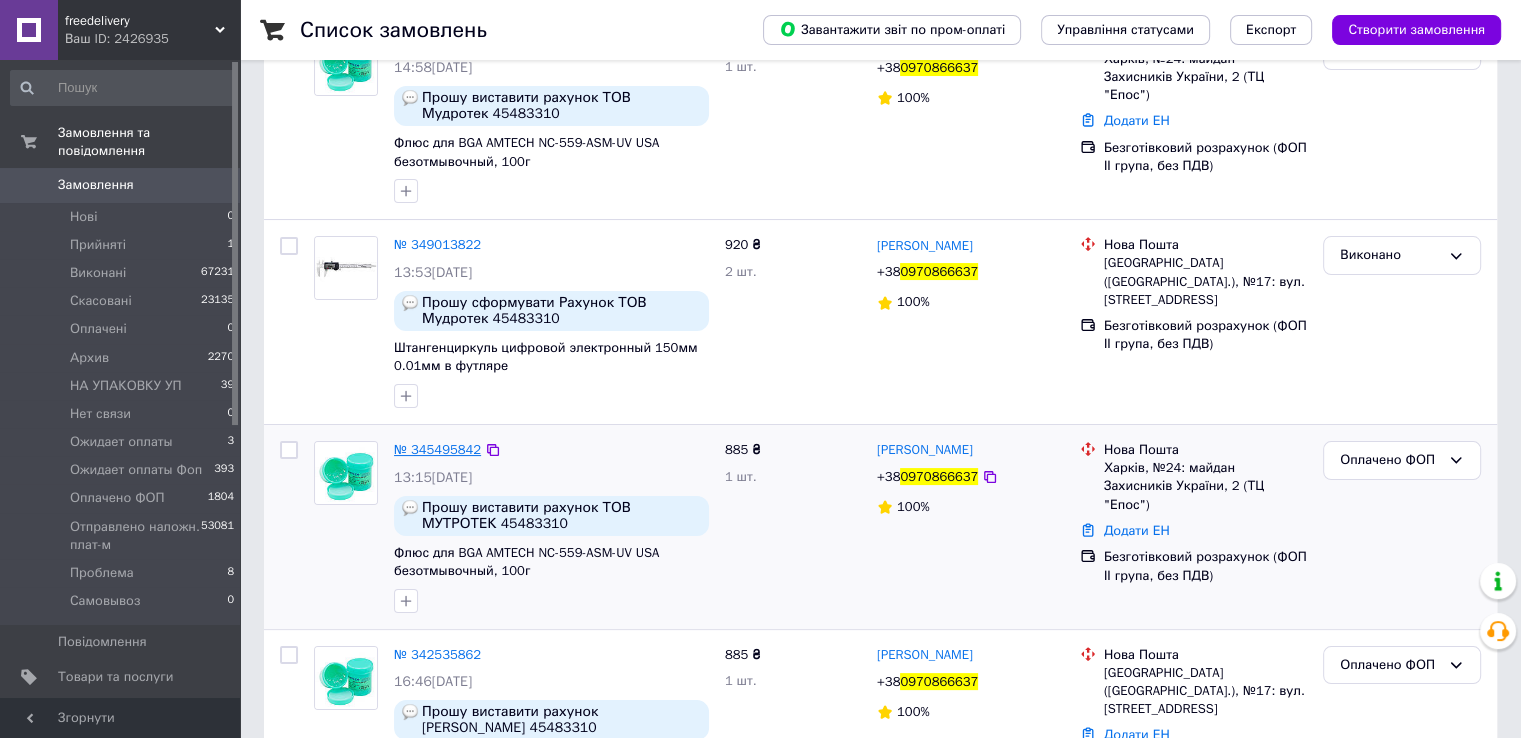 type on "0970866637" 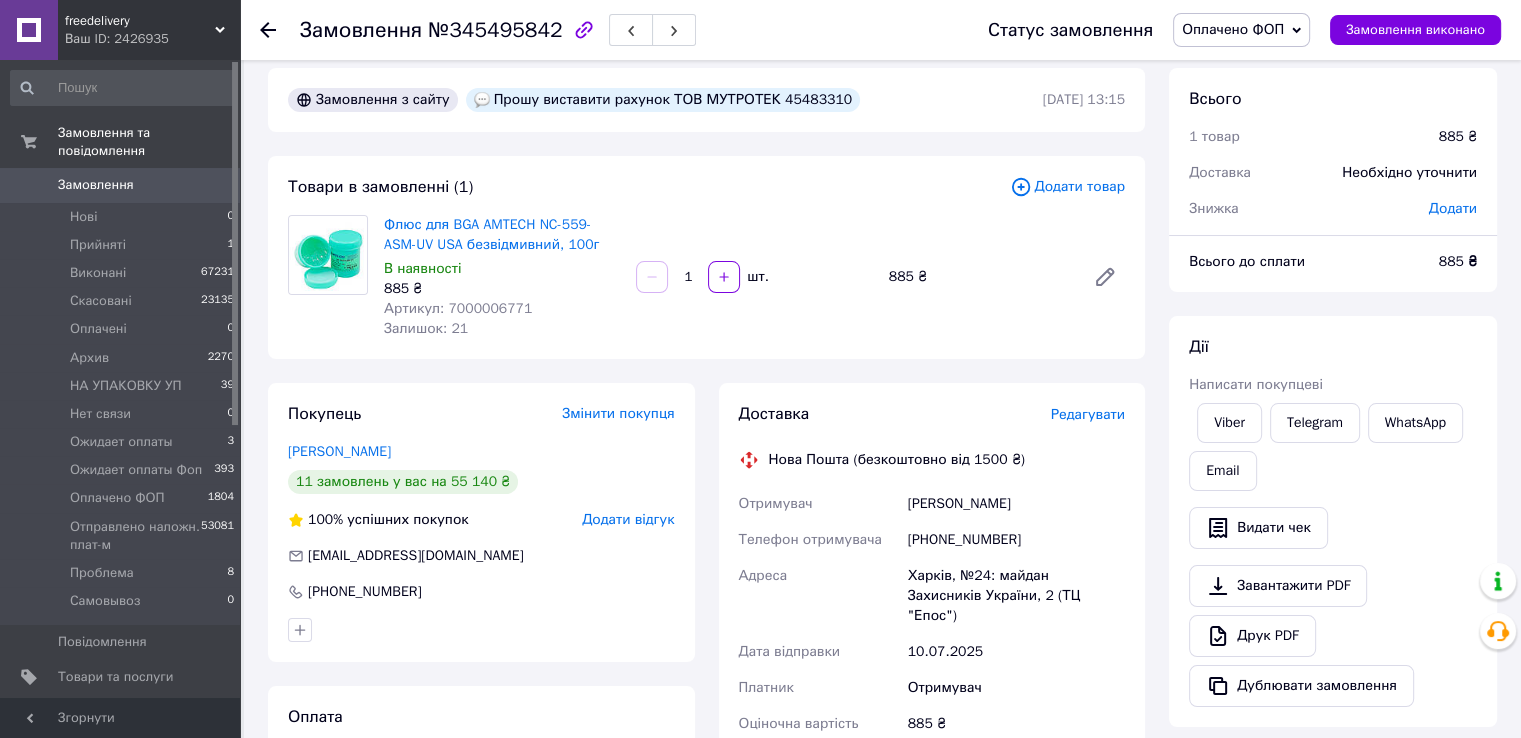 scroll, scrollTop: 0, scrollLeft: 0, axis: both 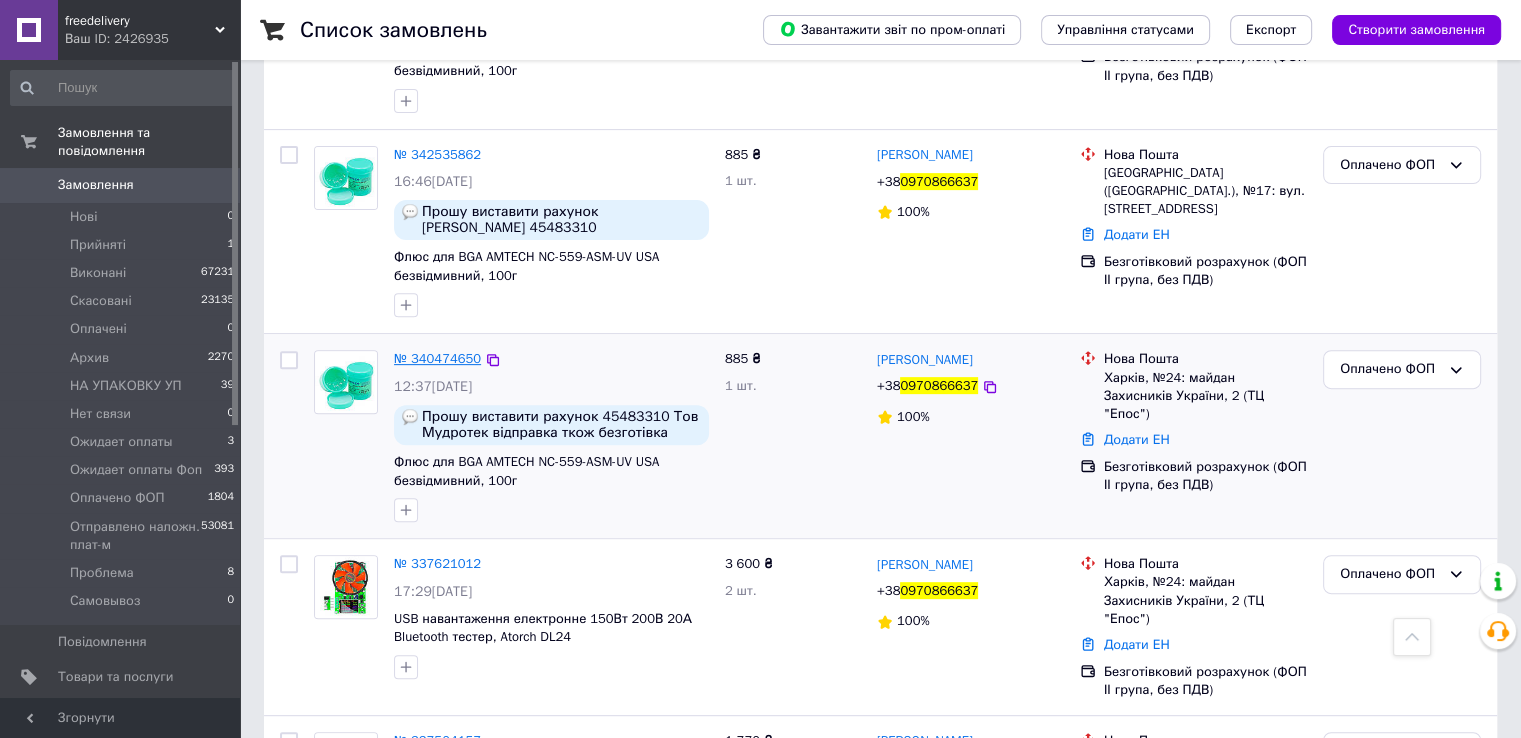click on "№ 340474650" at bounding box center (437, 358) 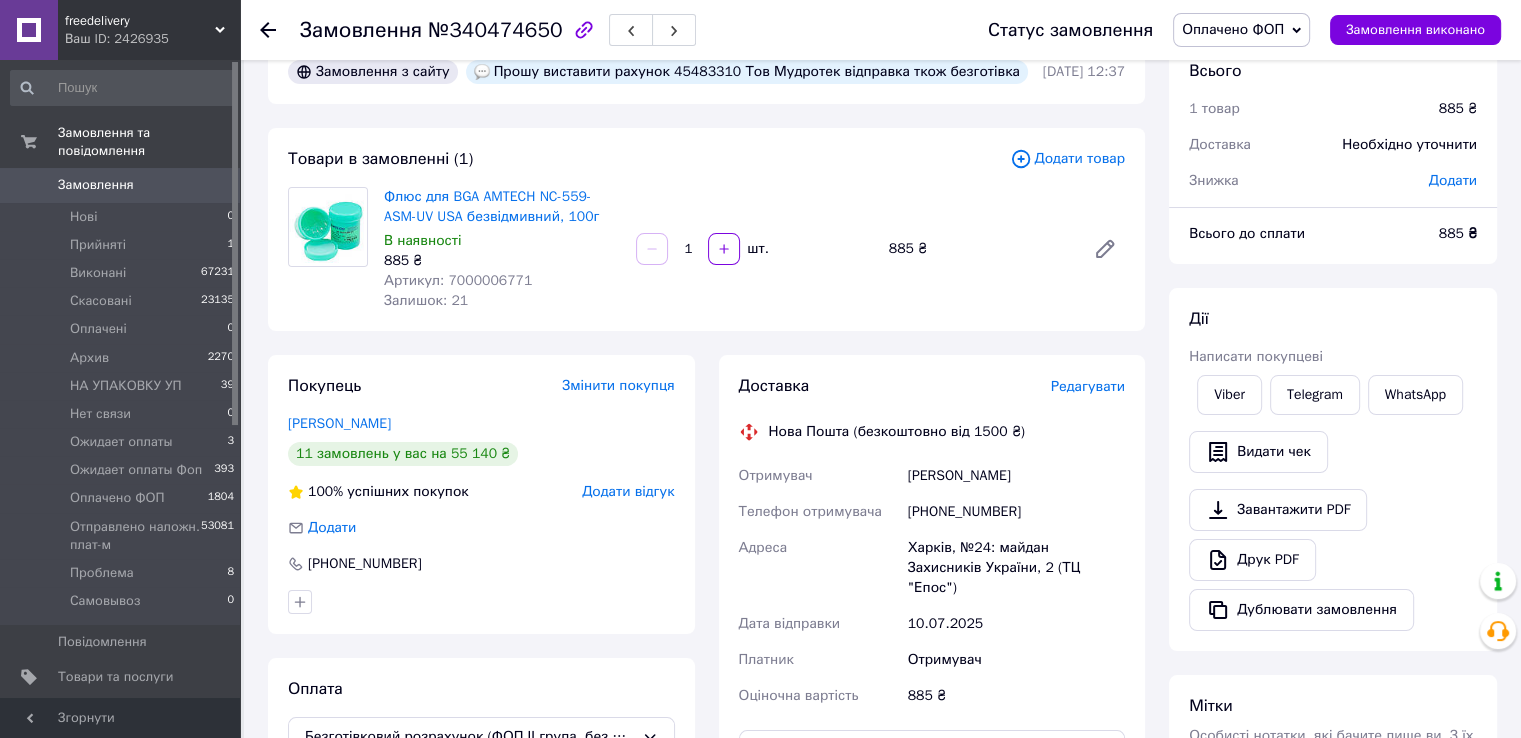 scroll, scrollTop: 0, scrollLeft: 0, axis: both 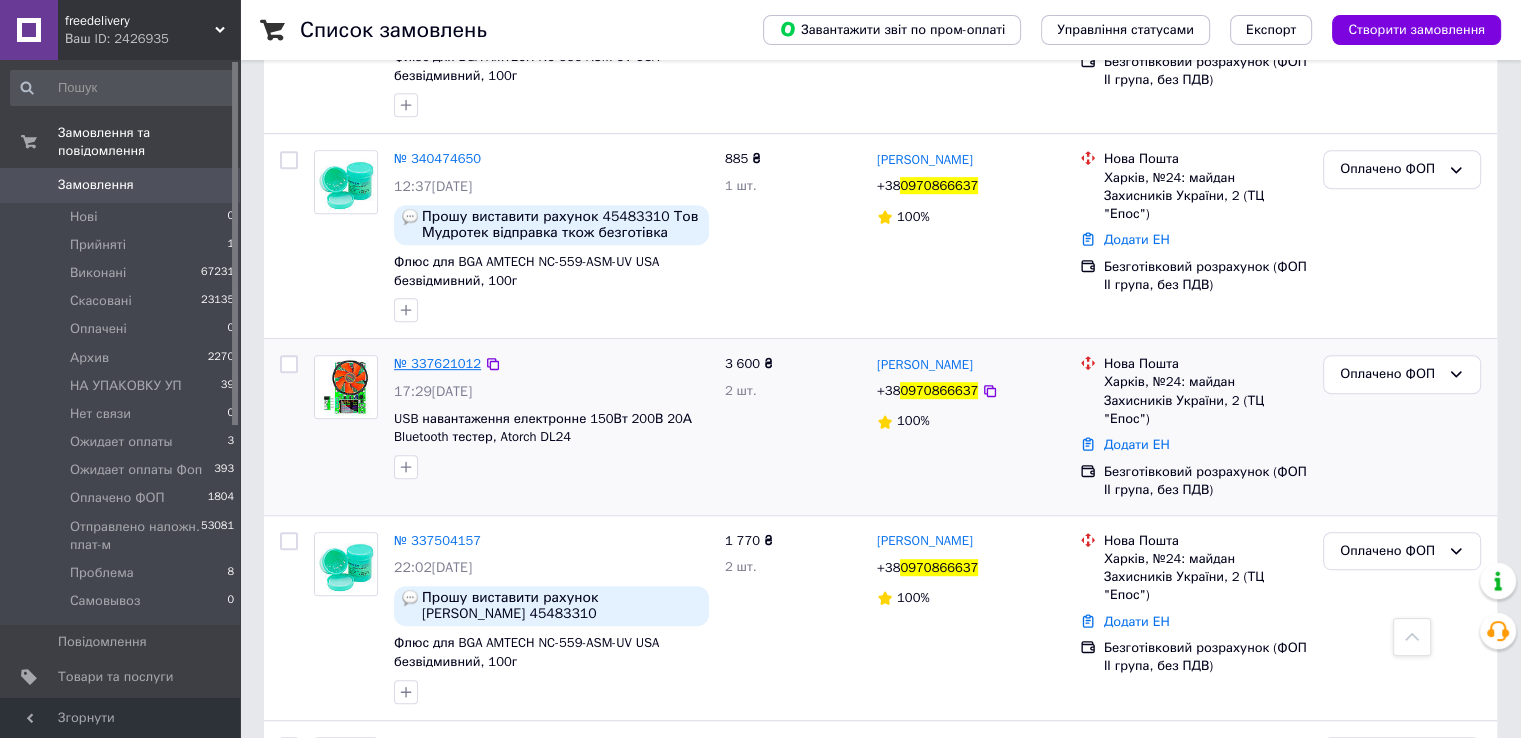 click on "№ 337621012" at bounding box center (437, 363) 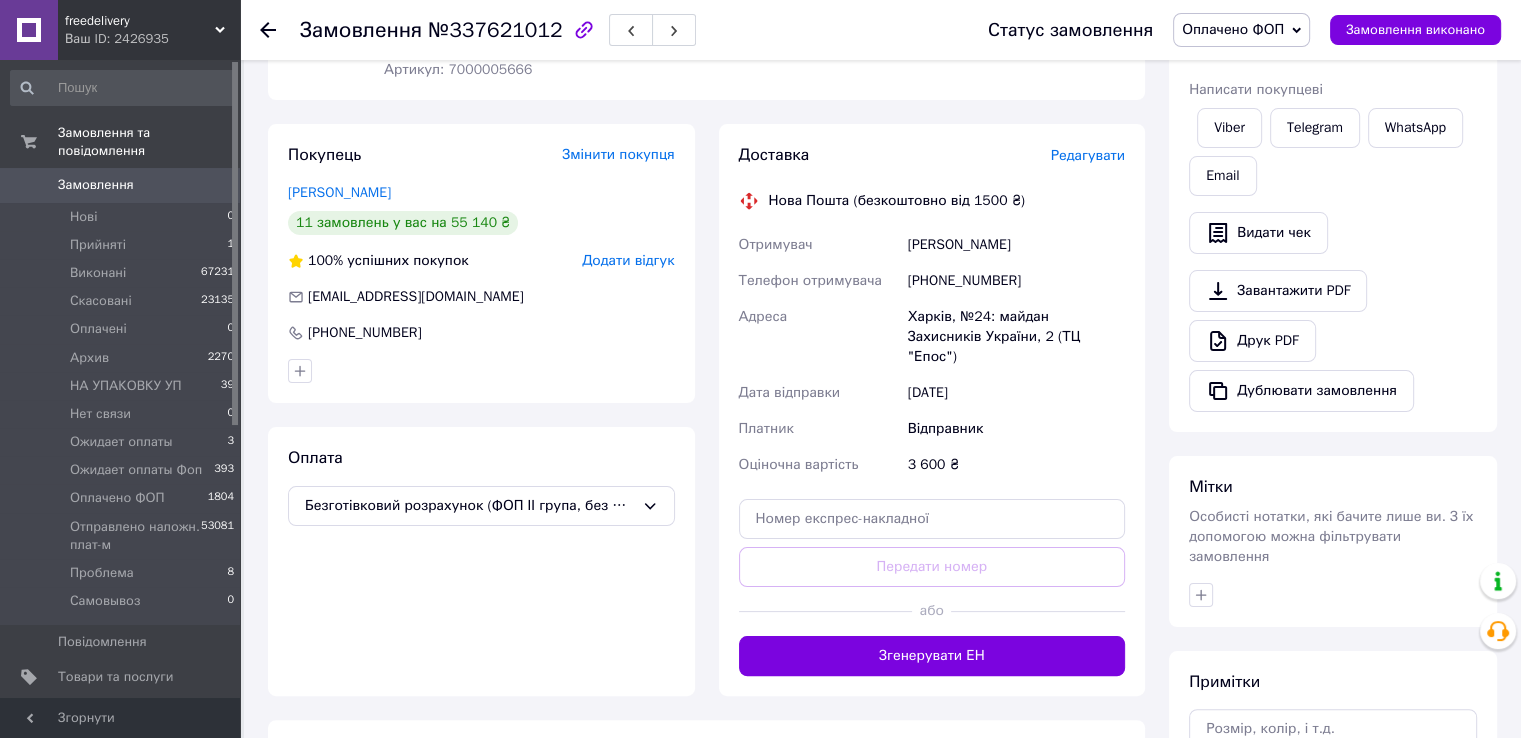 scroll, scrollTop: 700, scrollLeft: 0, axis: vertical 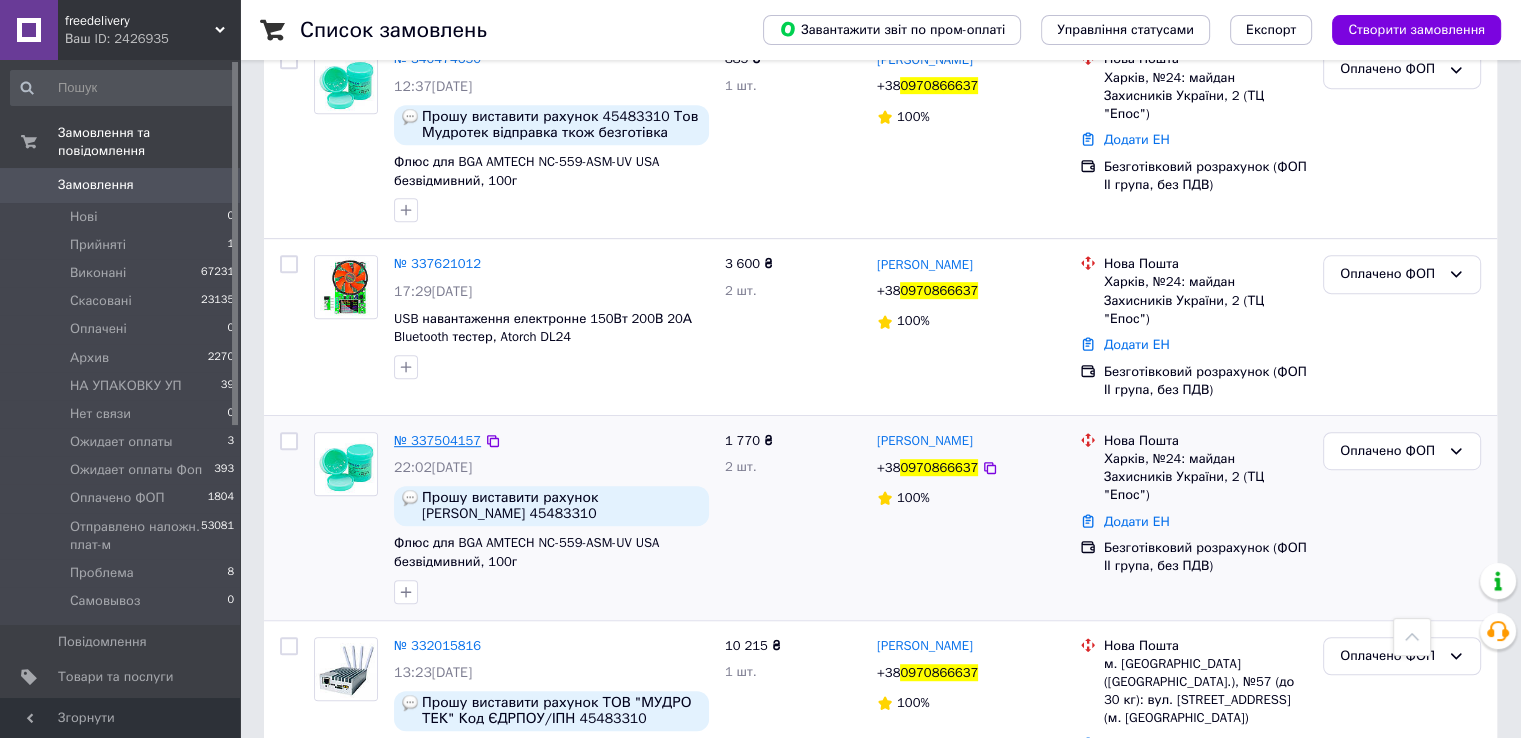 click on "№ 337504157" at bounding box center (437, 440) 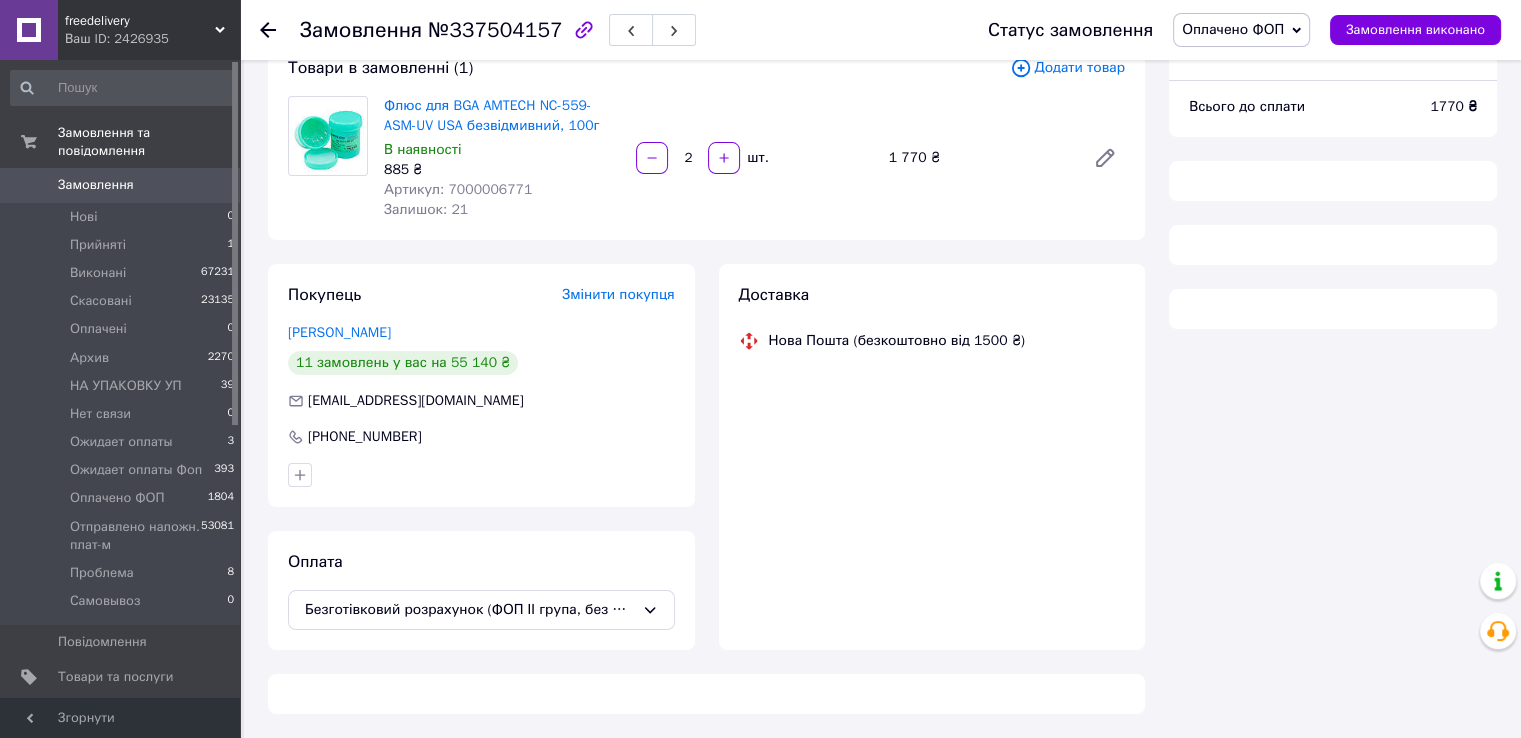 scroll 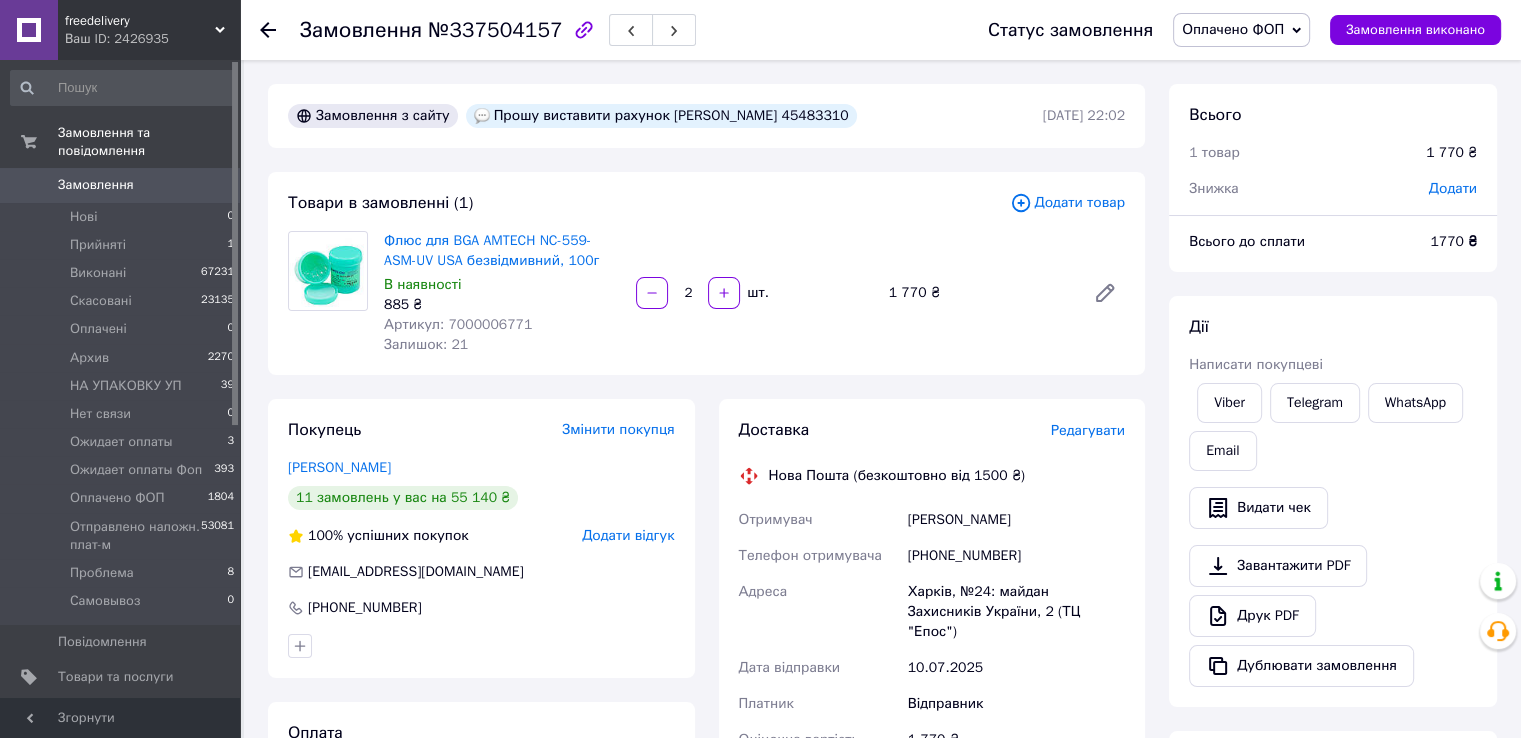 click on "Замовлення" at bounding box center (121, 185) 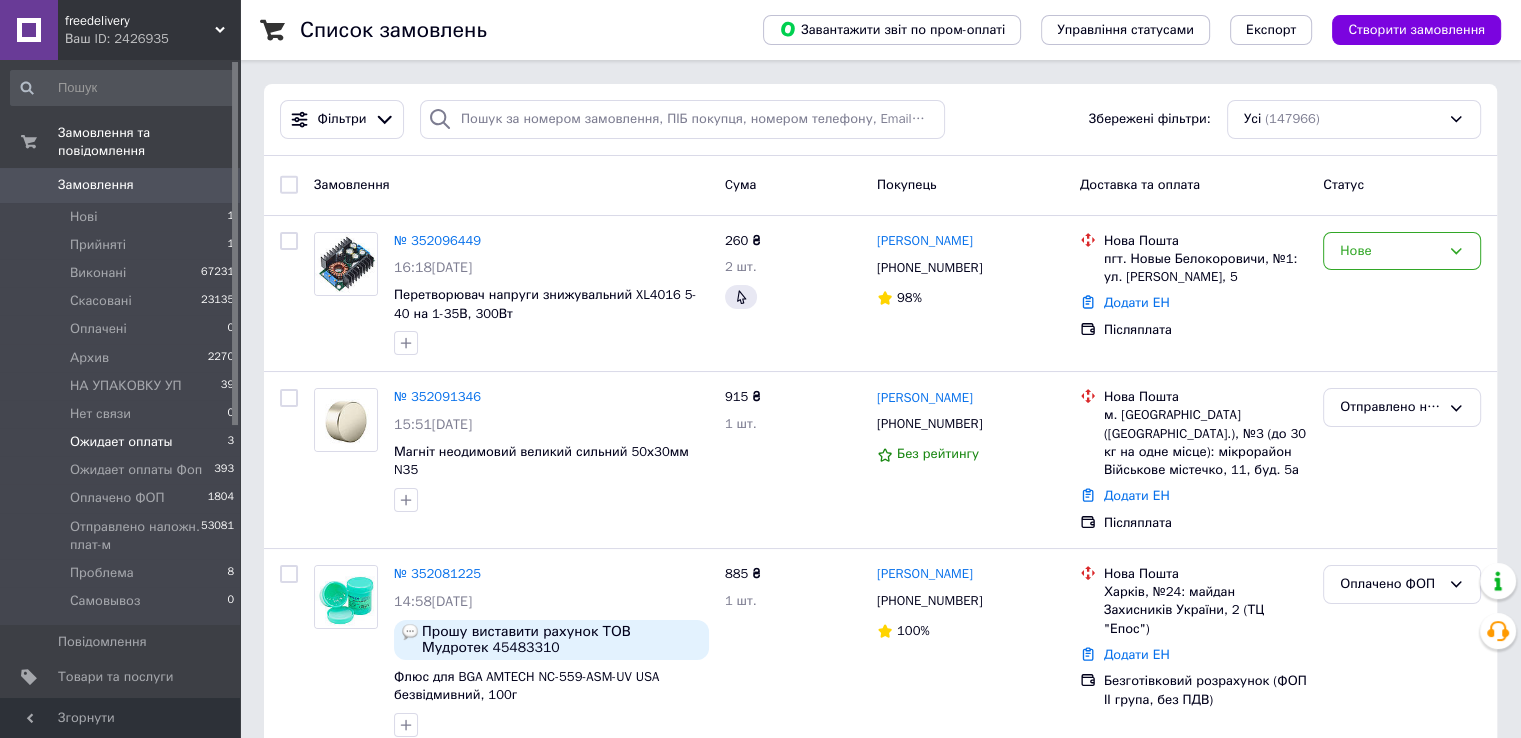 click on "Ожидает оплаты" at bounding box center [121, 442] 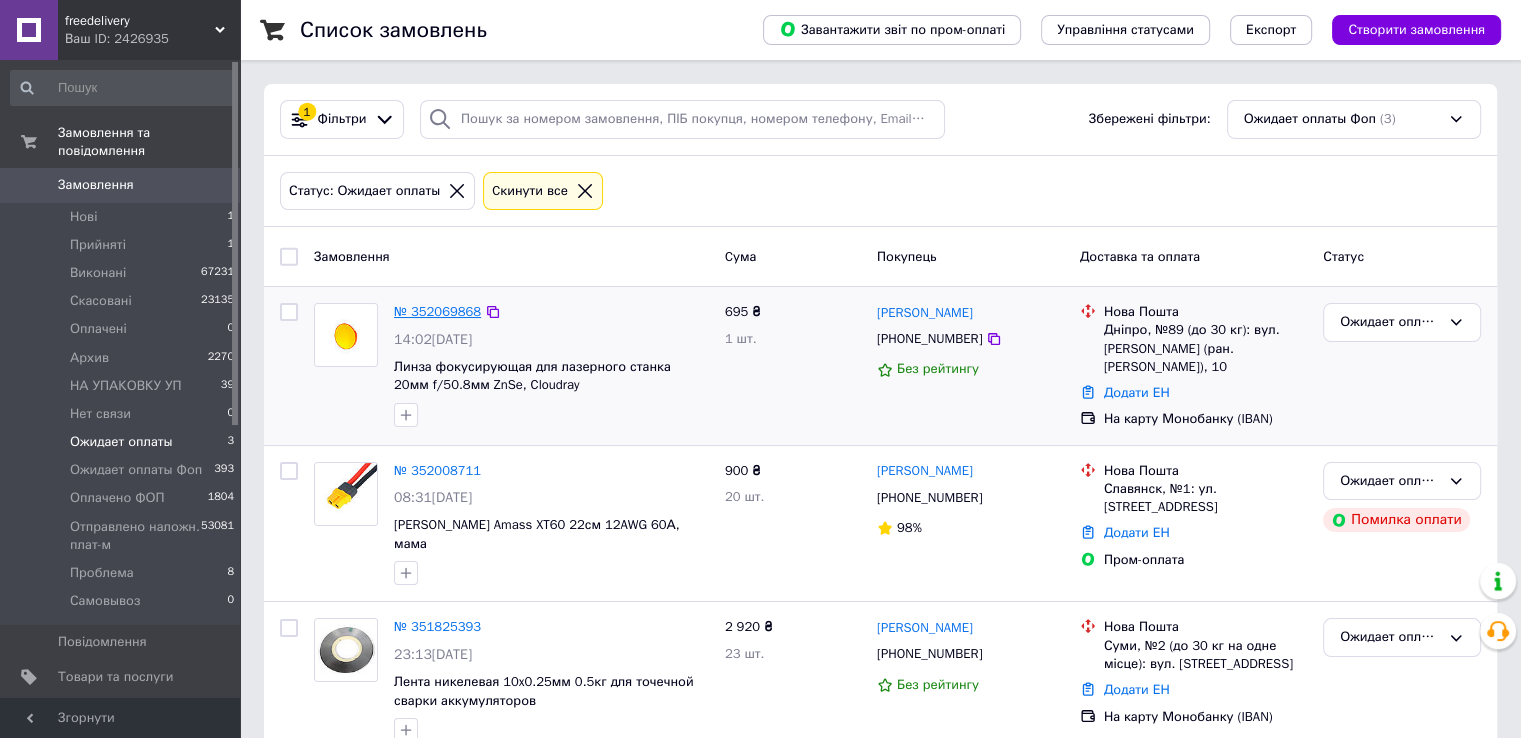click on "№ 352069868" at bounding box center (437, 311) 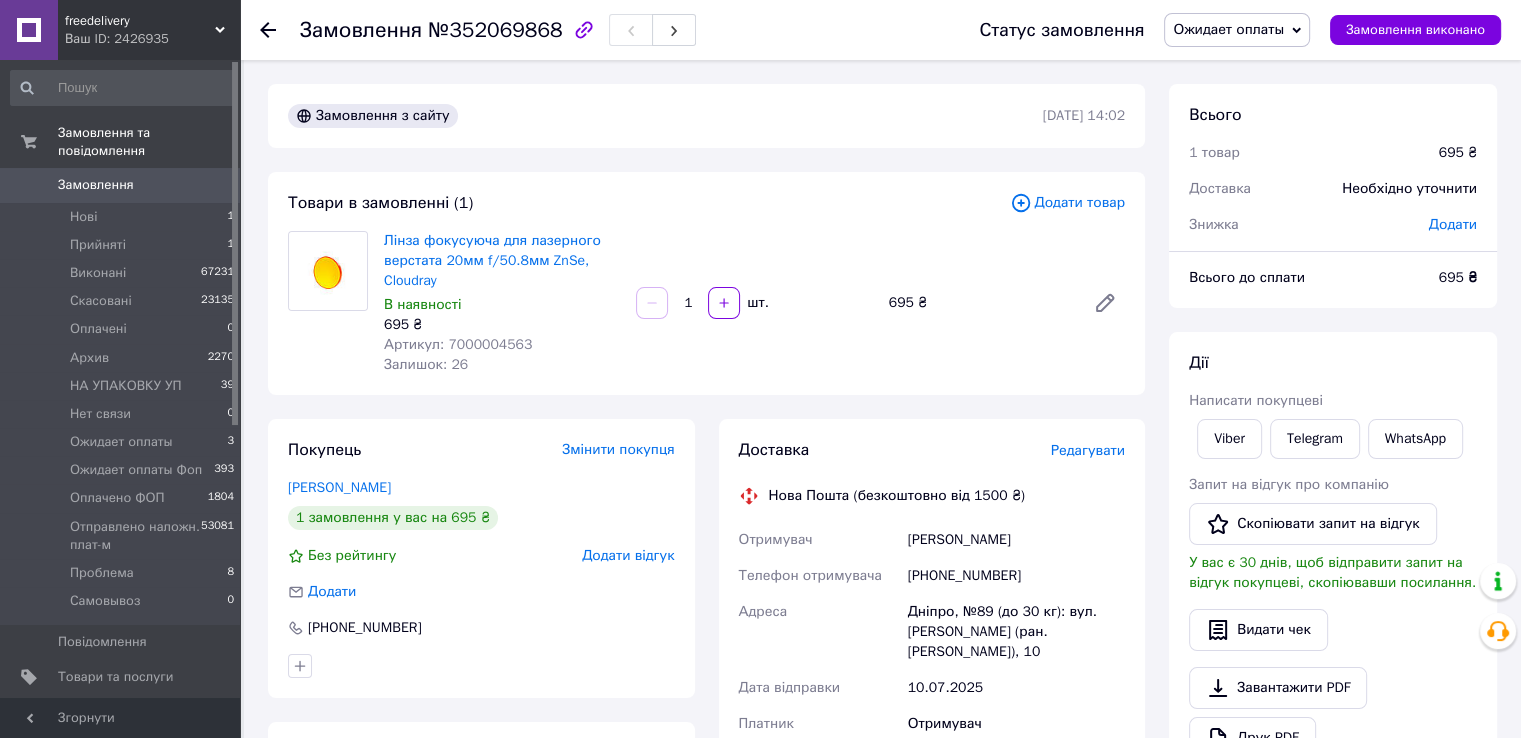 click on "№352069868" at bounding box center (495, 30) 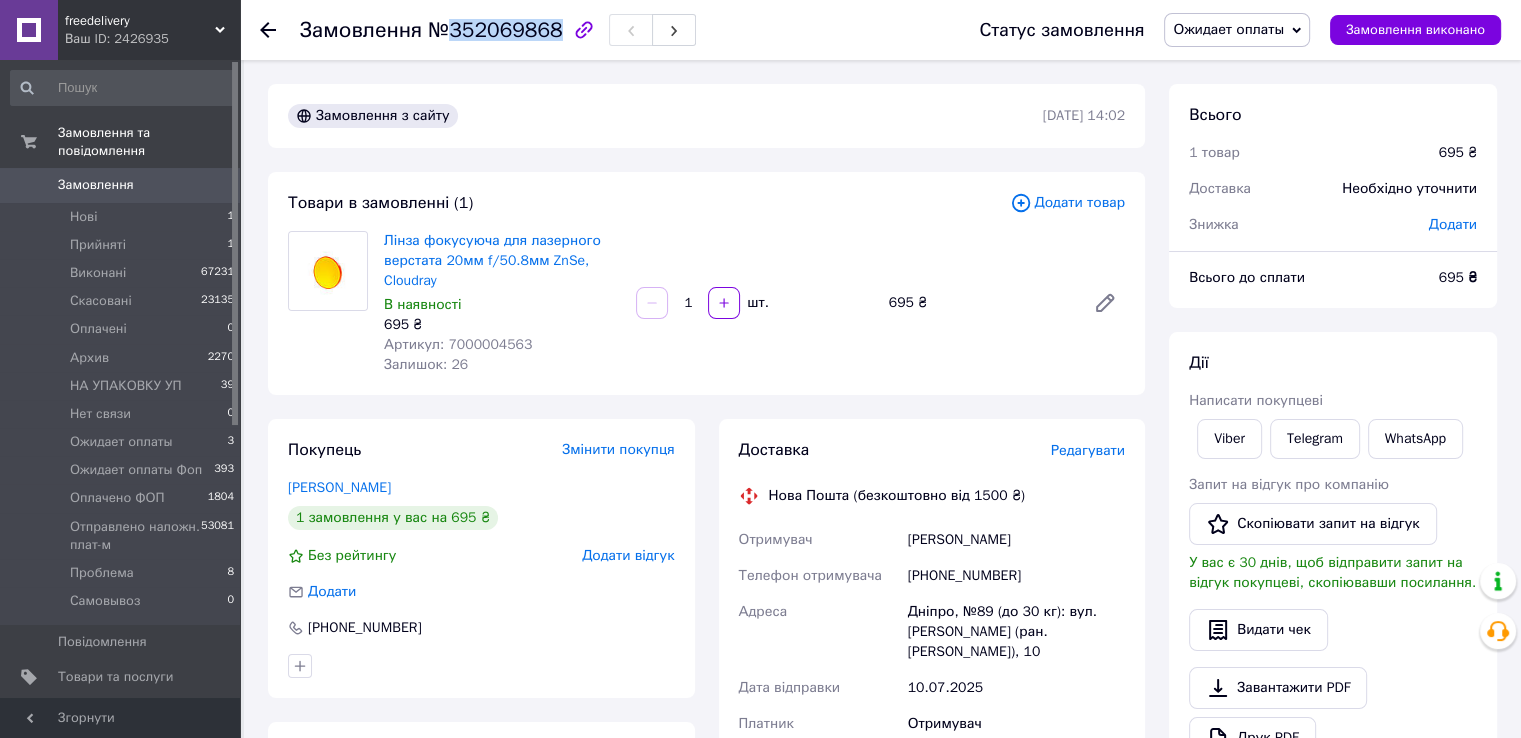 click on "№352069868" at bounding box center [495, 30] 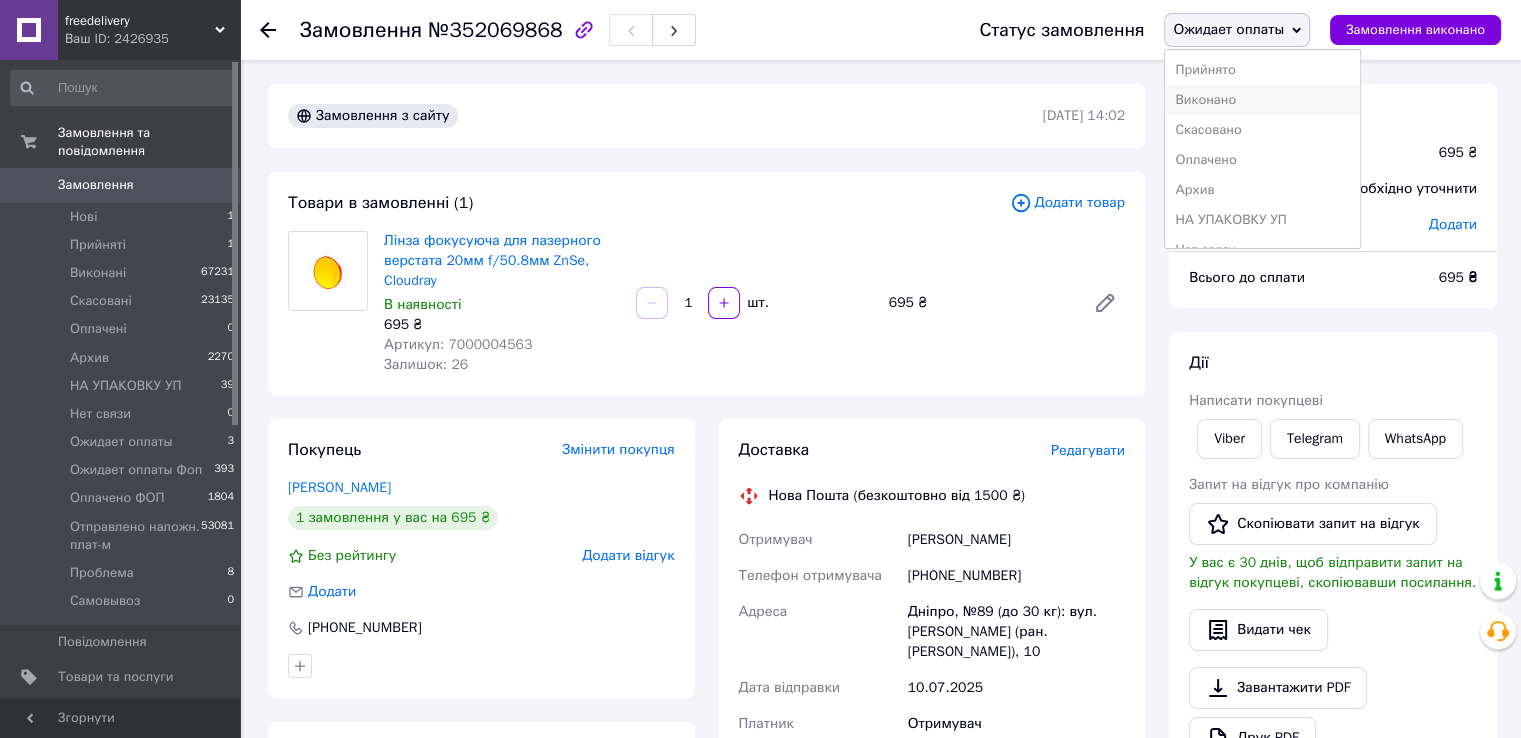 click on "Виконано" at bounding box center (1262, 100) 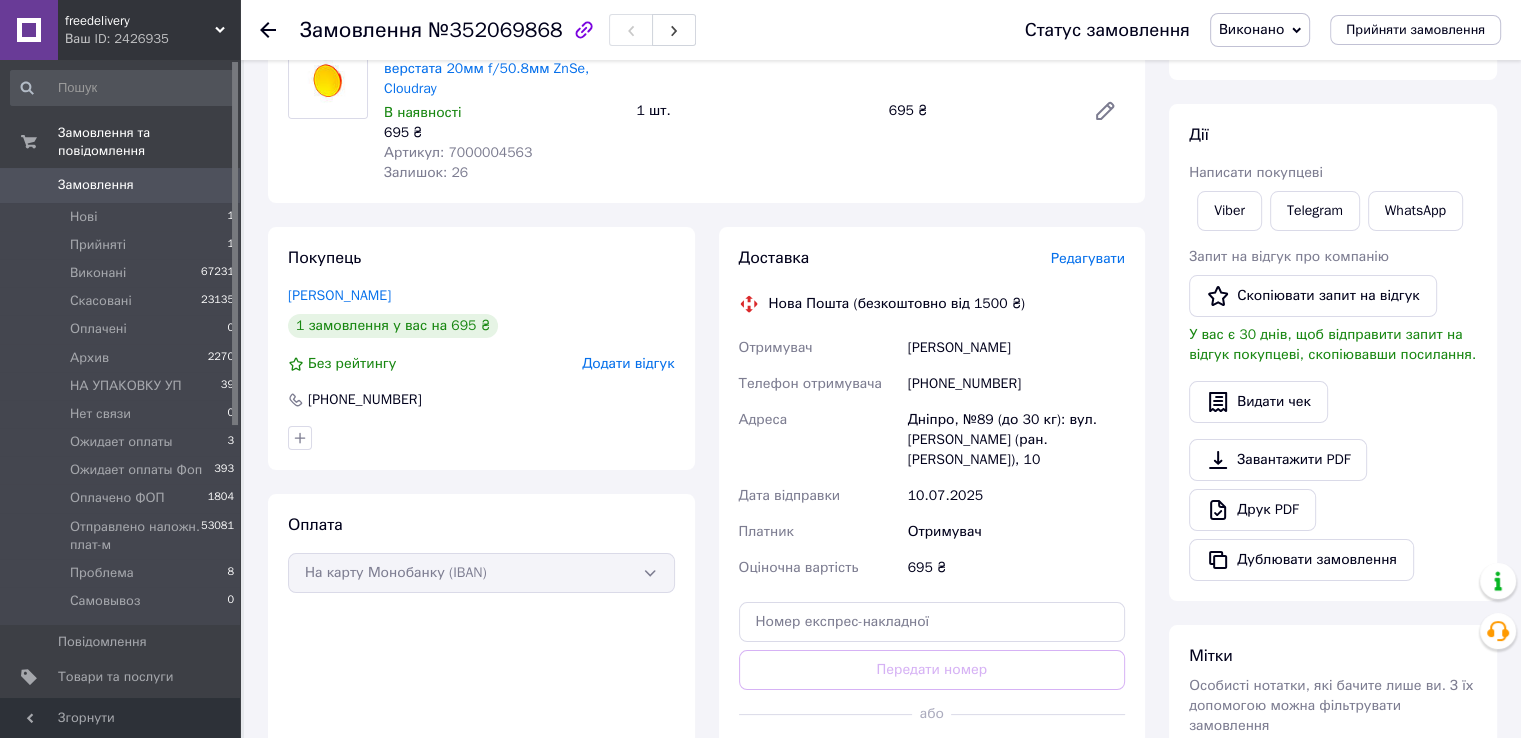 scroll, scrollTop: 0, scrollLeft: 0, axis: both 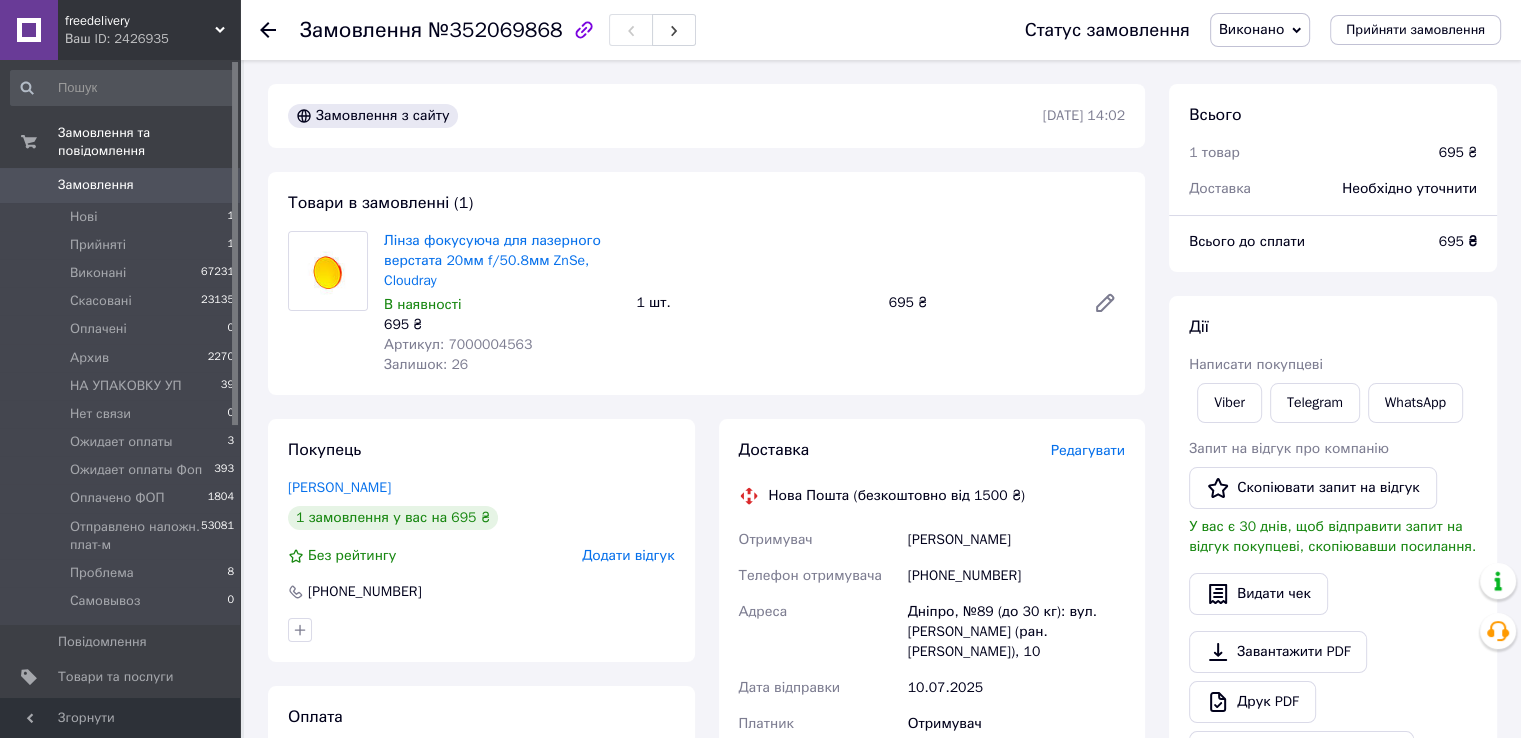 click on "Замовлення" at bounding box center [121, 185] 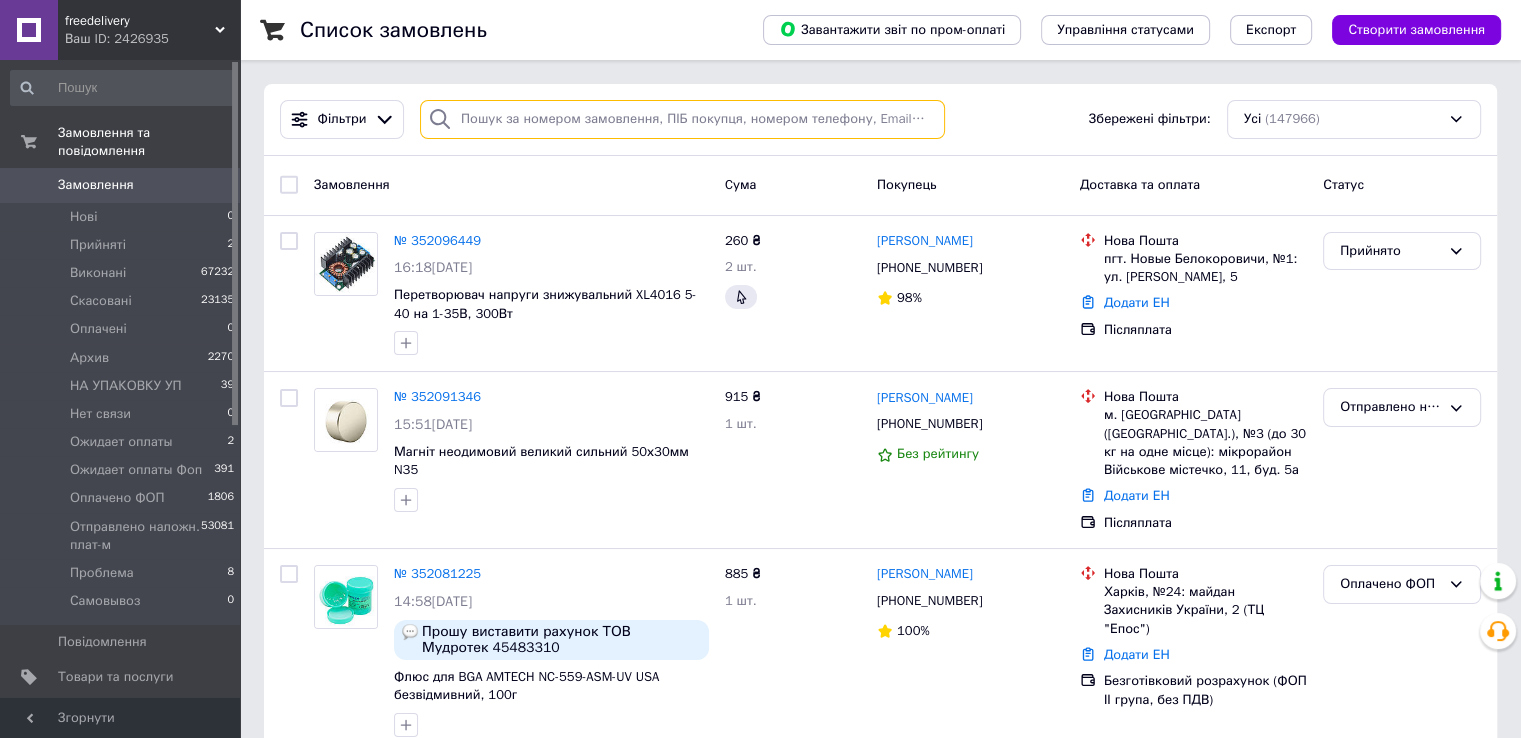 click at bounding box center [682, 119] 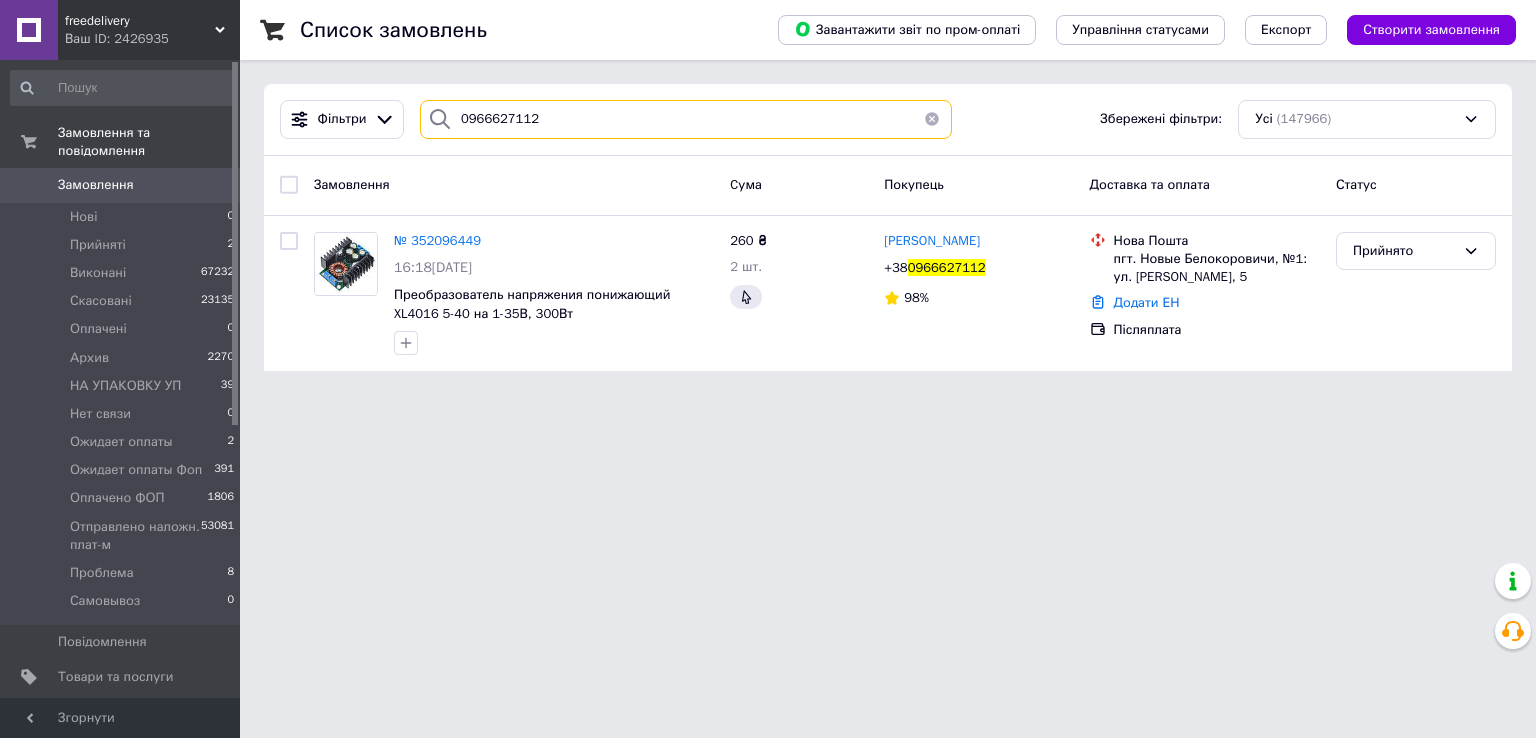 type on "0966627112" 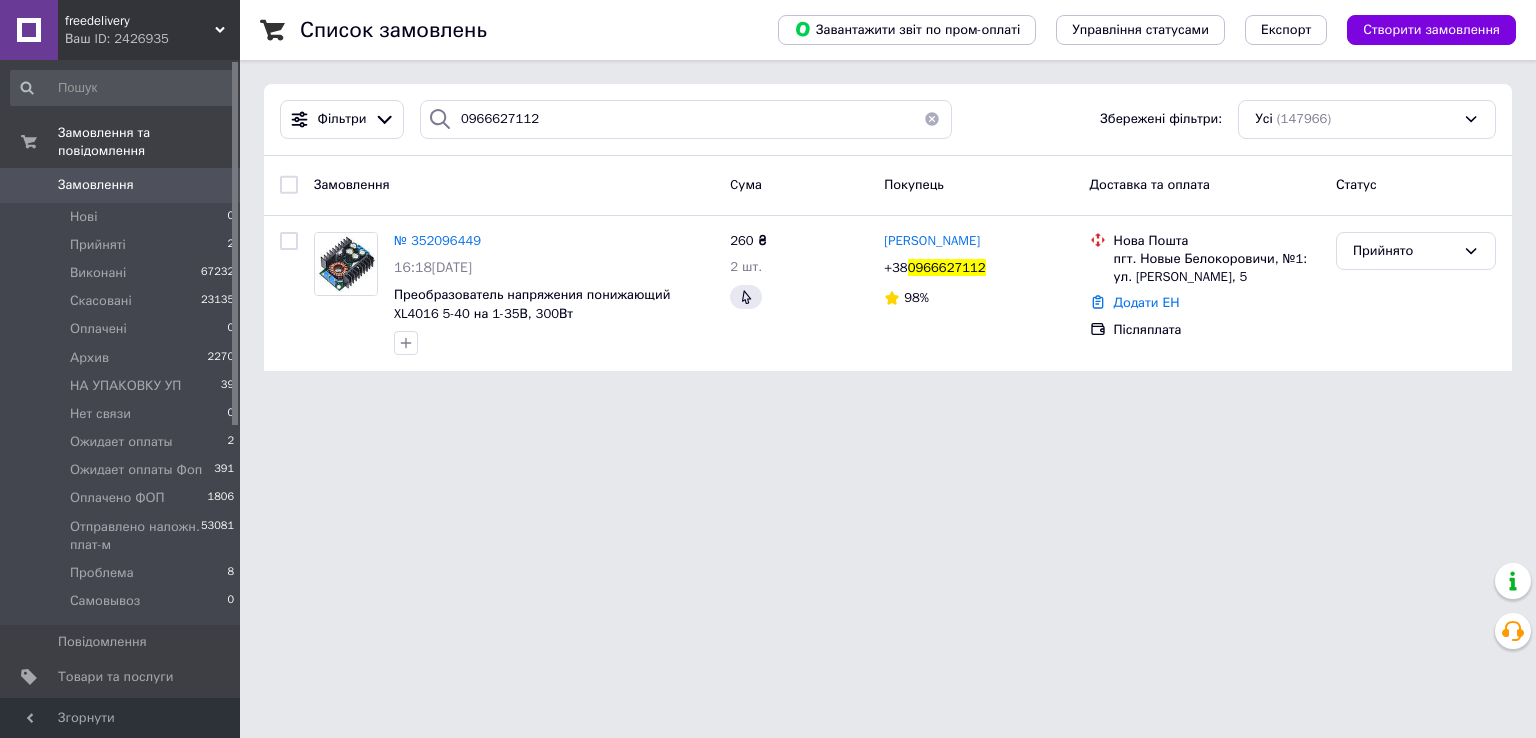 click on "Замовлення" at bounding box center (121, 185) 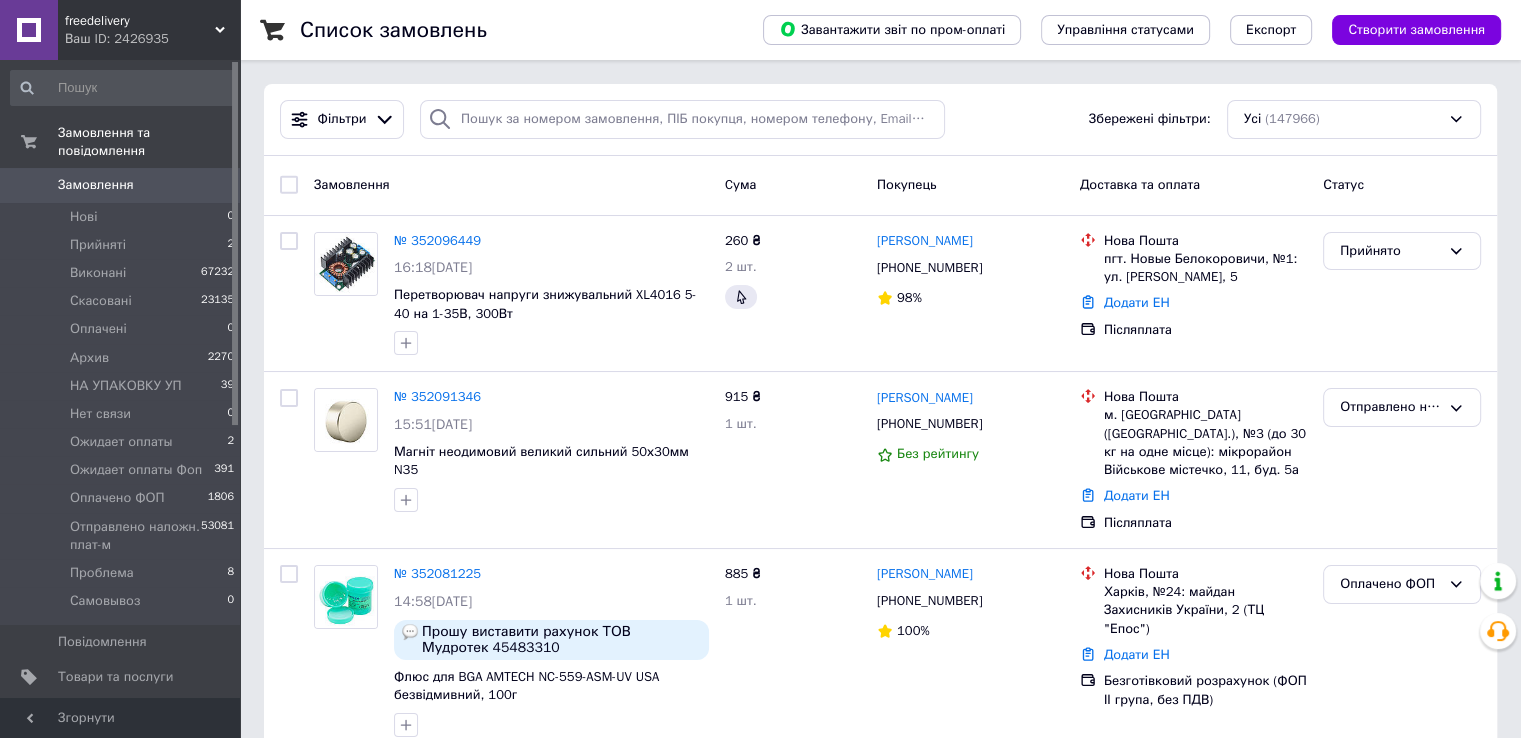click on "0" at bounding box center (212, 185) 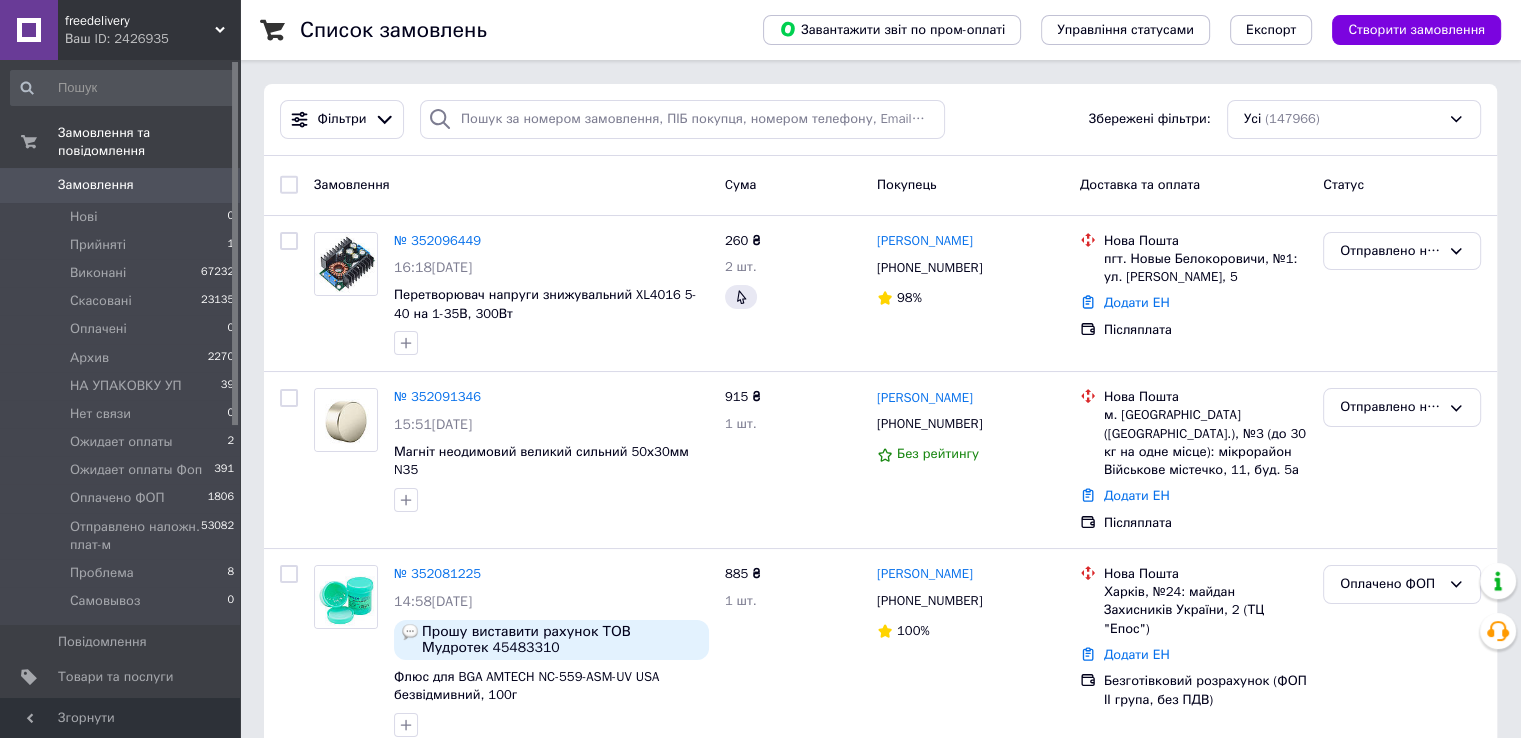 click on "Замовлення" at bounding box center [96, 185] 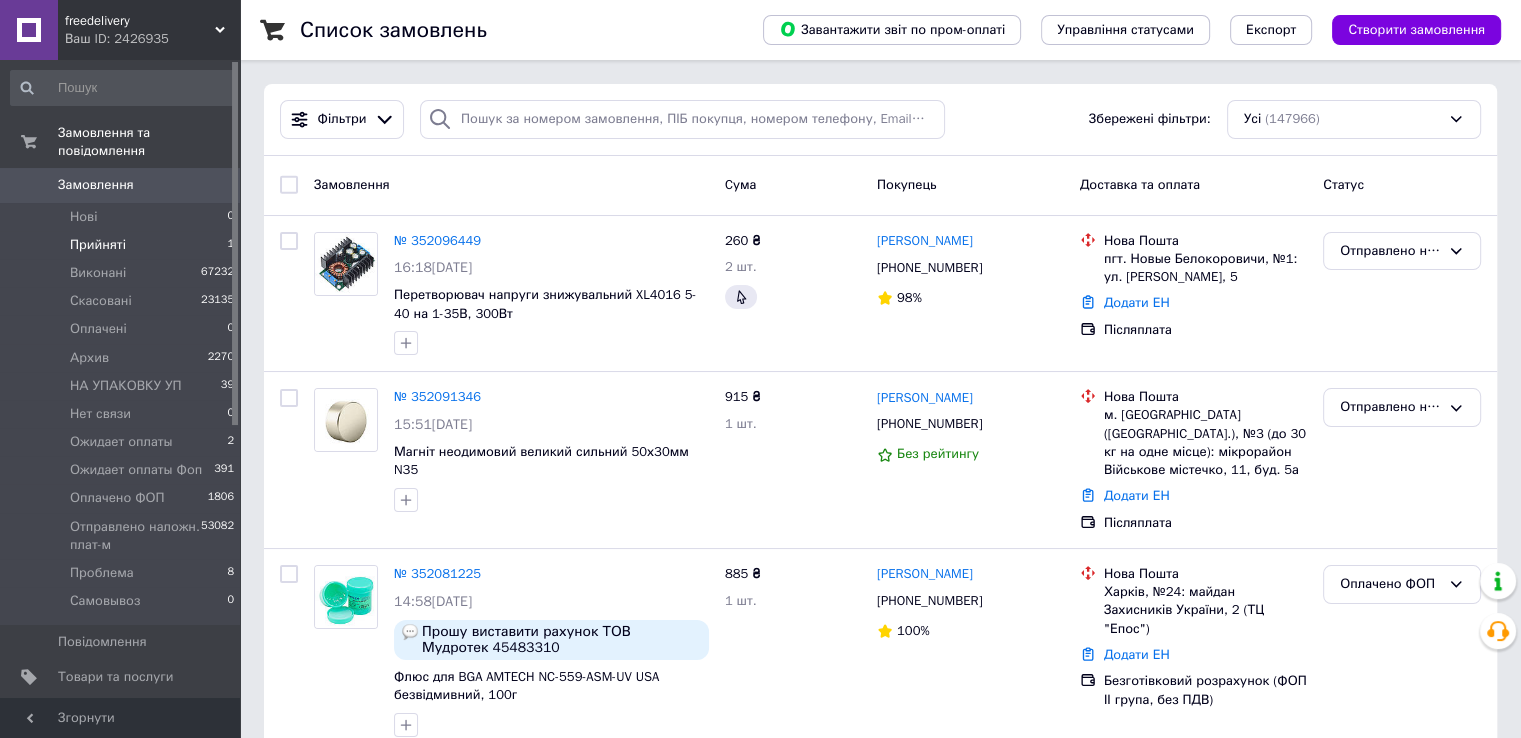 click on "Прийняті 1" at bounding box center [123, 245] 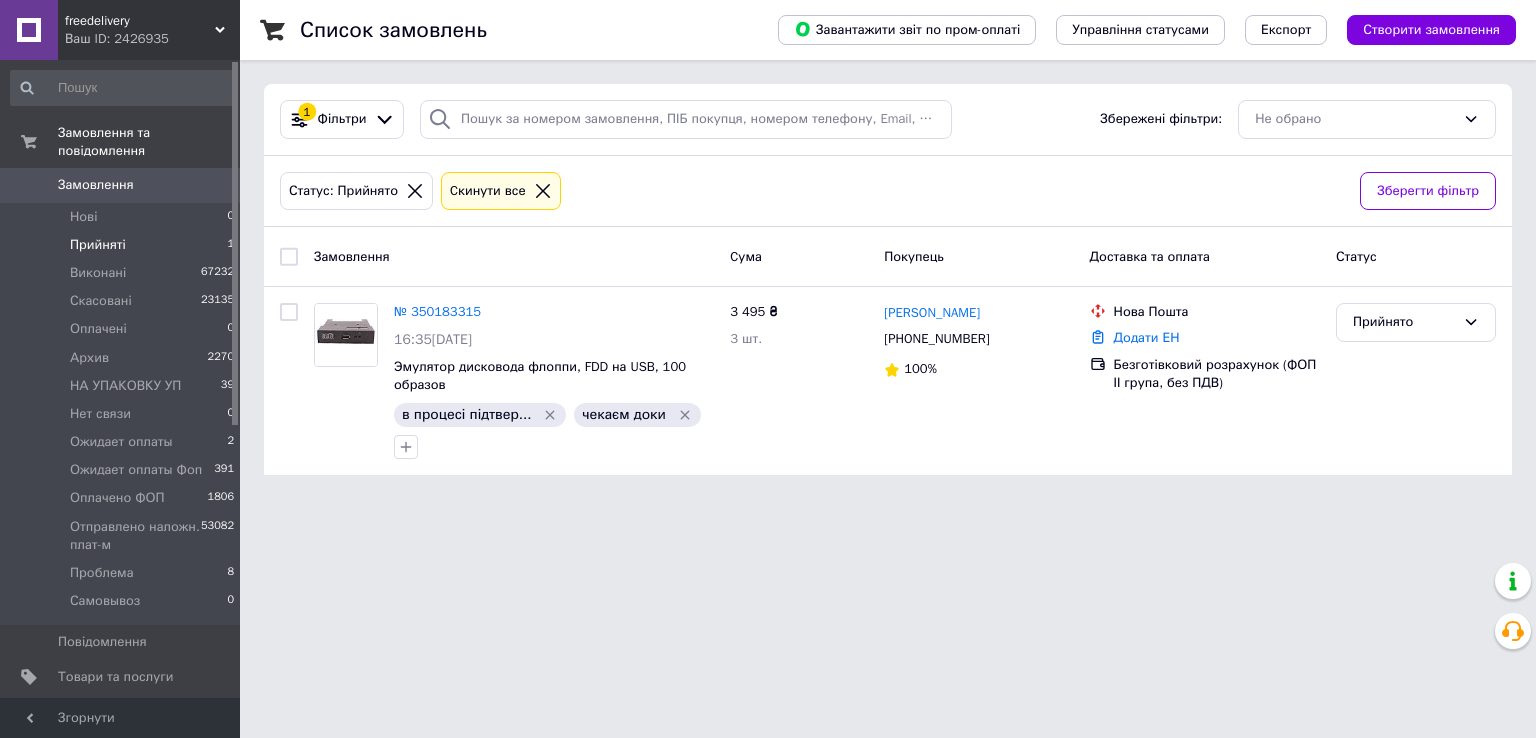 click on "Замовлення 0" at bounding box center (123, 185) 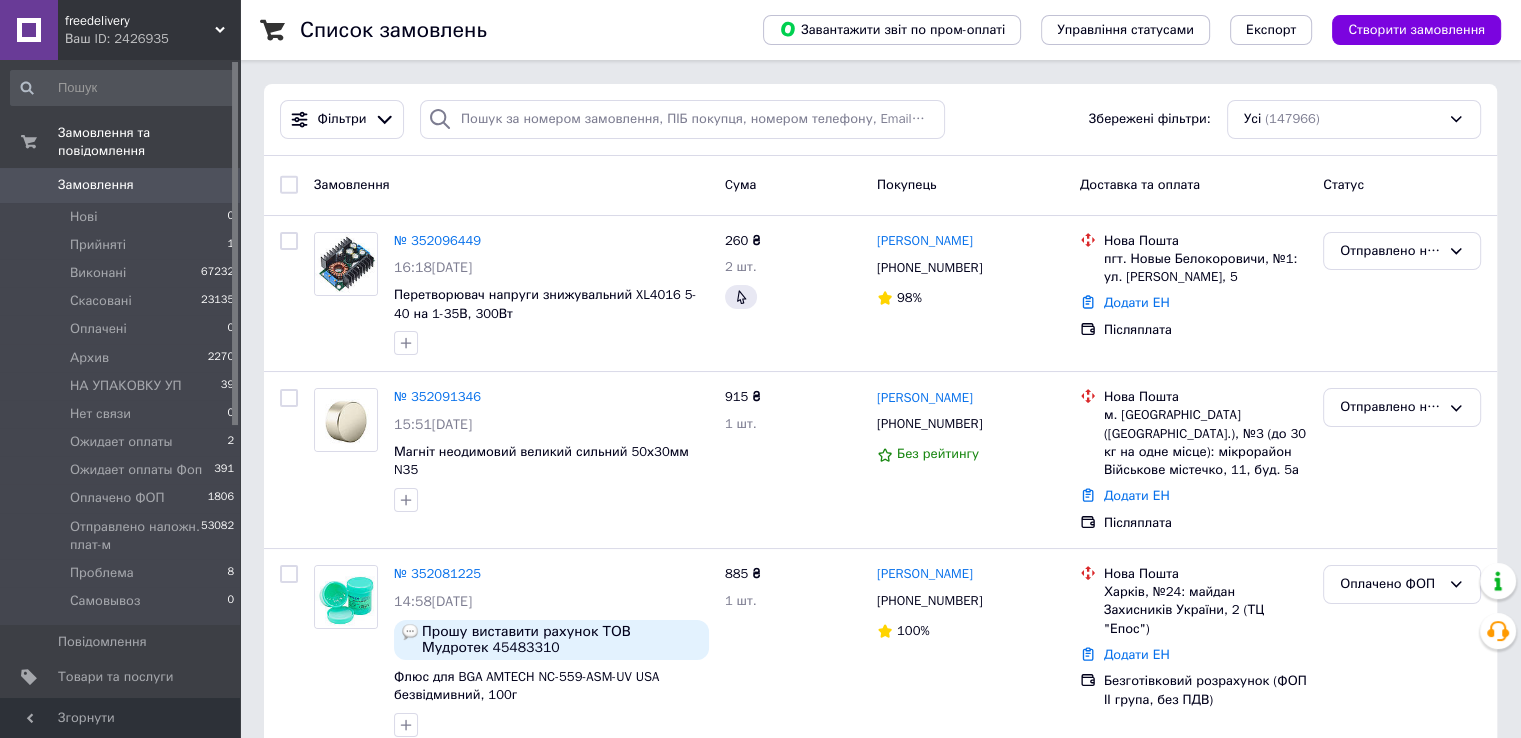 click on "Замовлення" at bounding box center [96, 185] 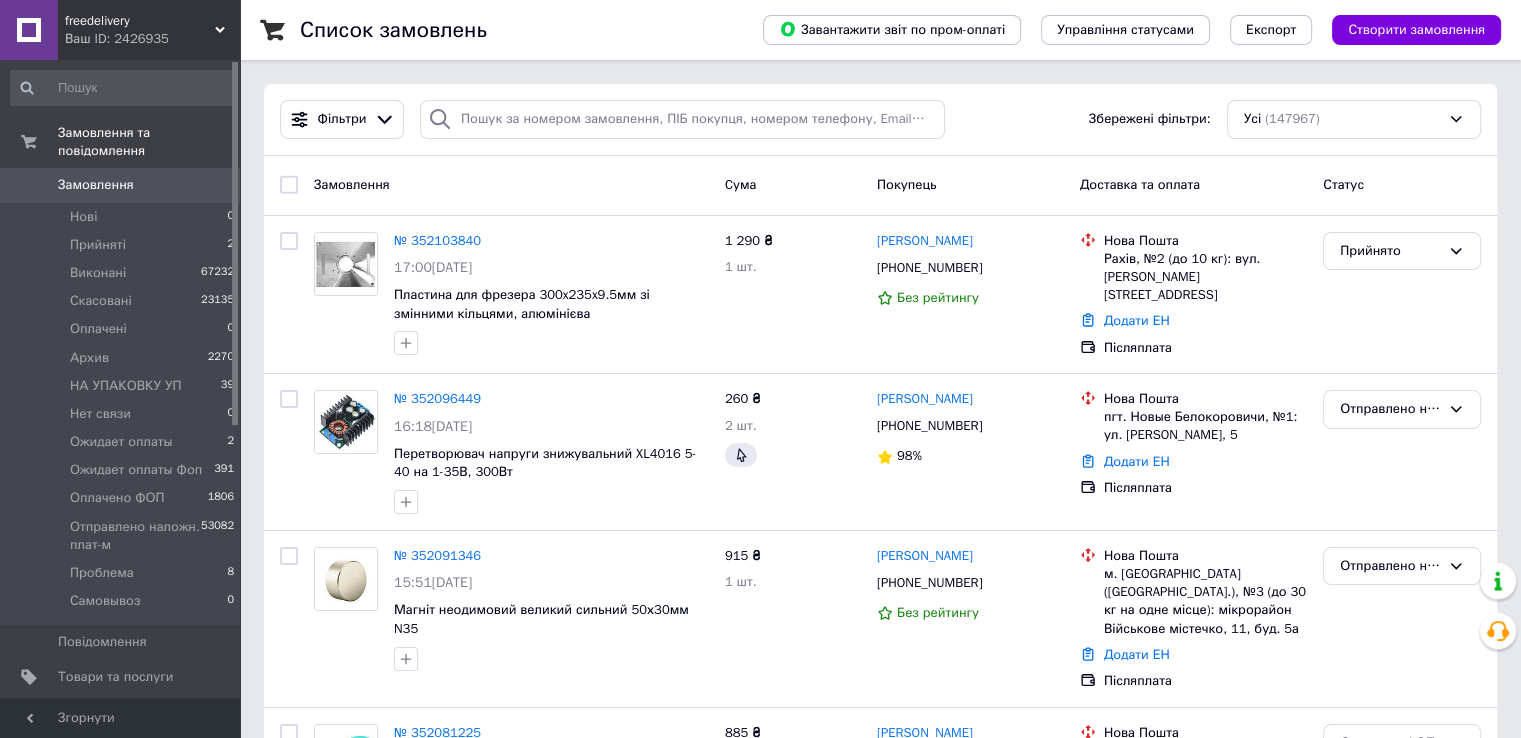 click on "Замовлення 0" at bounding box center (123, 185) 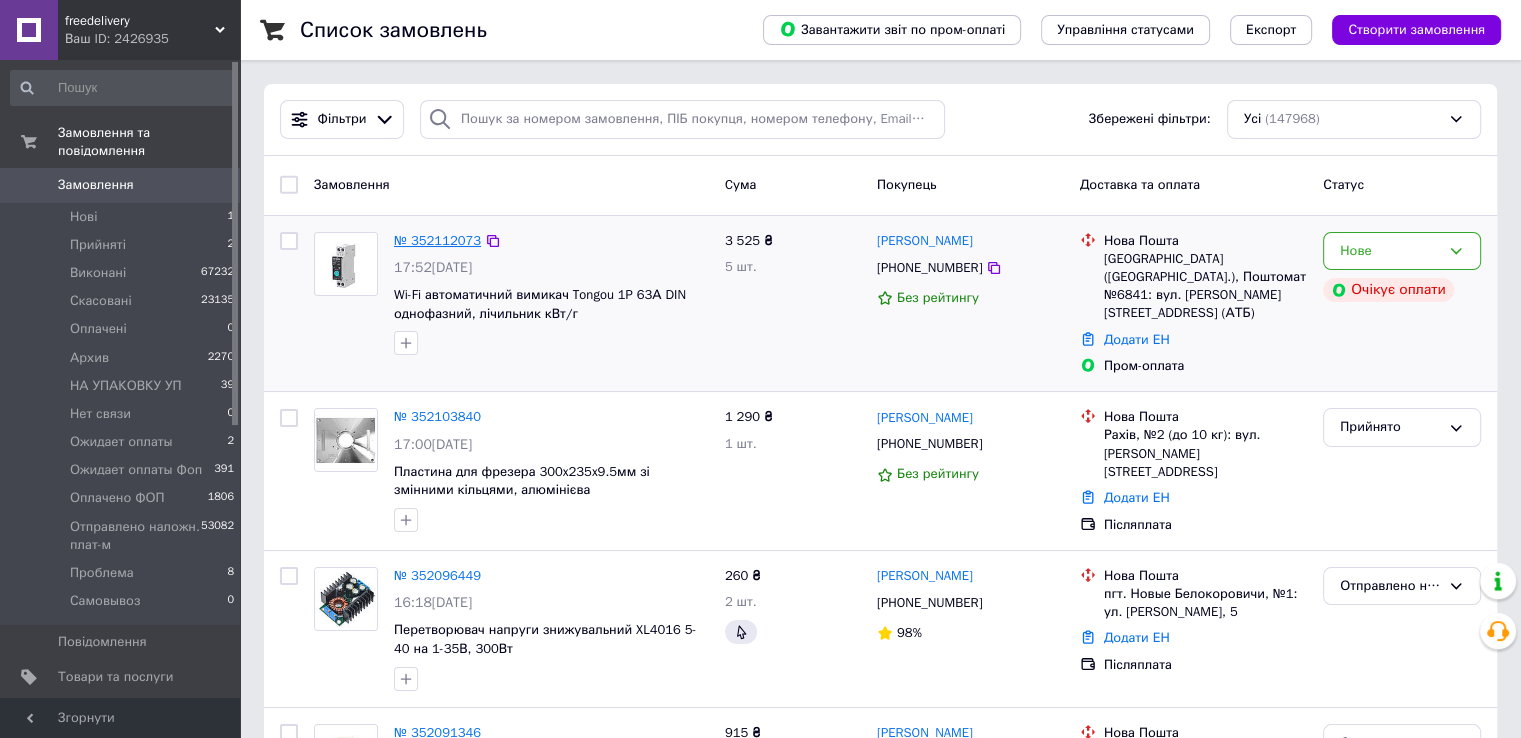 click on "№ 352112073" at bounding box center [437, 240] 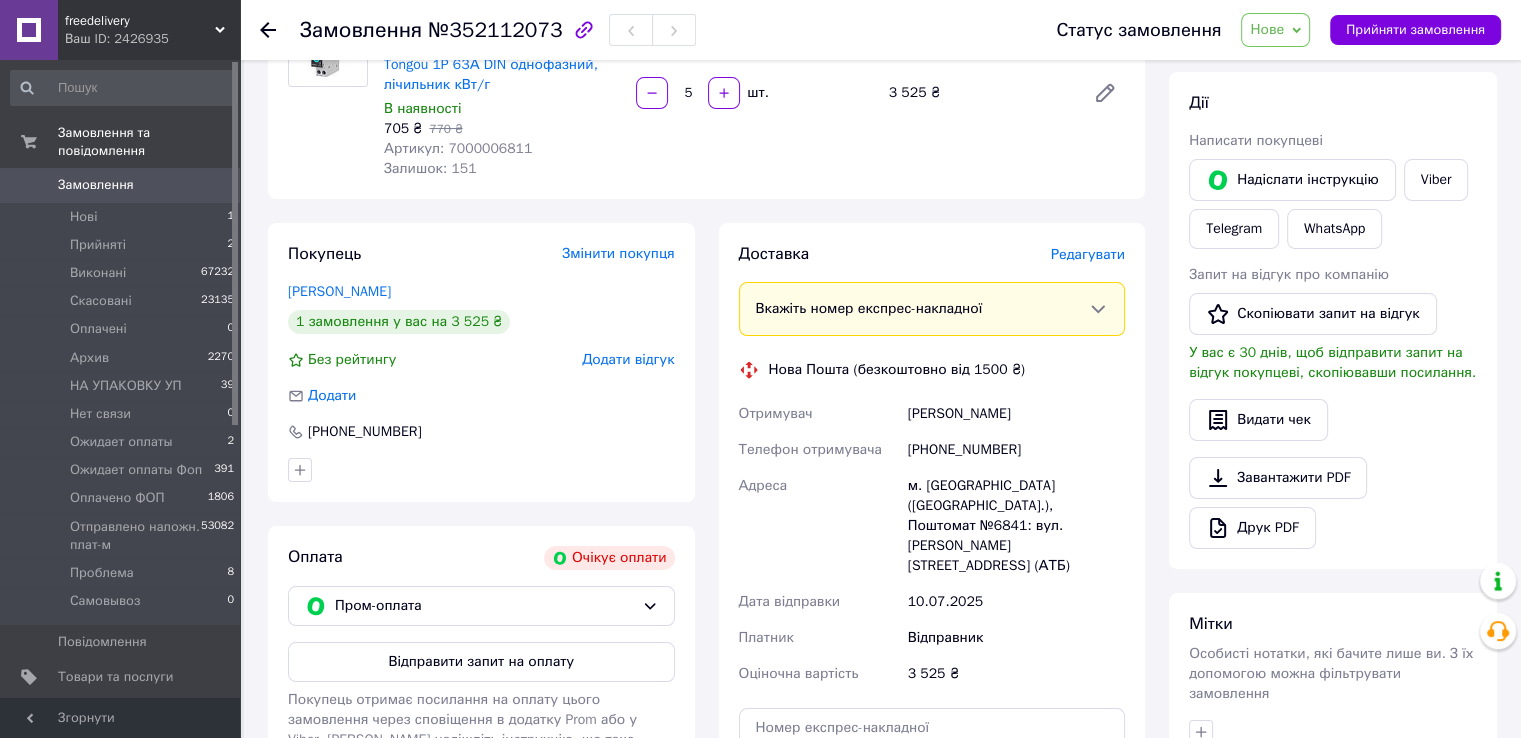 scroll, scrollTop: 40, scrollLeft: 0, axis: vertical 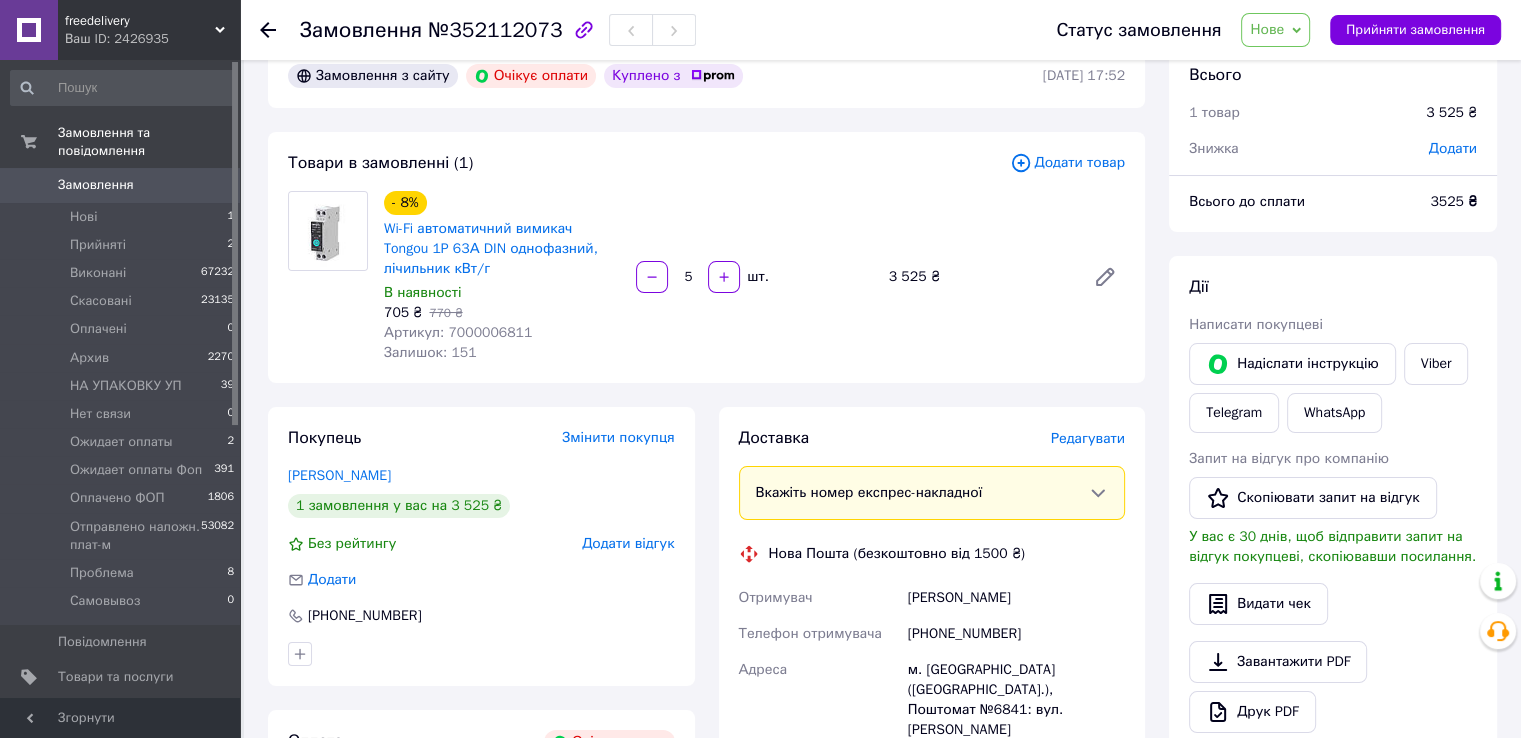 click on "0" at bounding box center [212, 185] 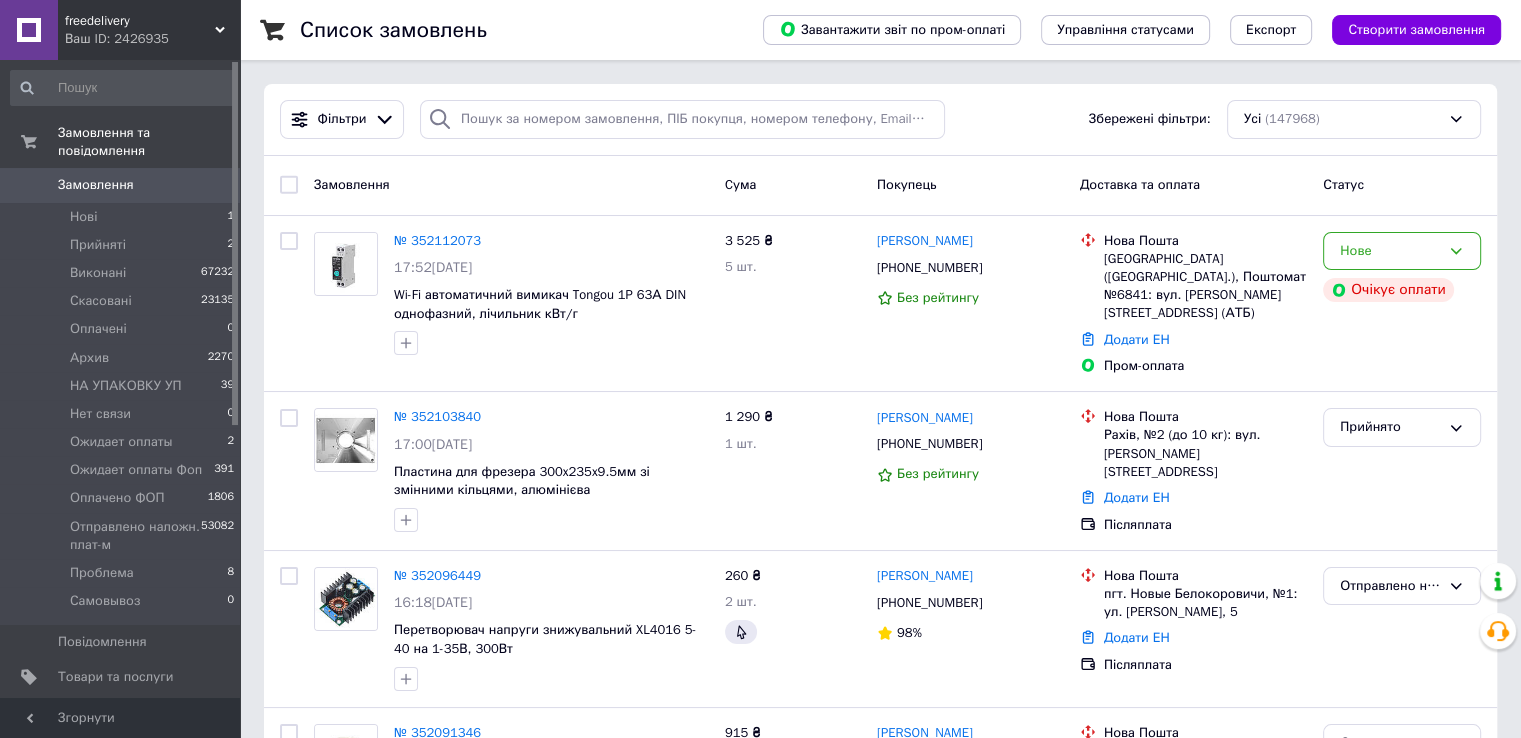click on "Замовлення 0" at bounding box center (123, 185) 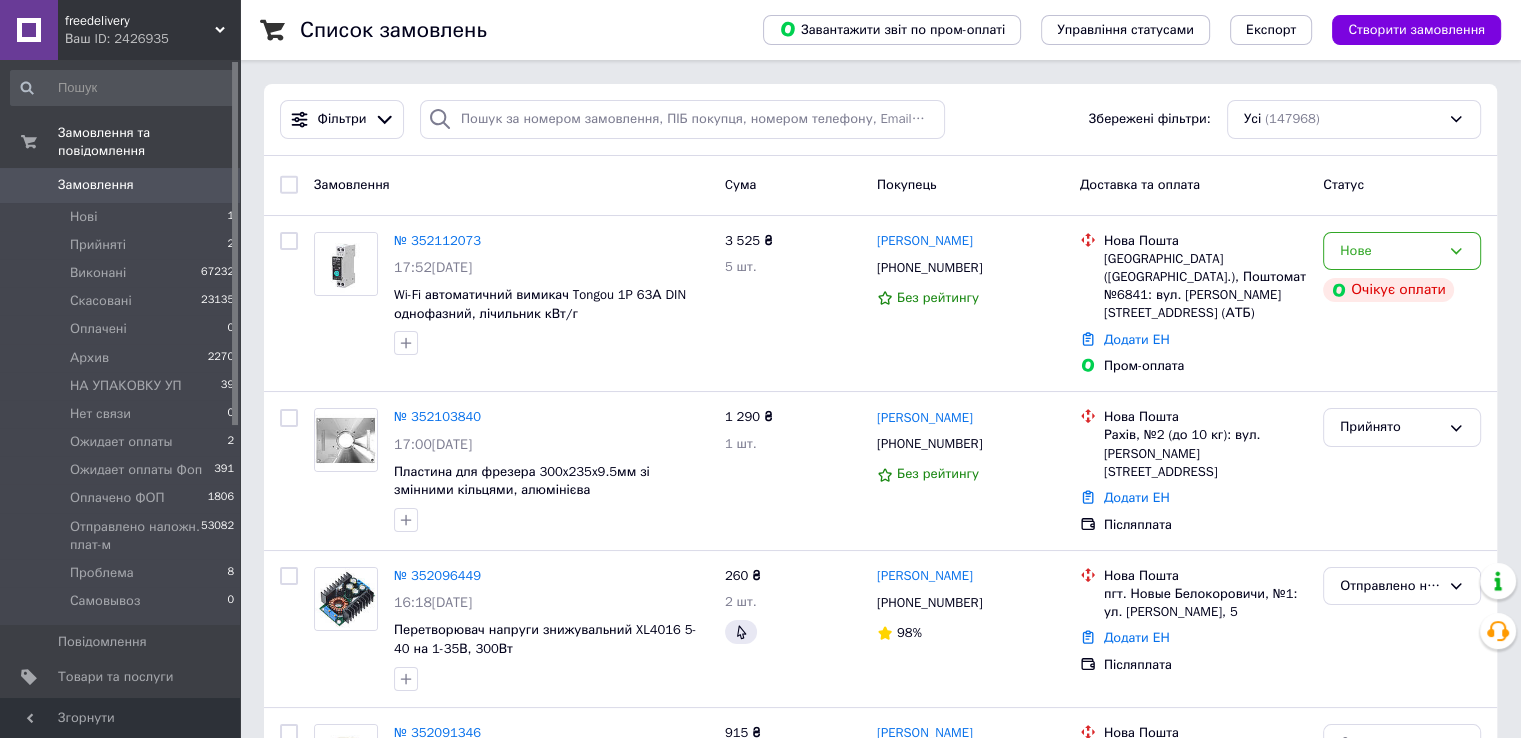 click on "Замовлення" at bounding box center (121, 185) 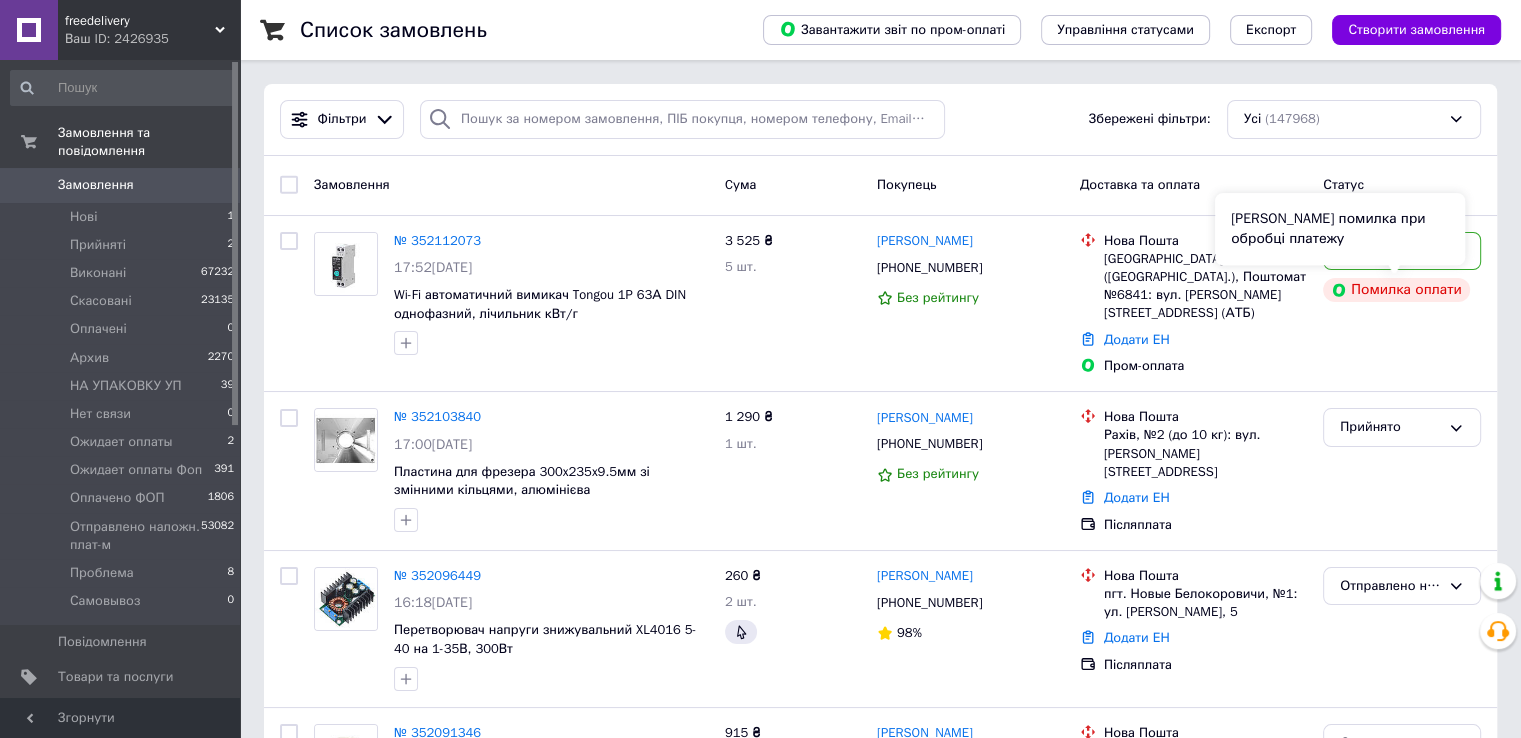 click on "Сталася помилка при обробці платежу" at bounding box center (1340, 229) 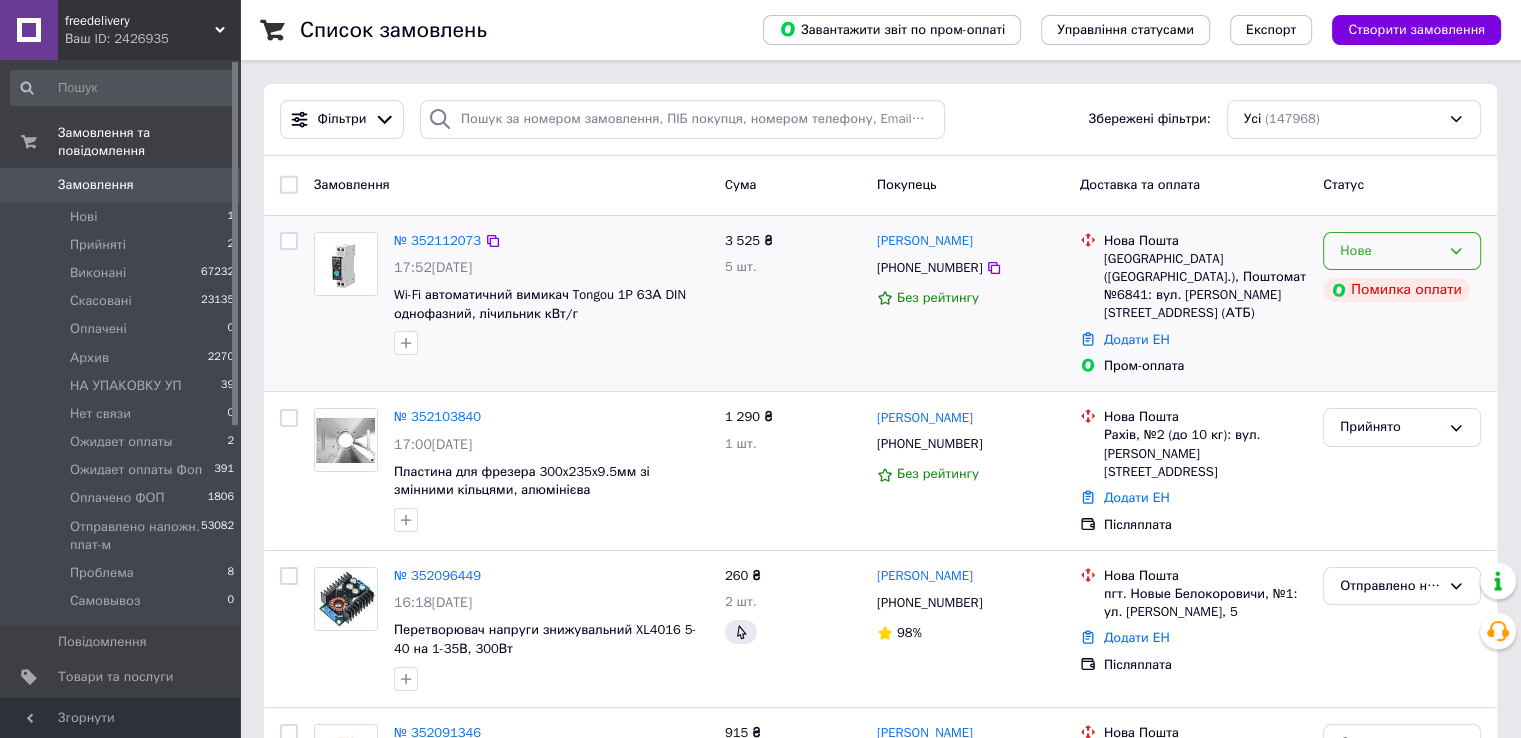 click 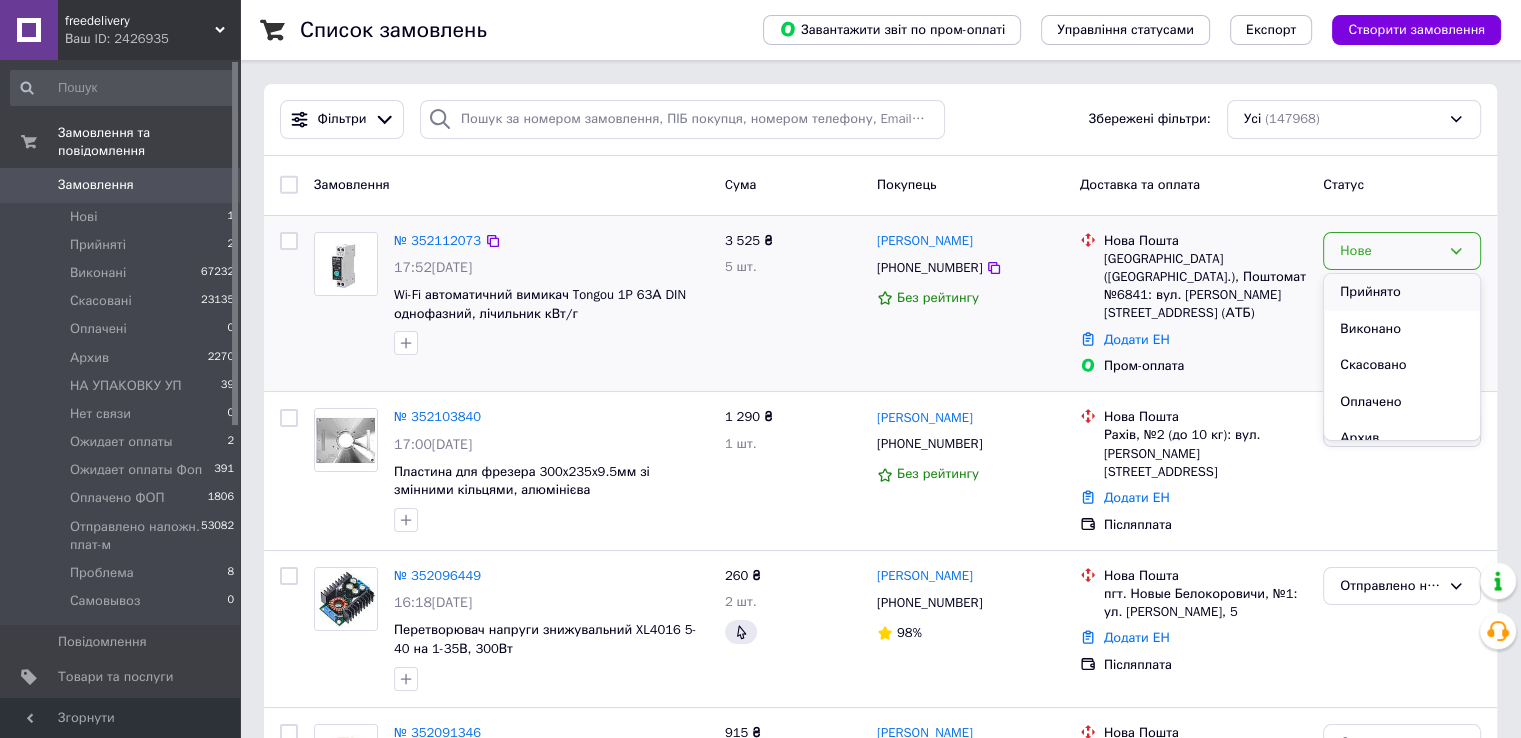 click on "Прийнято" at bounding box center [1402, 292] 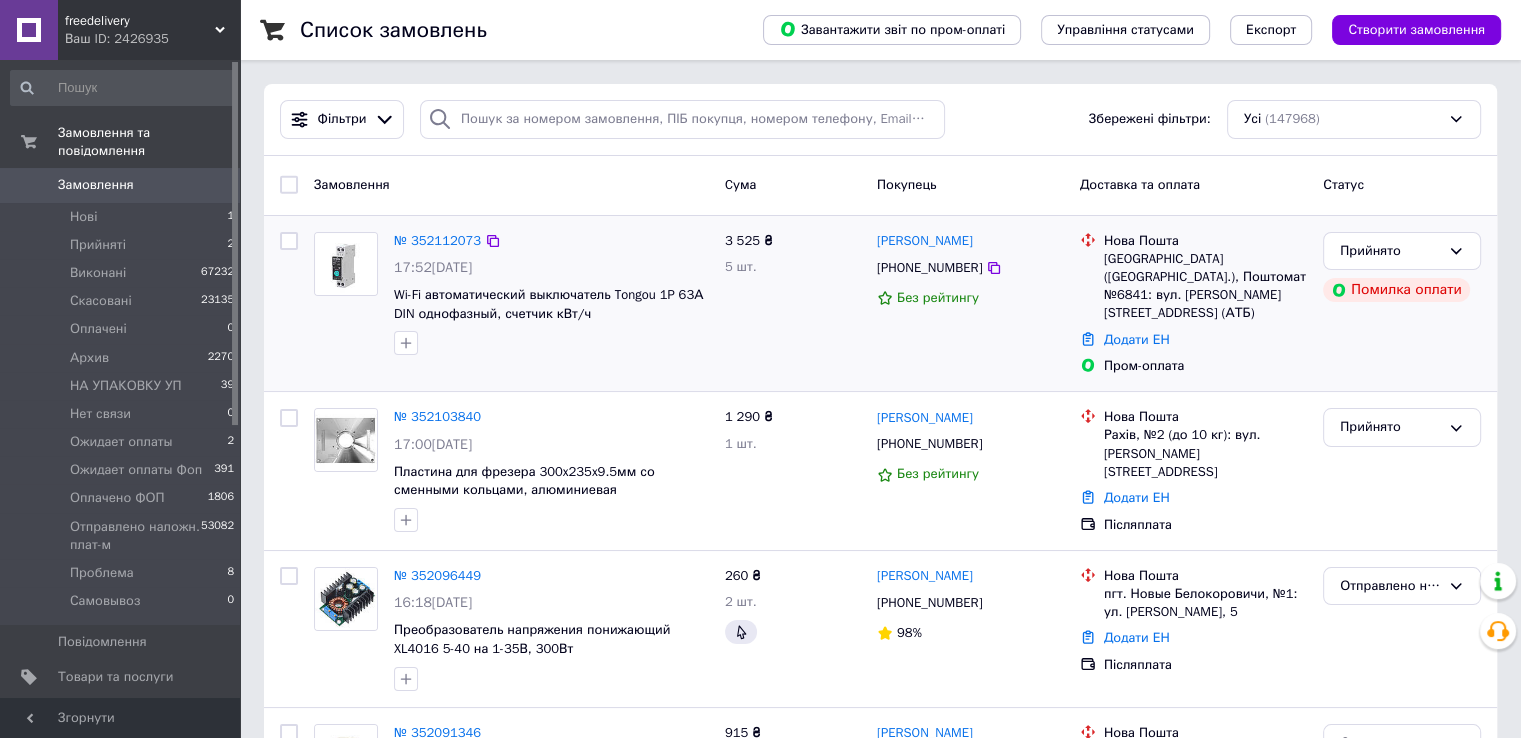 click on "Замовлення" at bounding box center (121, 185) 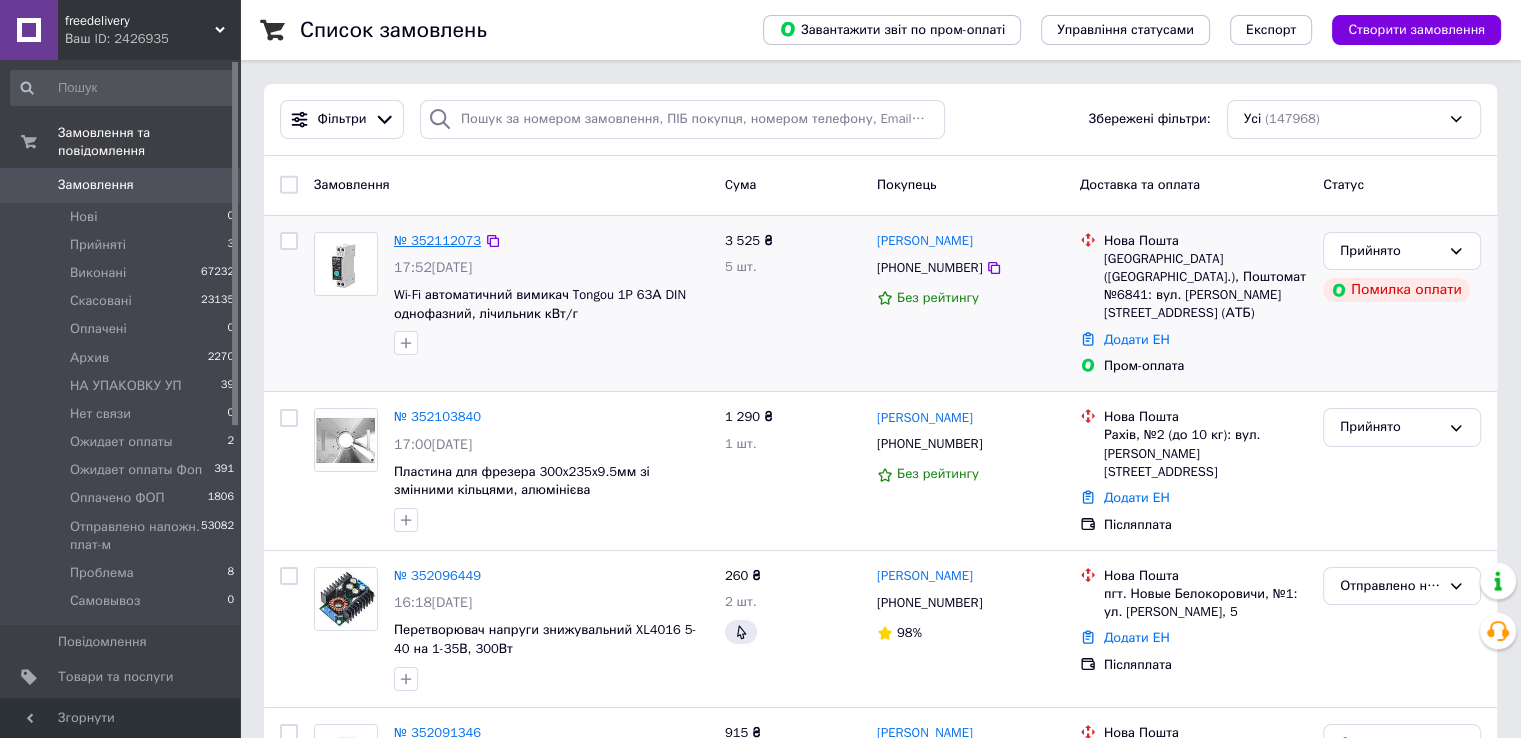 click on "№ 352112073" at bounding box center (437, 240) 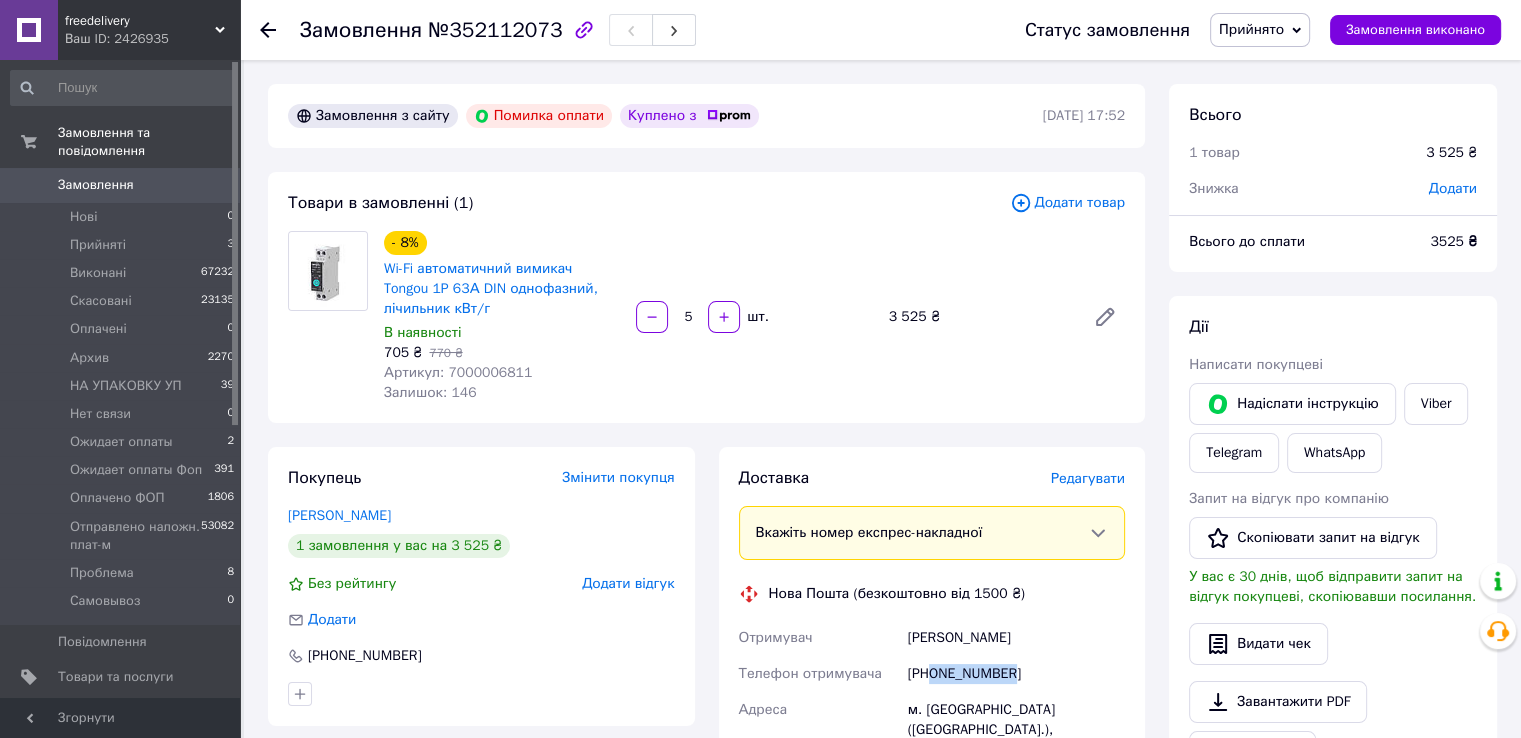 drag, startPoint x: 932, startPoint y: 673, endPoint x: 1023, endPoint y: 686, distance: 91.92388 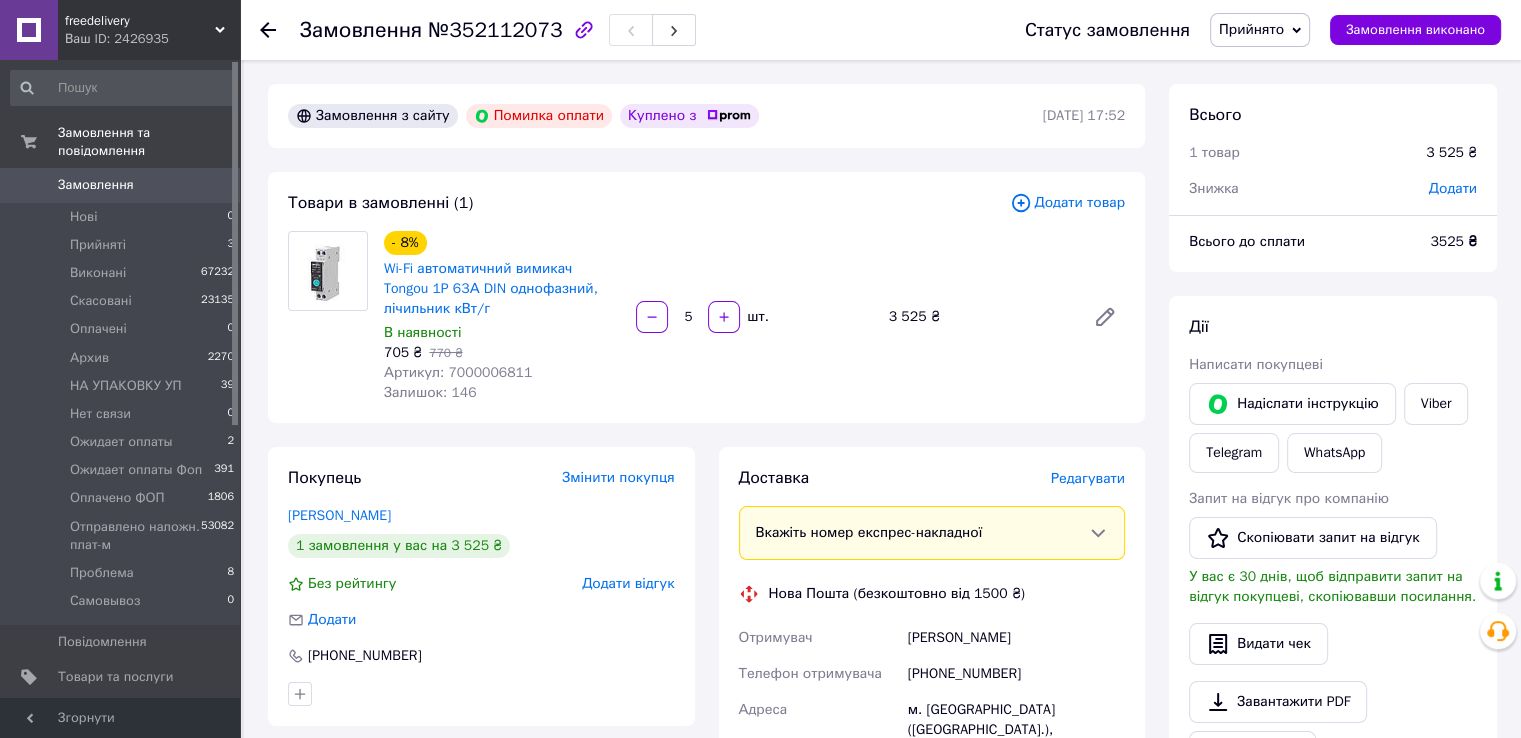 click on "- 8% Wi-Fi автоматичний вимикач Tongou 1P 63А DIN однофазний, лічильник кВт/г В наявності 705 ₴   770 ₴ Артикул: 7000006811 Залишок: 146 5   шт. 3 525 ₴" at bounding box center [754, 317] 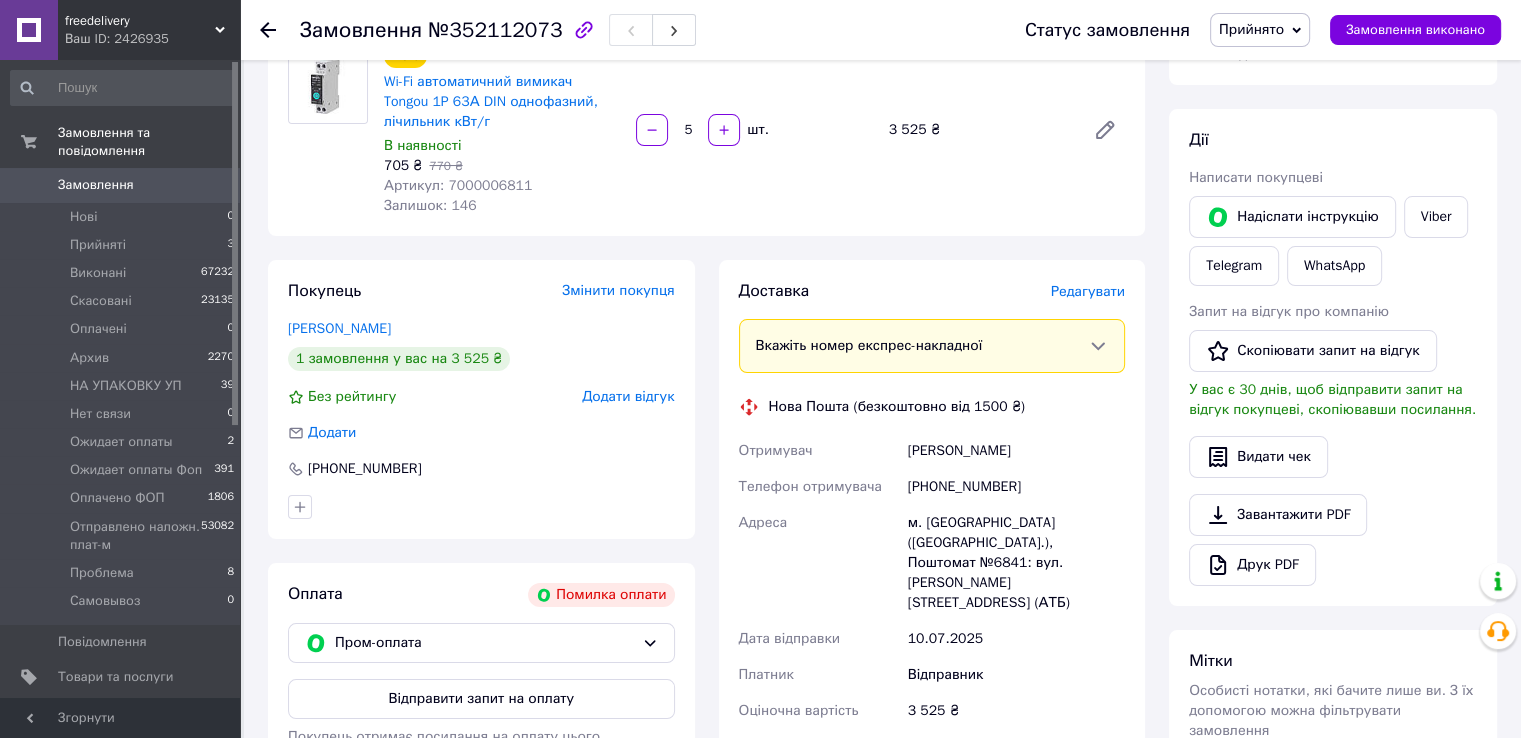 scroll, scrollTop: 200, scrollLeft: 0, axis: vertical 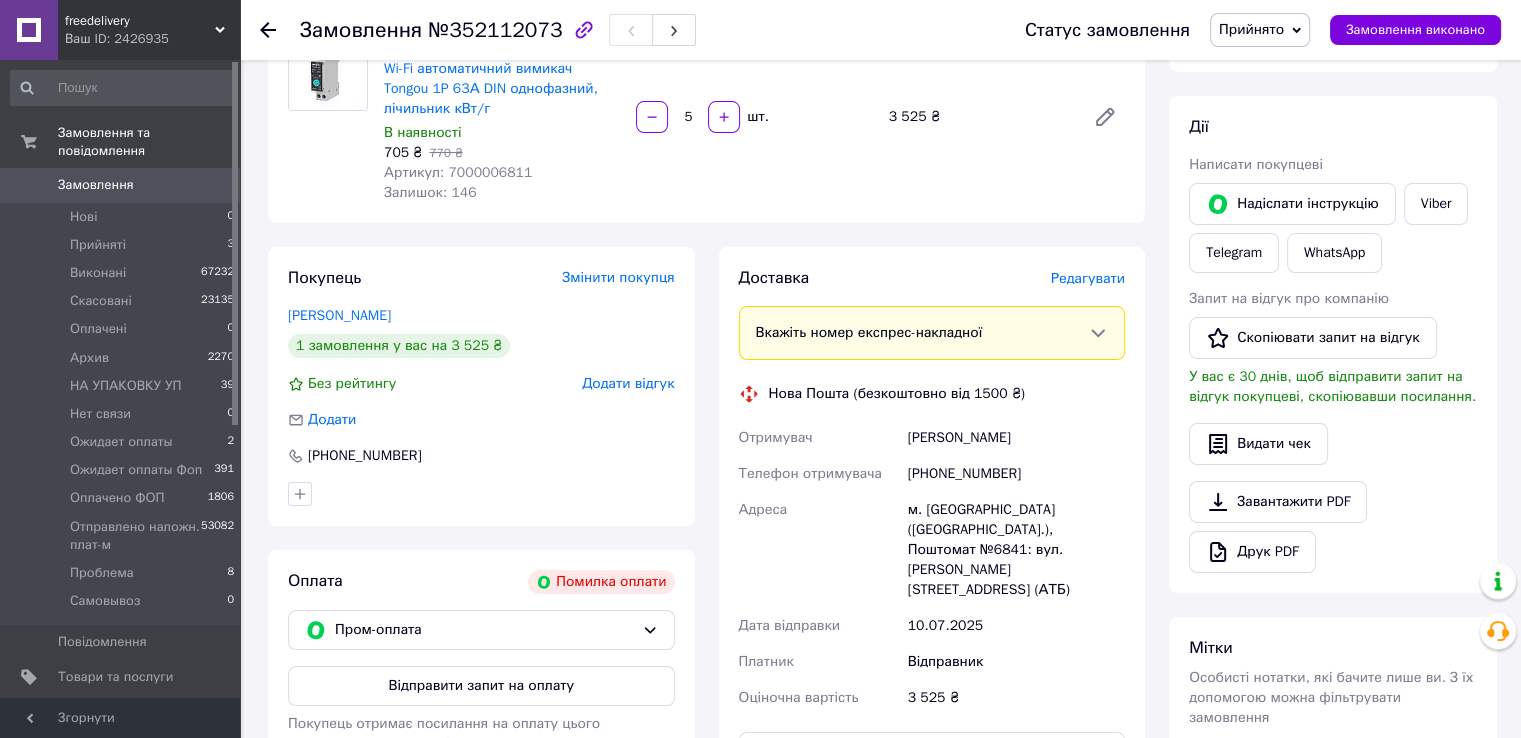 click on "+380686802008" at bounding box center (481, 456) 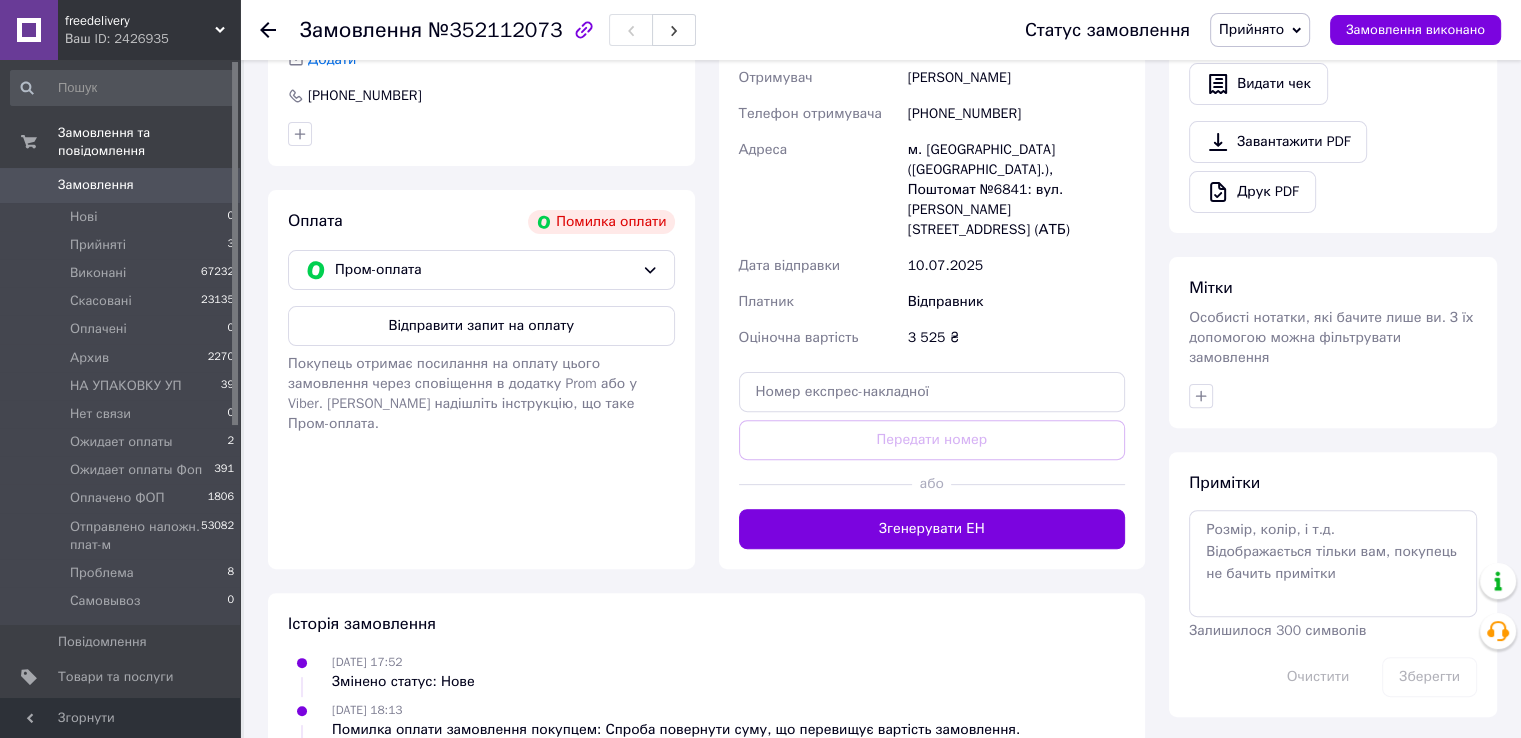 scroll, scrollTop: 600, scrollLeft: 0, axis: vertical 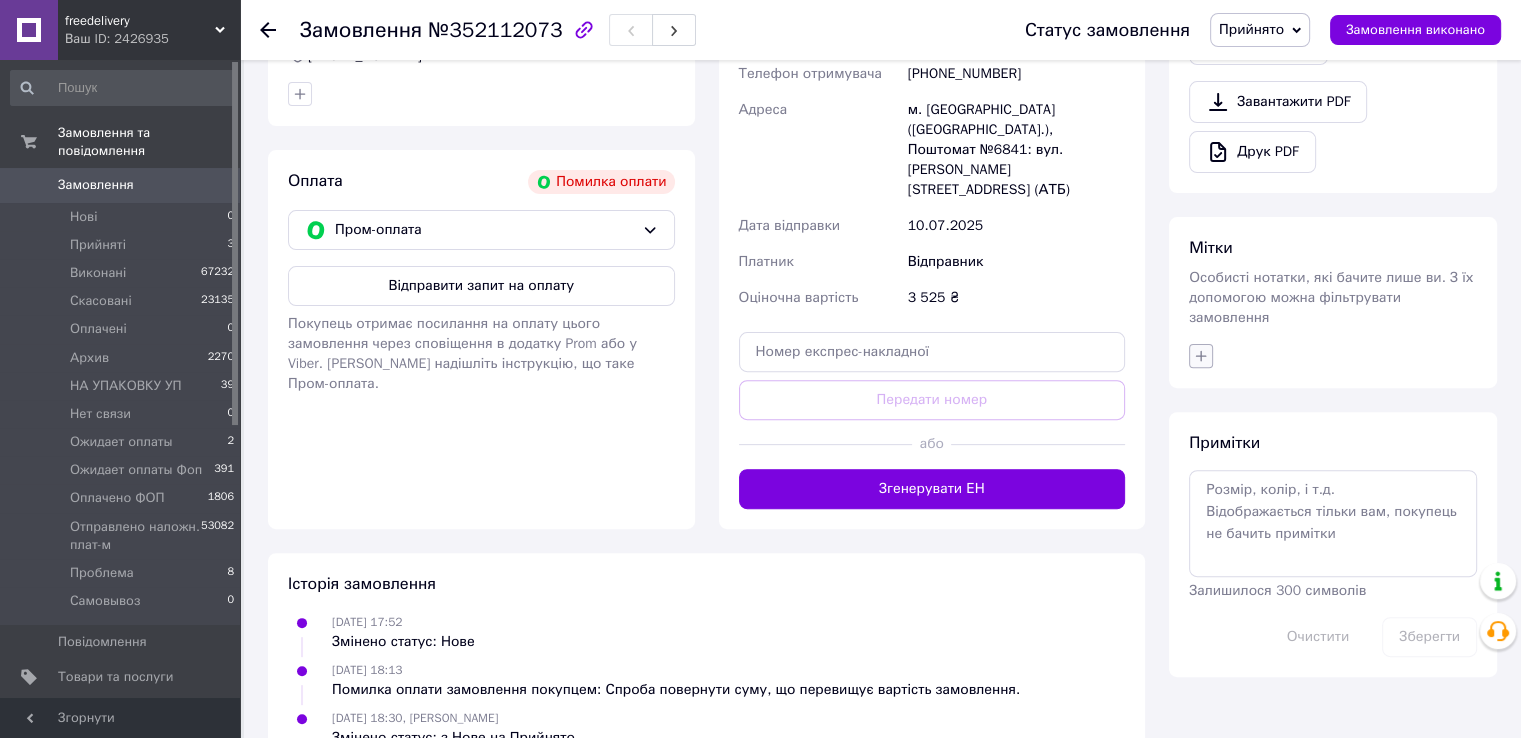 click 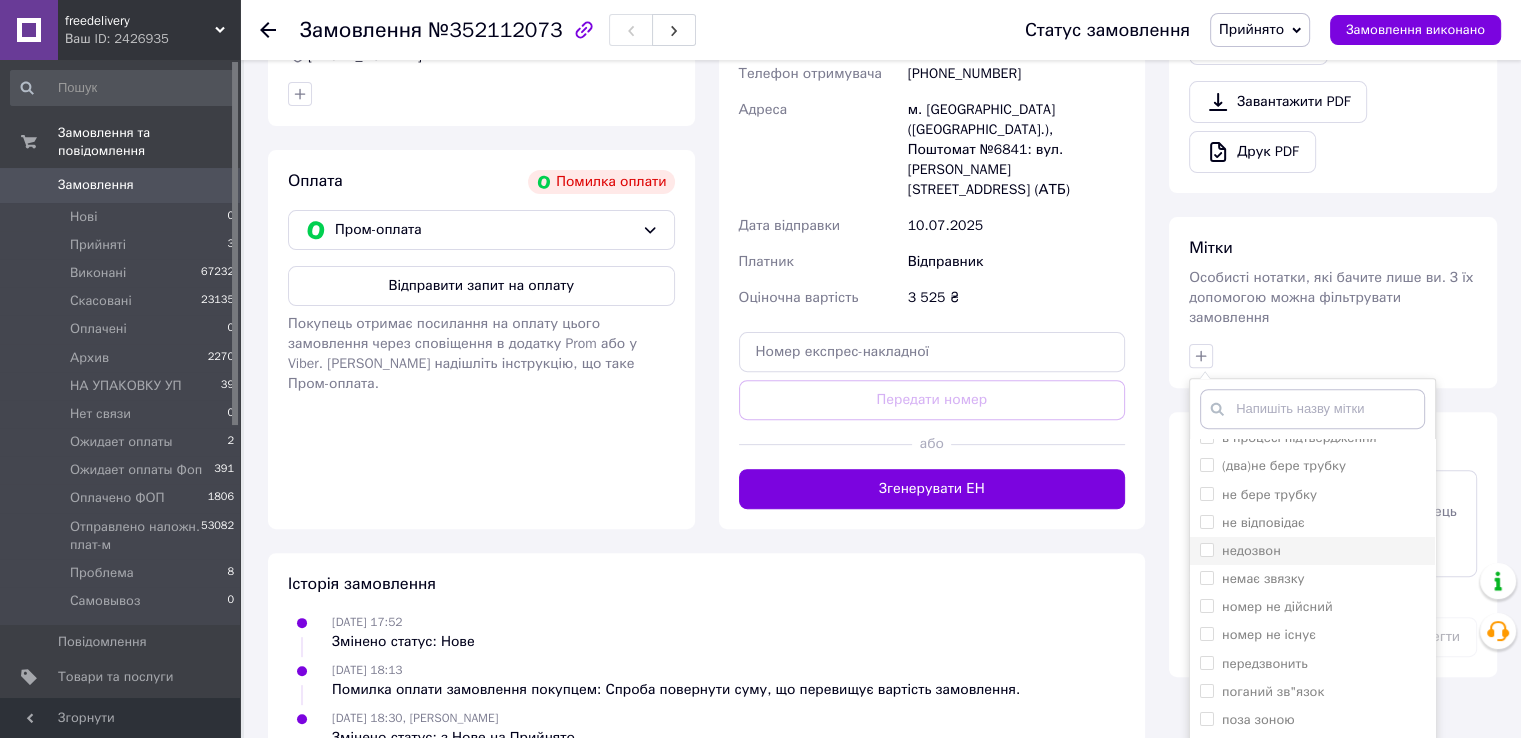 scroll, scrollTop: 100, scrollLeft: 0, axis: vertical 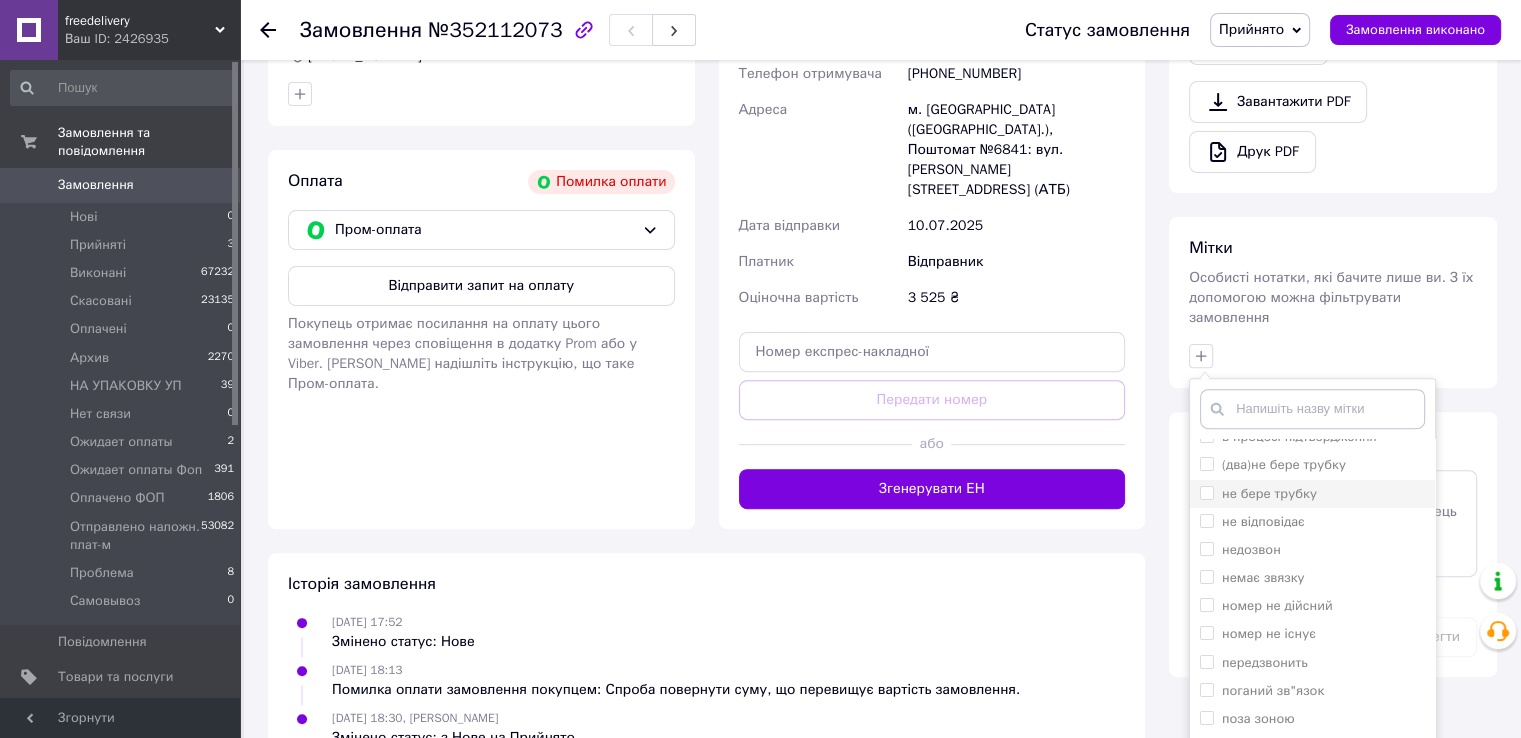 click on "не  бере трубку" at bounding box center (1269, 493) 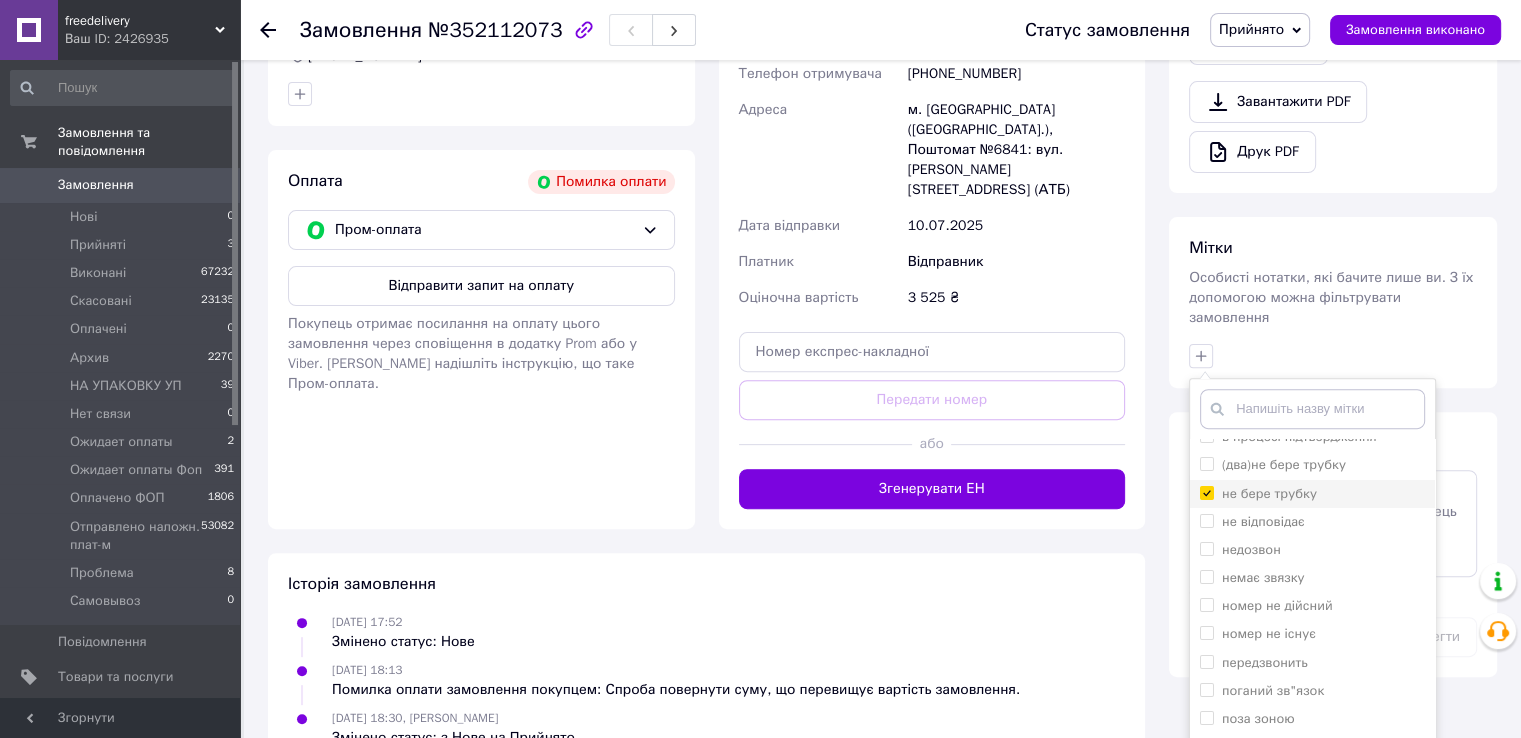 checkbox on "true" 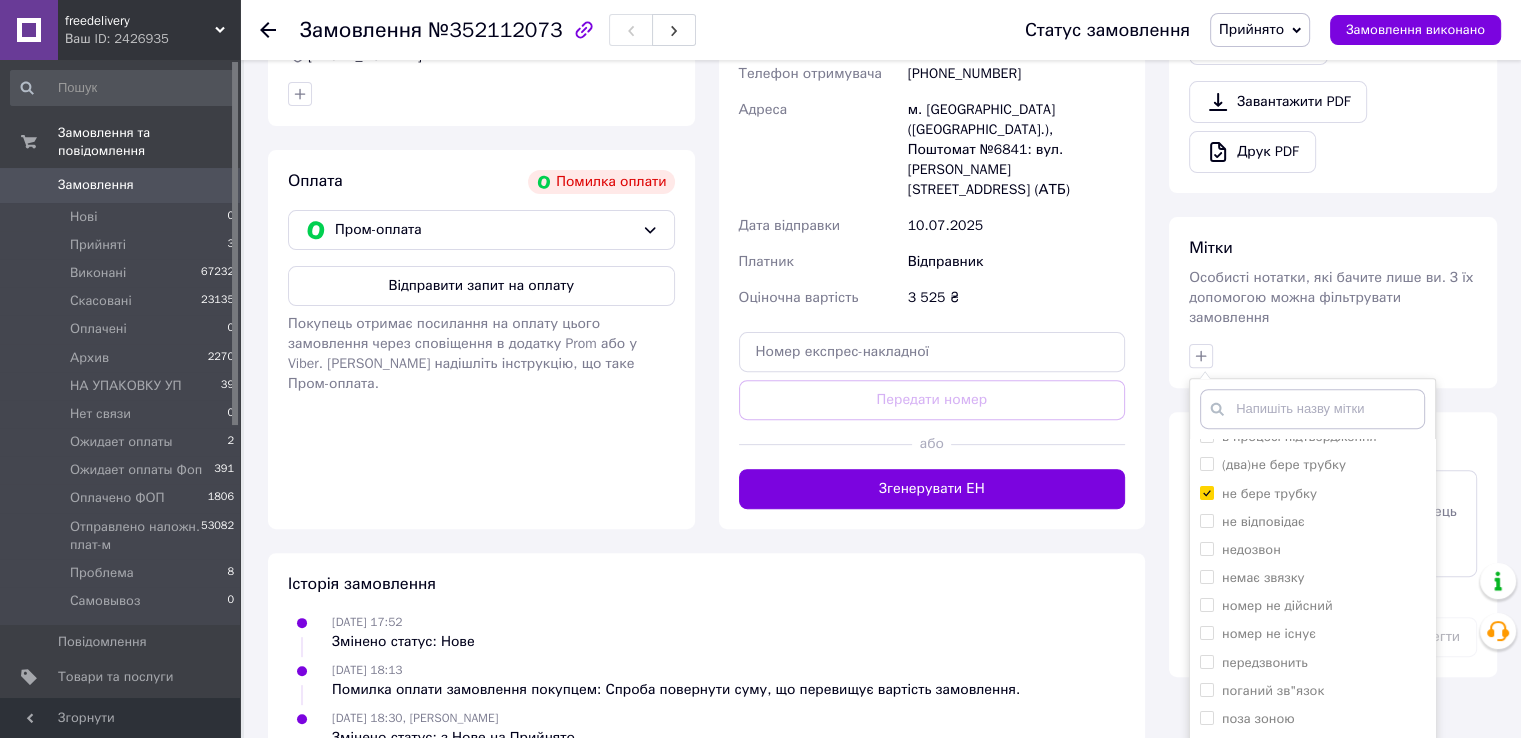 scroll, scrollTop: 320, scrollLeft: 0, axis: vertical 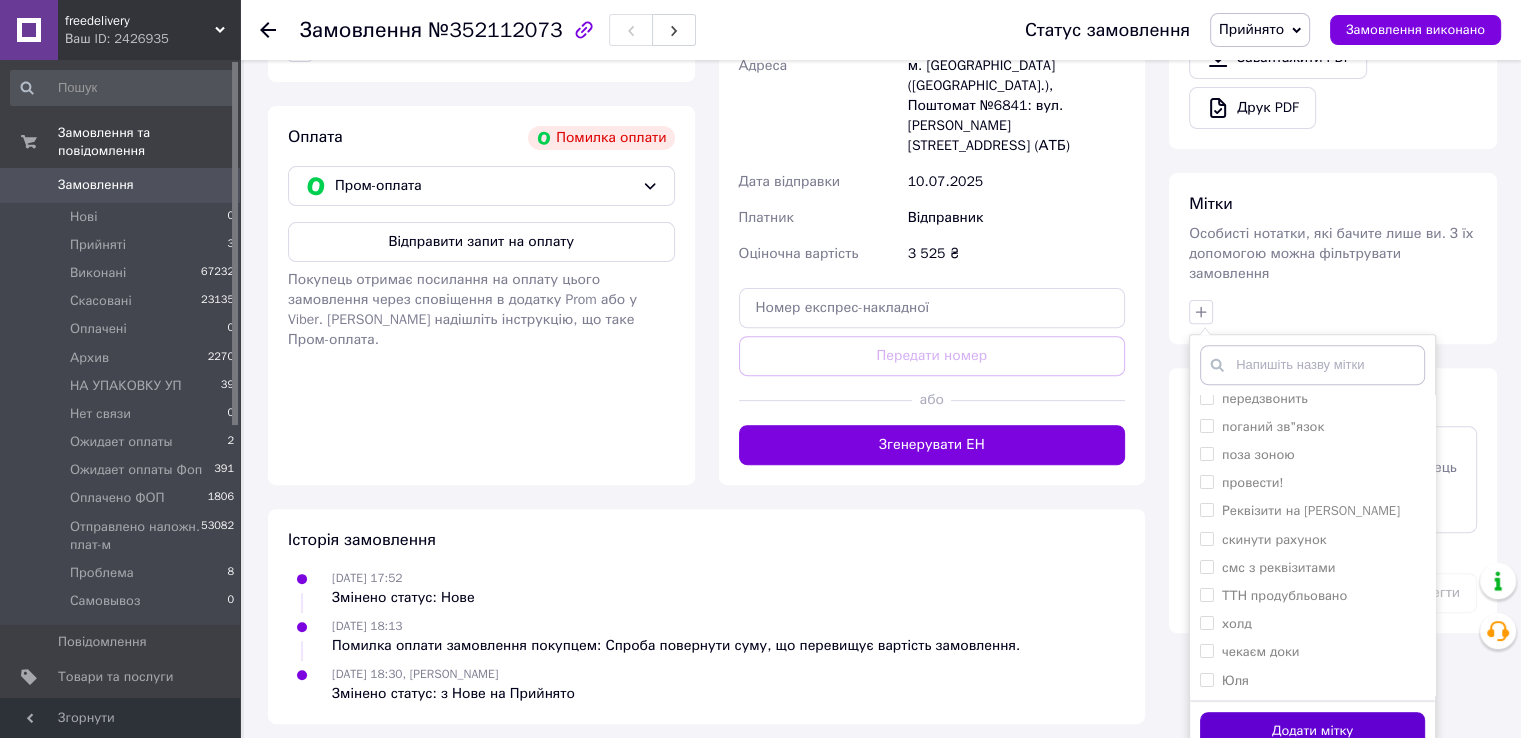 click on "Додати мітку" at bounding box center (1312, 731) 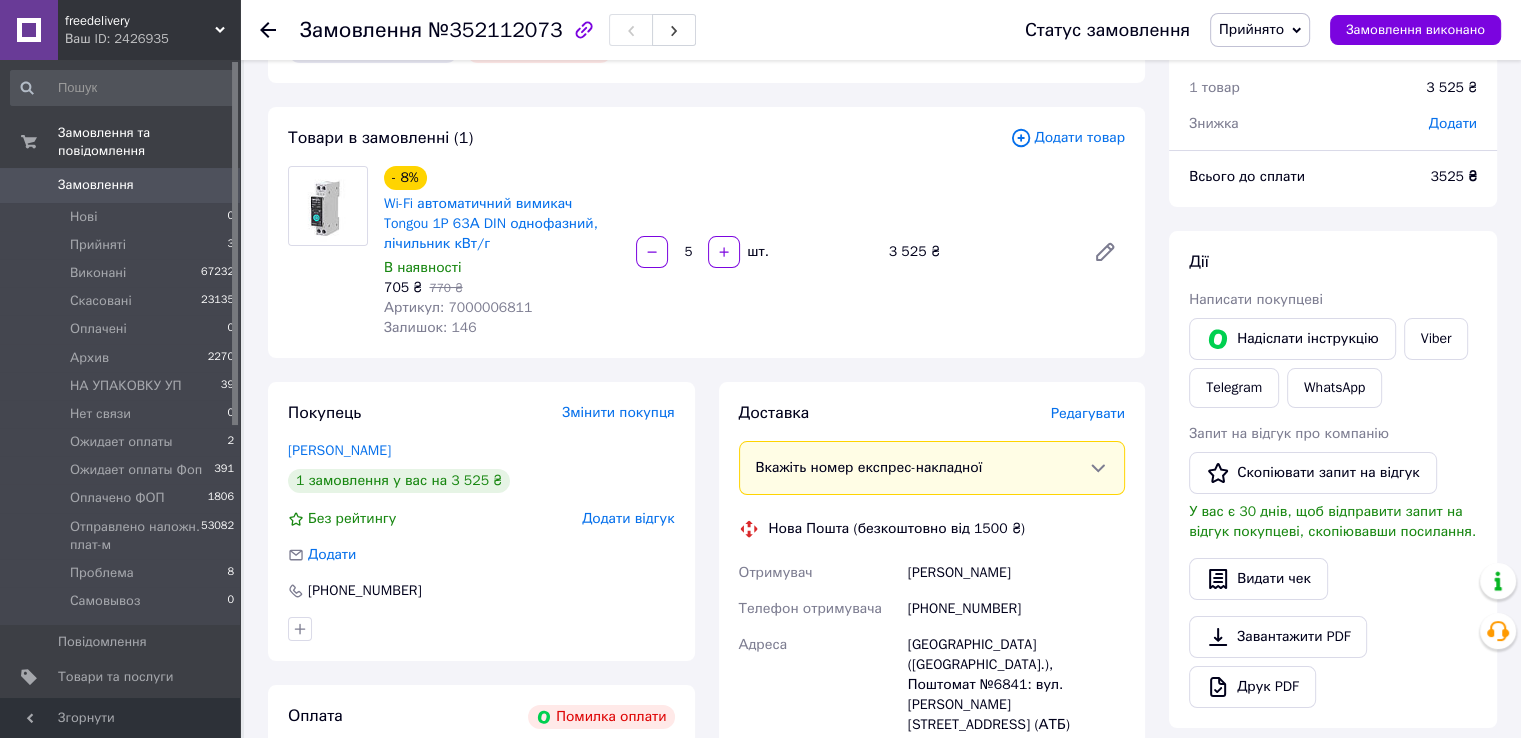 scroll, scrollTop: 0, scrollLeft: 0, axis: both 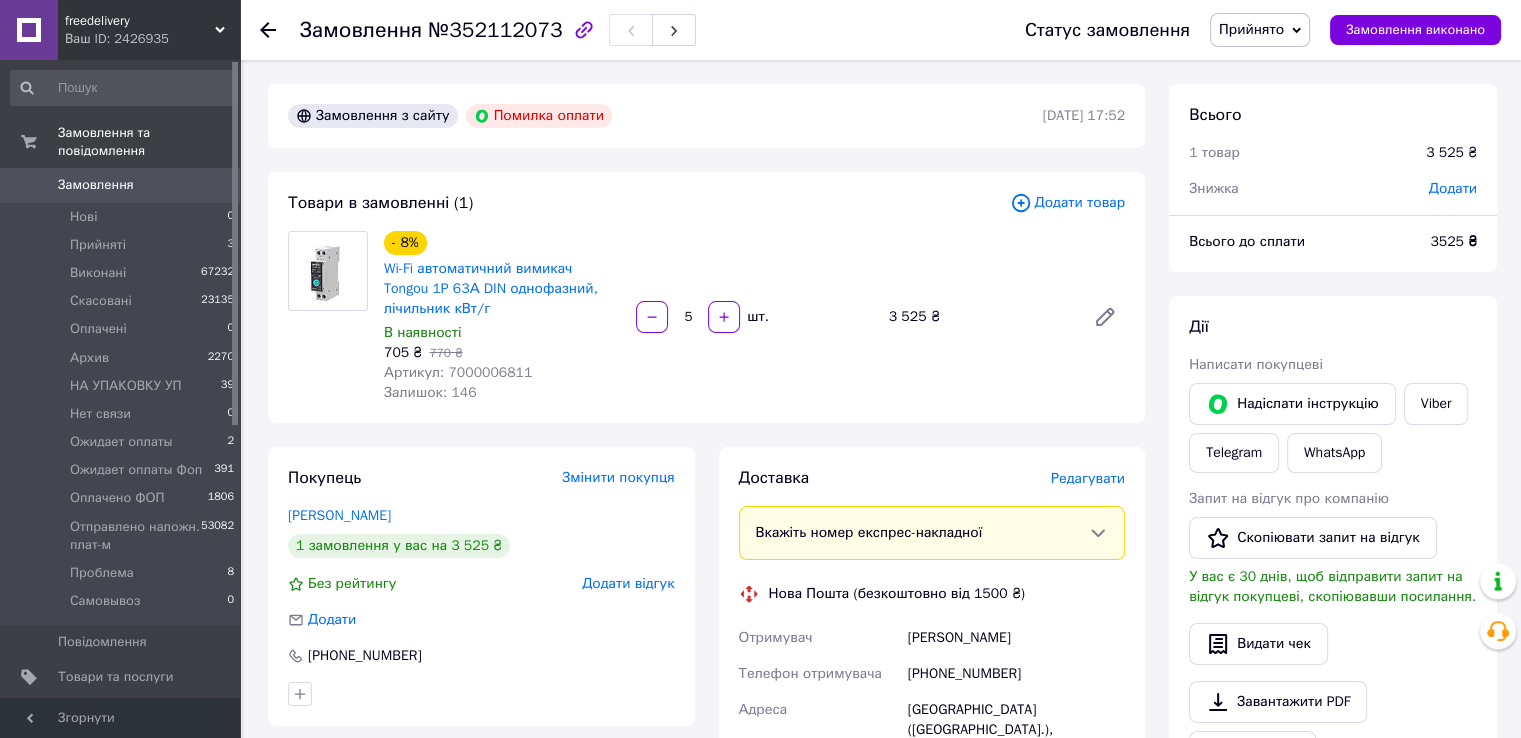 click on "0" at bounding box center (212, 185) 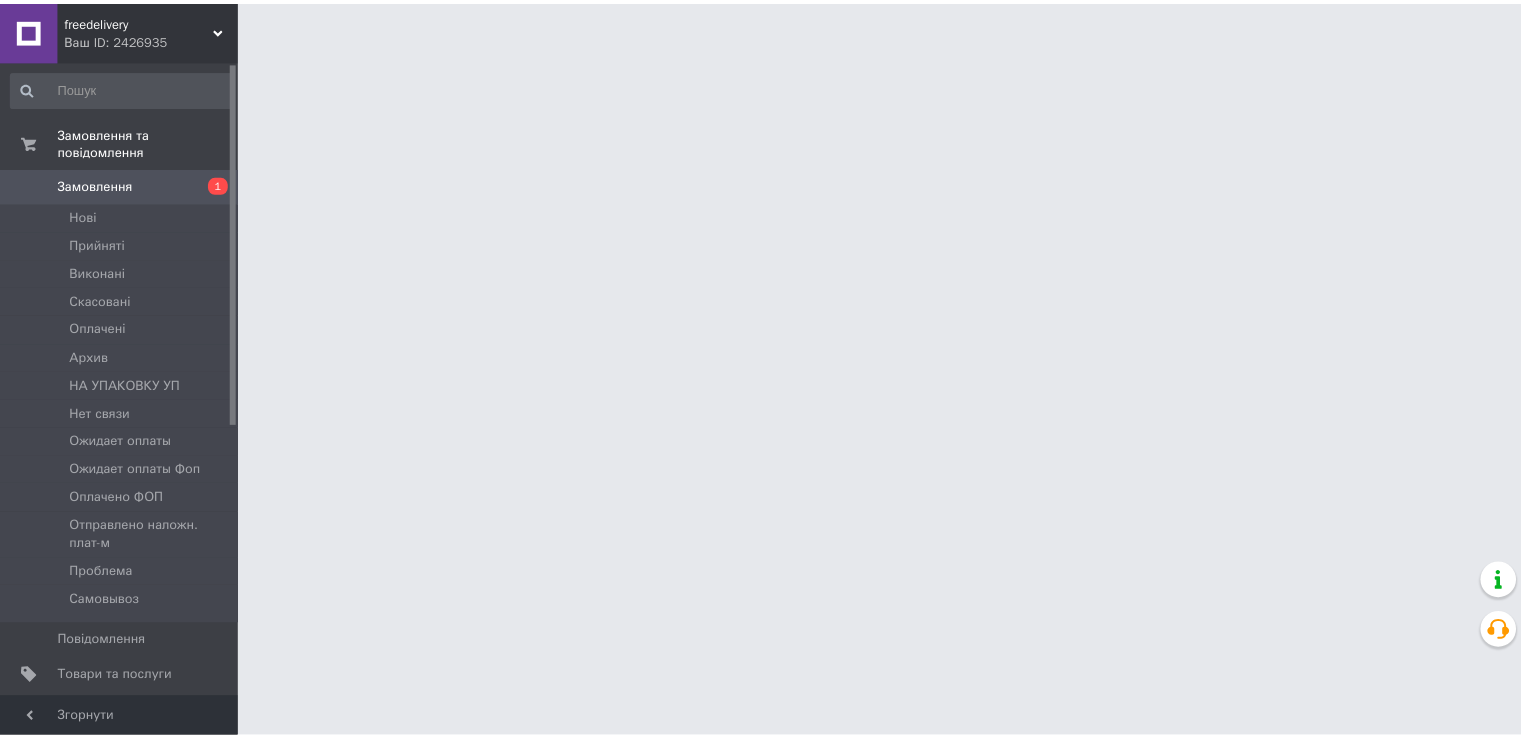 scroll, scrollTop: 0, scrollLeft: 0, axis: both 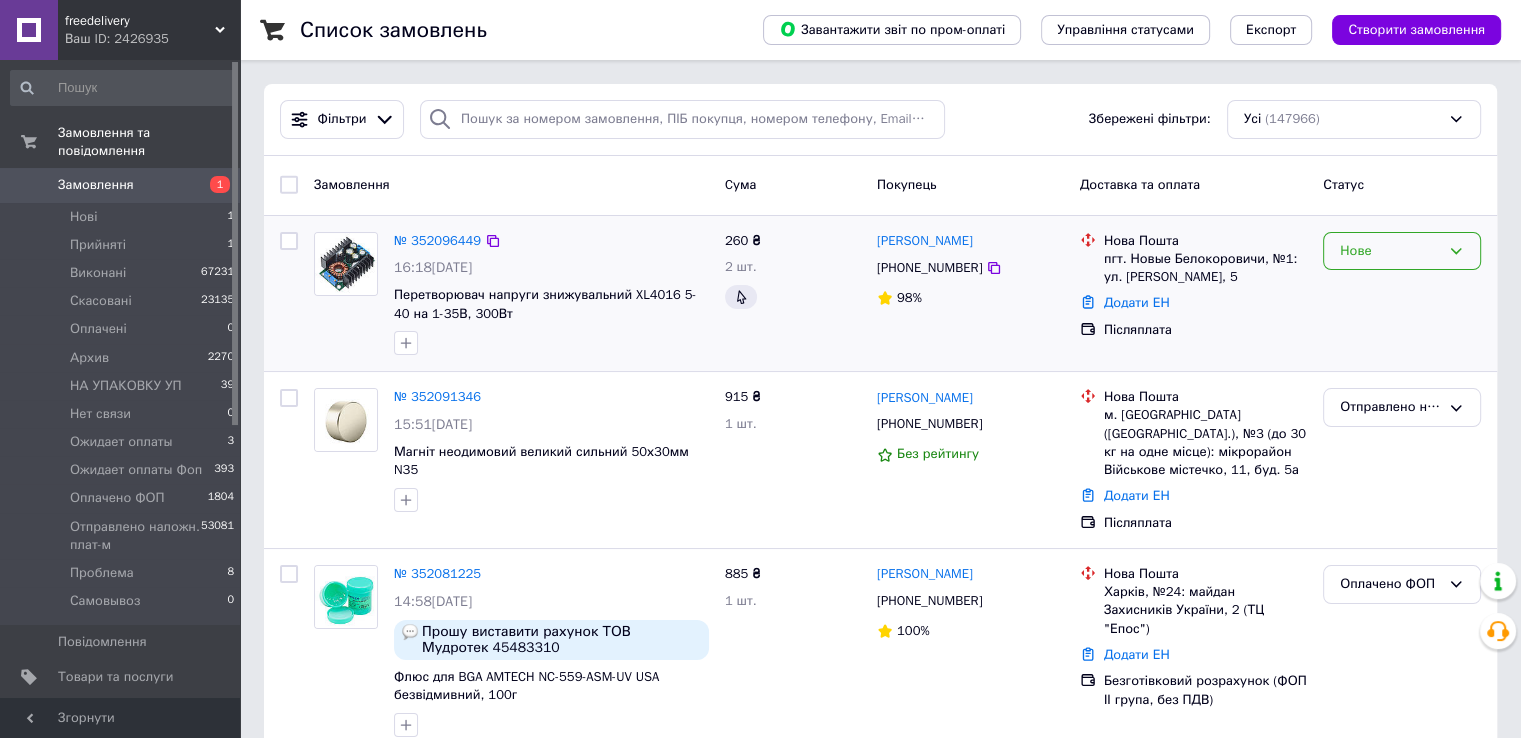 click on "Нове" at bounding box center [1390, 251] 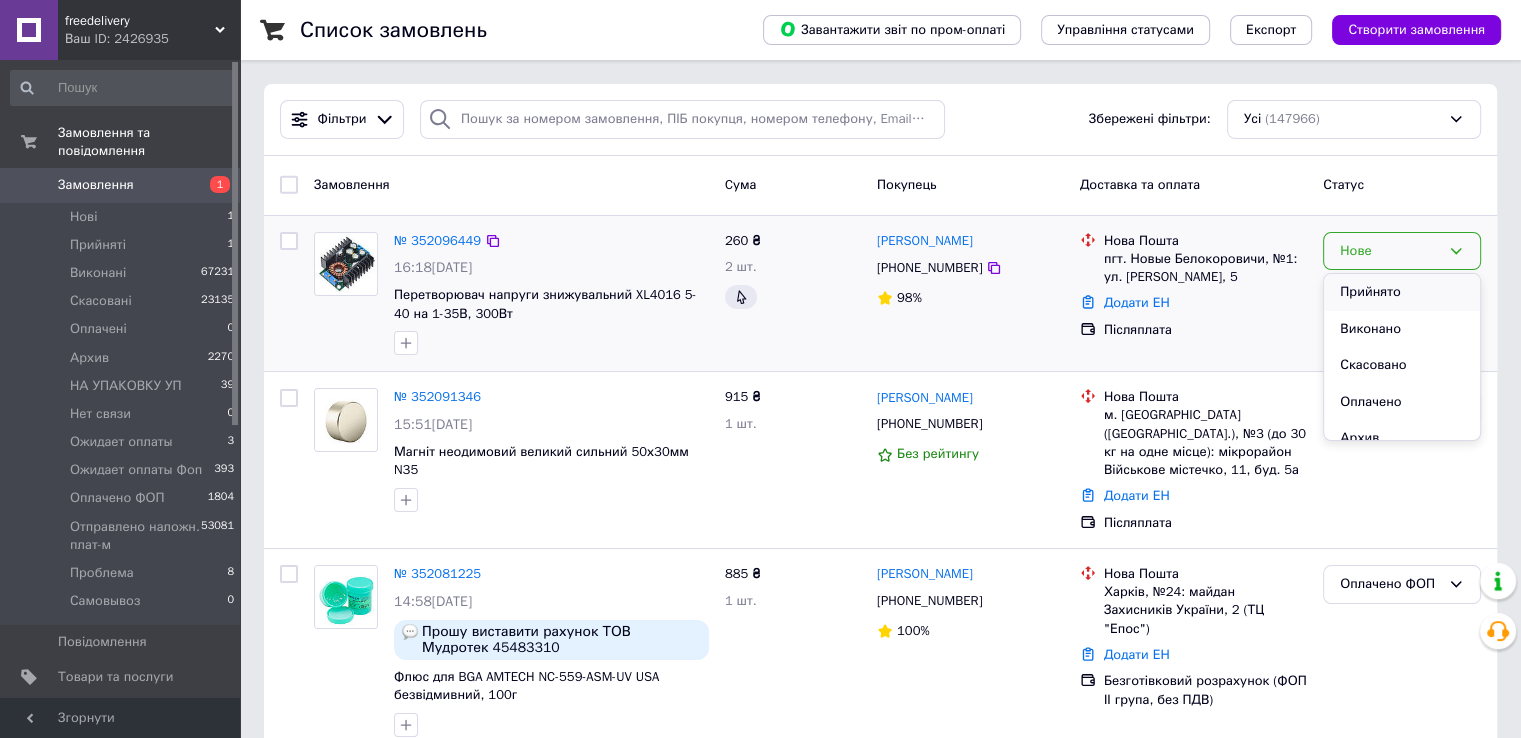 click on "Прийнято" at bounding box center (1402, 292) 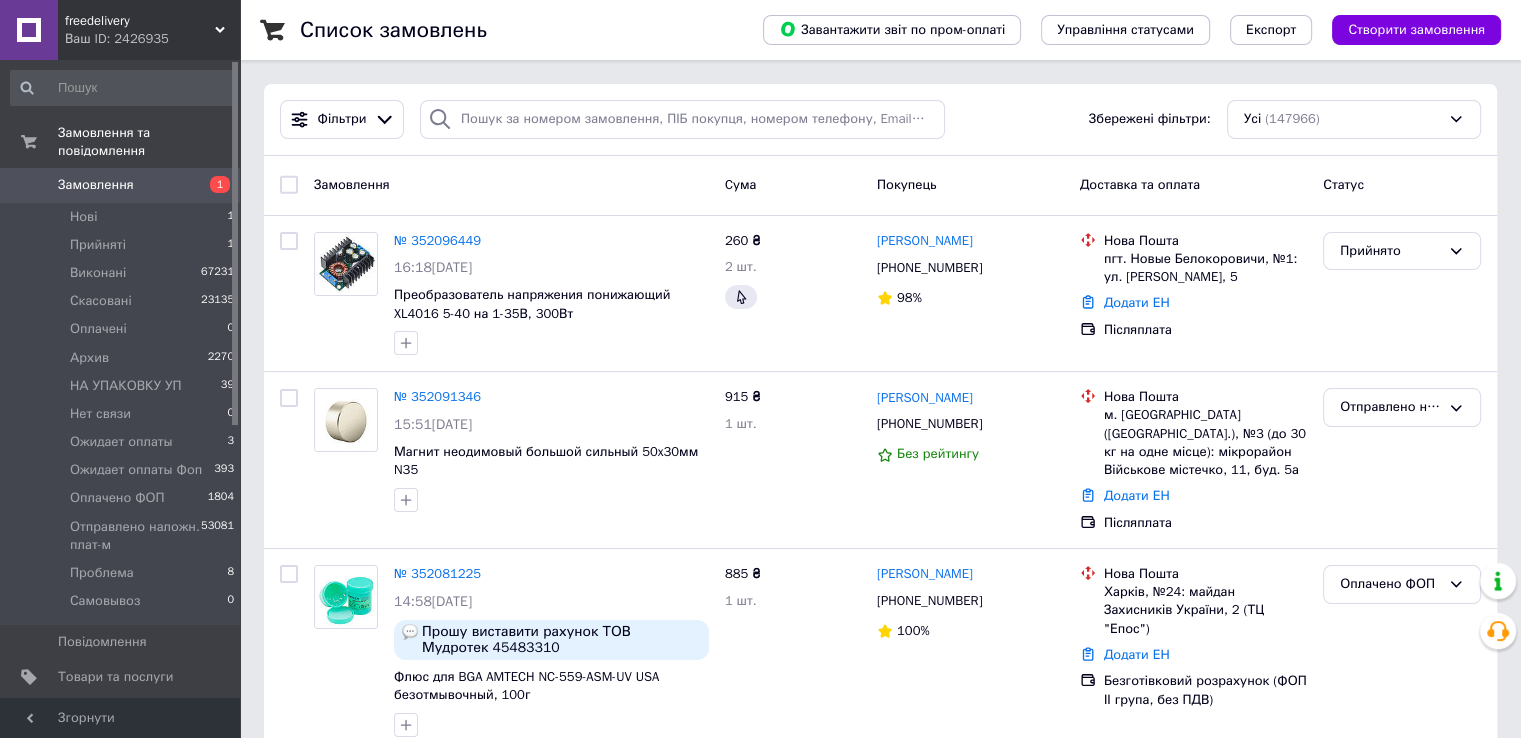 click on "№ 352096449" at bounding box center (437, 240) 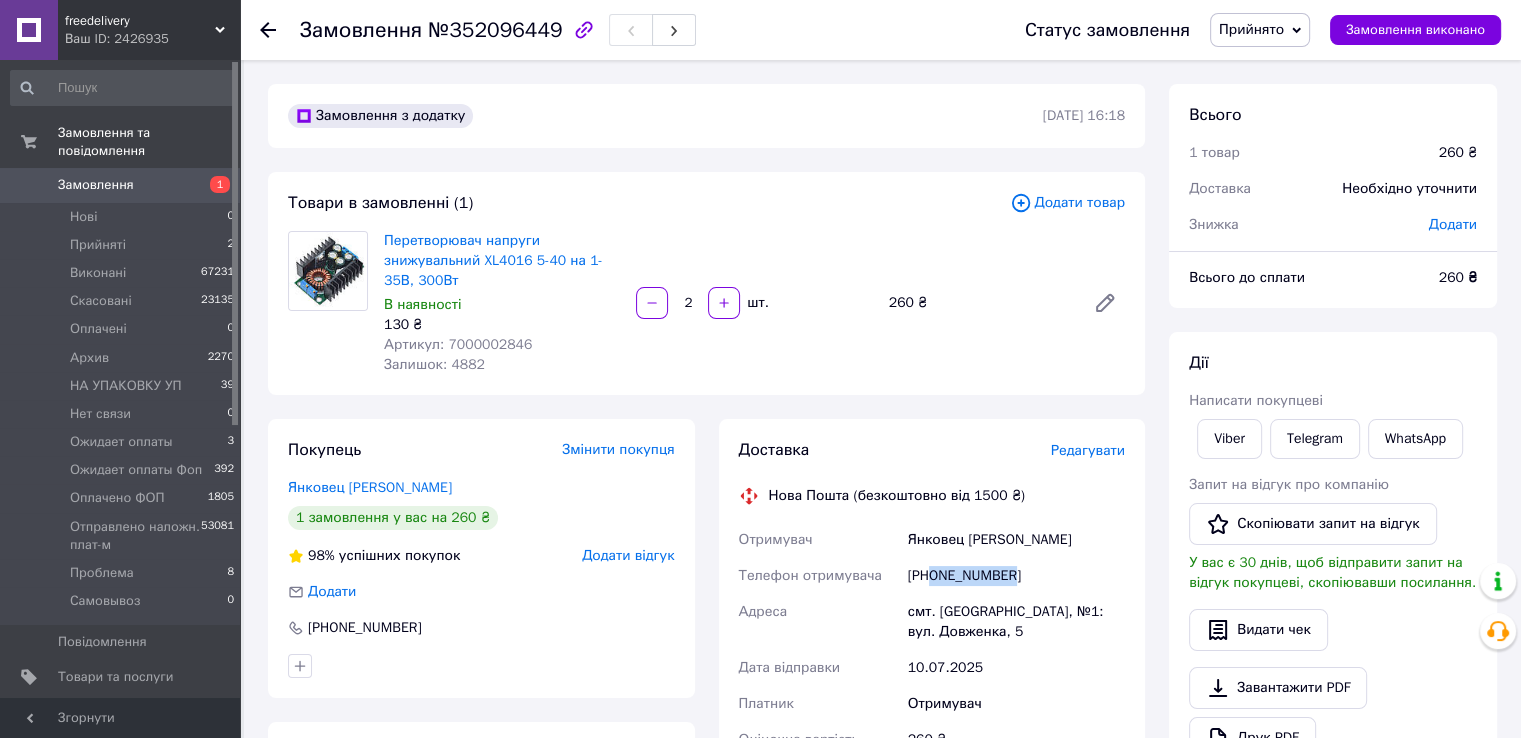 drag, startPoint x: 932, startPoint y: 577, endPoint x: 1032, endPoint y: 565, distance: 100.71743 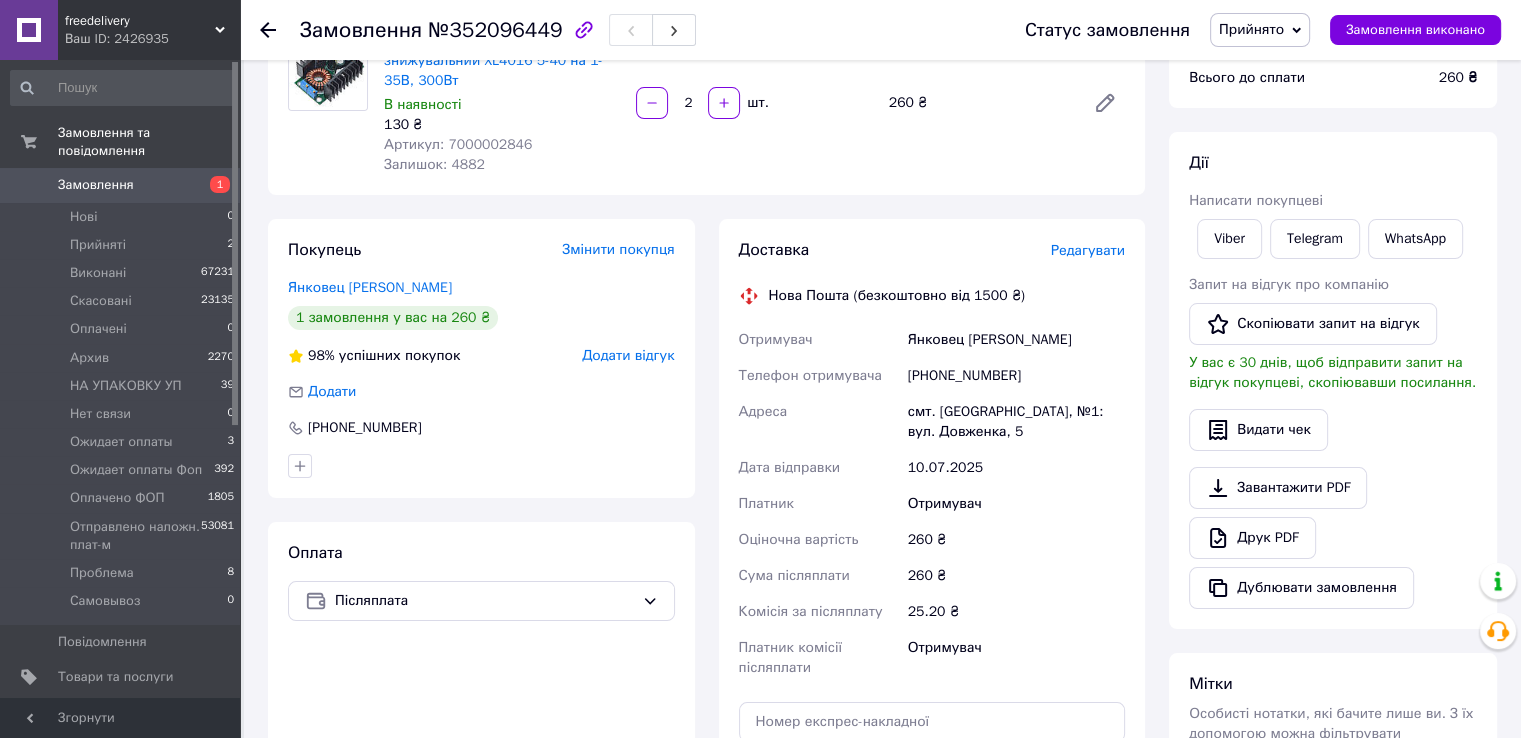 click on "Товари в замовленні (1) Додати товар Перетворювач напруги знижувальний XL4016 5-40 на 1-35В, 300Вт В наявності 130 ₴ Артикул: 7000002846 Залишок: 4882 2   шт. 260 ₴" at bounding box center [706, 83] 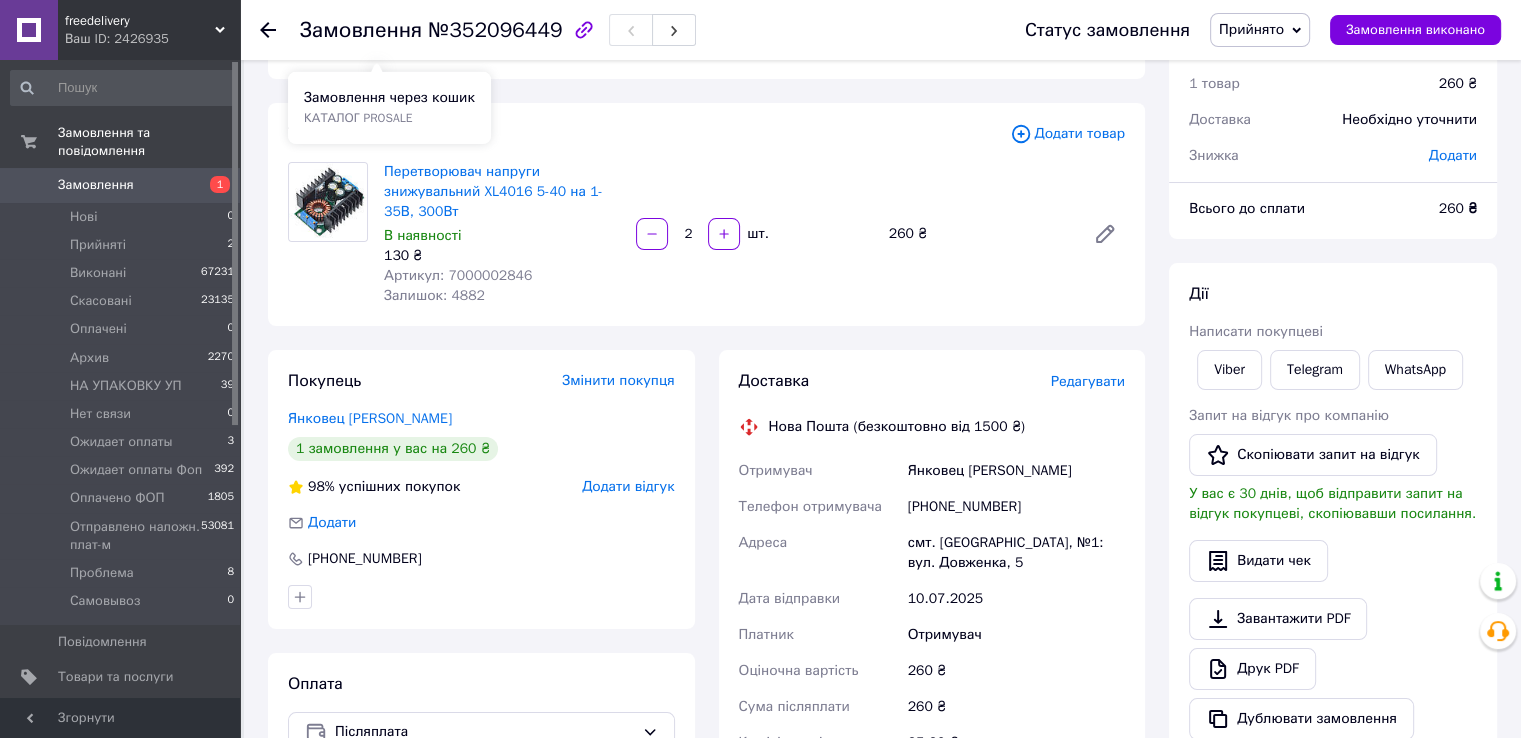 scroll, scrollTop: 0, scrollLeft: 0, axis: both 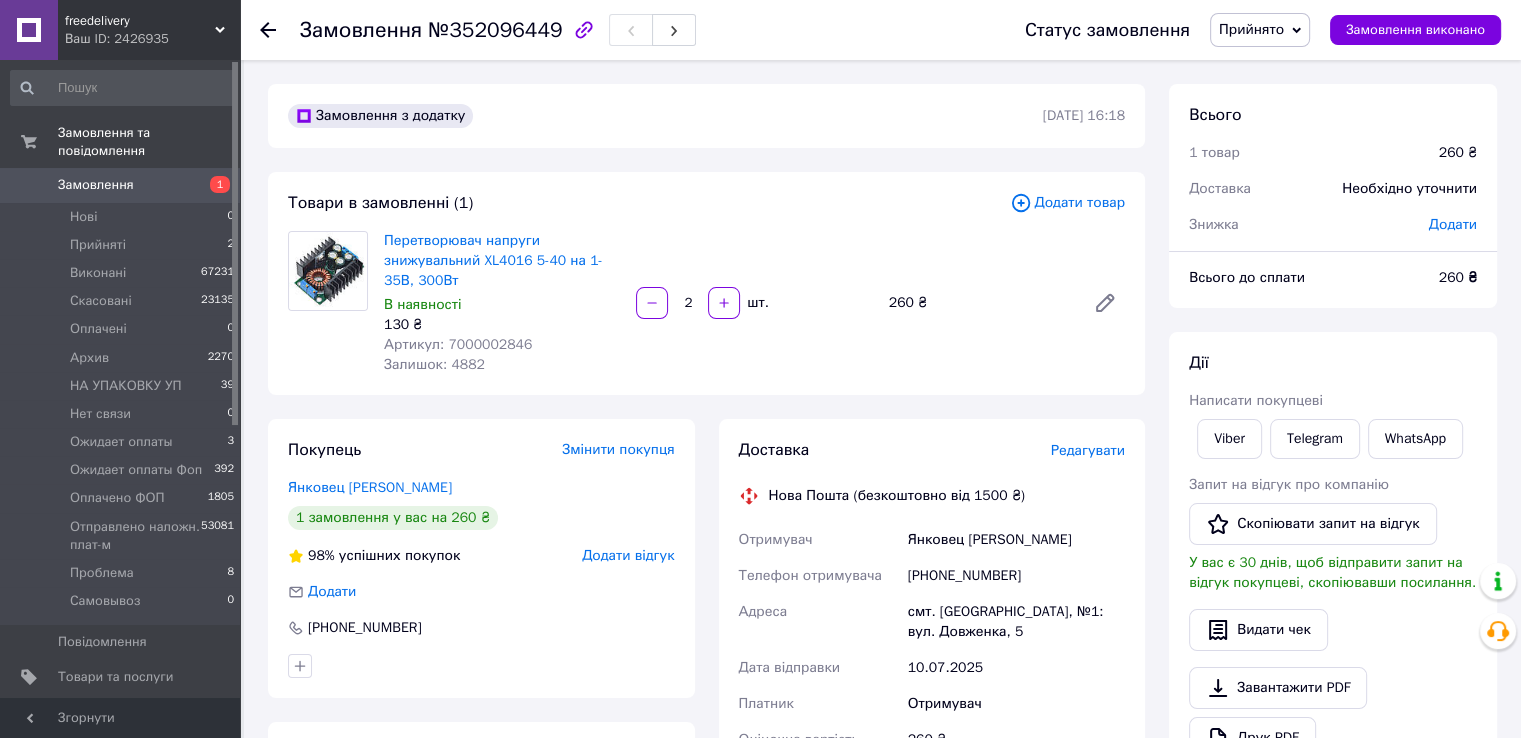 click on "№352096449" at bounding box center (495, 30) 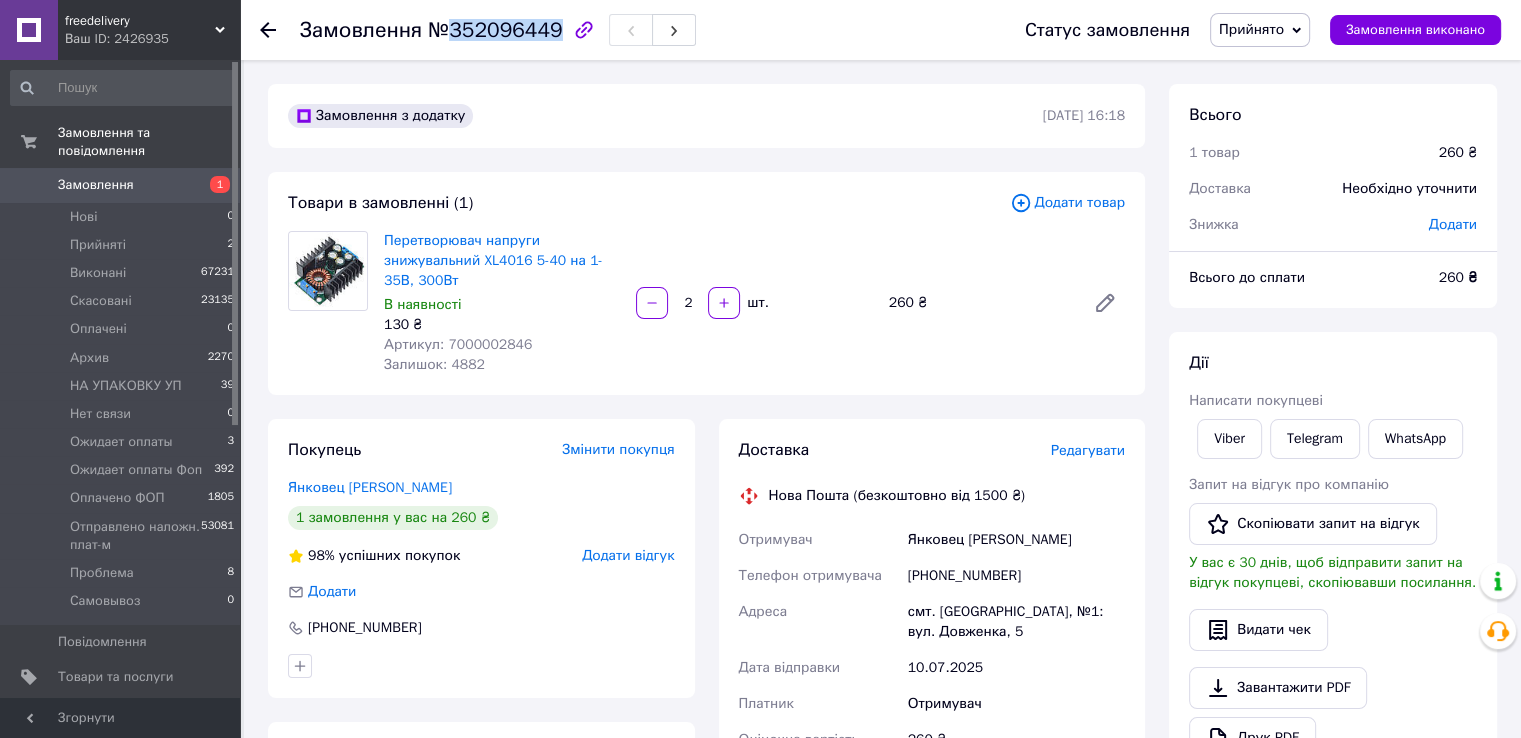 click on "№352096449" at bounding box center (495, 30) 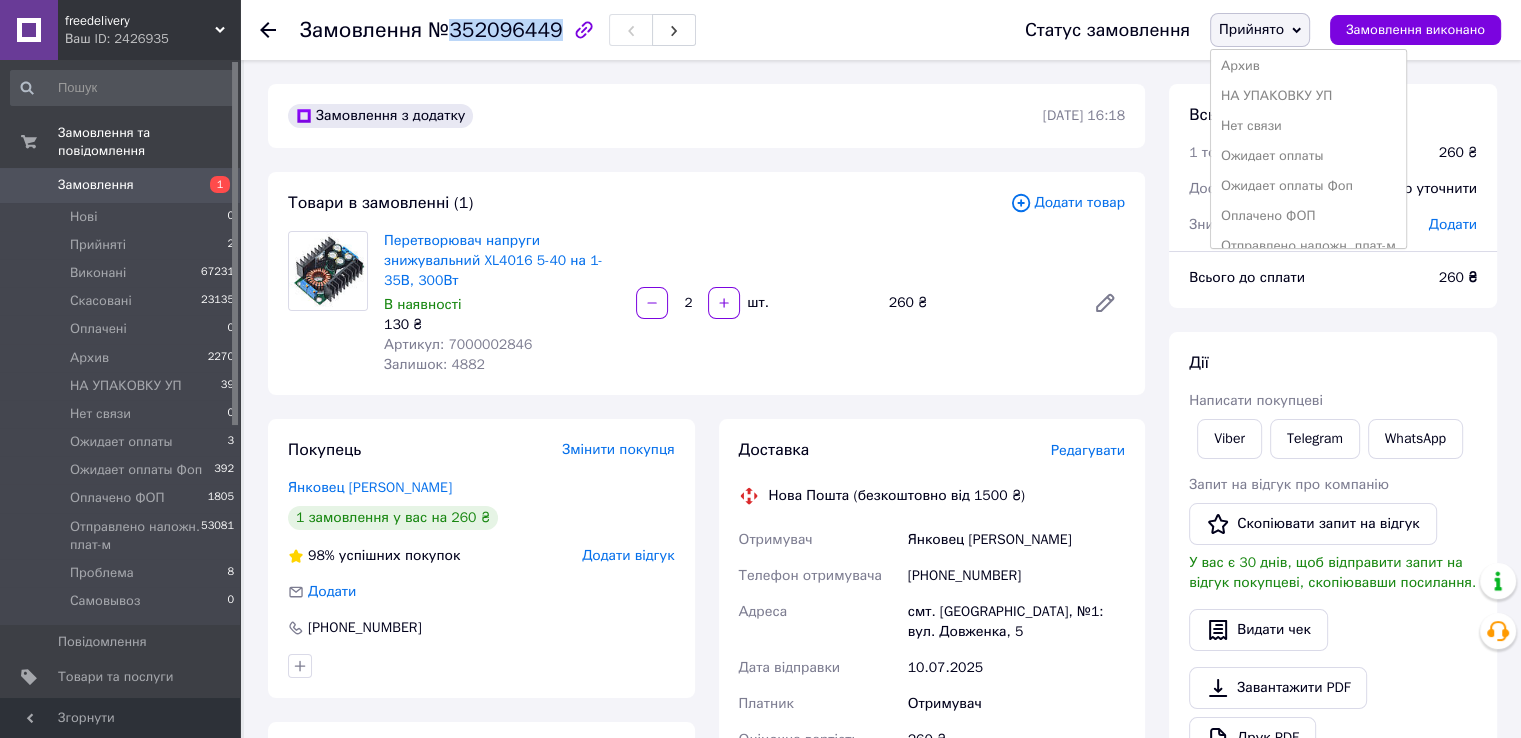 scroll, scrollTop: 172, scrollLeft: 0, axis: vertical 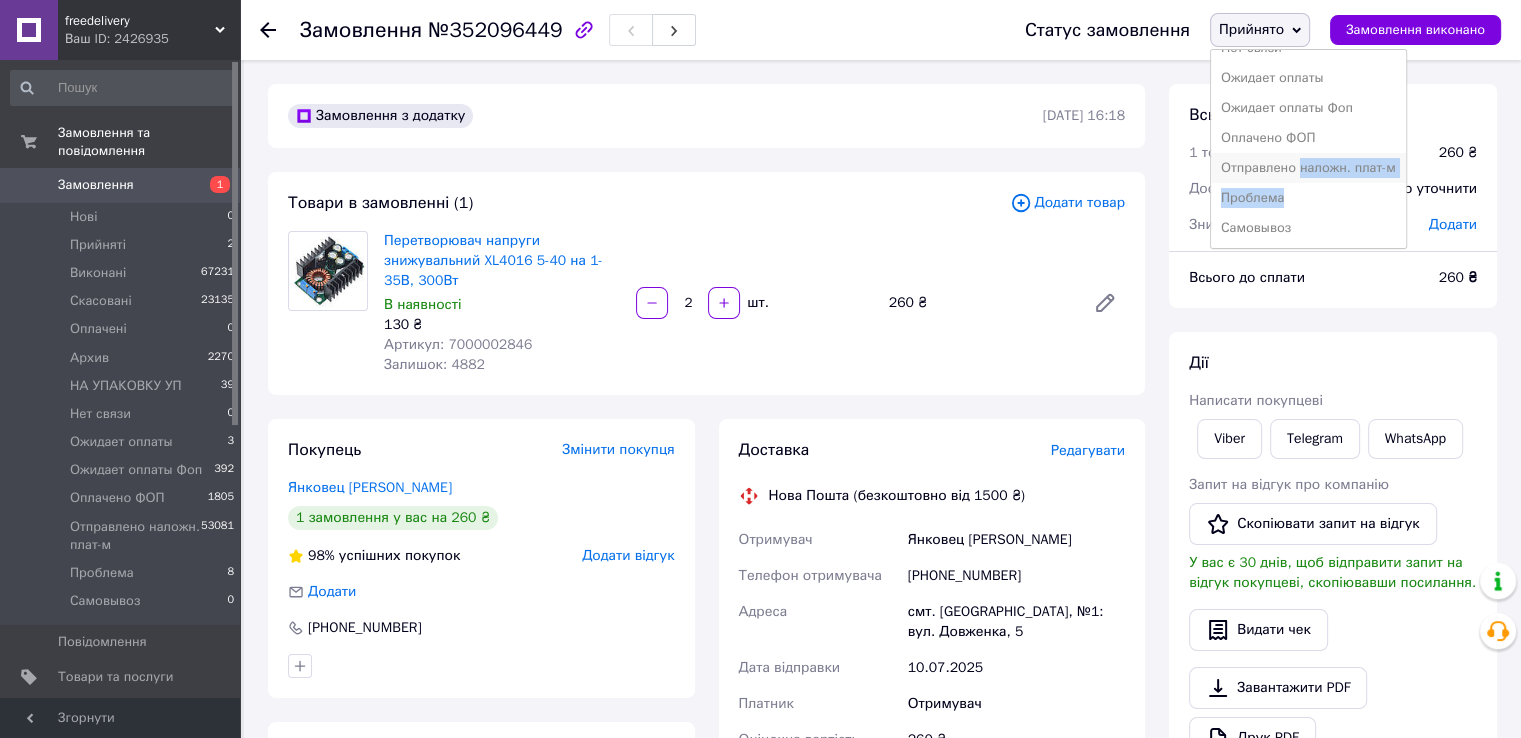 click on "Виконано Скасовано Оплачено Архив НА УПАКОВКУ УП Нет связи Ожидает оплаты Ожидает оплаты Фоп Оплачено ФОП Отправлено наложн. плат-м Проблема Самовывоз" at bounding box center [1308, 149] 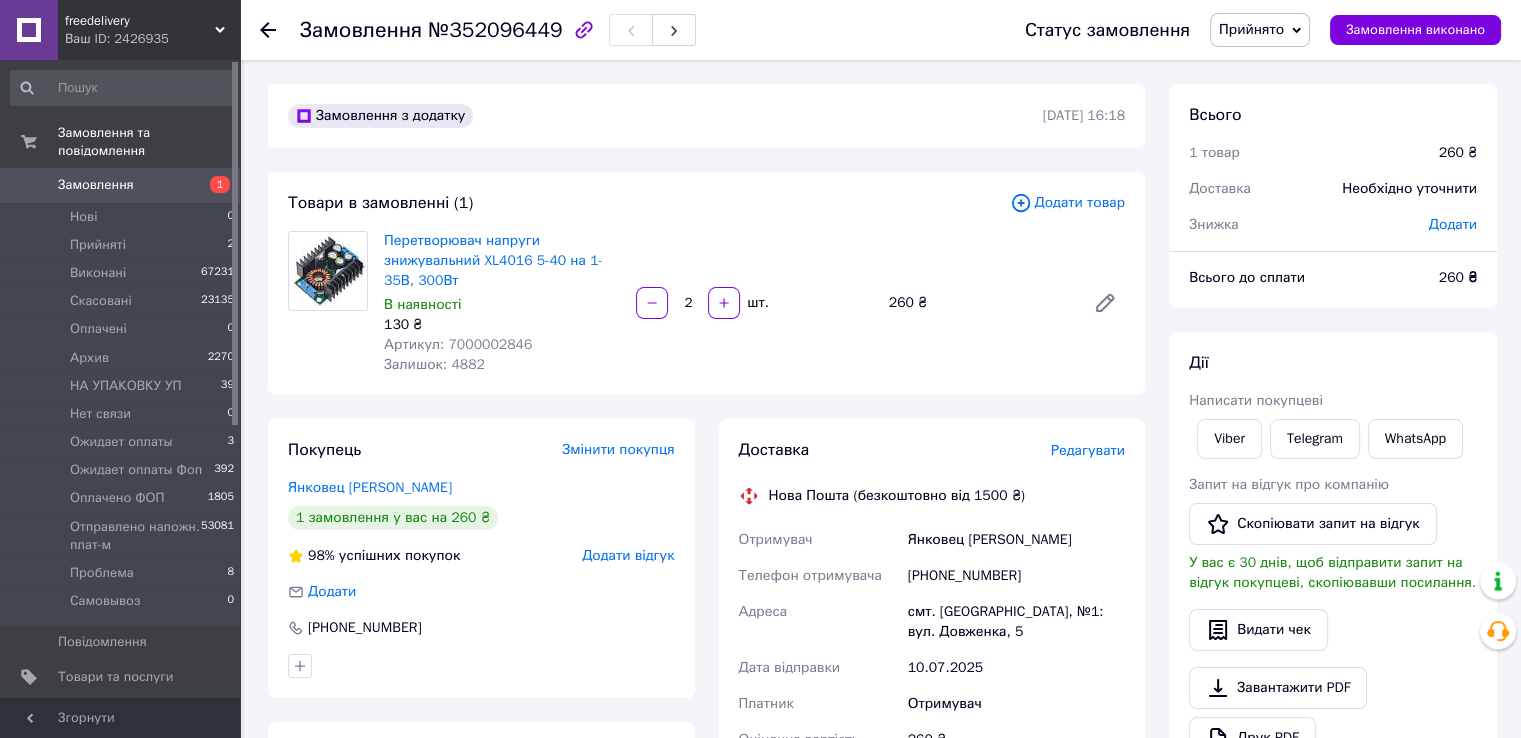 click on "Прийнято" at bounding box center (1260, 30) 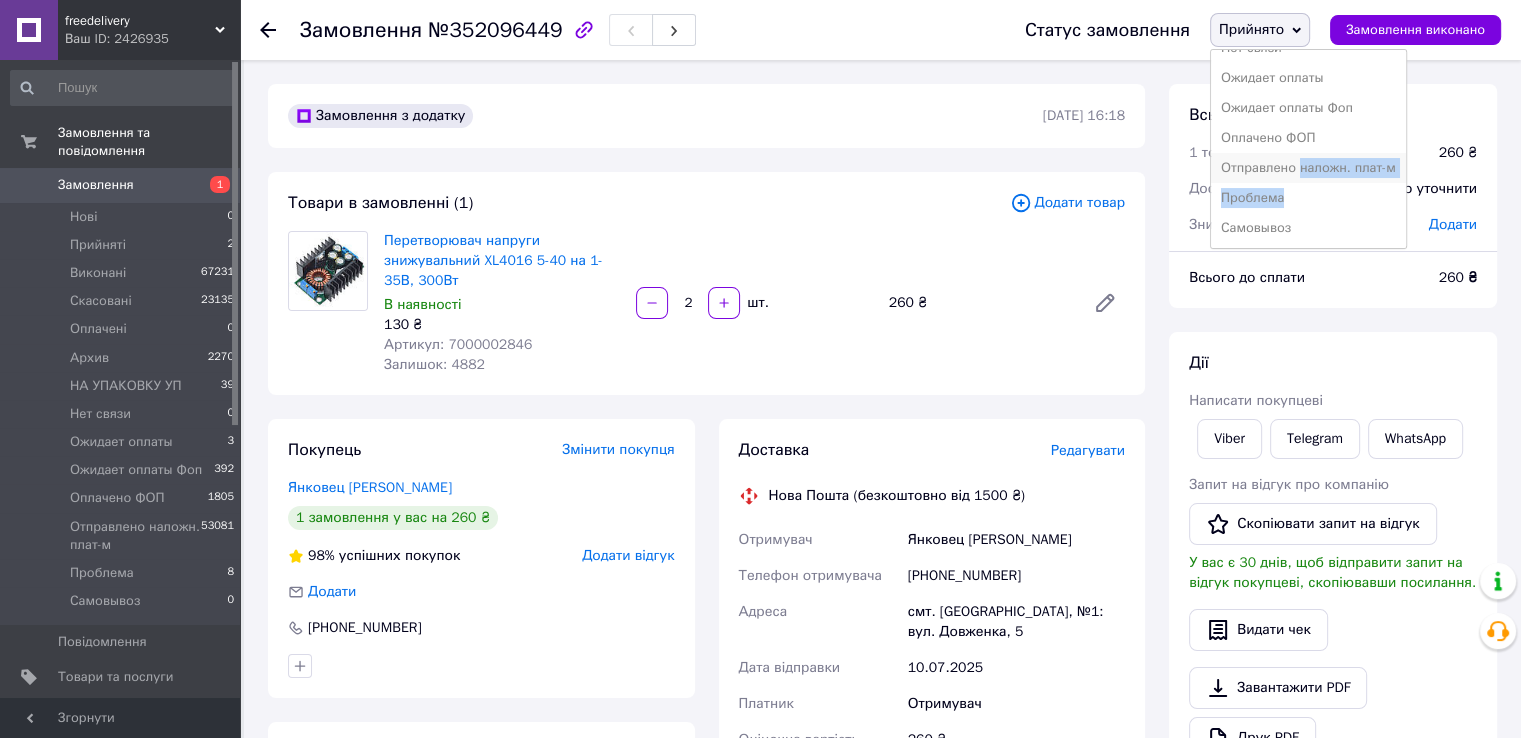 click on "Отправлено наложн. плат-м" at bounding box center [1308, 168] 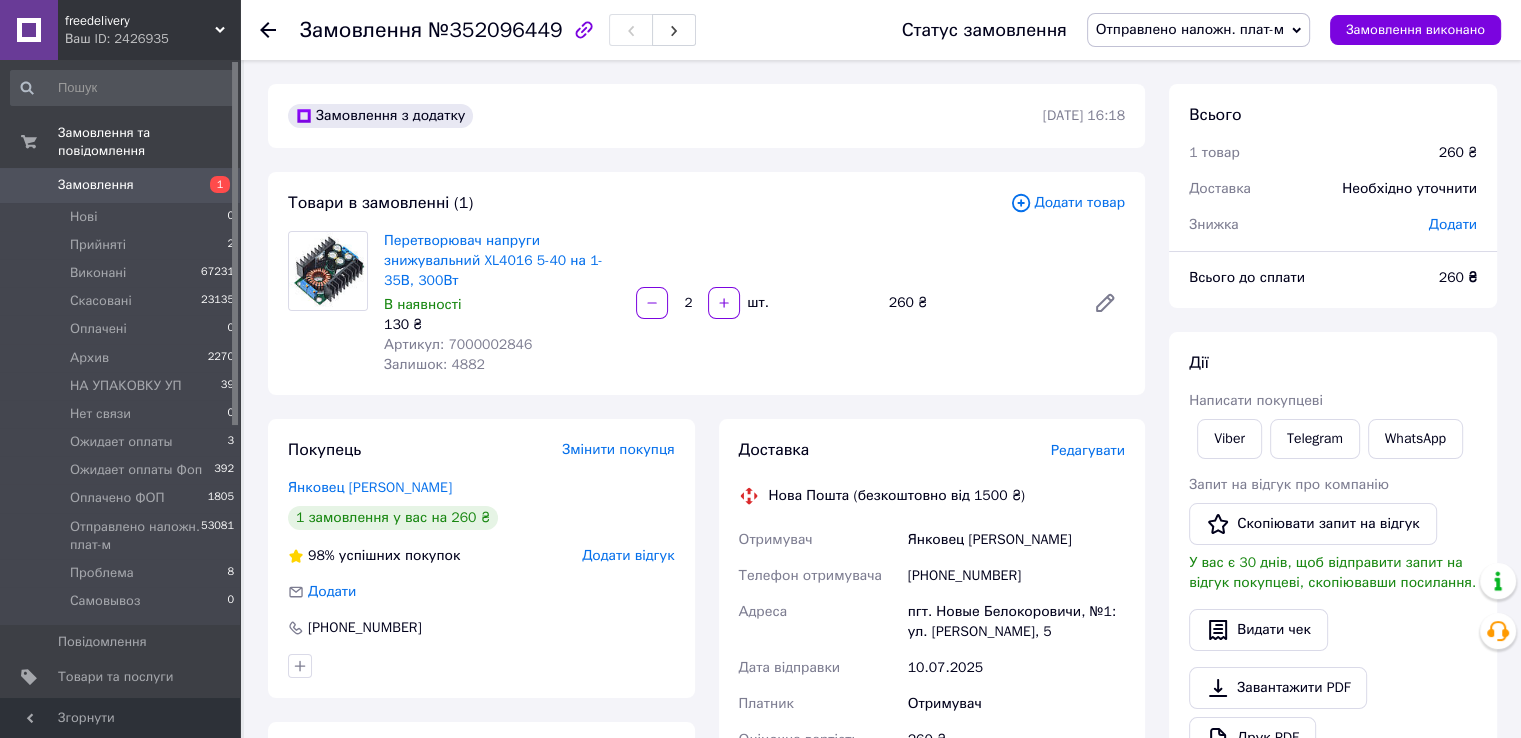 click on "Замовлення" at bounding box center (121, 185) 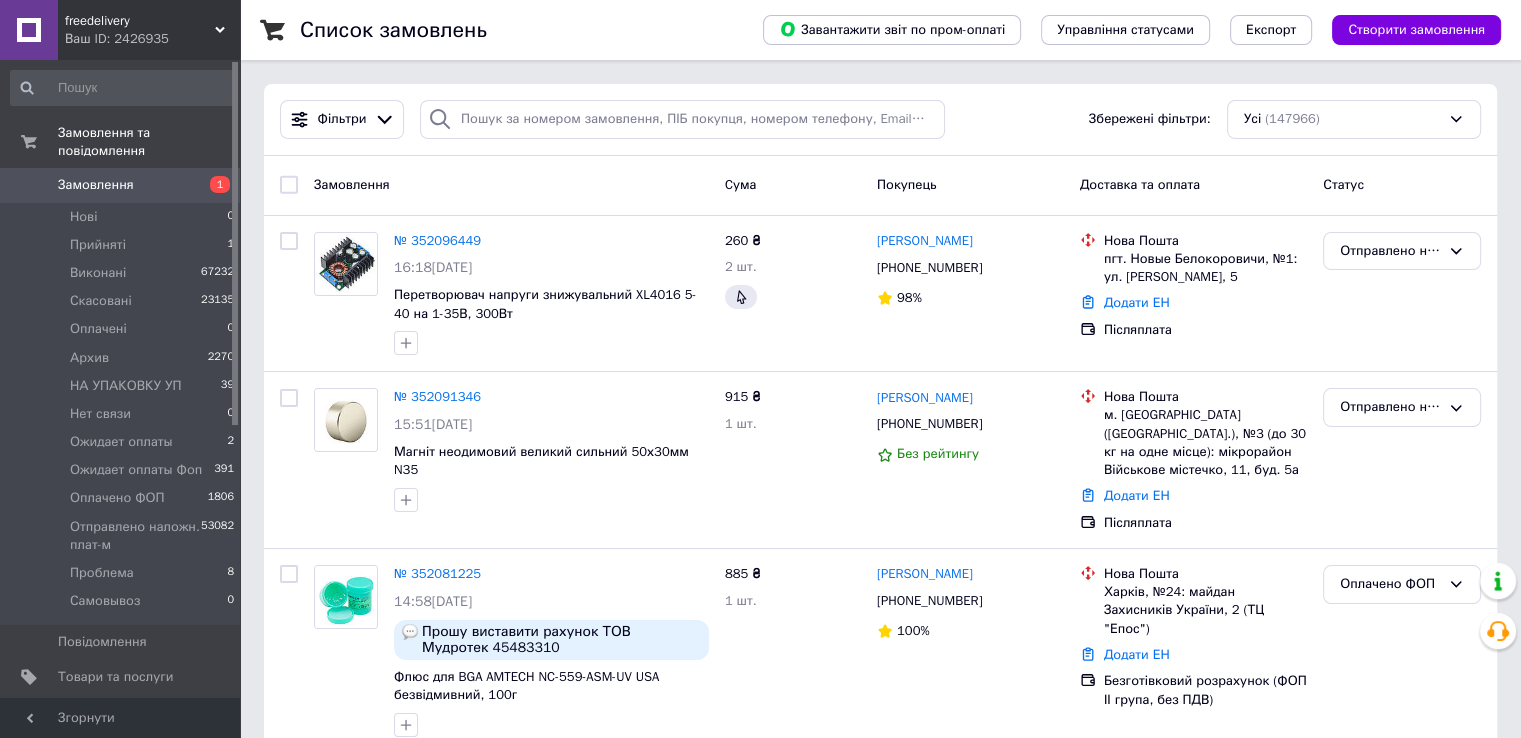 click on "Замовлення" at bounding box center (121, 185) 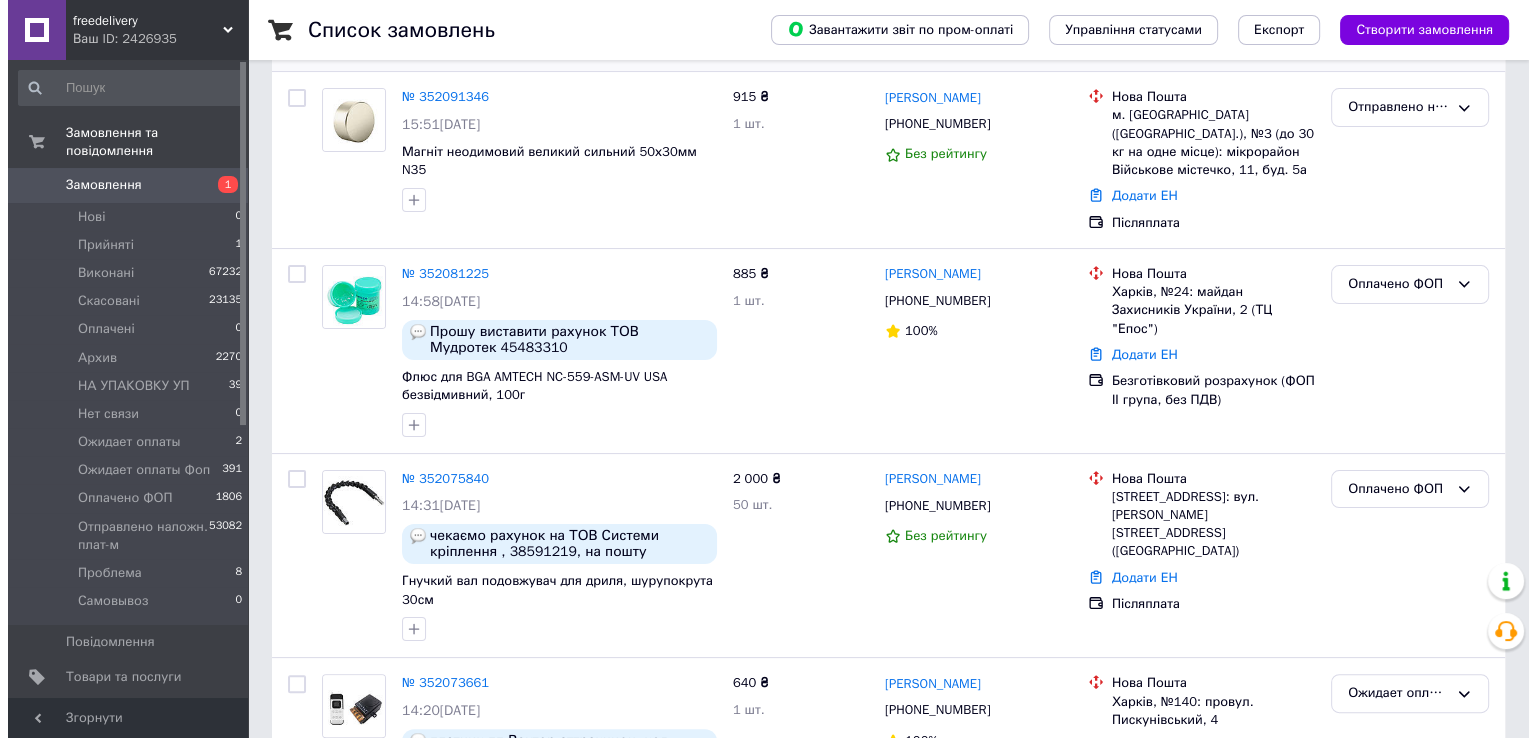 scroll, scrollTop: 0, scrollLeft: 0, axis: both 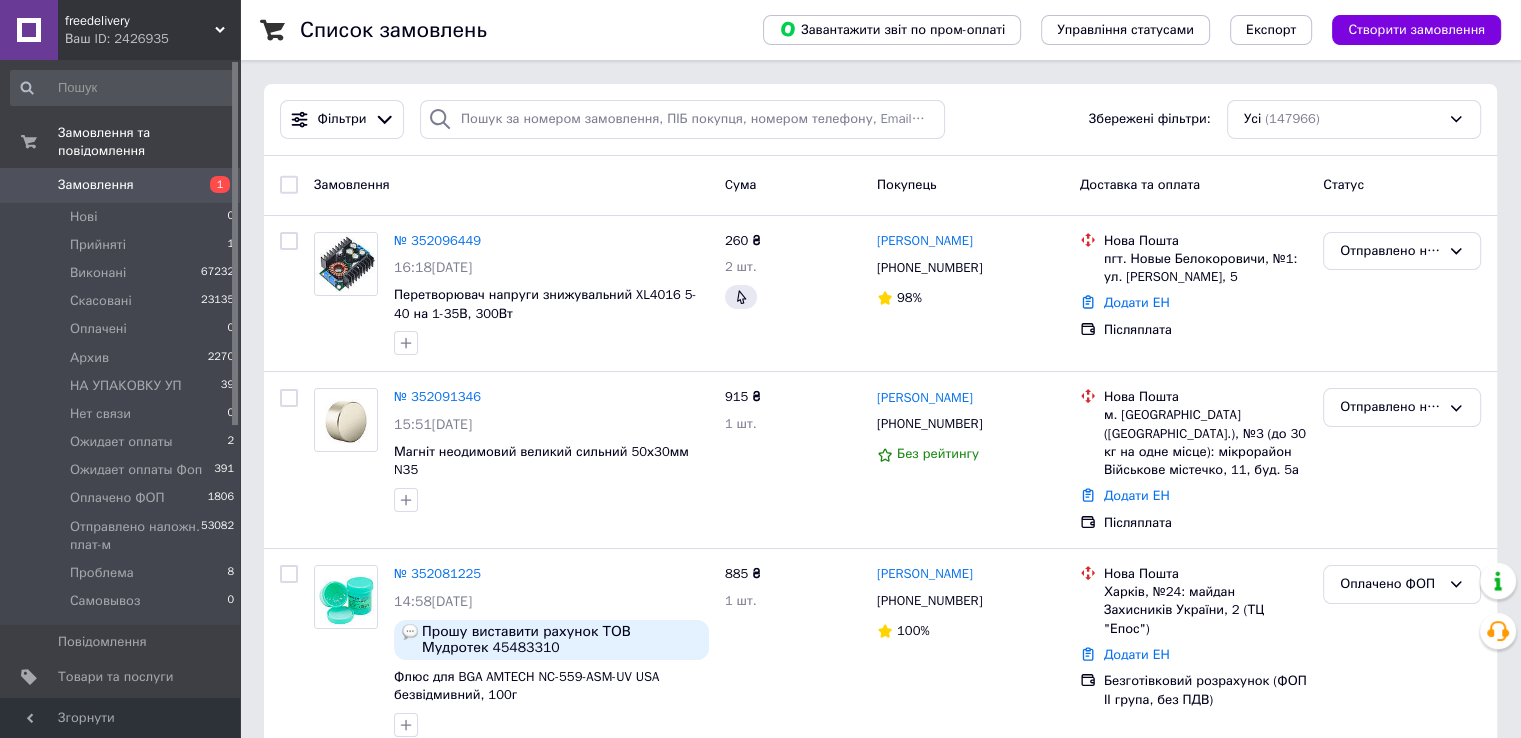 click on "Замовлення" at bounding box center (96, 185) 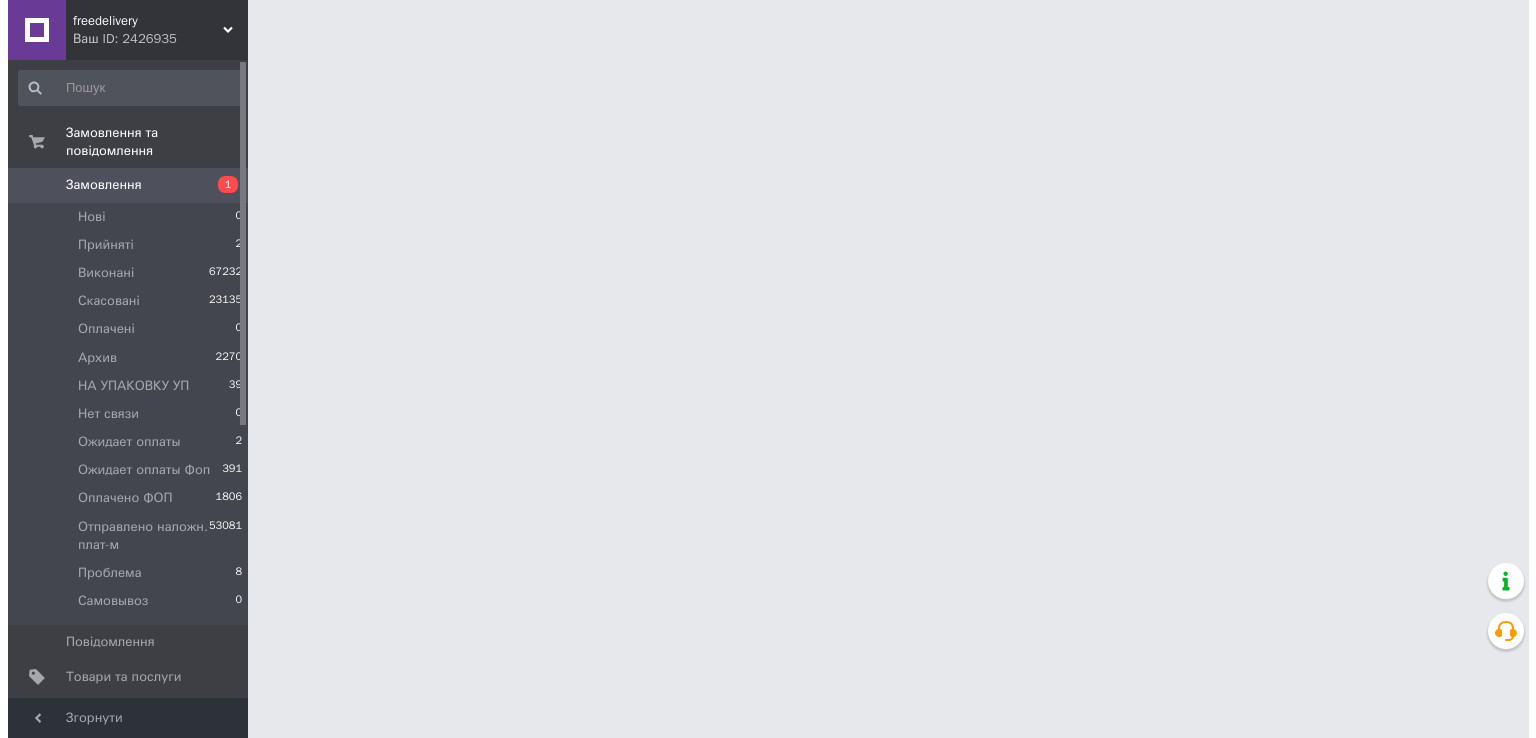 scroll, scrollTop: 0, scrollLeft: 0, axis: both 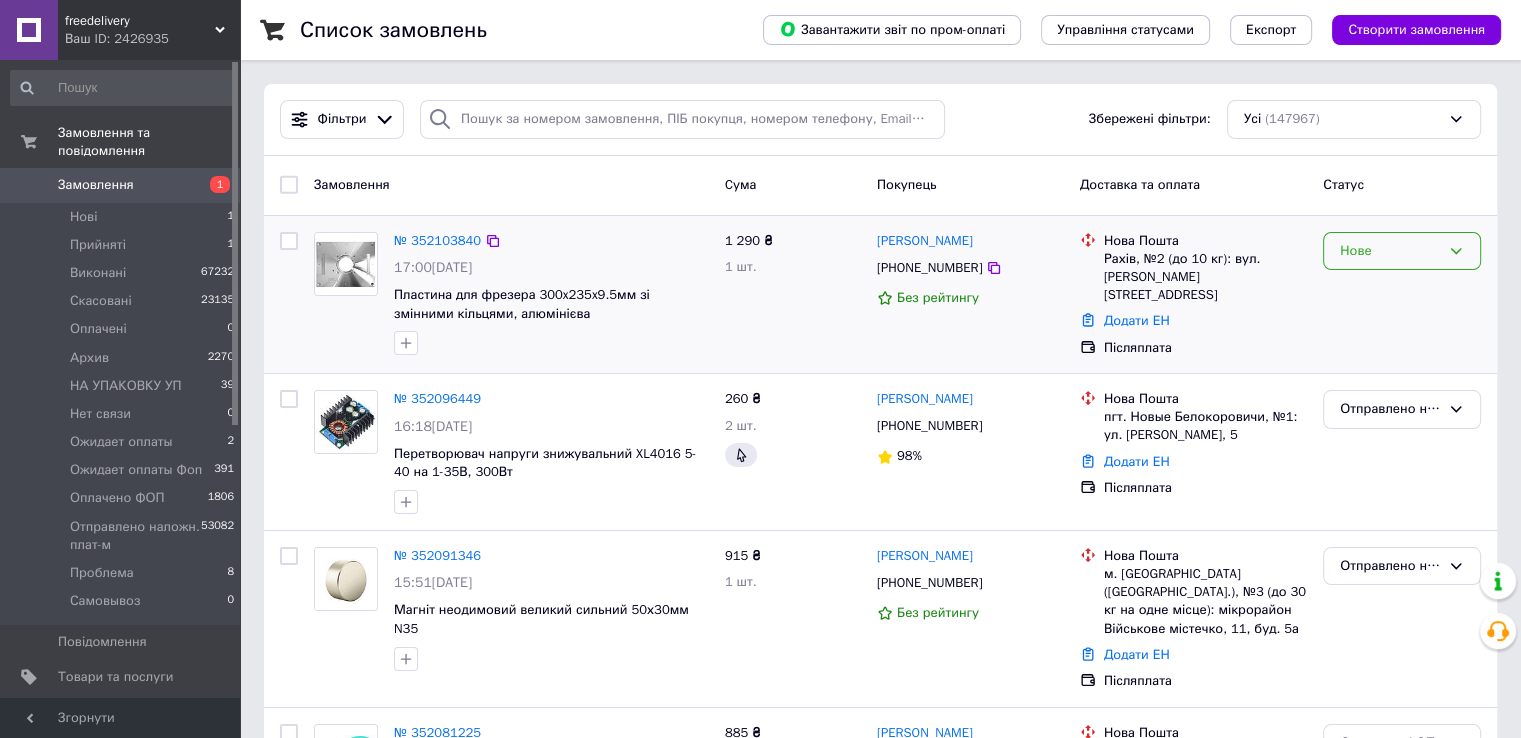 click on "Нове" at bounding box center (1402, 251) 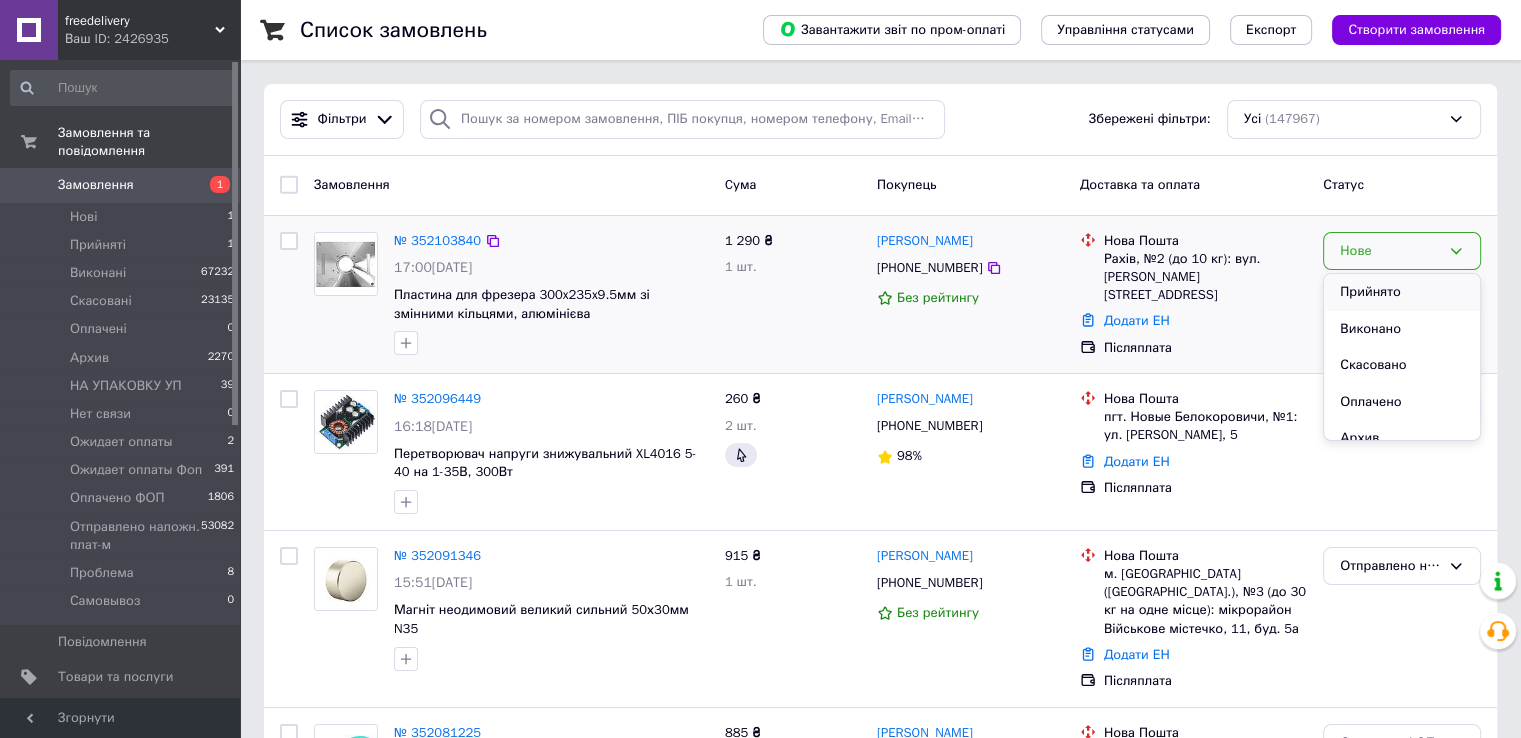 click on "Прийнято" at bounding box center [1402, 292] 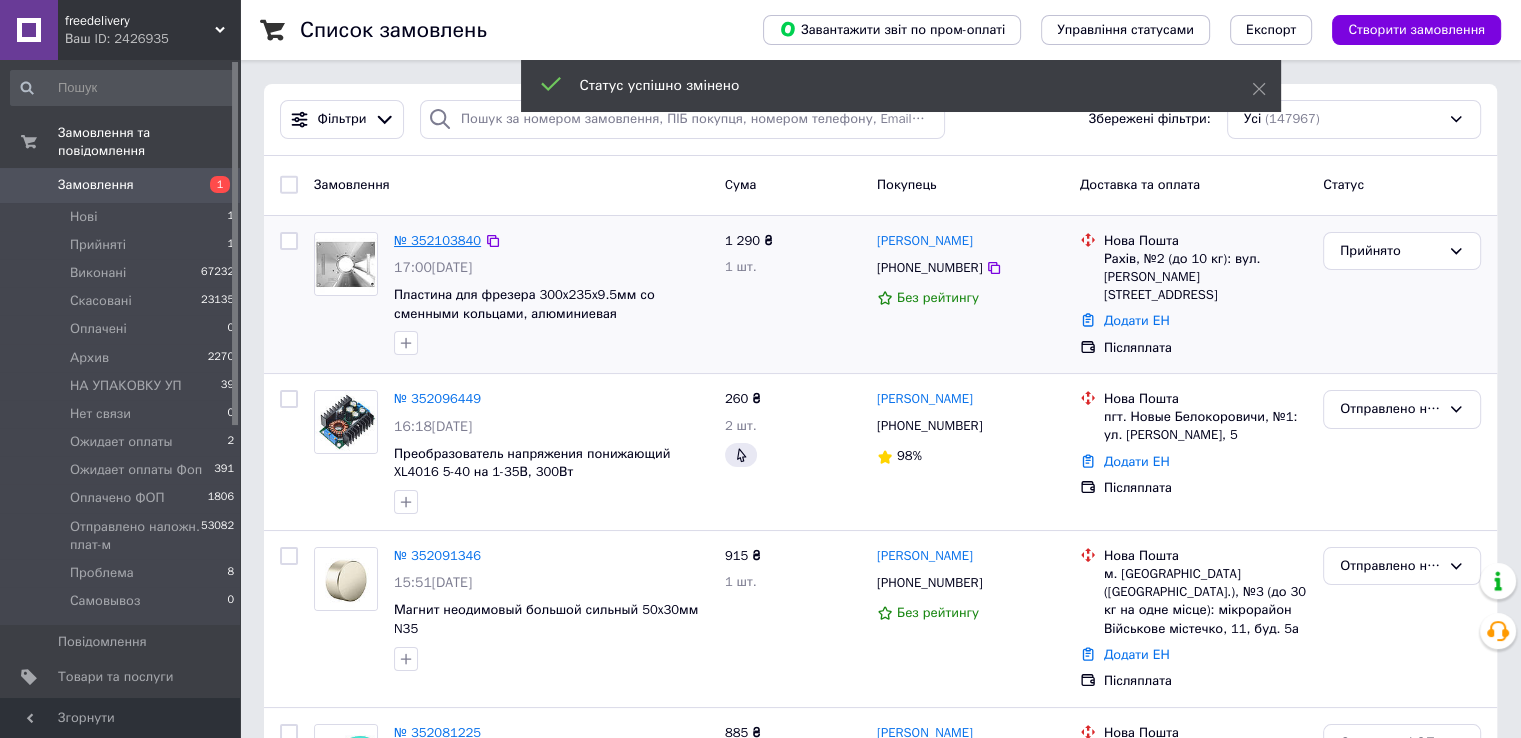 click on "№ 352103840" at bounding box center [437, 240] 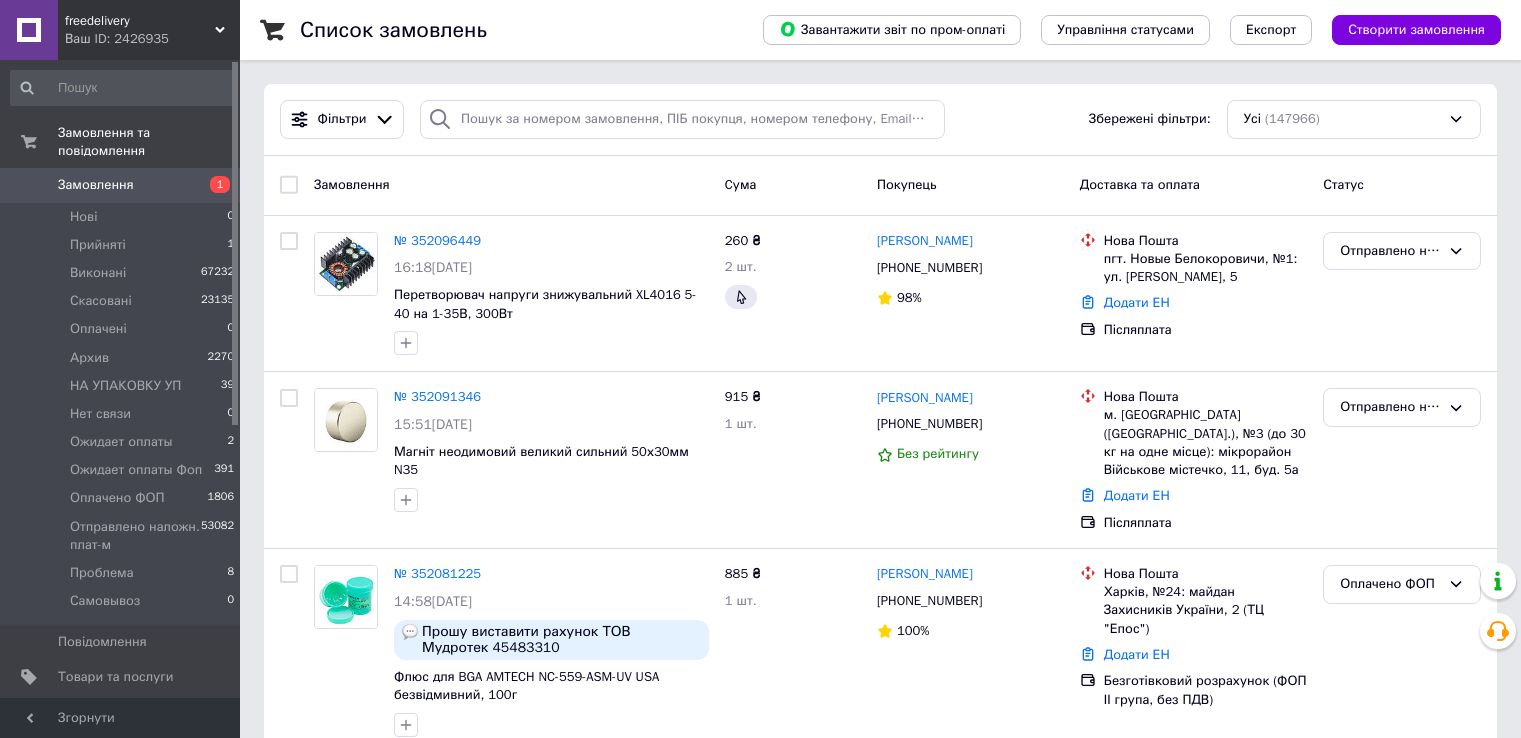 scroll, scrollTop: 0, scrollLeft: 0, axis: both 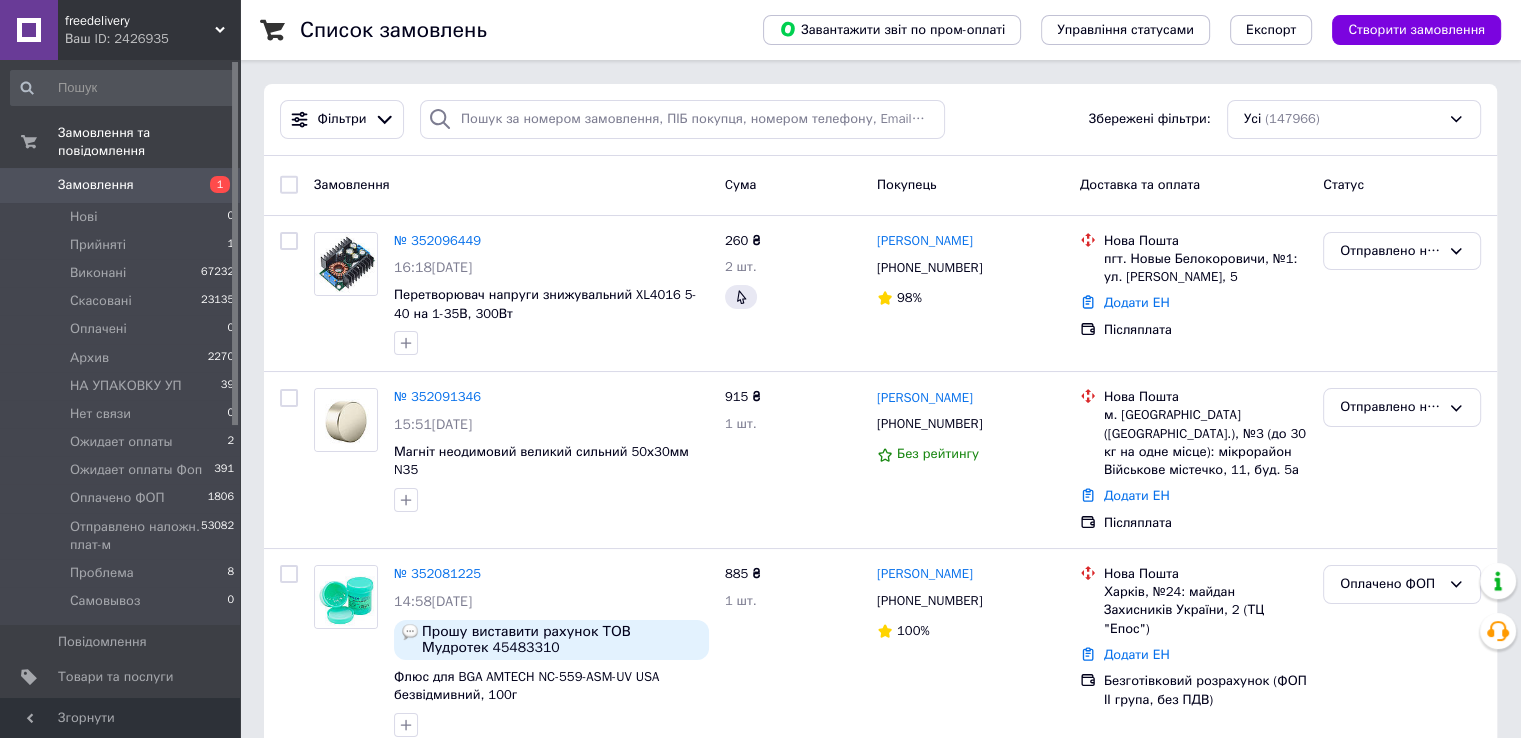 click on "Замовлення" at bounding box center (96, 185) 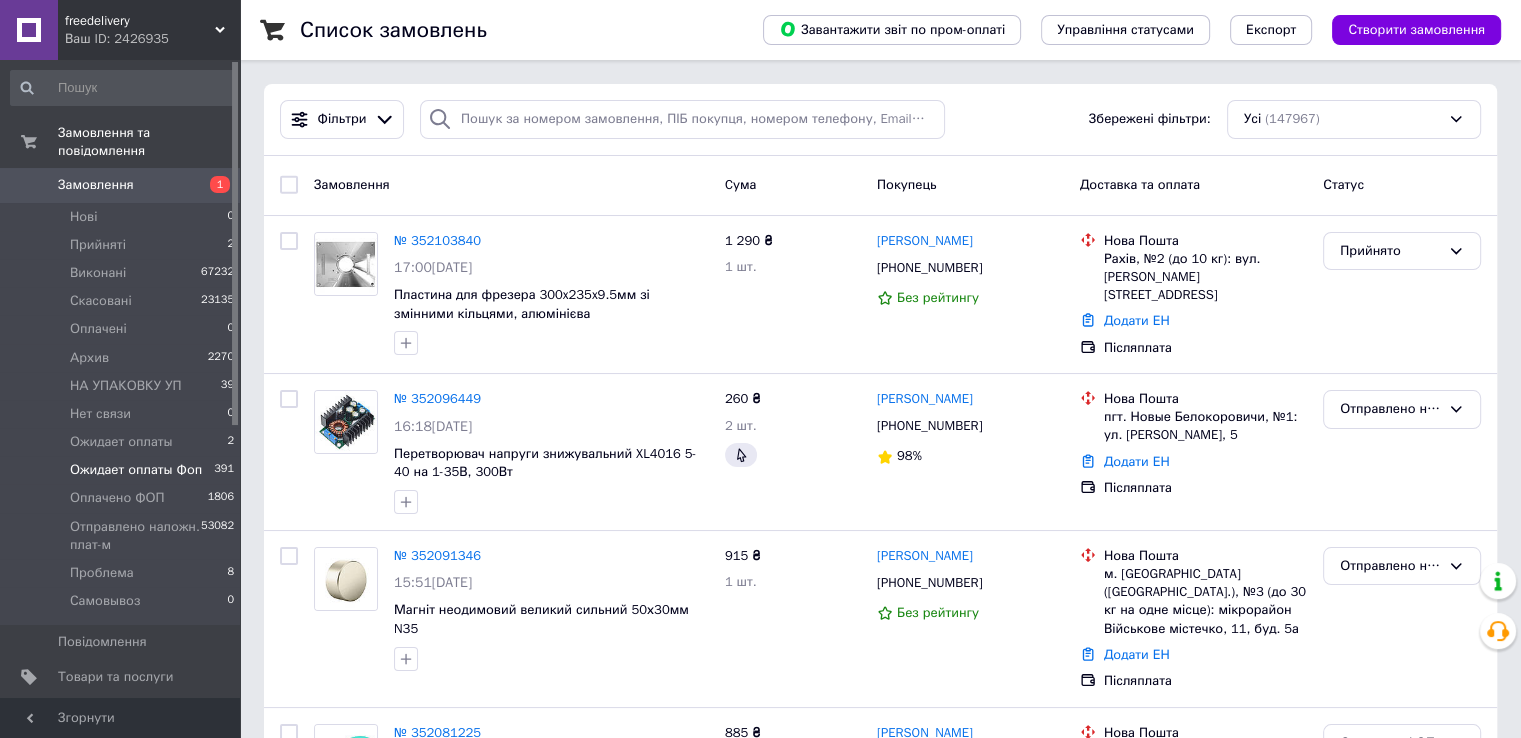click on "Ожидает оплаты Фоп" at bounding box center [136, 470] 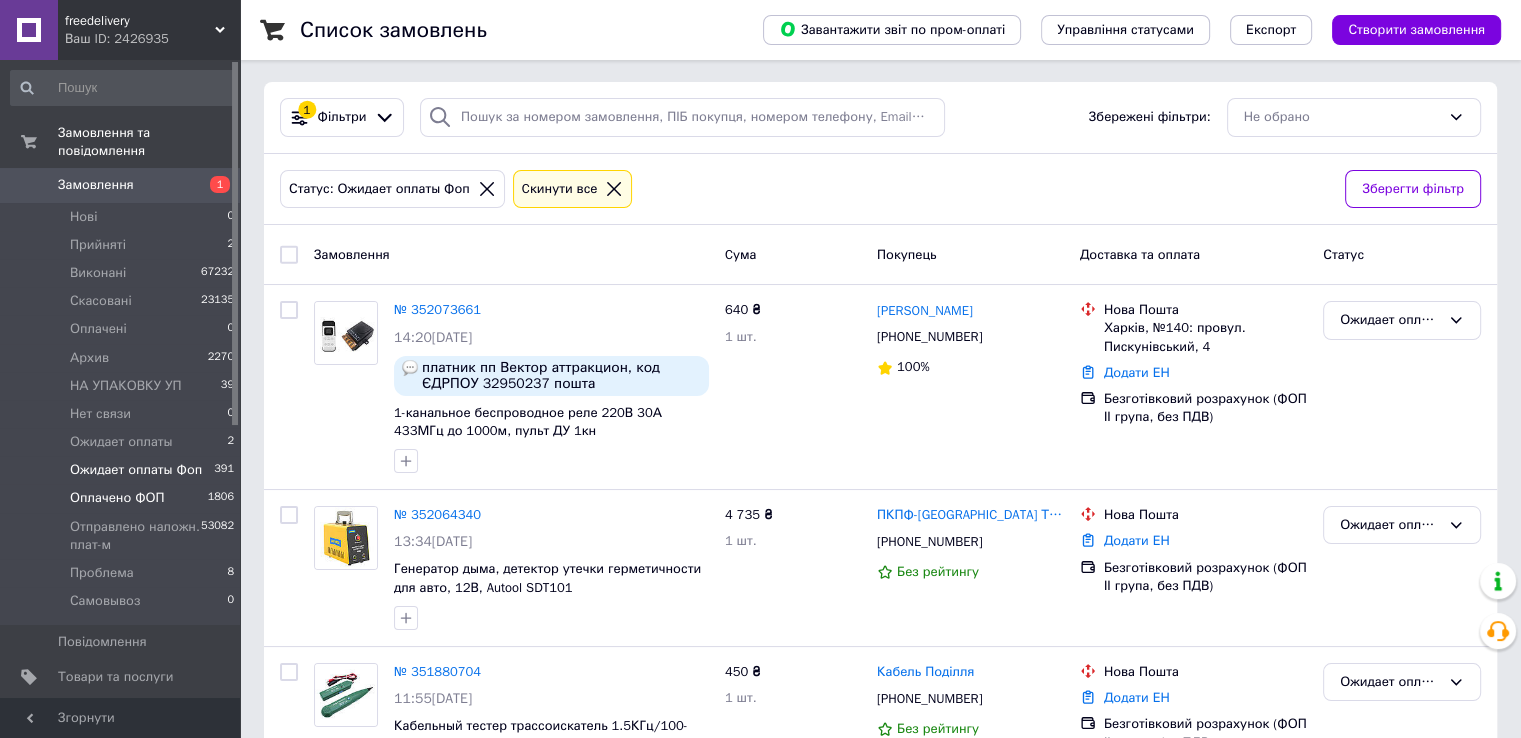 scroll, scrollTop: 0, scrollLeft: 0, axis: both 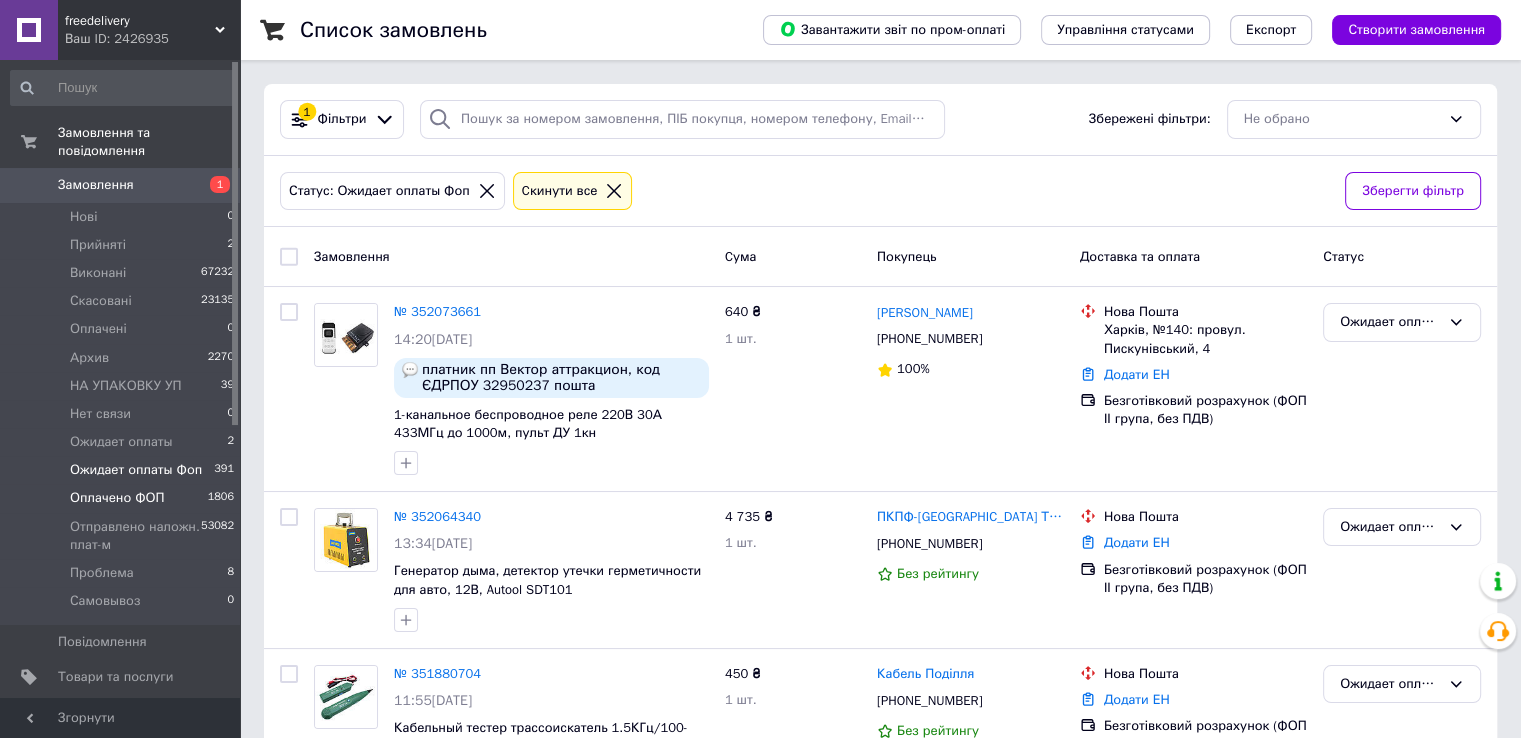click on "Оплачено ФОП" at bounding box center [117, 498] 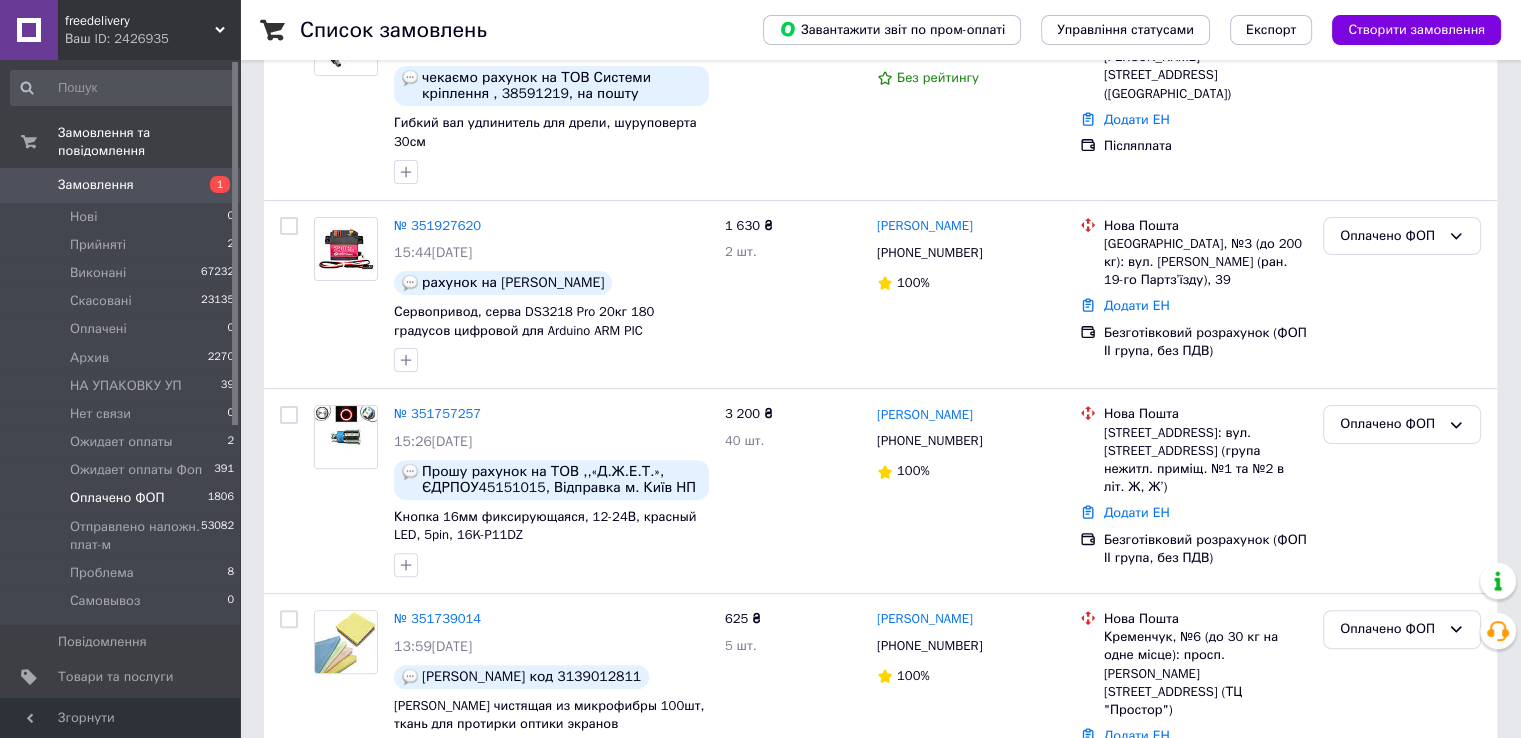 scroll, scrollTop: 500, scrollLeft: 0, axis: vertical 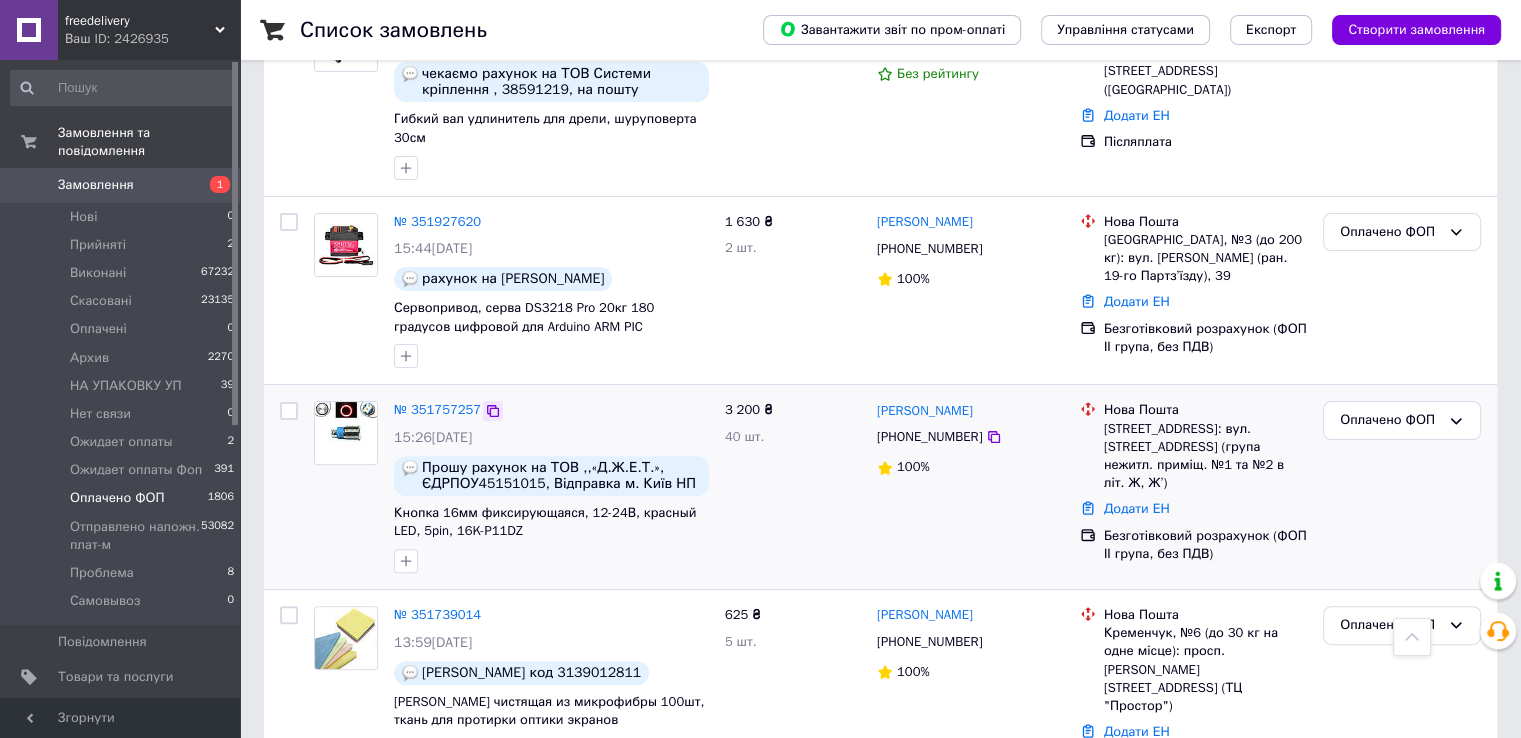 click 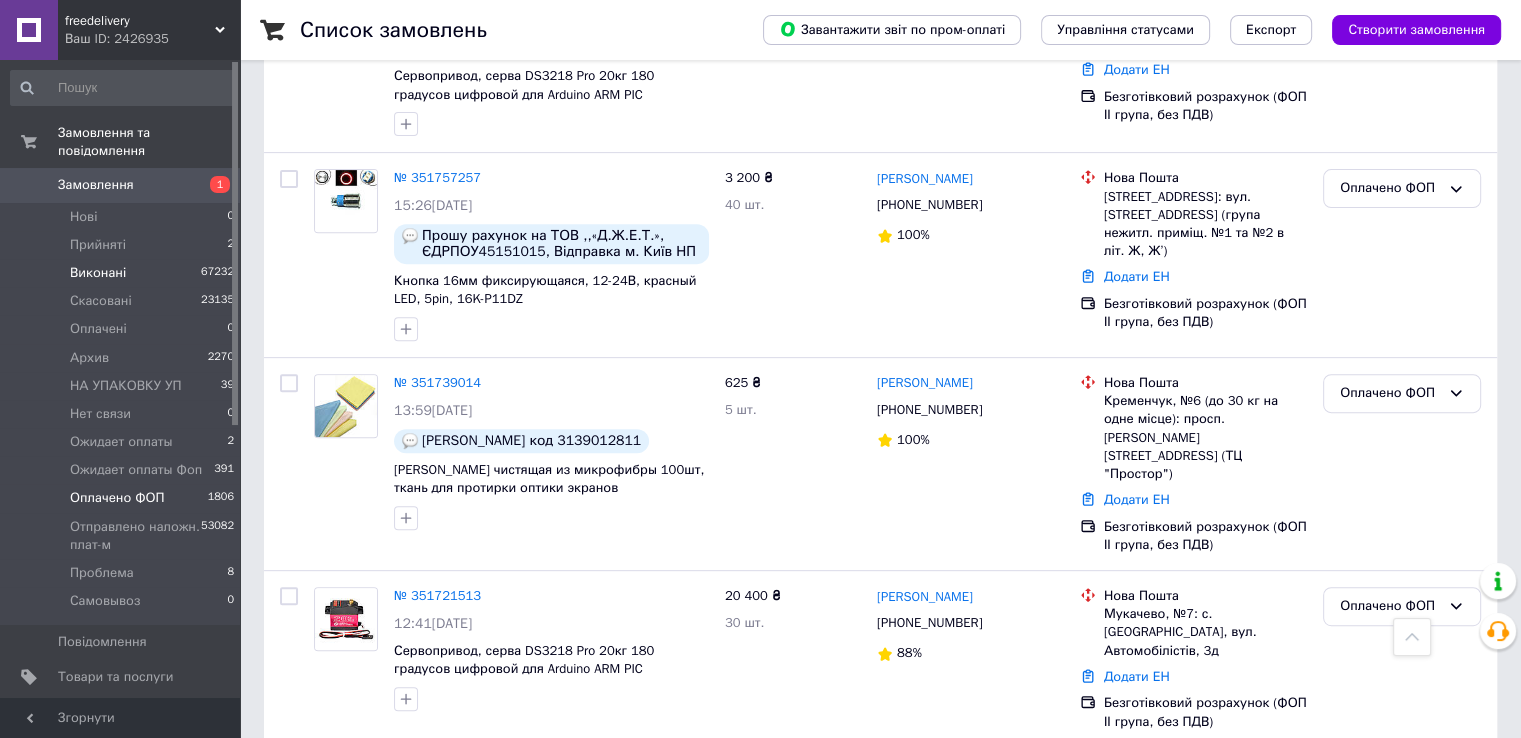 scroll, scrollTop: 600, scrollLeft: 0, axis: vertical 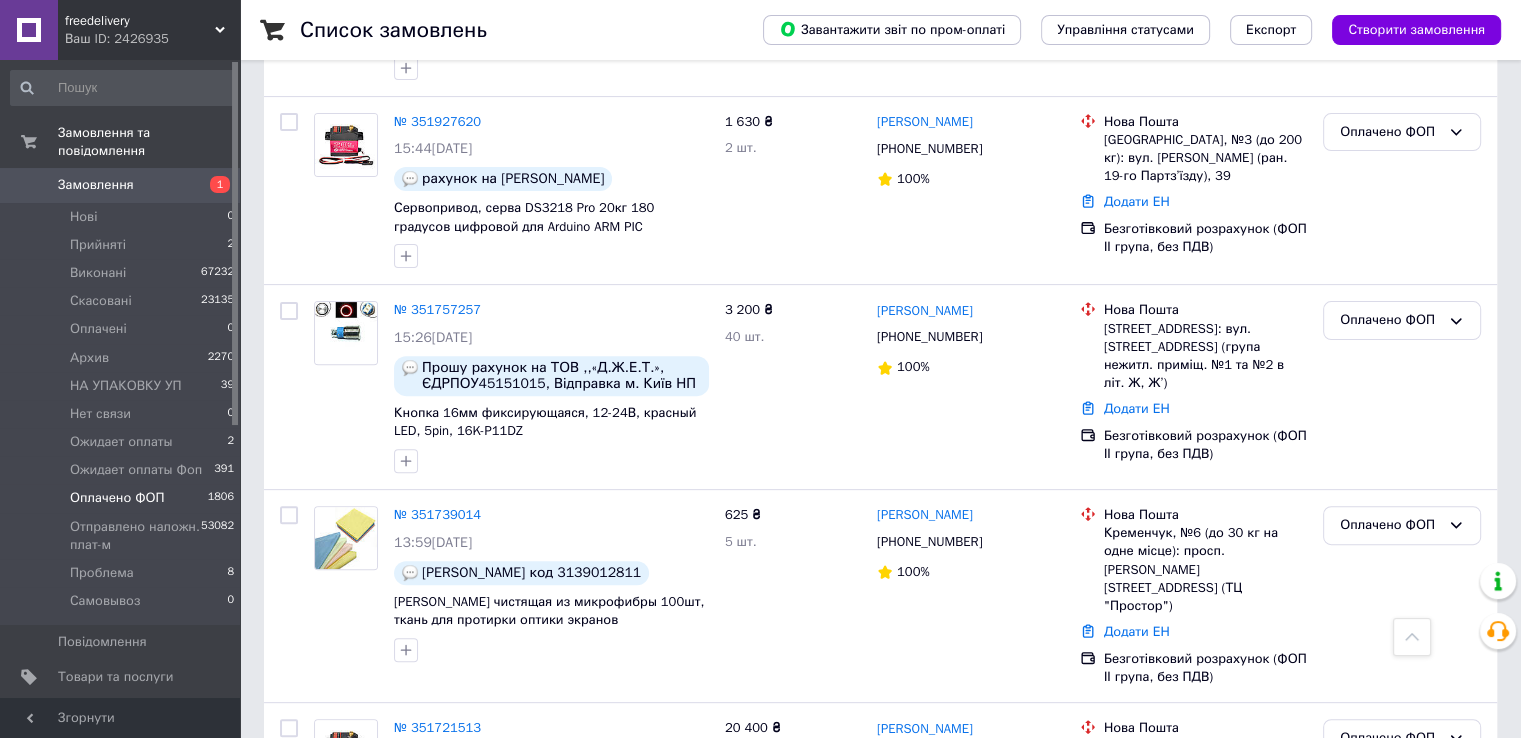 click on "Замовлення 1" at bounding box center [123, 185] 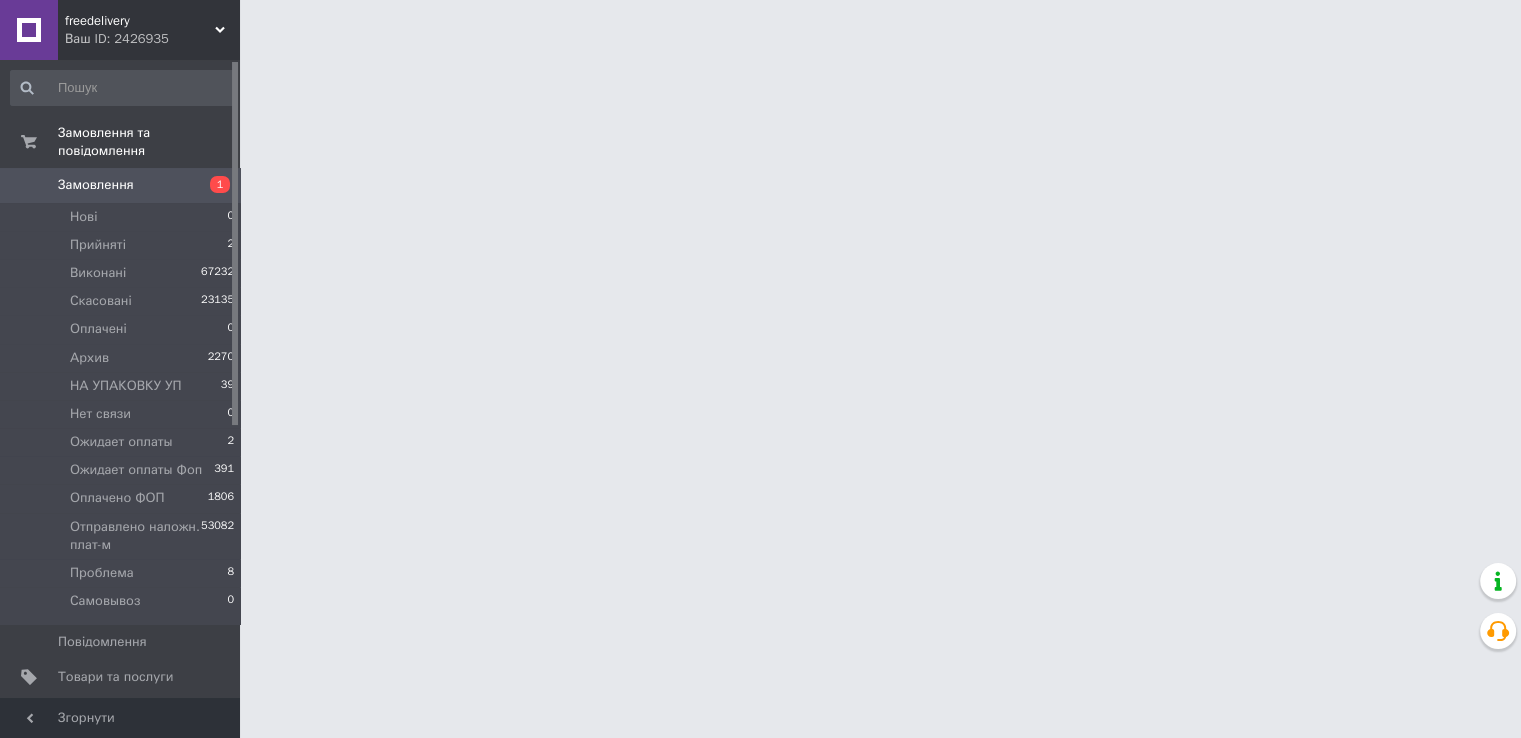 scroll, scrollTop: 0, scrollLeft: 0, axis: both 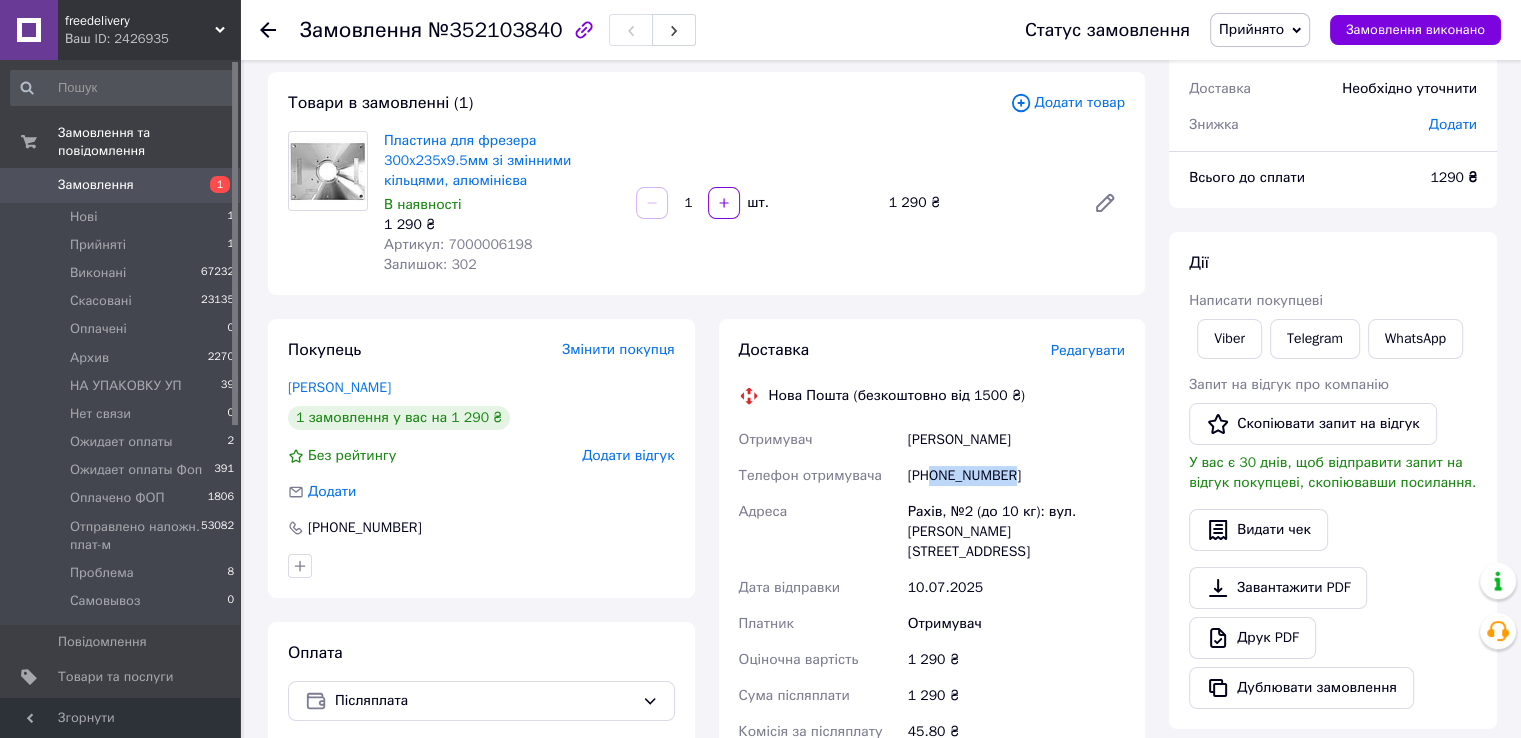 drag, startPoint x: 932, startPoint y: 474, endPoint x: 1028, endPoint y: 492, distance: 97.67292 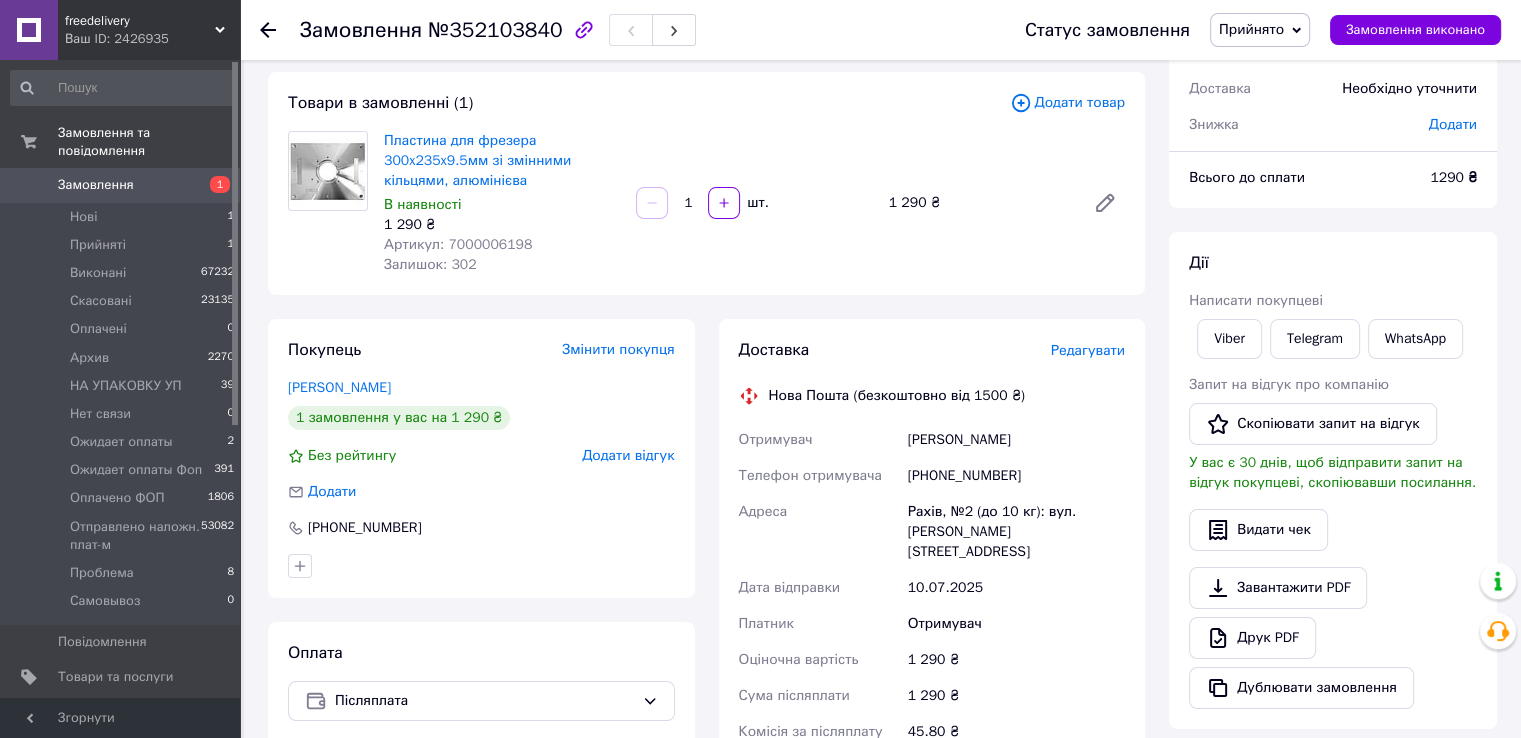 click on "Замовлення з сайту [DATE] 17:00 Товари в замовленні (1) Додати товар Пластина для фрезера 300x235x9.5мм зі змінними кільцями, алюмінієва В наявності 1 290 ₴ Артикул: 7000006198 Залишок: 302 1   шт. 1 290 ₴ Покупець Змінити покупця [PERSON_NAME] 1 замовлення у вас на 1 290 ₴ Без рейтингу   Додати відгук Додати [PHONE_NUMBER] Оплата Післяплата Доставка Редагувати Нова Пошта (безкоштовно від 1500 ₴) Отримувач [PERSON_NAME] Телефон отримувача [PHONE_NUMBER] Адреса Рахів, №2 (до 10 кг): вул. [PERSON_NAME], 1а Дата відправки [DATE] Платник Отримувач Оціночна вартість 1 290 ₴ Сума післяплати 1 290 ₴ або <" at bounding box center (706, 598) 